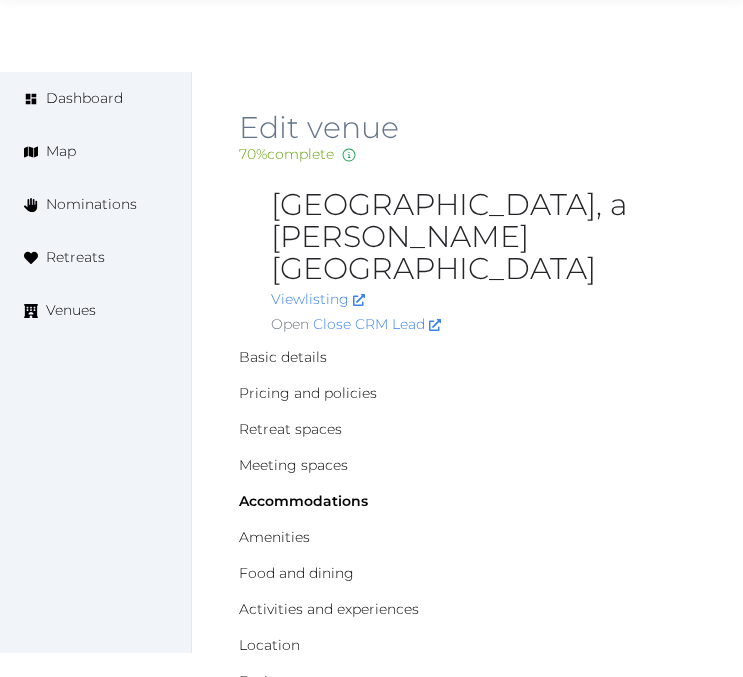 scroll, scrollTop: 15970, scrollLeft: 0, axis: vertical 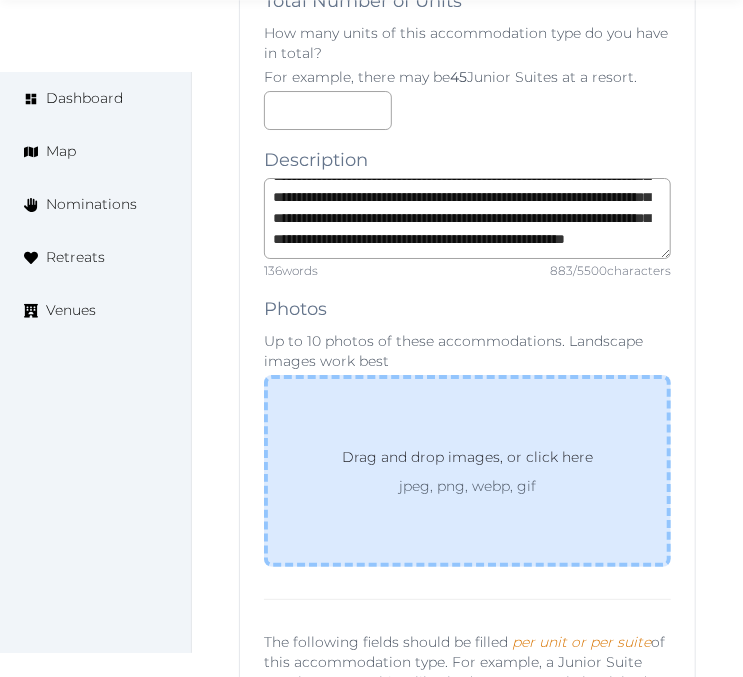click on "Drag and drop images, or click here" at bounding box center (467, 461) 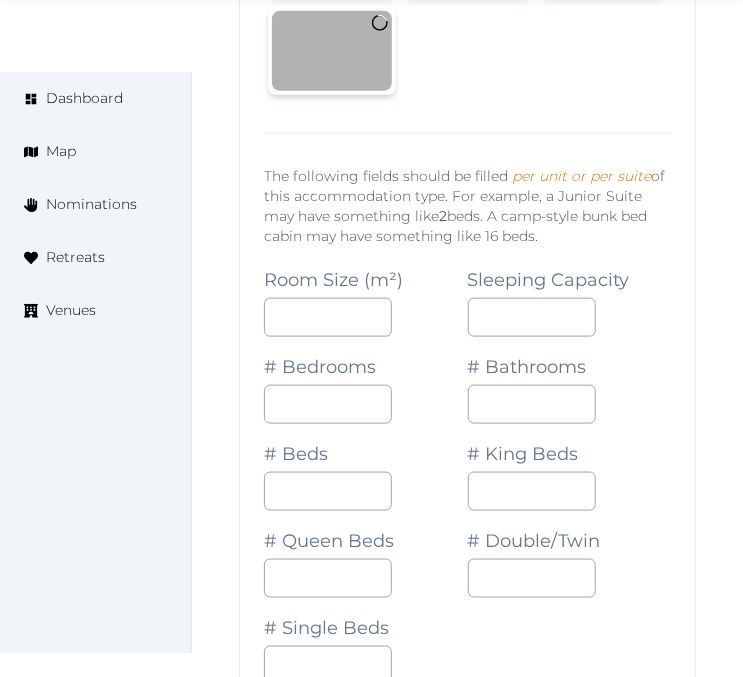scroll, scrollTop: 16081, scrollLeft: 0, axis: vertical 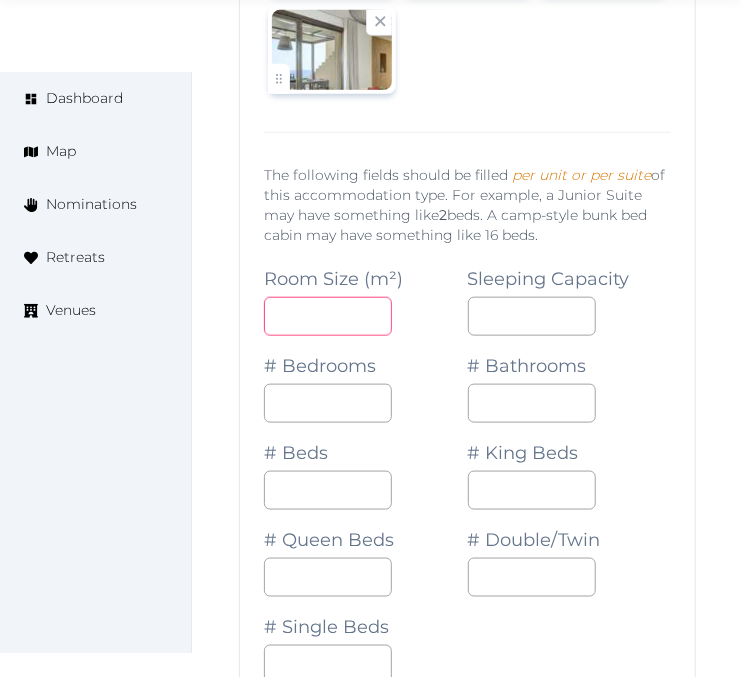 click at bounding box center [328, 316] 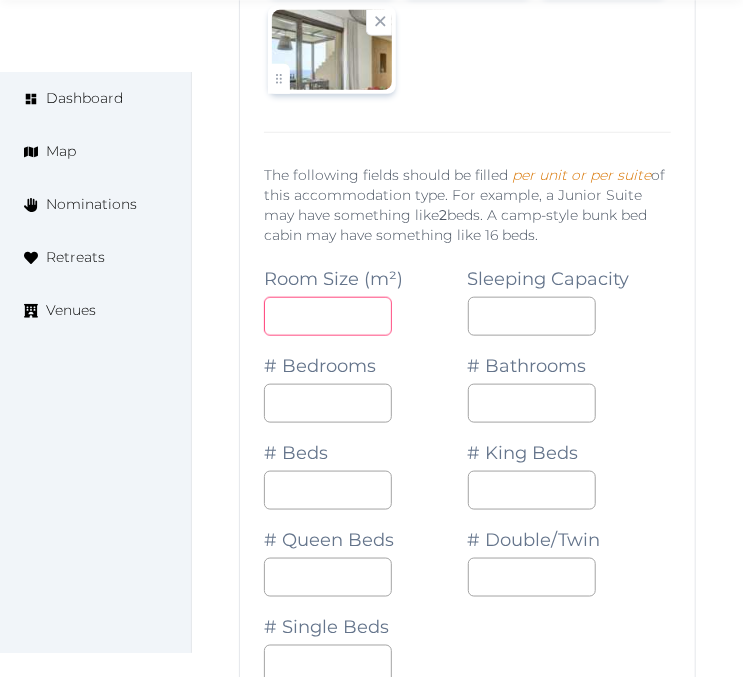 type on "***" 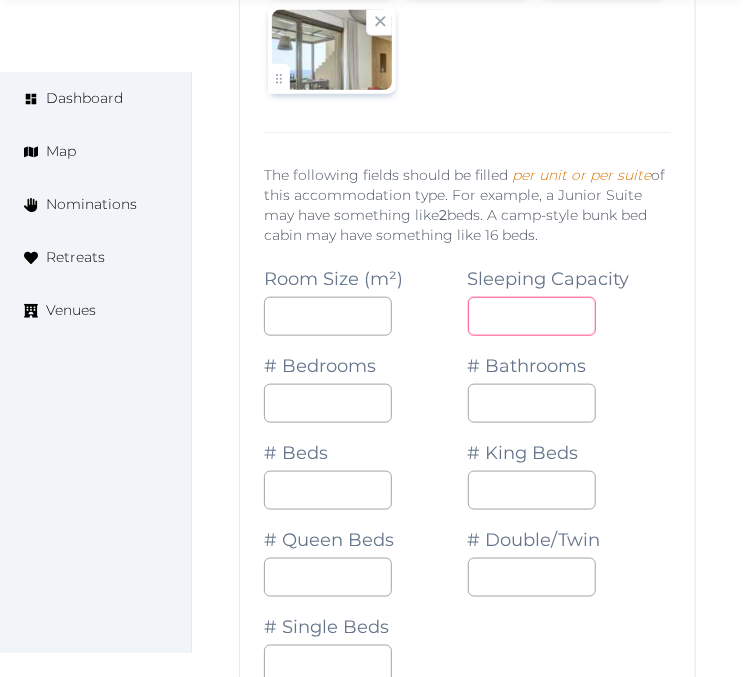 click at bounding box center [532, 316] 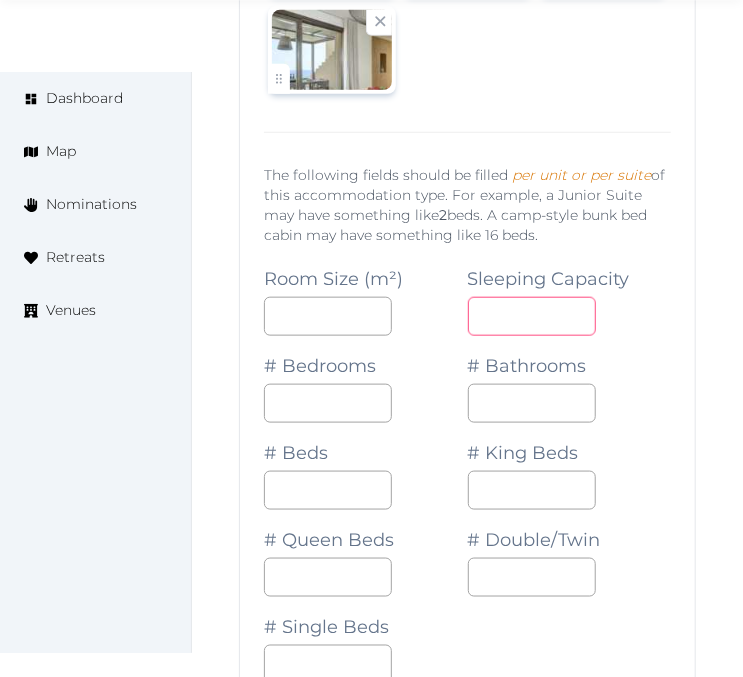 type on "*" 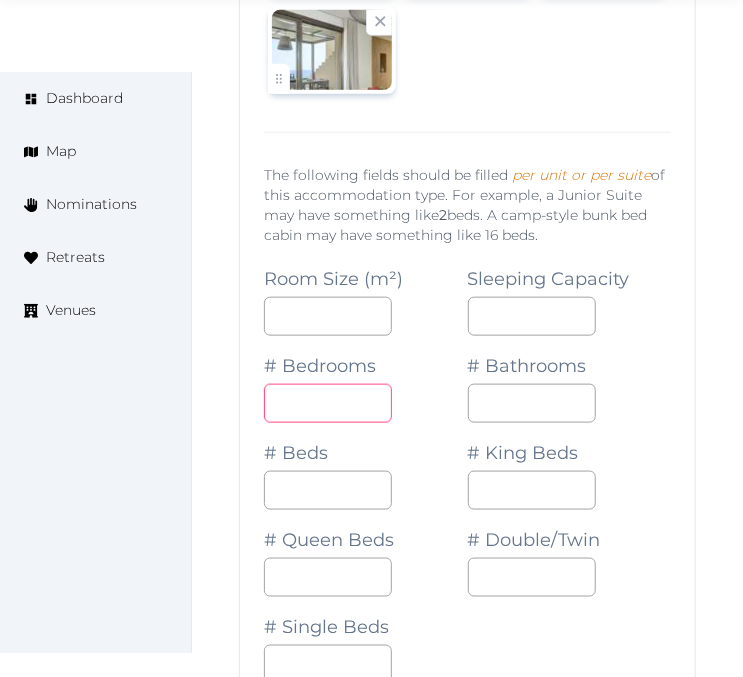 click at bounding box center (328, 403) 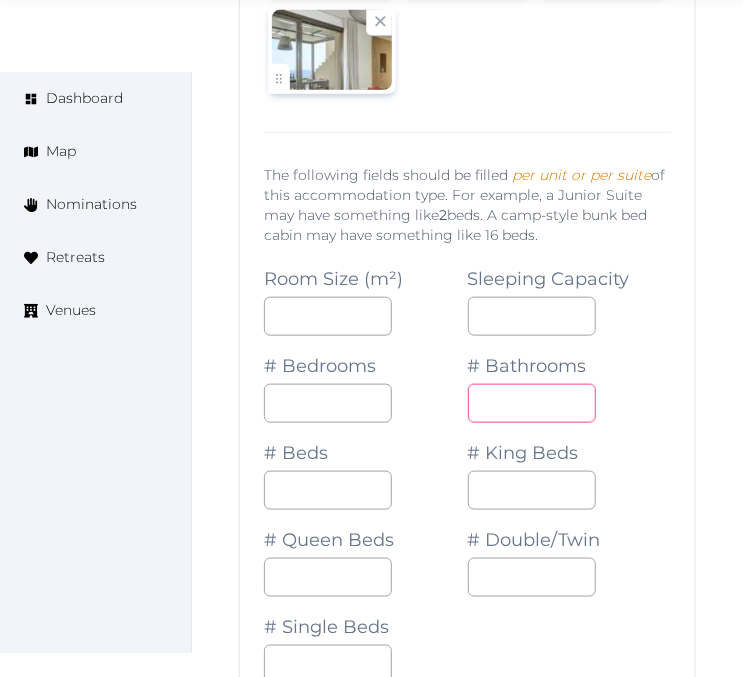 click at bounding box center [532, 403] 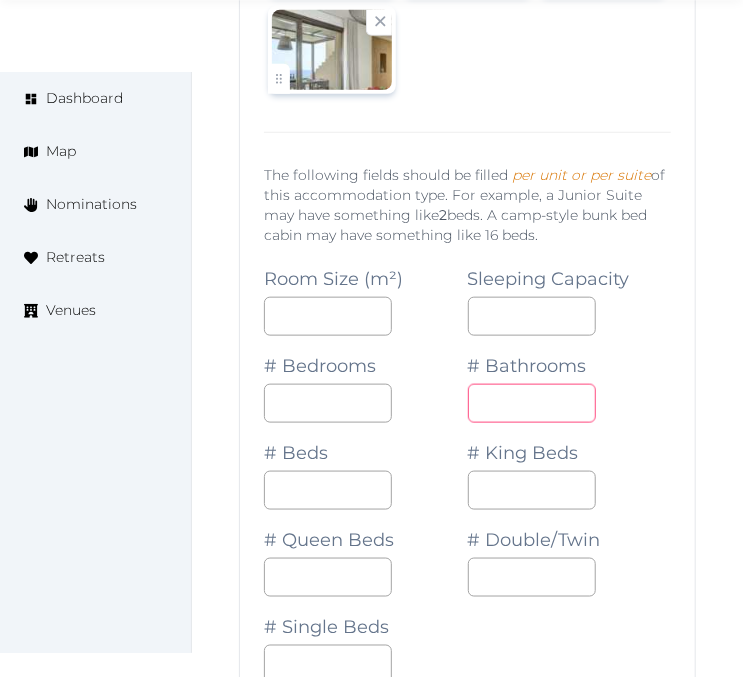click at bounding box center (532, 403) 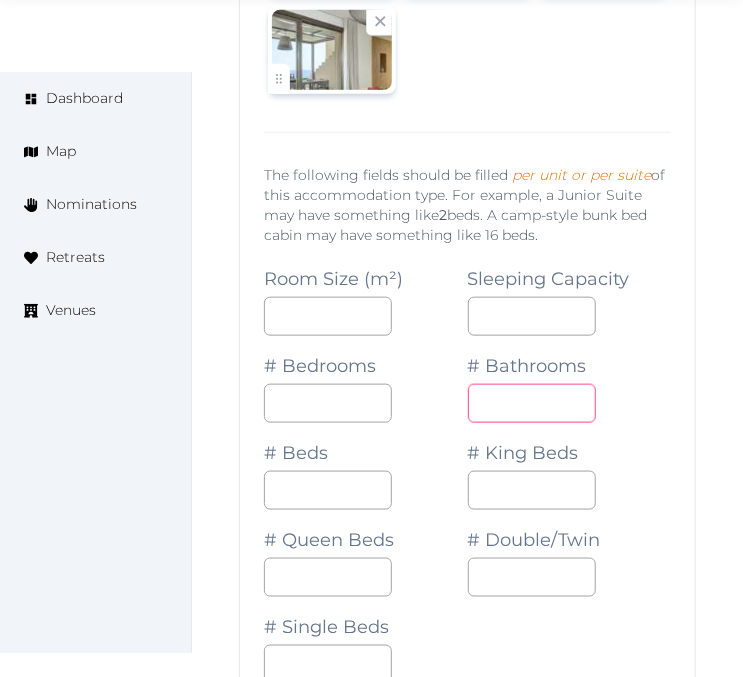 type on "*" 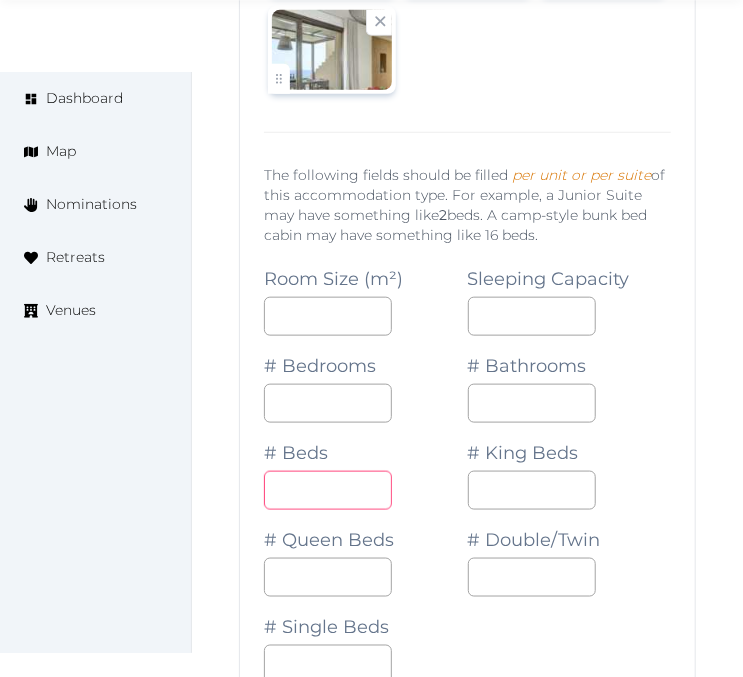 click at bounding box center (328, 490) 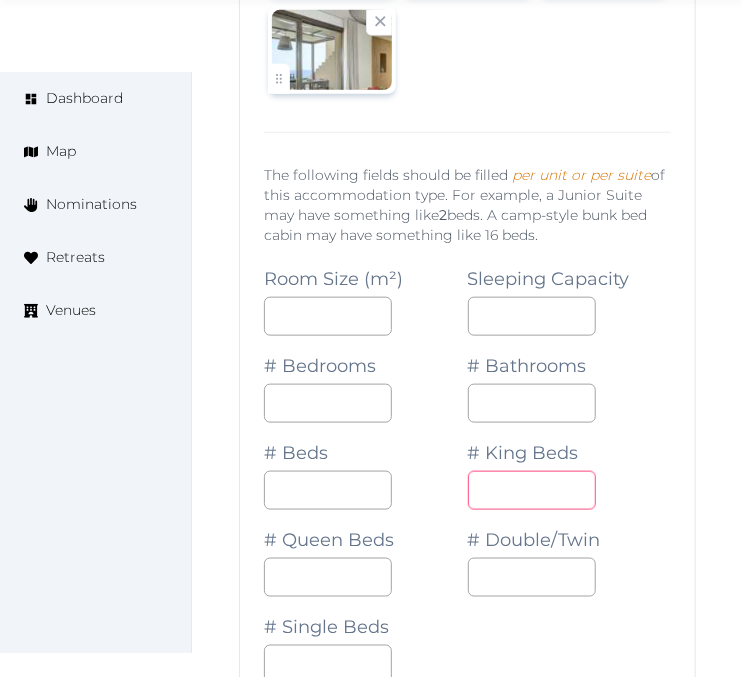 click at bounding box center [532, 490] 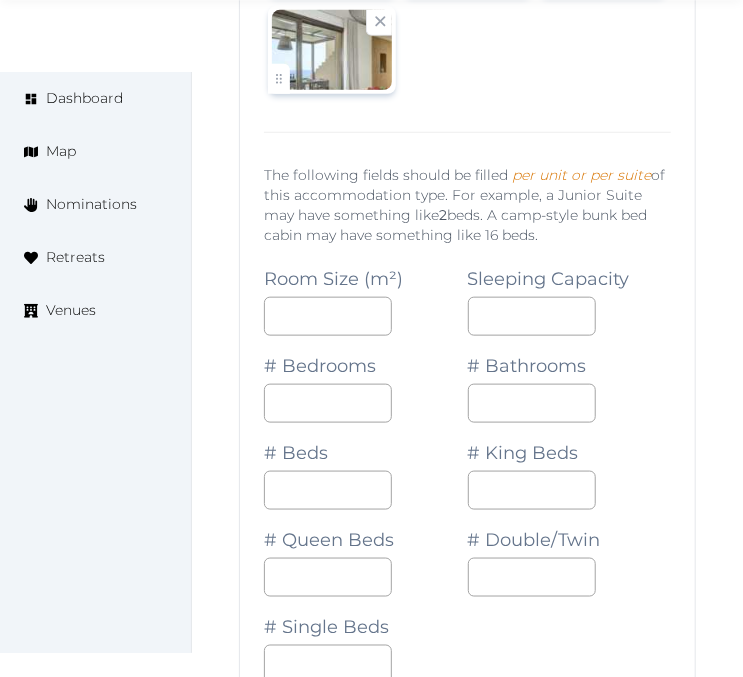click at bounding box center (570, 577) 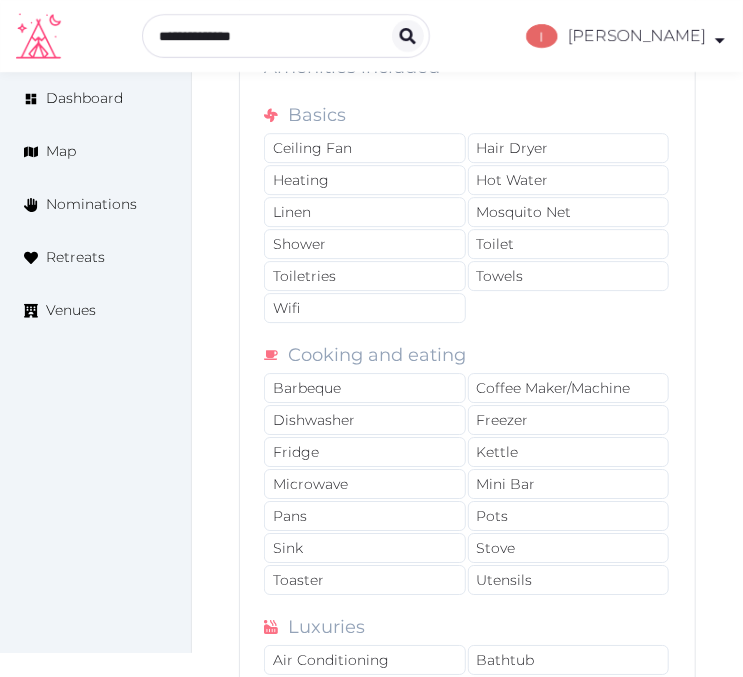 scroll, scrollTop: 17192, scrollLeft: 0, axis: vertical 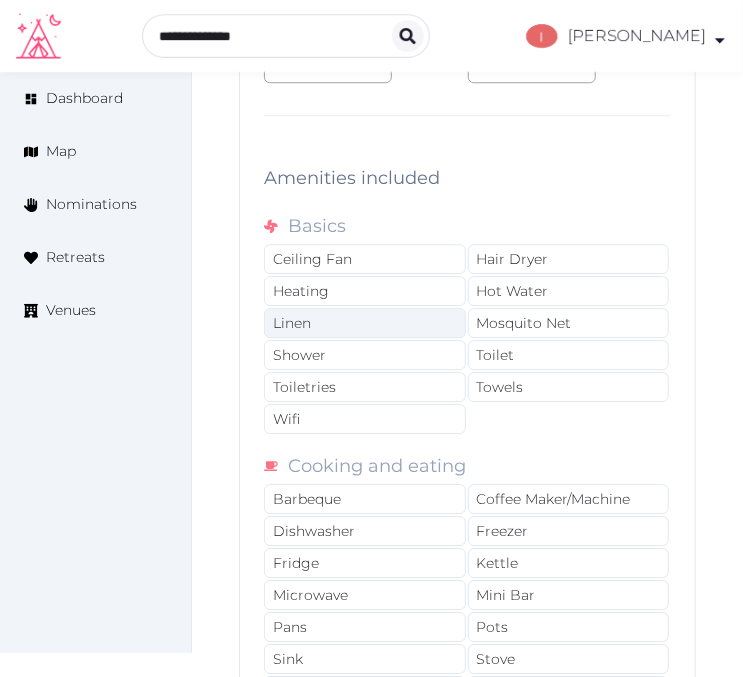 drag, startPoint x: 306, startPoint y: 292, endPoint x: 320, endPoint y: 315, distance: 26.925823 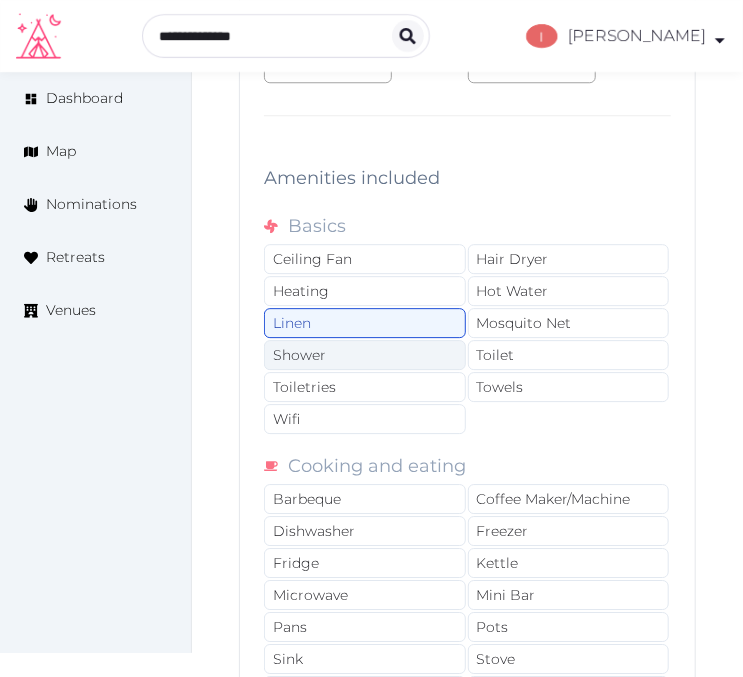 click on "Shower" at bounding box center [365, 355] 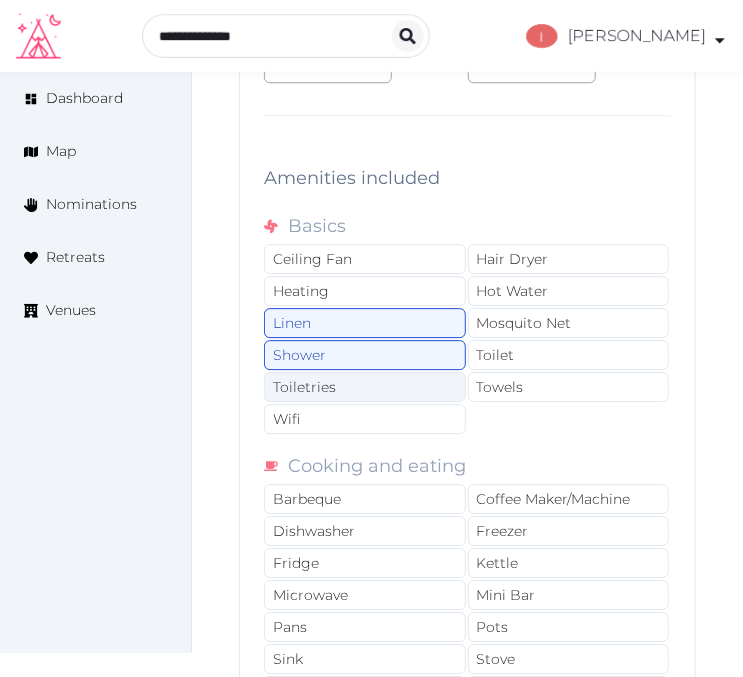 click on "Toiletries" at bounding box center [365, 387] 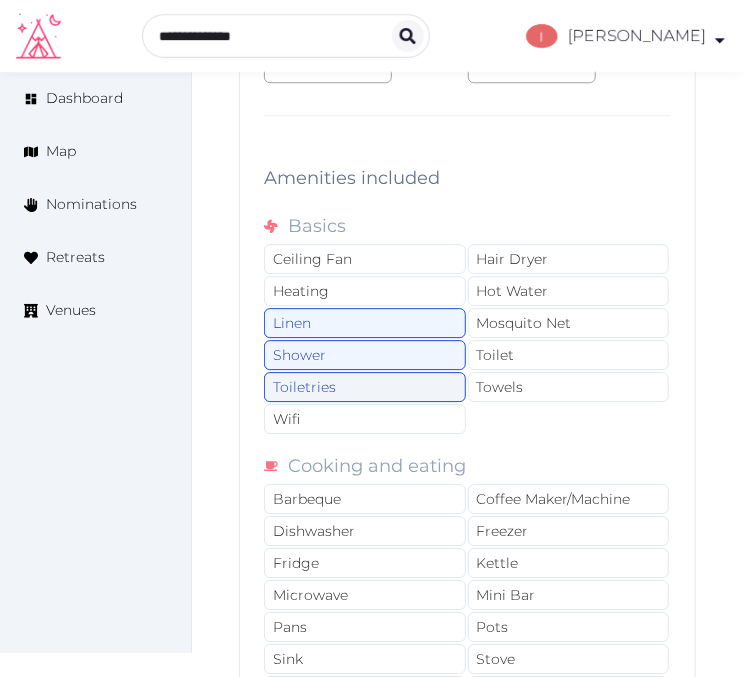 drag, startPoint x: 328, startPoint y: 382, endPoint x: 387, endPoint y: 368, distance: 60.63827 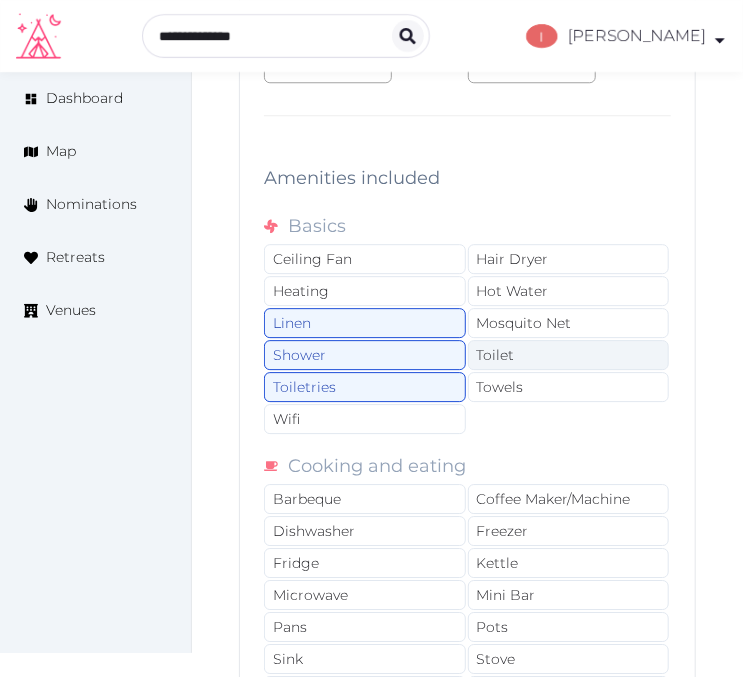 click on "Toilet" at bounding box center [569, 355] 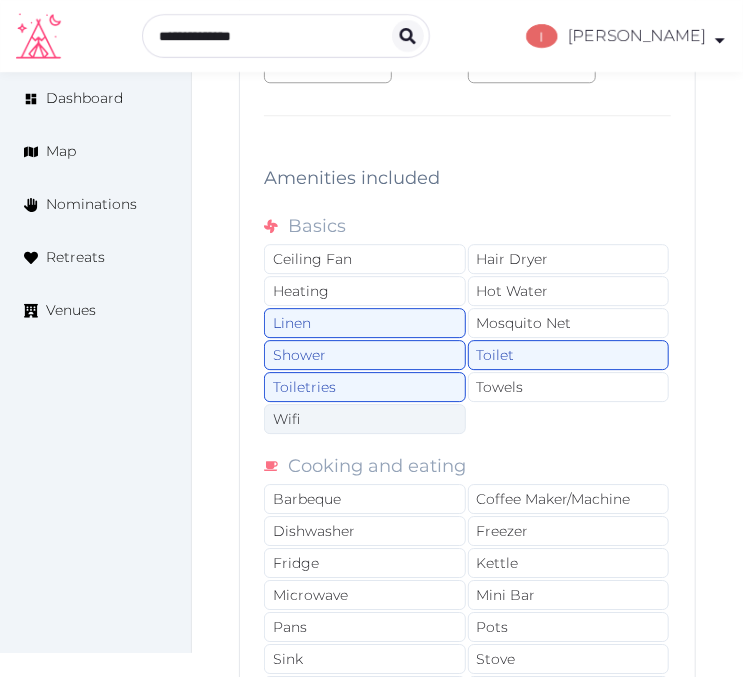 drag, startPoint x: 512, startPoint y: 367, endPoint x: 410, endPoint y: 391, distance: 104.78549 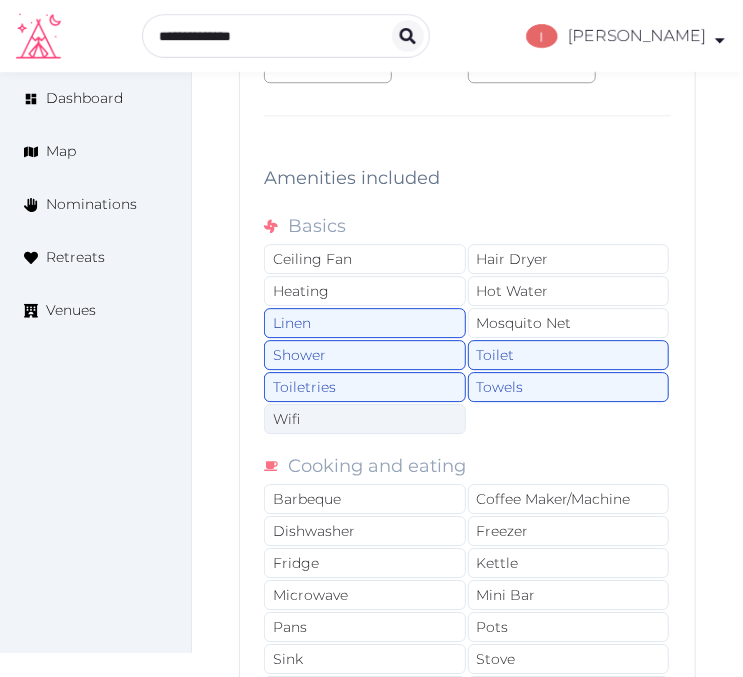 click on "Wifi" at bounding box center (365, 419) 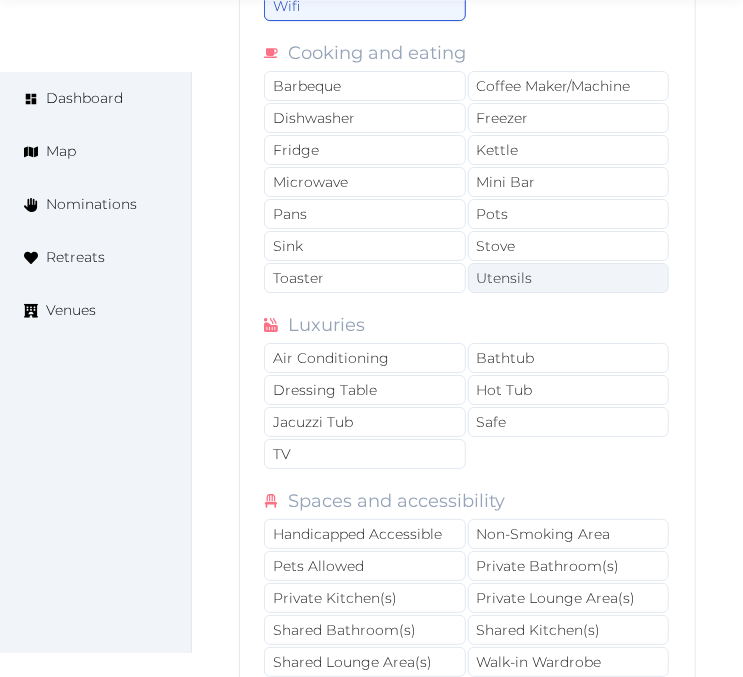 scroll, scrollTop: 17636, scrollLeft: 0, axis: vertical 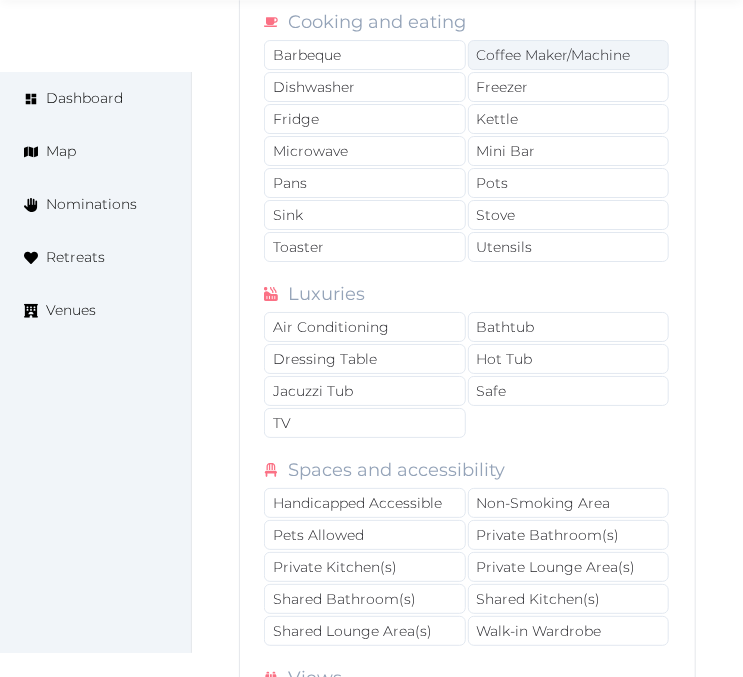 click on "Coffee Maker/Machine" at bounding box center (569, 55) 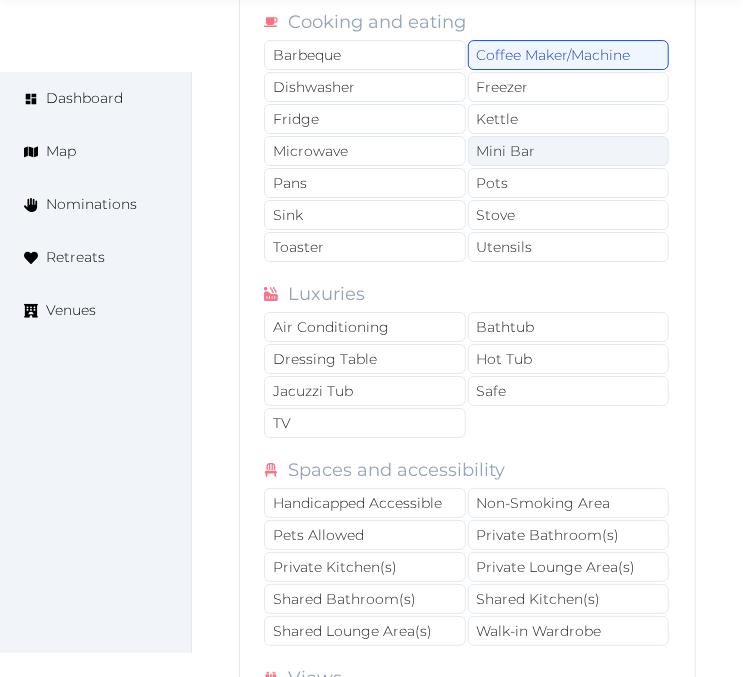 click on "Mini Bar" at bounding box center (569, 151) 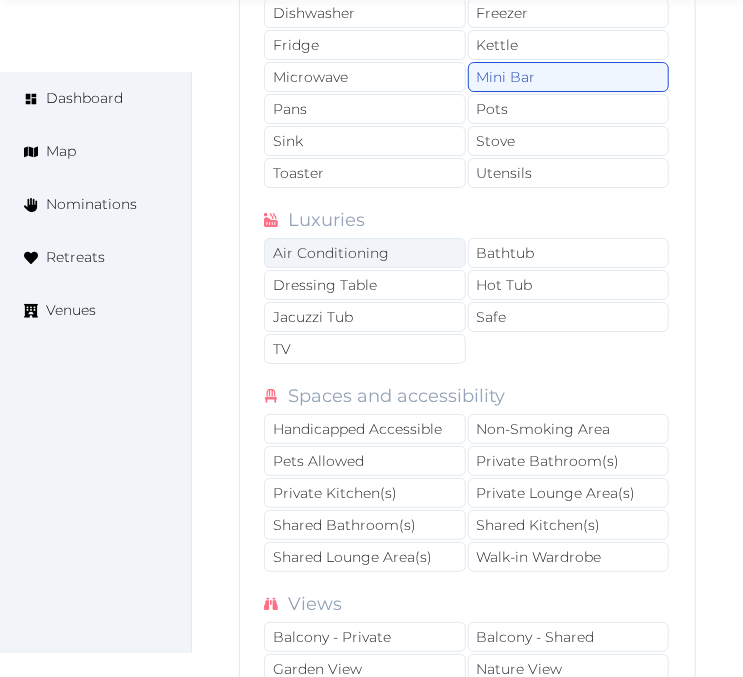 scroll, scrollTop: 17747, scrollLeft: 0, axis: vertical 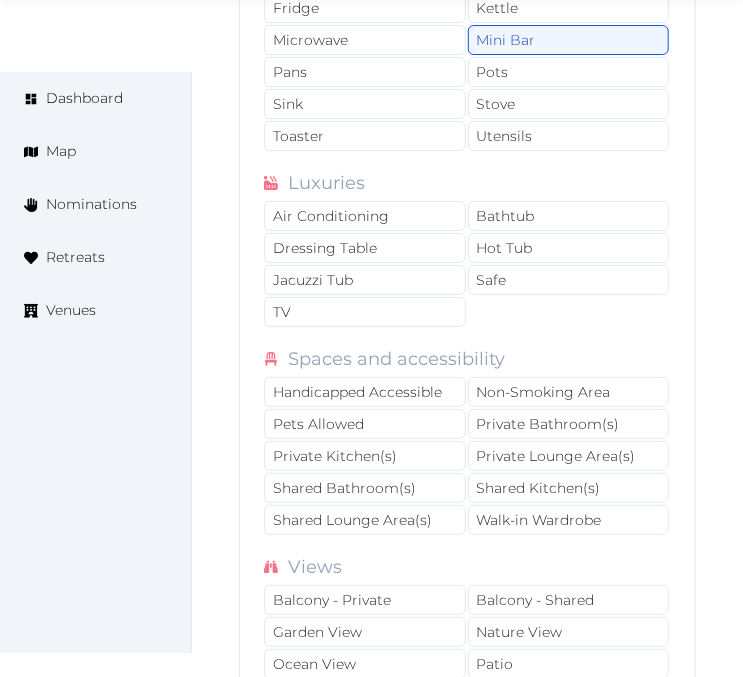 click on "Luxuries" at bounding box center [326, 185] 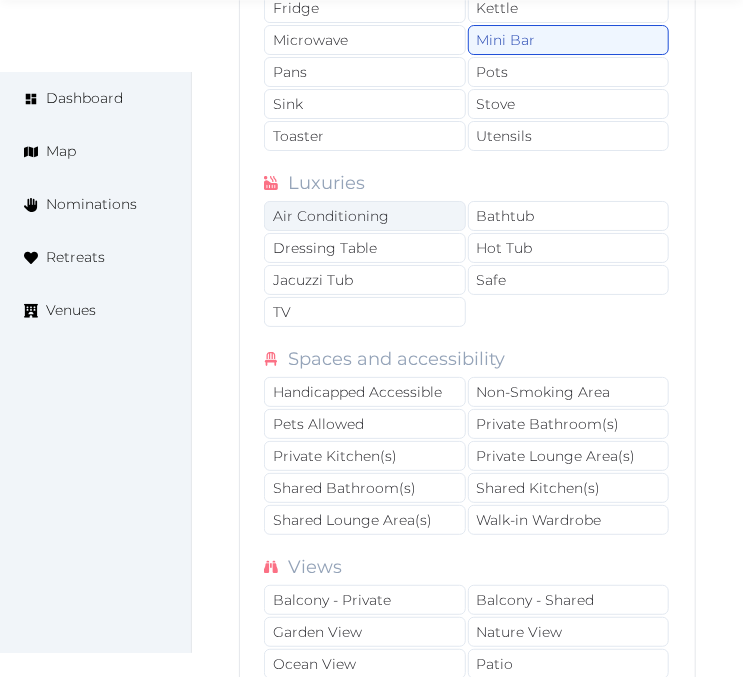 click on "Air Conditioning" at bounding box center (365, 216) 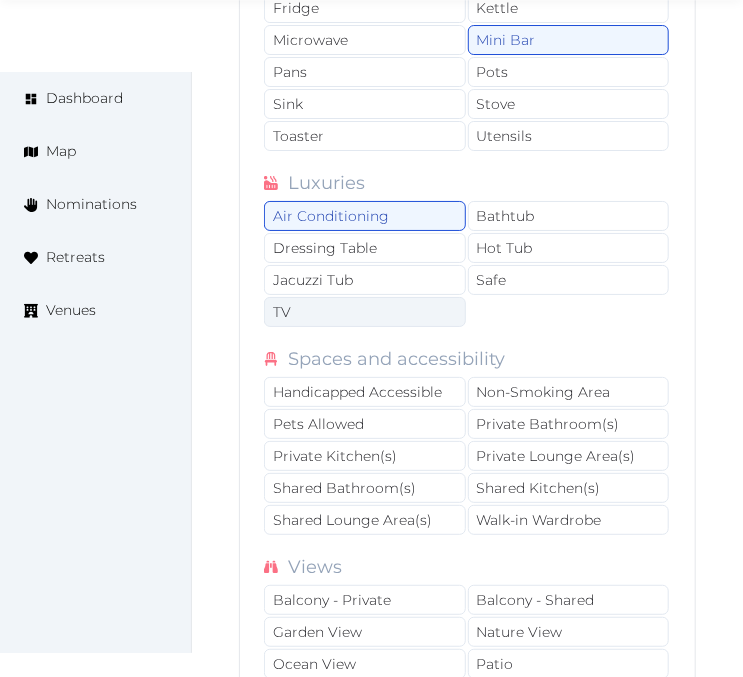 click on "TV" at bounding box center (365, 312) 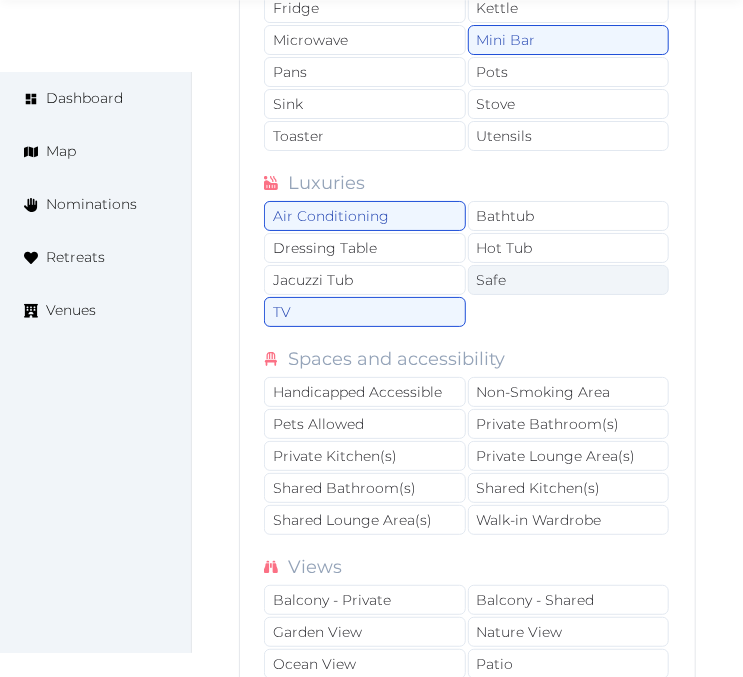 click on "Safe" at bounding box center (569, 280) 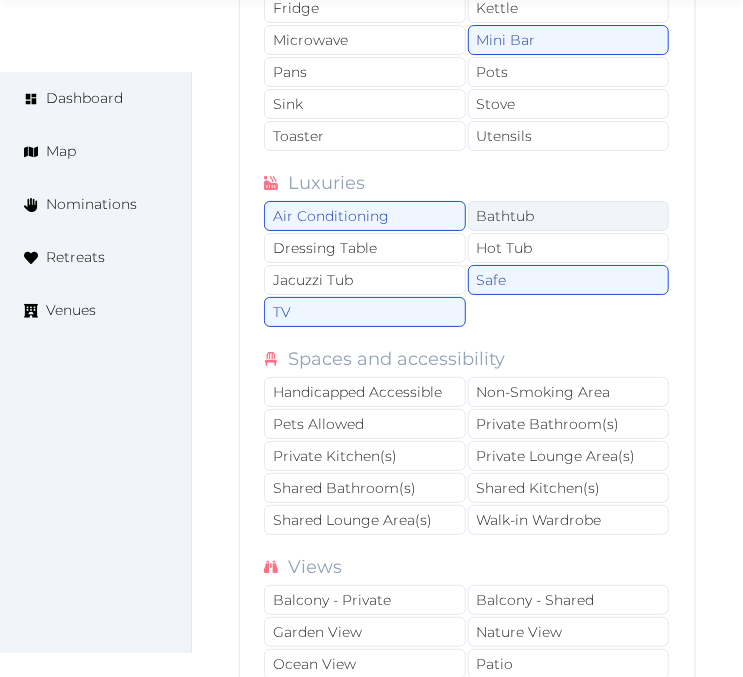 click on "Bathtub" at bounding box center (569, 216) 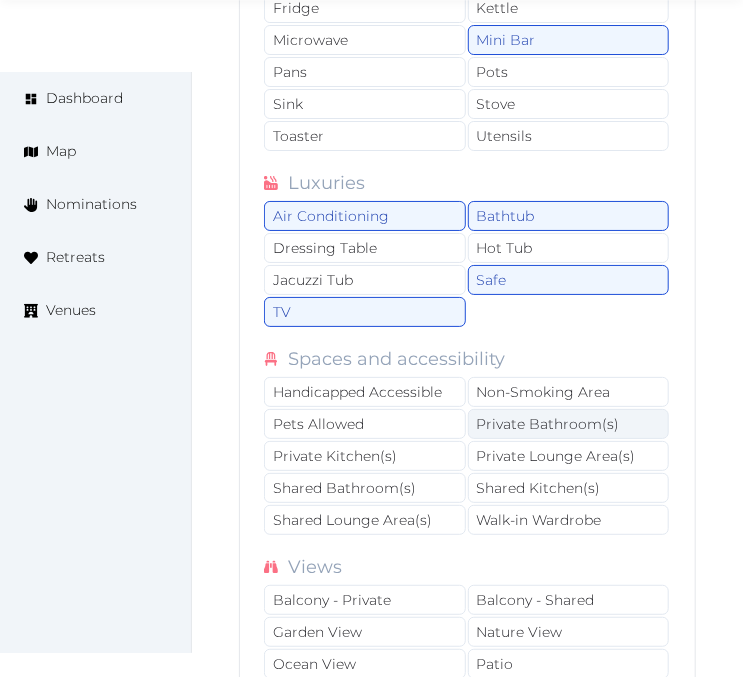 click on "Private Bathroom(s)" at bounding box center [569, 424] 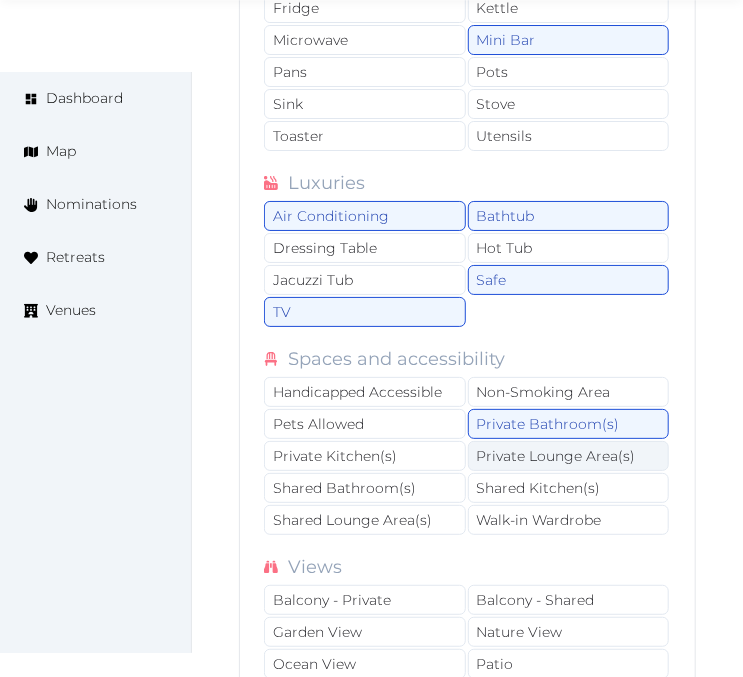 click on "Private Lounge Area(s)" at bounding box center (569, 456) 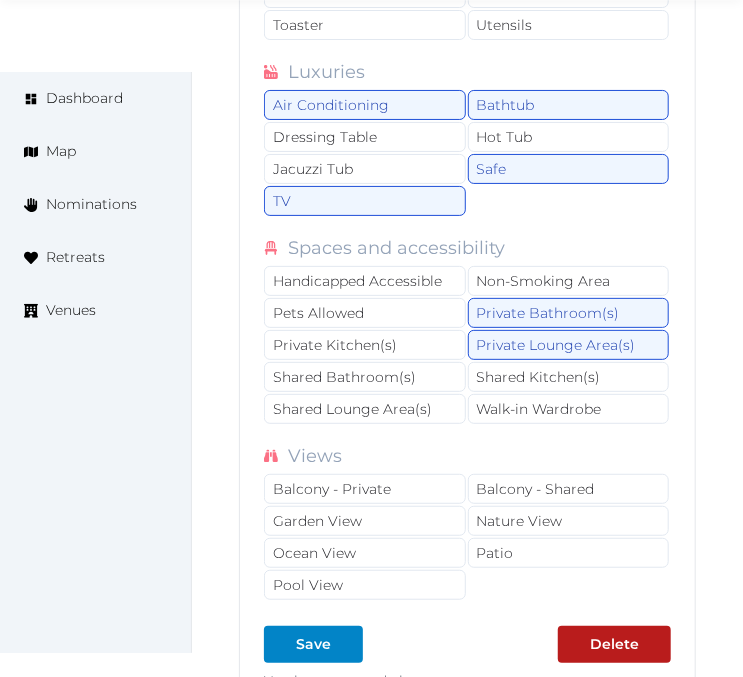 scroll, scrollTop: 17970, scrollLeft: 0, axis: vertical 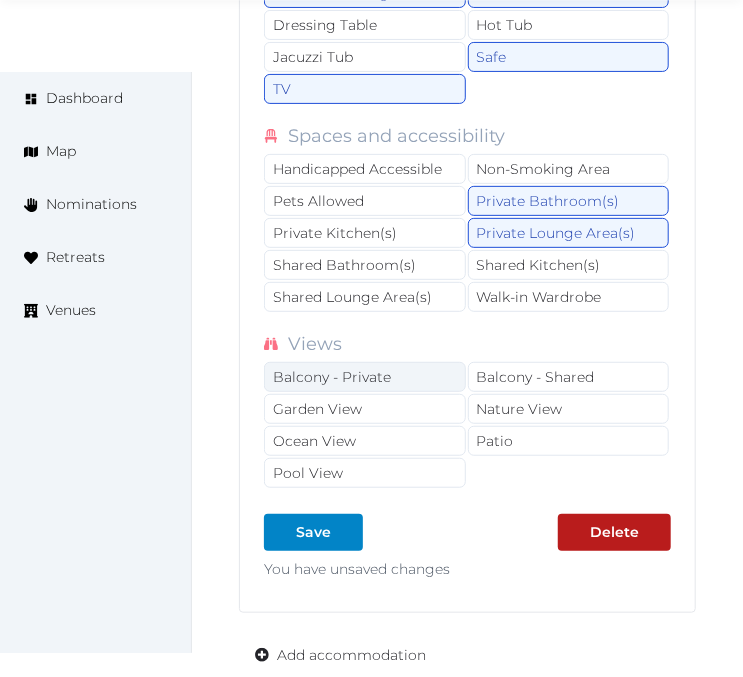 click on "Balcony - Private" at bounding box center [365, 377] 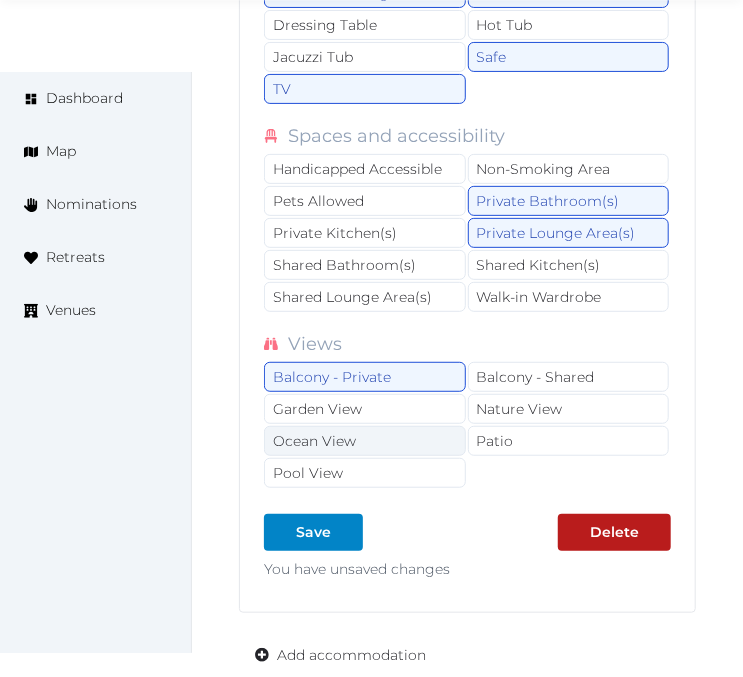 drag, startPoint x: 387, startPoint y: 447, endPoint x: 441, endPoint y: 431, distance: 56.32051 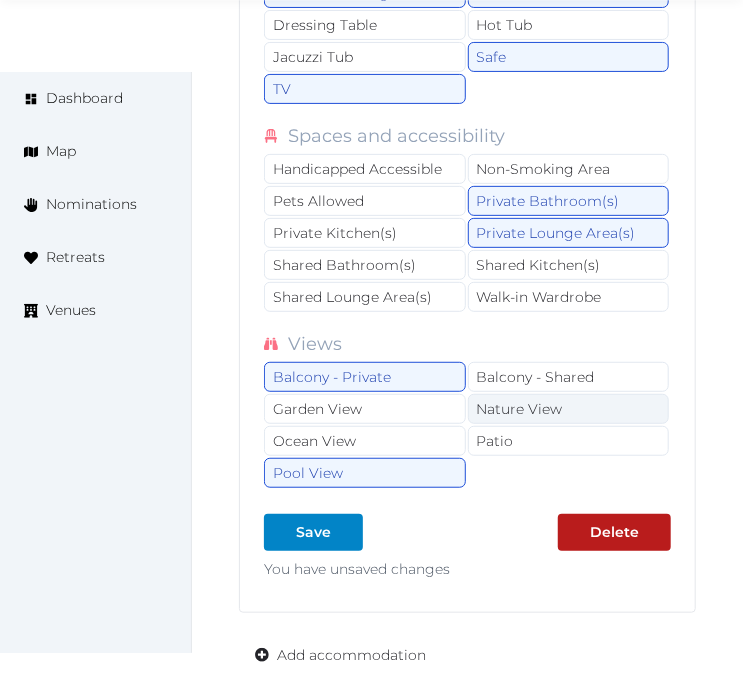 click on "Nature View" at bounding box center [569, 409] 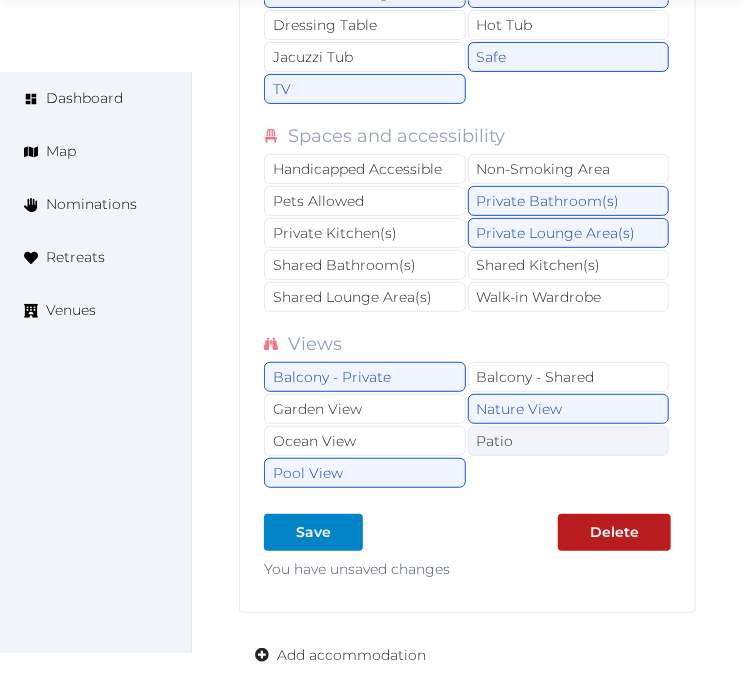 click on "Patio" at bounding box center [569, 441] 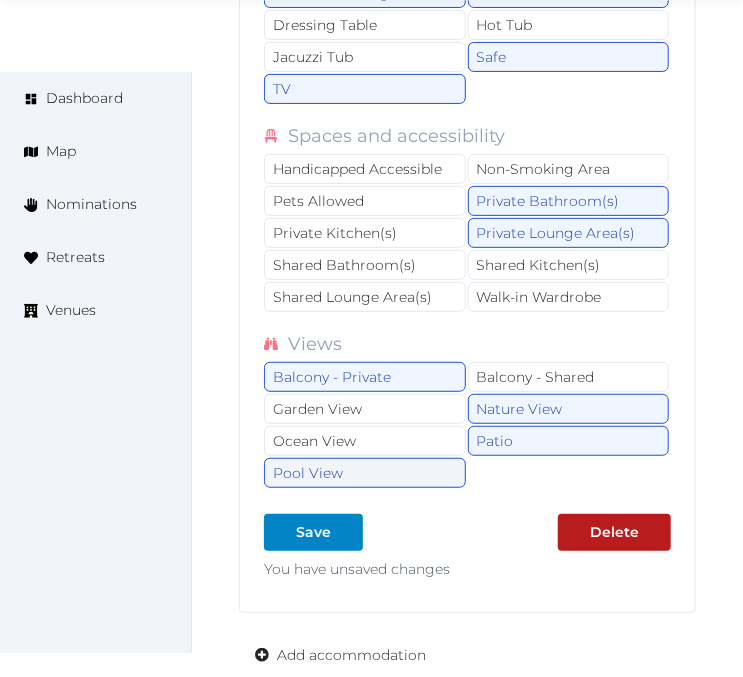 click on "Pool View" at bounding box center (365, 473) 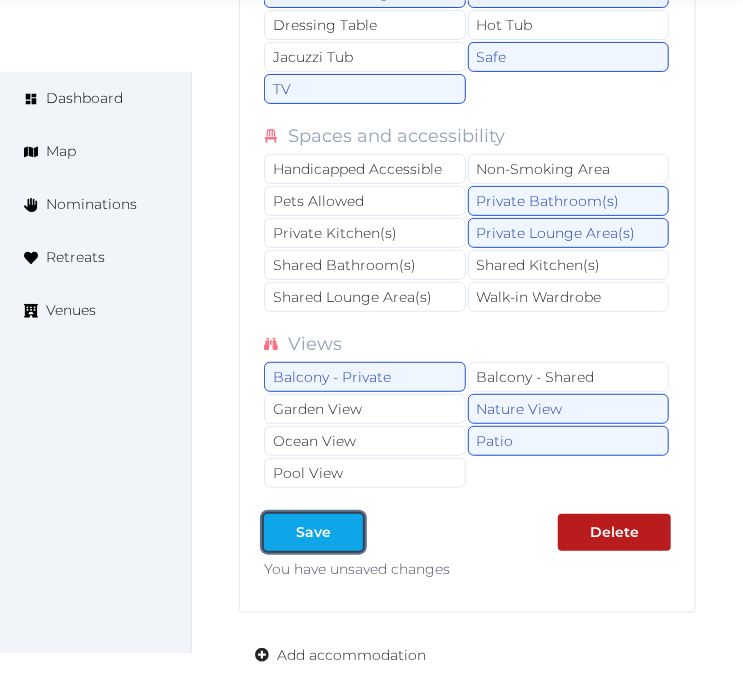 click on "Save" at bounding box center [313, 532] 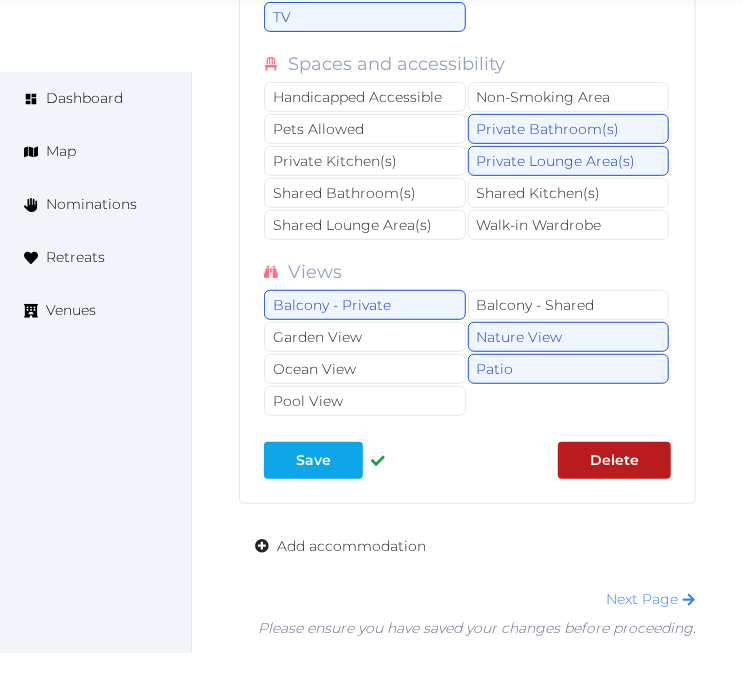 scroll, scrollTop: 18081, scrollLeft: 0, axis: vertical 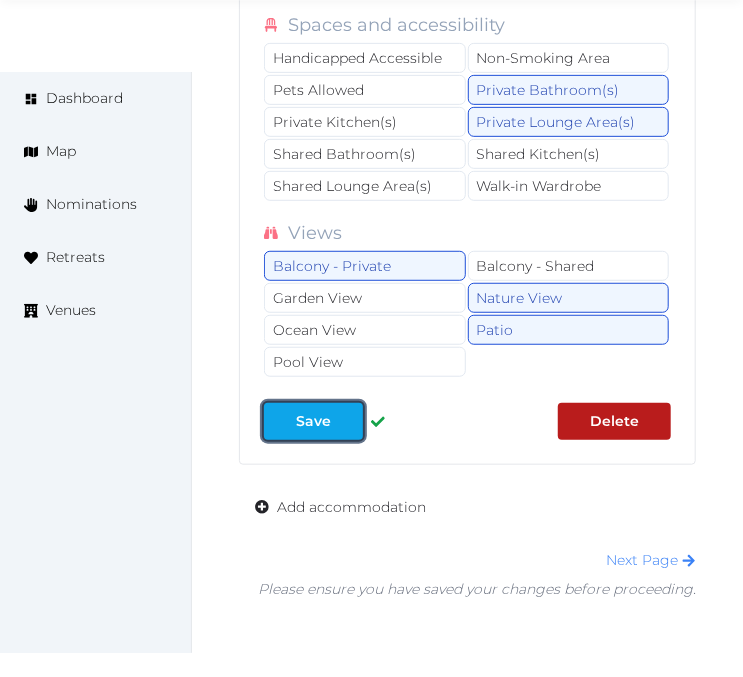 click on "Save" at bounding box center [313, 421] 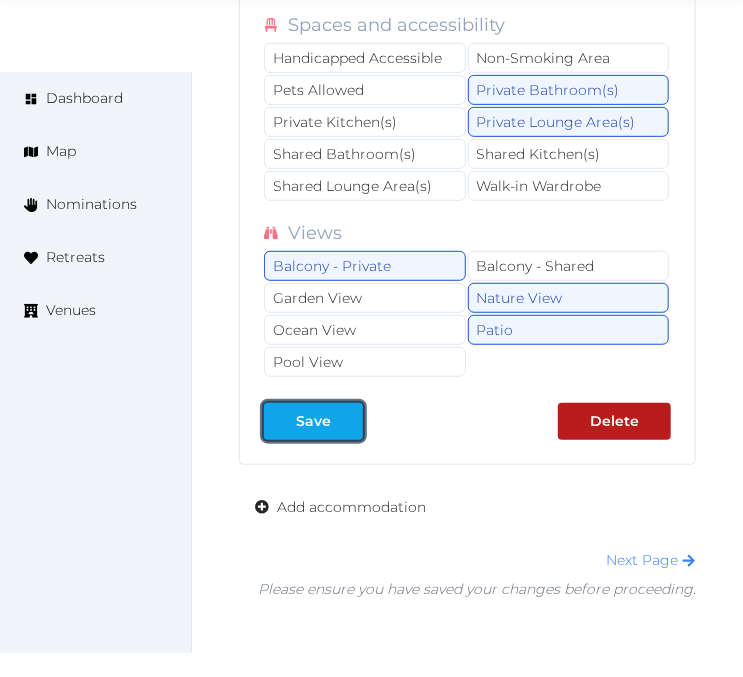 click on "Save" at bounding box center (313, 421) 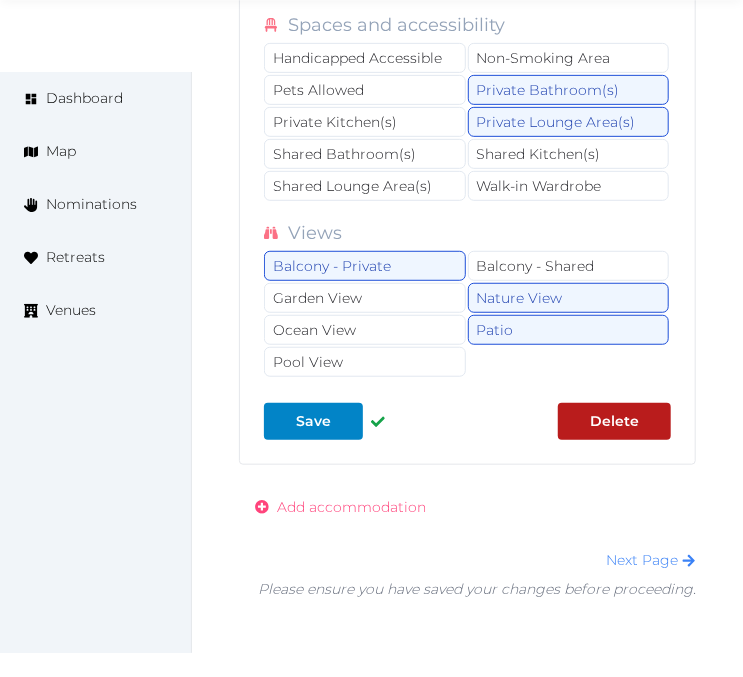 click on "Add accommodation" at bounding box center [351, 507] 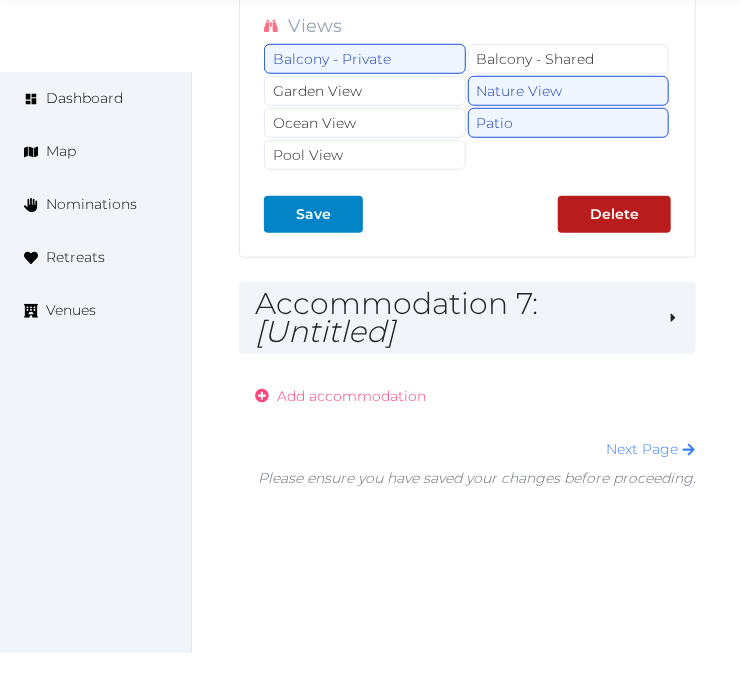 scroll, scrollTop: 18307, scrollLeft: 0, axis: vertical 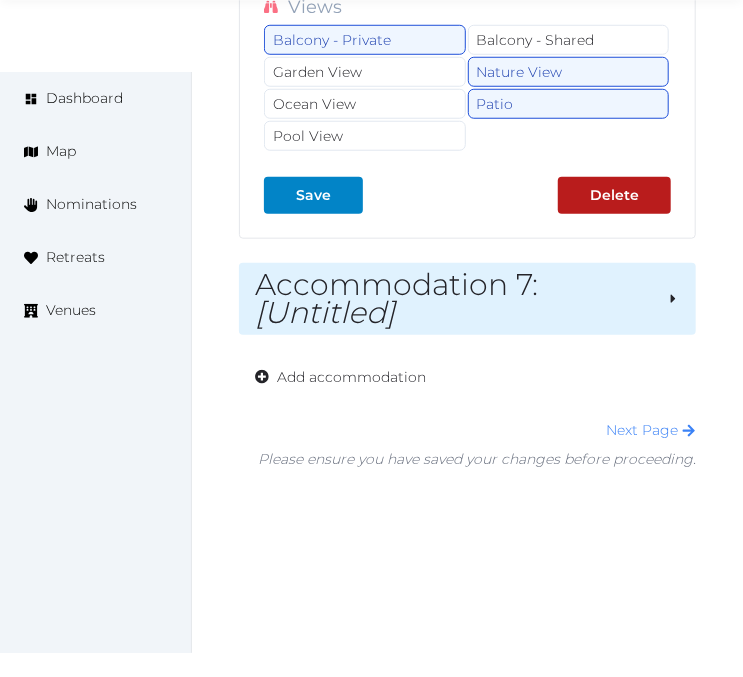 click on "Accommodation 7 :  [Untitled]" at bounding box center (453, 299) 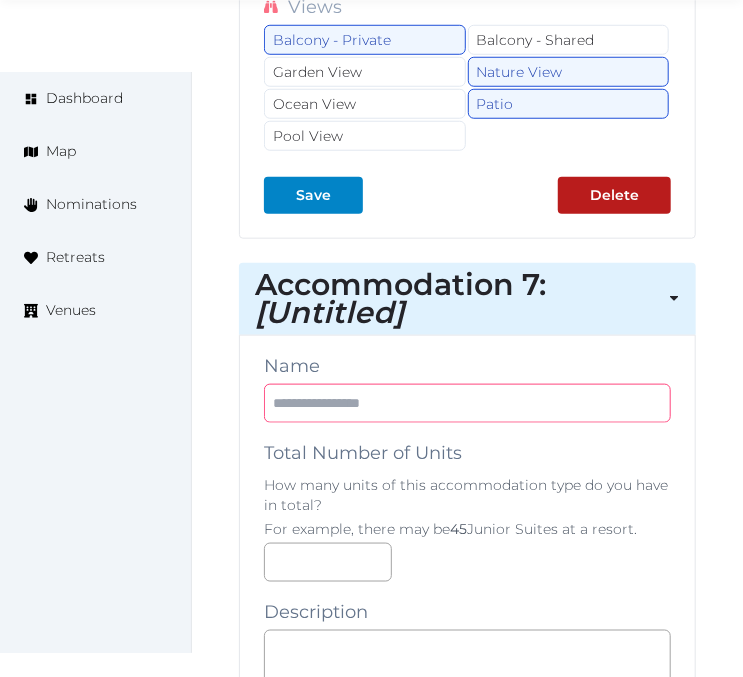 click at bounding box center [467, 403] 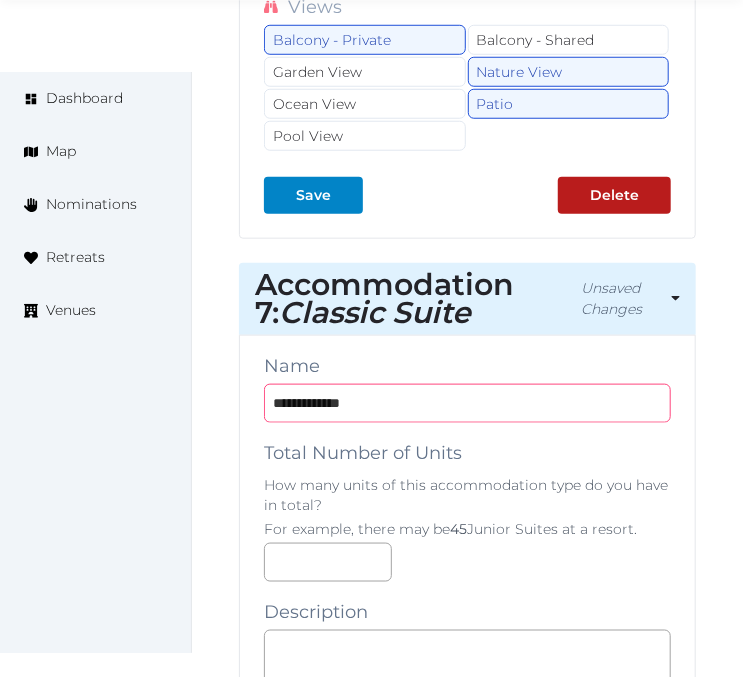type on "**********" 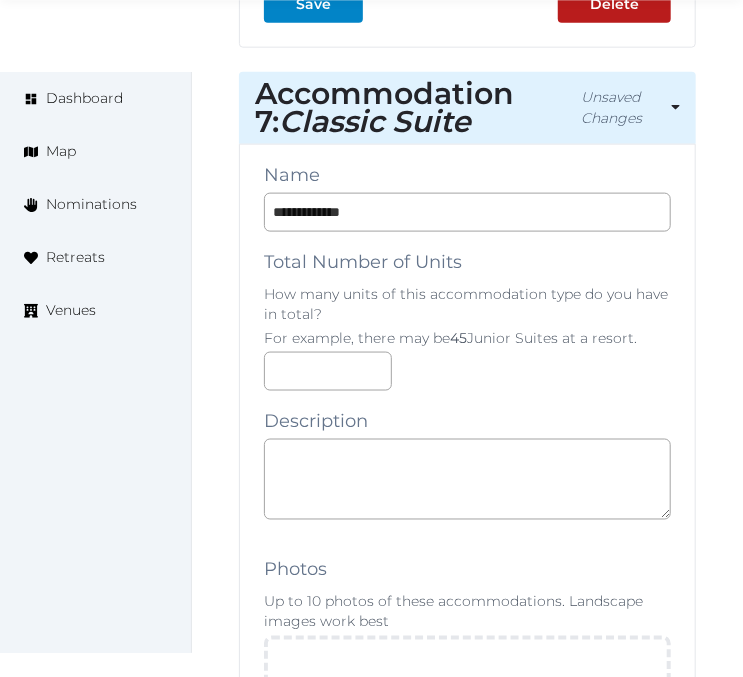 scroll, scrollTop: 18641, scrollLeft: 0, axis: vertical 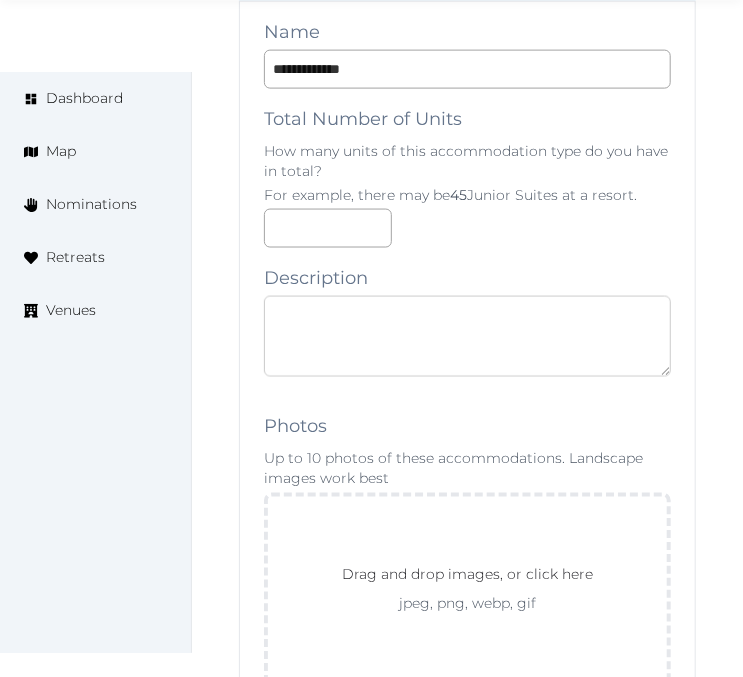 click at bounding box center [467, 336] 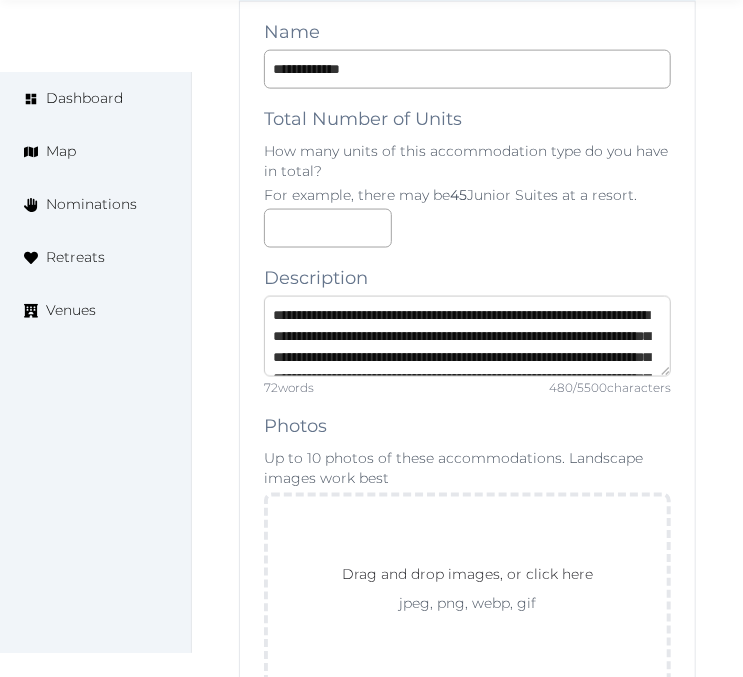 scroll, scrollTop: 135, scrollLeft: 0, axis: vertical 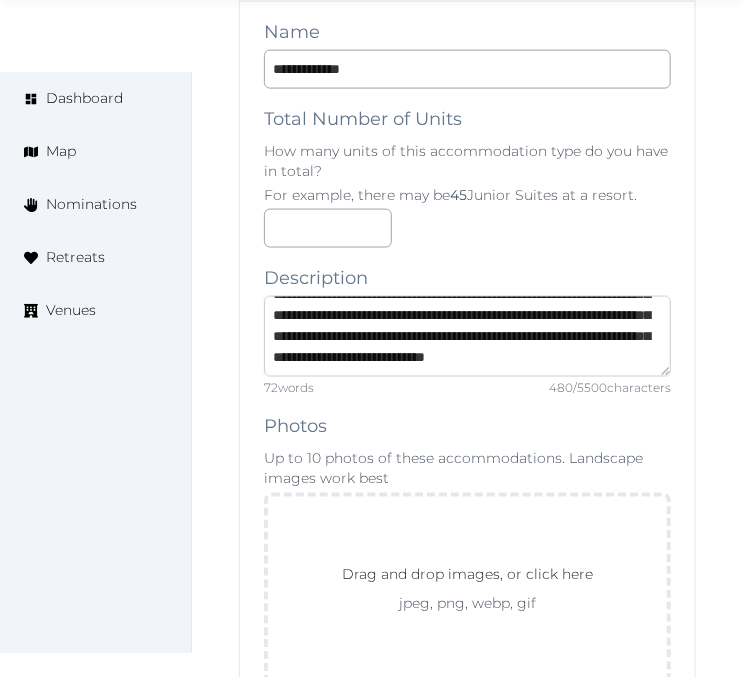 type on "**********" 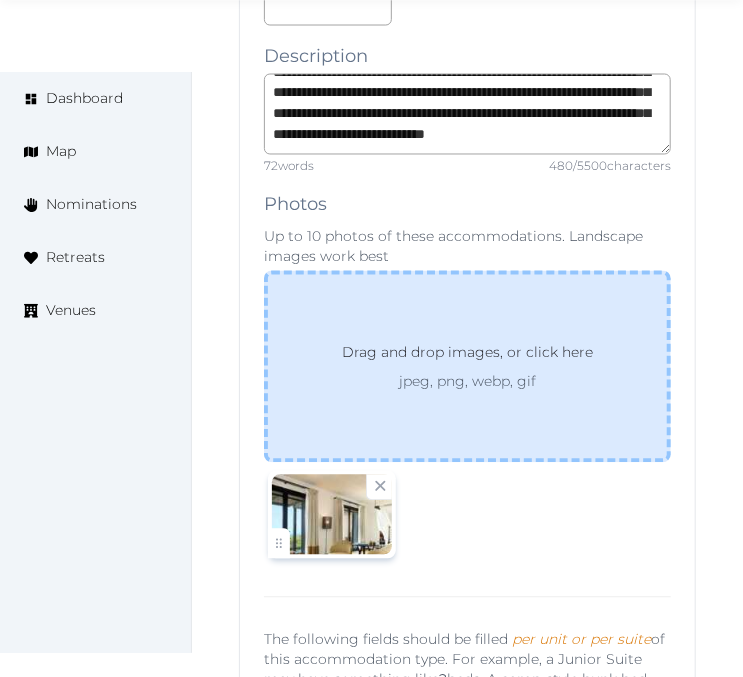 click on "Drag and drop images, or click here jpeg, png, webp, gif" at bounding box center [467, 367] 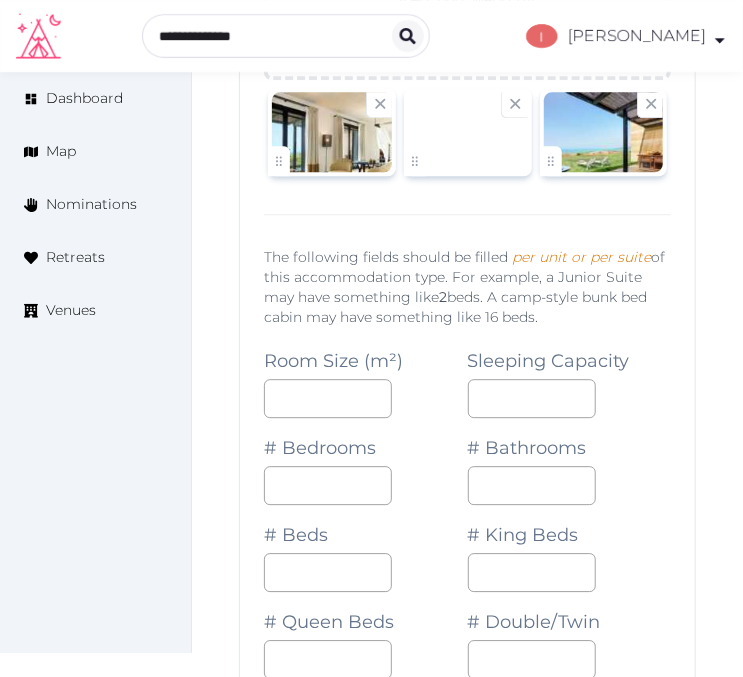 scroll, scrollTop: 19307, scrollLeft: 0, axis: vertical 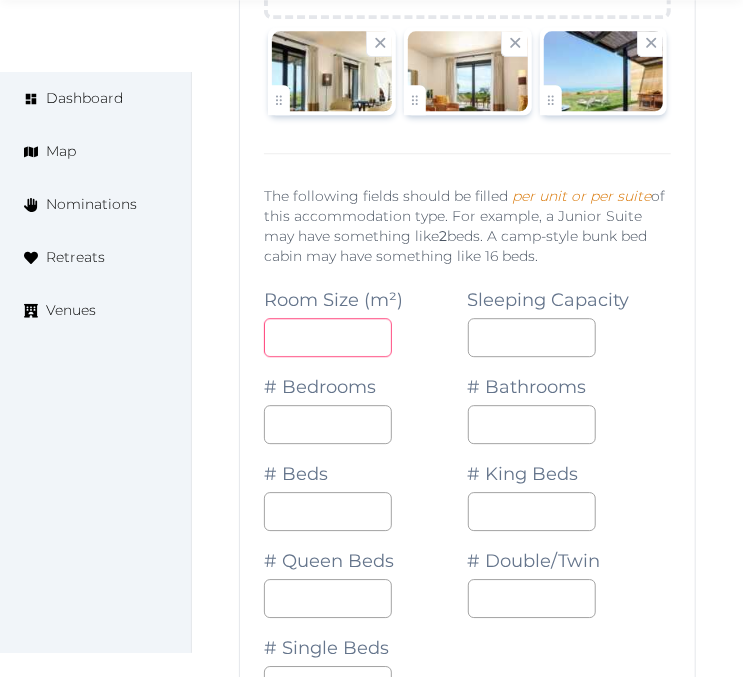 click at bounding box center [328, 337] 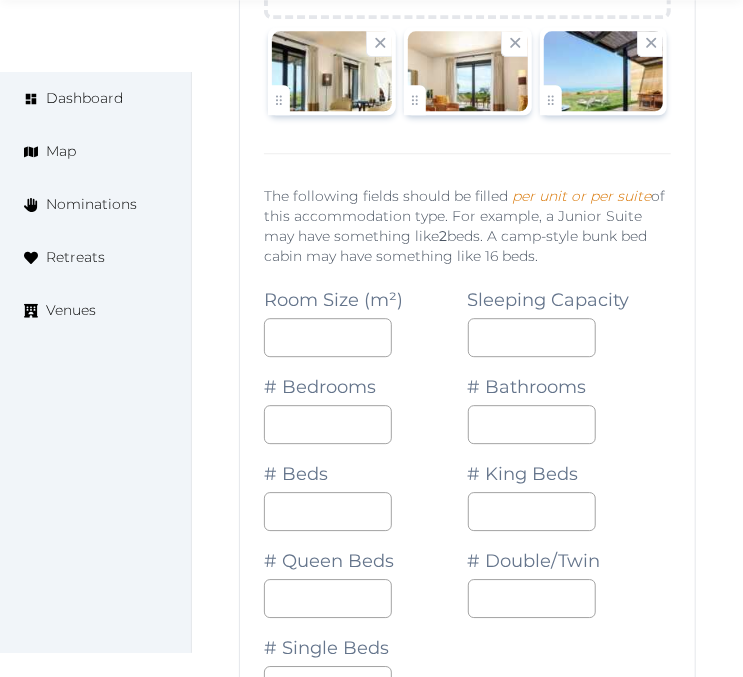 click on "# Bathrooms" at bounding box center (570, 400) 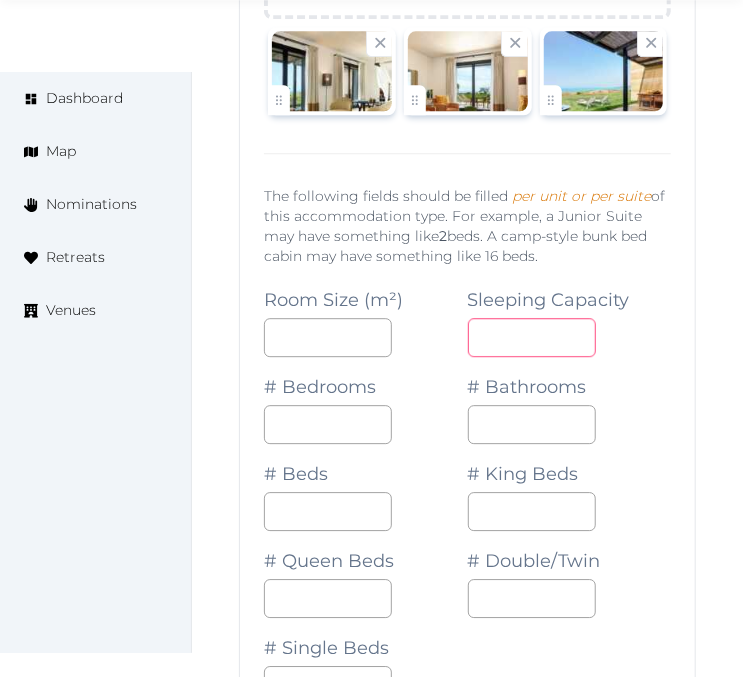 click at bounding box center (532, 337) 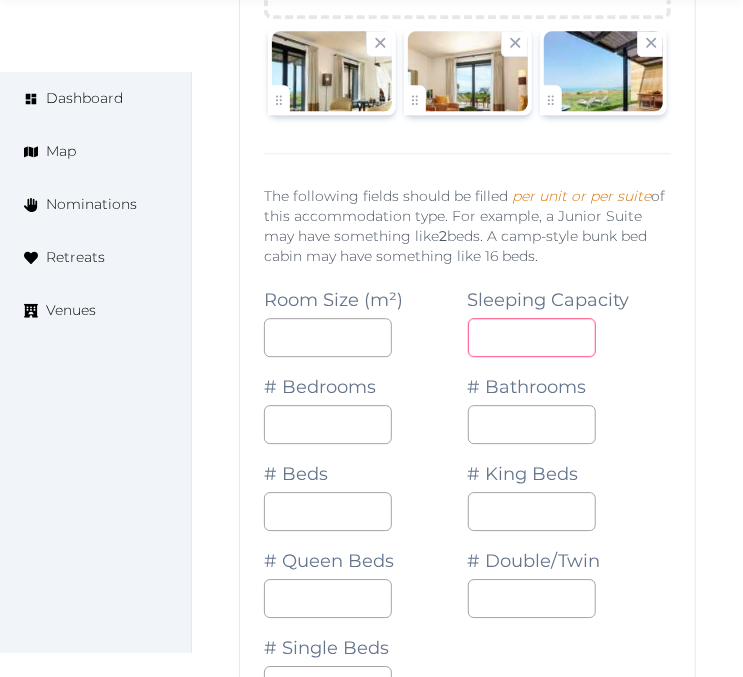 type on "*" 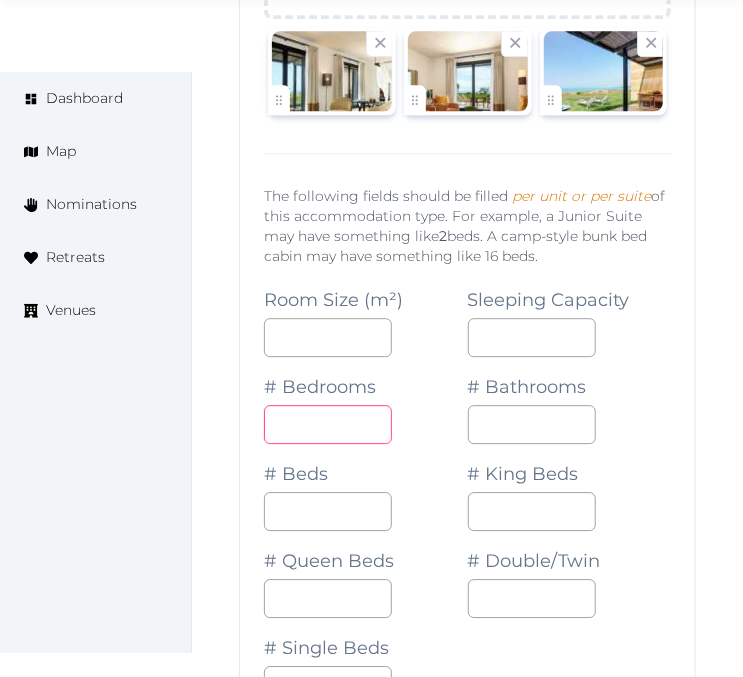 click at bounding box center (328, 424) 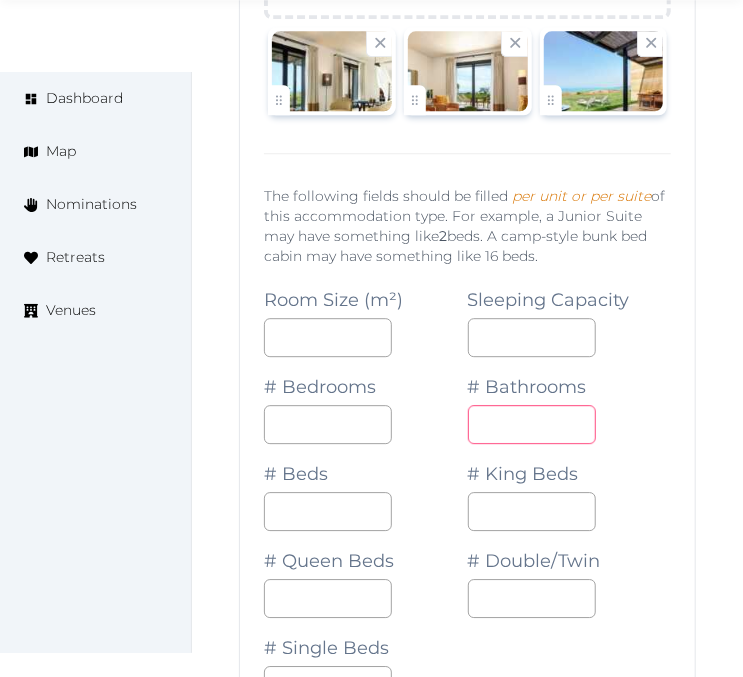 click at bounding box center (532, 424) 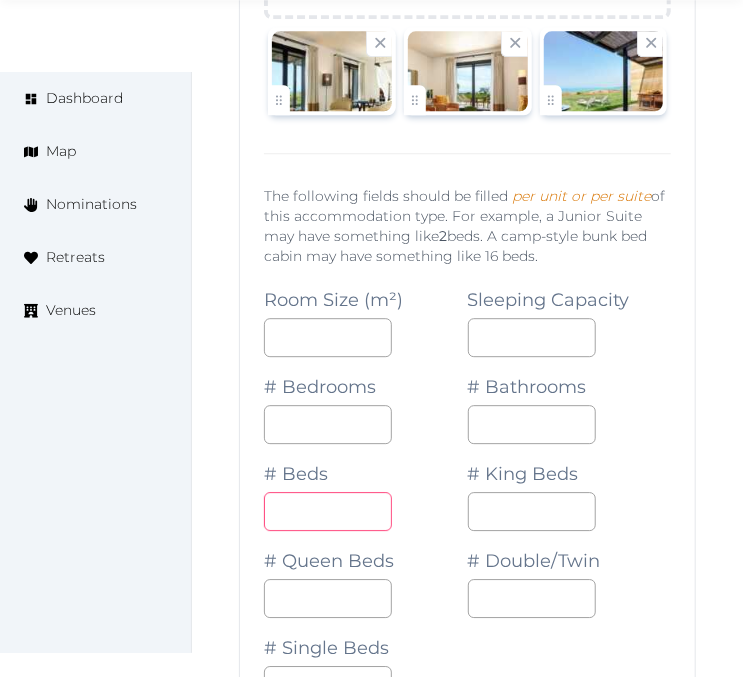 click on "*" at bounding box center (328, 511) 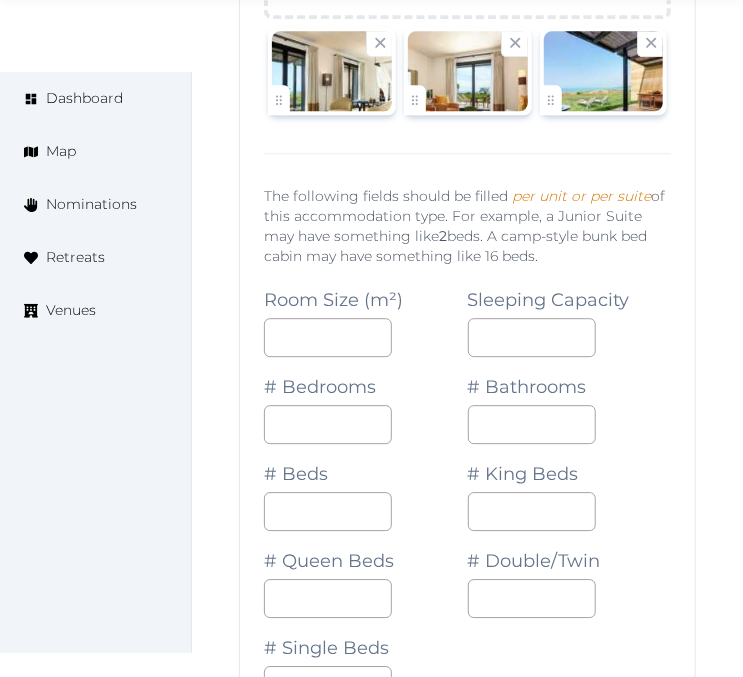 click on "# Double/Twin" at bounding box center (570, 574) 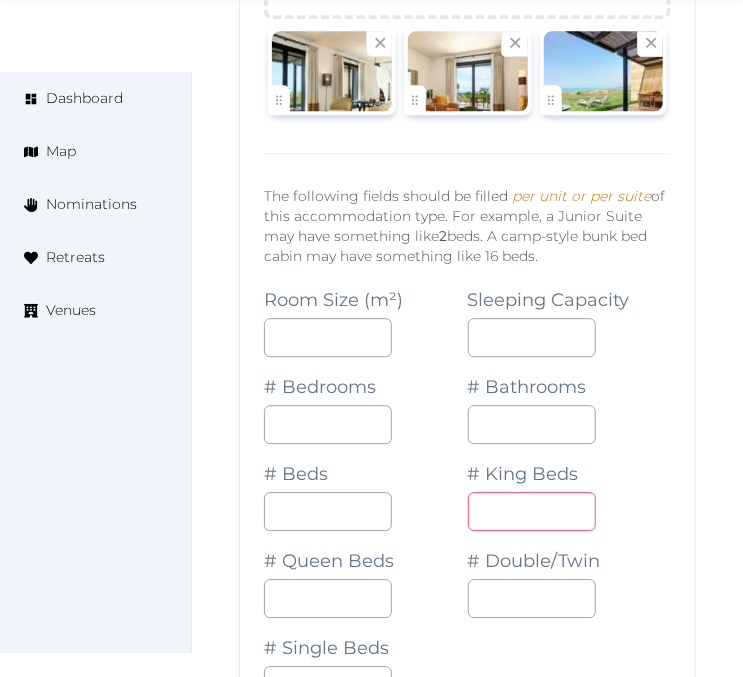 click at bounding box center [532, 511] 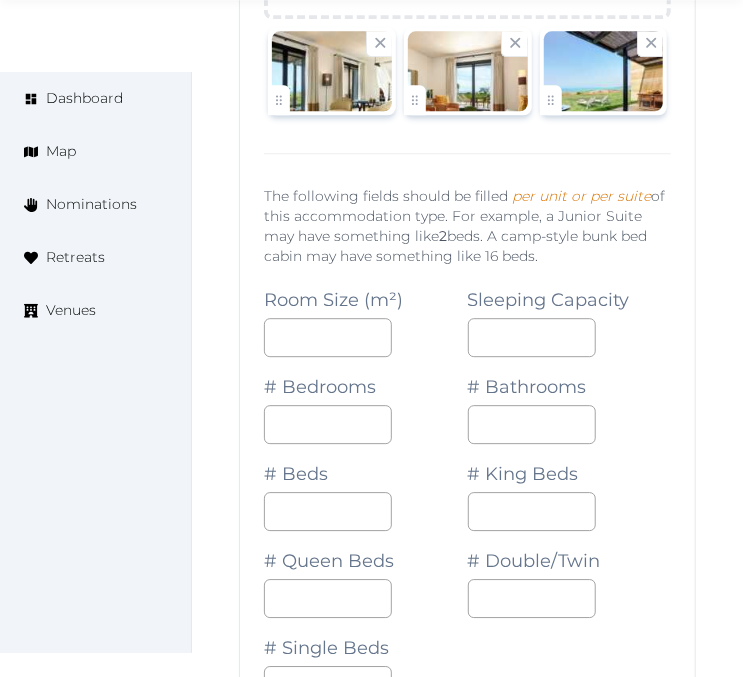 click on "*" at bounding box center (570, 511) 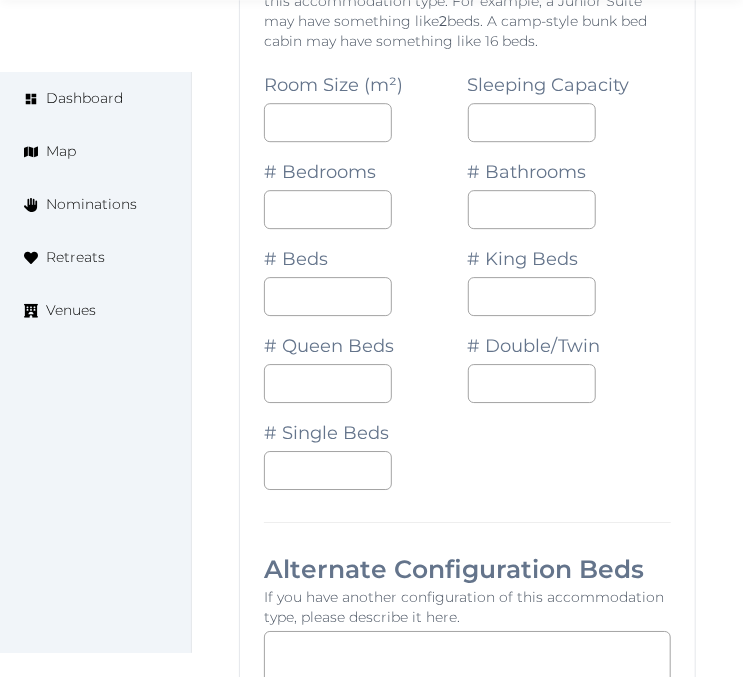 scroll, scrollTop: 19530, scrollLeft: 0, axis: vertical 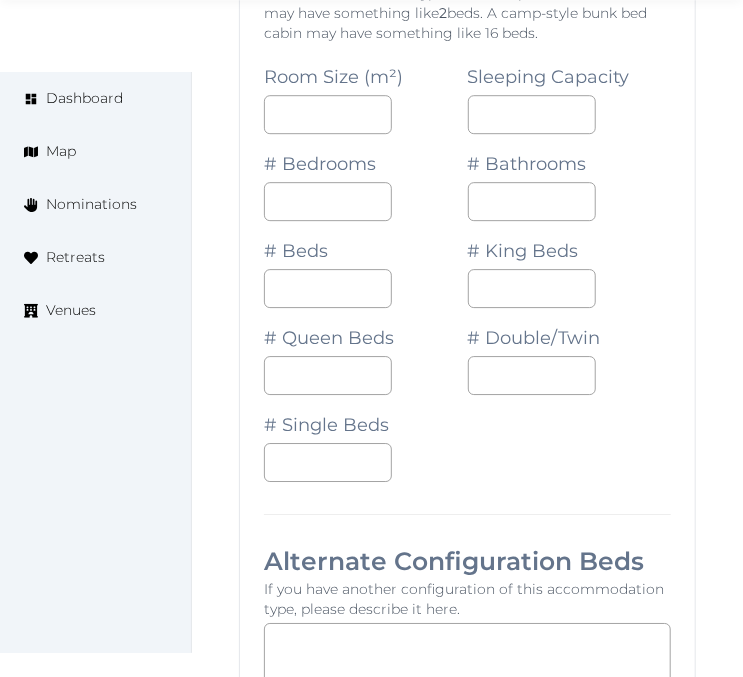 click on "**********" at bounding box center (467, 706) 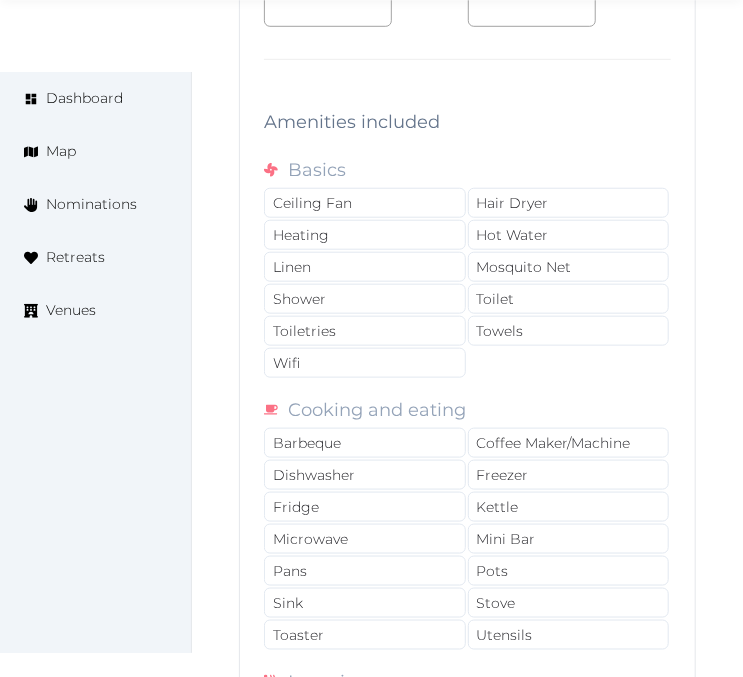 scroll, scrollTop: 20530, scrollLeft: 0, axis: vertical 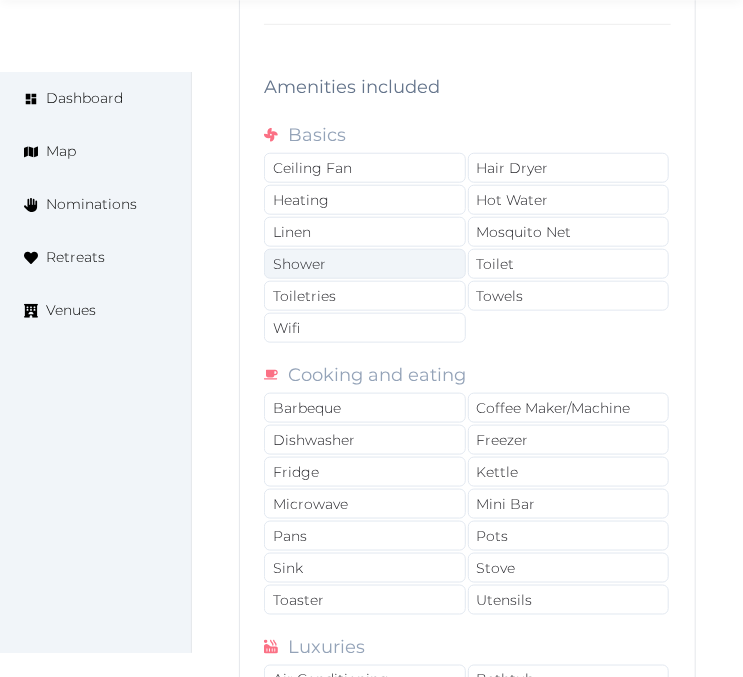 drag, startPoint x: 323, startPoint y: 215, endPoint x: 318, endPoint y: 238, distance: 23.537205 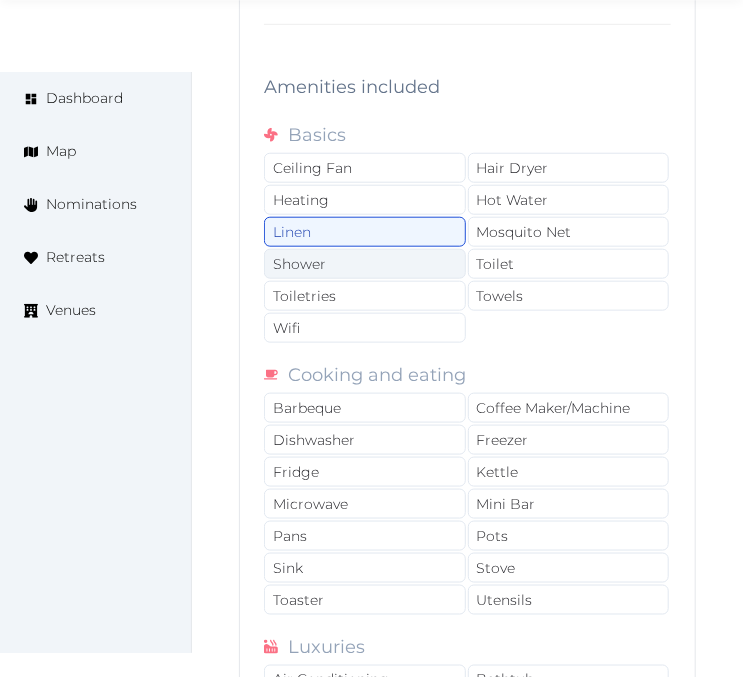 click on "Shower" at bounding box center (365, 264) 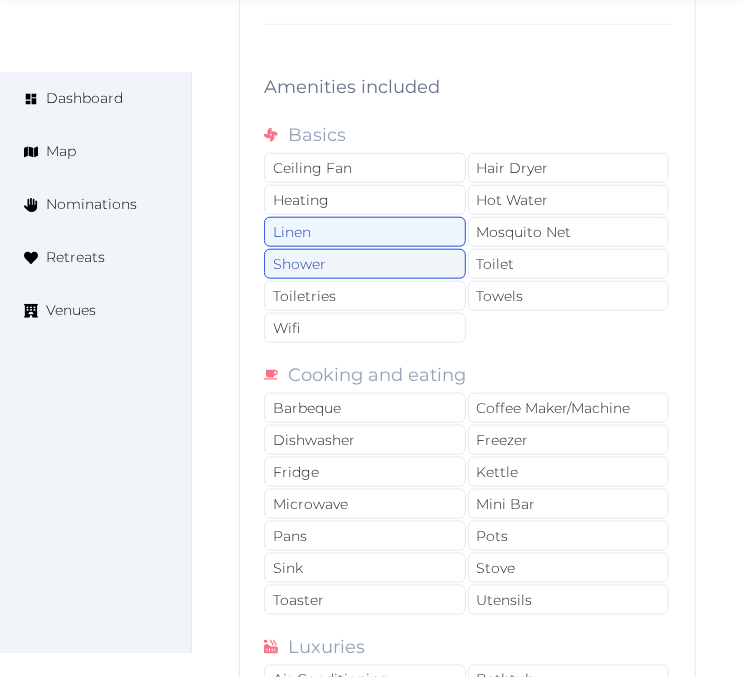 click on "Shower" at bounding box center [365, 264] 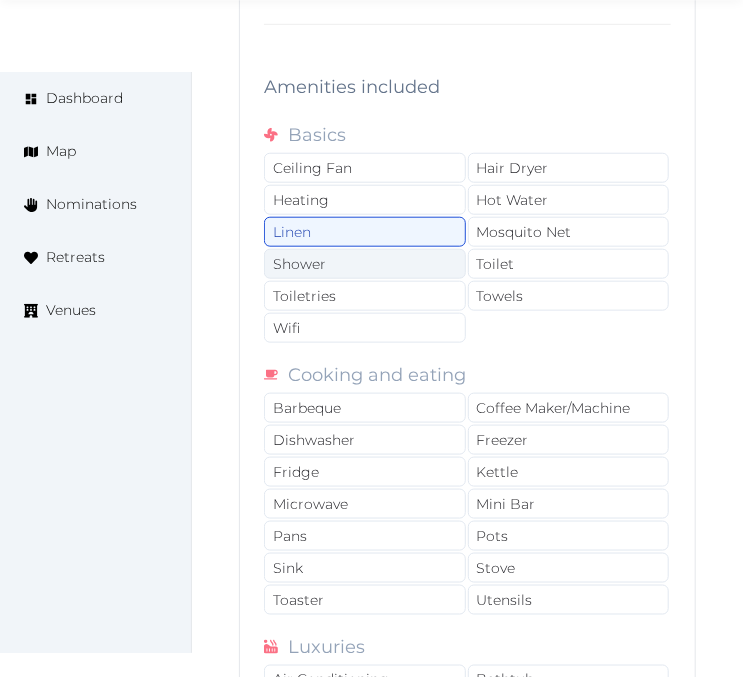 click on "Shower" at bounding box center (365, 264) 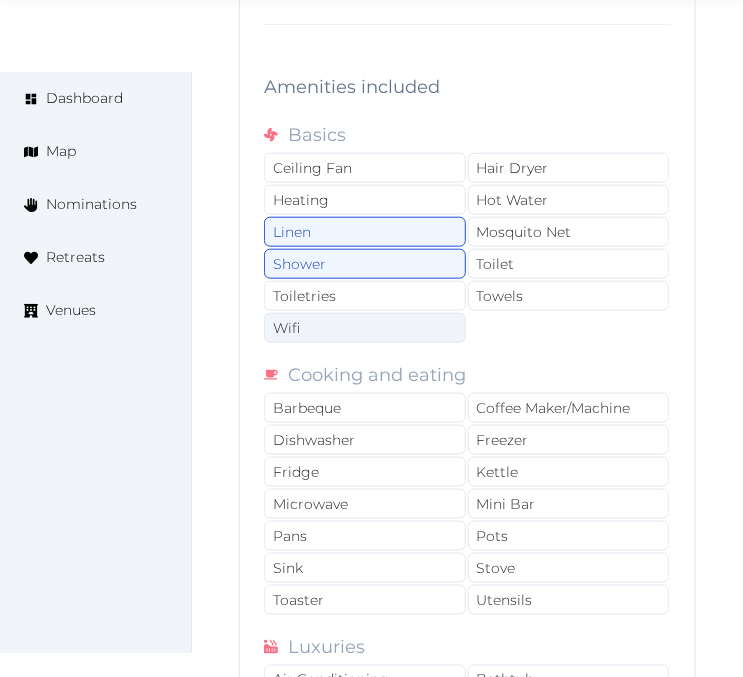 drag, startPoint x: 355, startPoint y: 280, endPoint x: 365, endPoint y: 301, distance: 23.259407 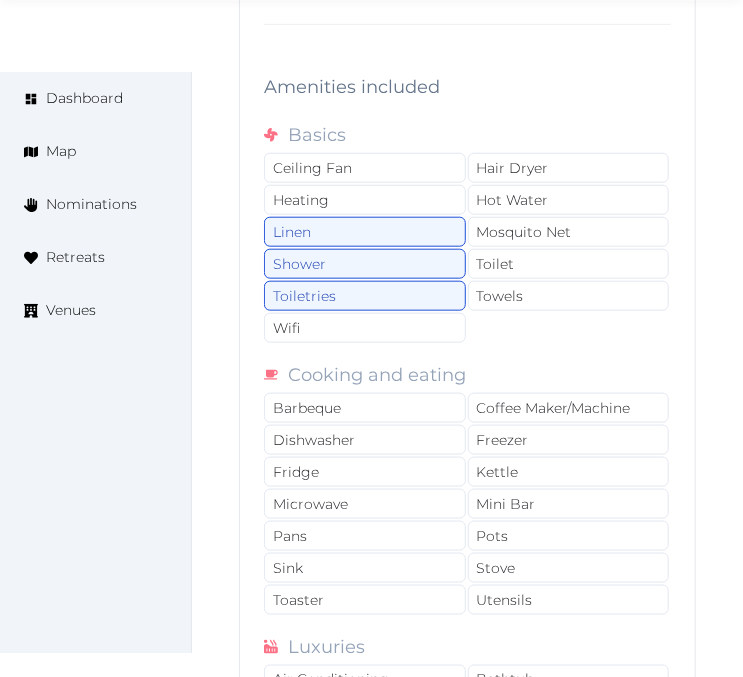 drag, startPoint x: 363, startPoint y: 310, endPoint x: 436, endPoint y: 300, distance: 73.68175 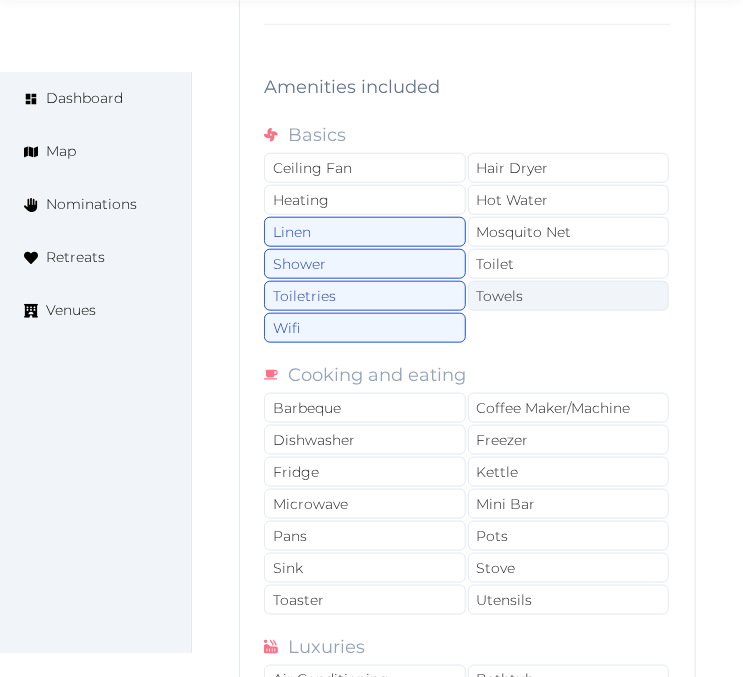 click on "Towels" at bounding box center (569, 296) 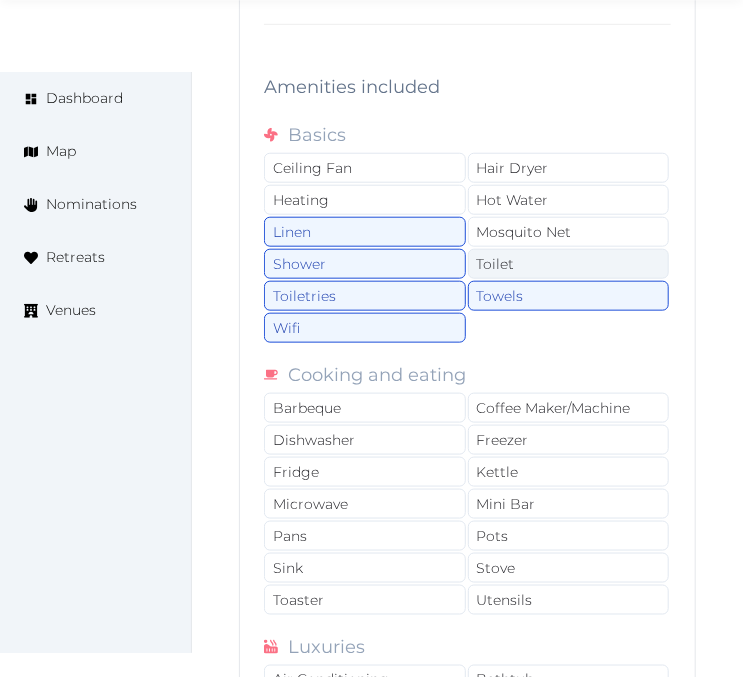click on "Toilet" at bounding box center [569, 264] 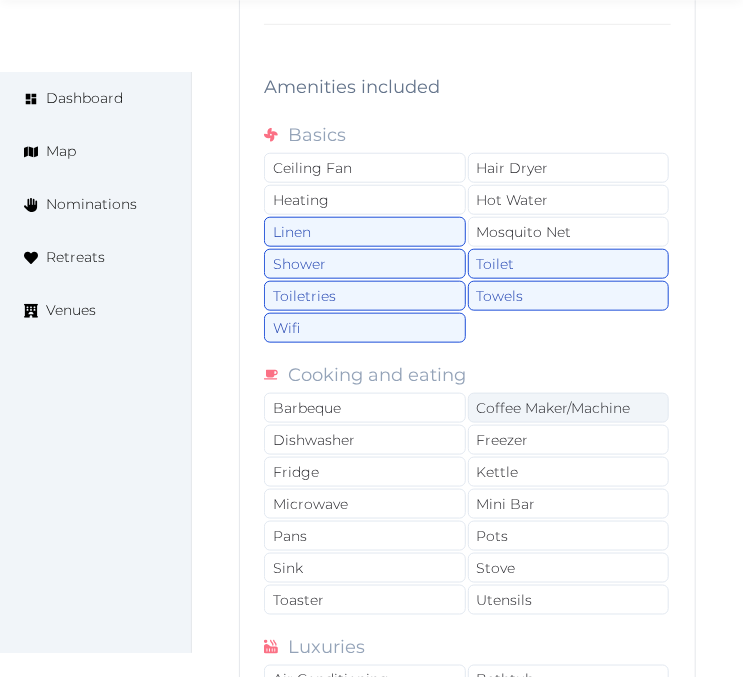 click on "Coffee Maker/Machine" at bounding box center (569, 408) 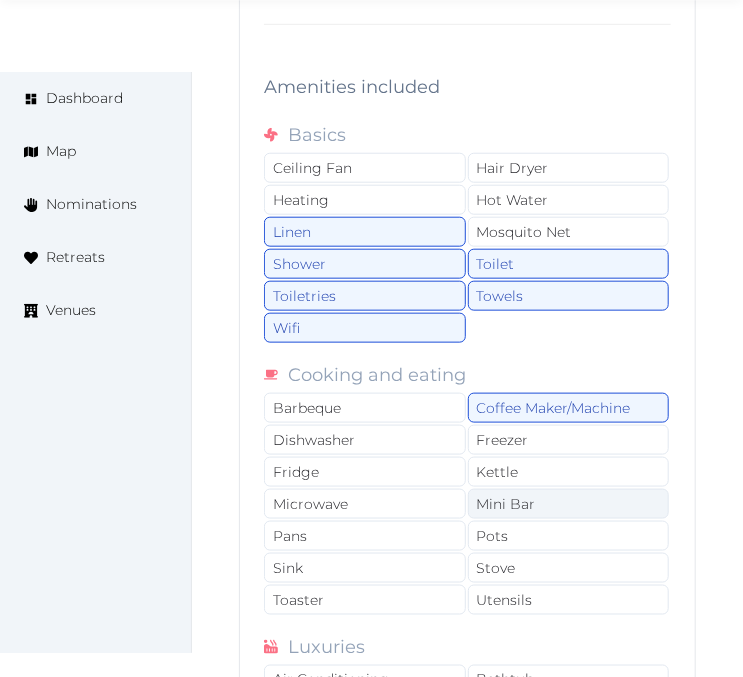 click on "Mini Bar" at bounding box center (569, 504) 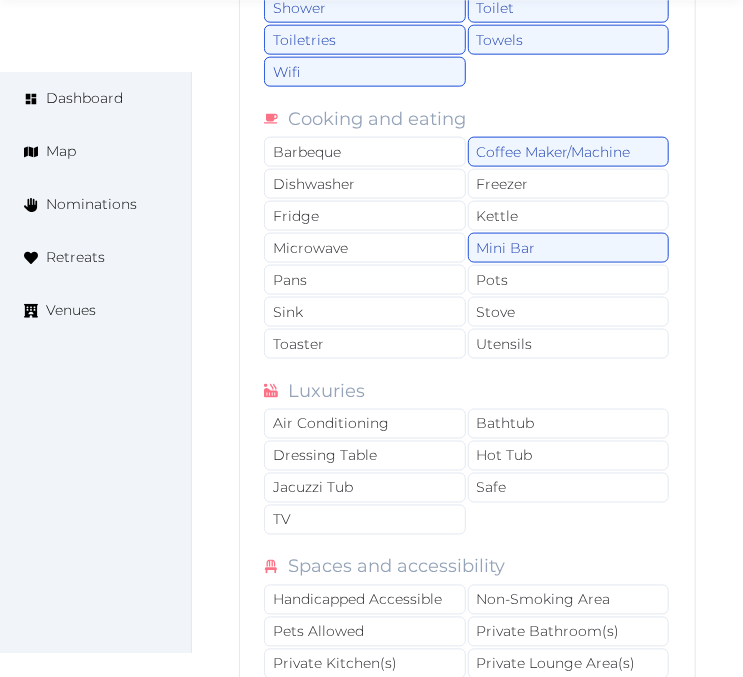 scroll, scrollTop: 20863, scrollLeft: 0, axis: vertical 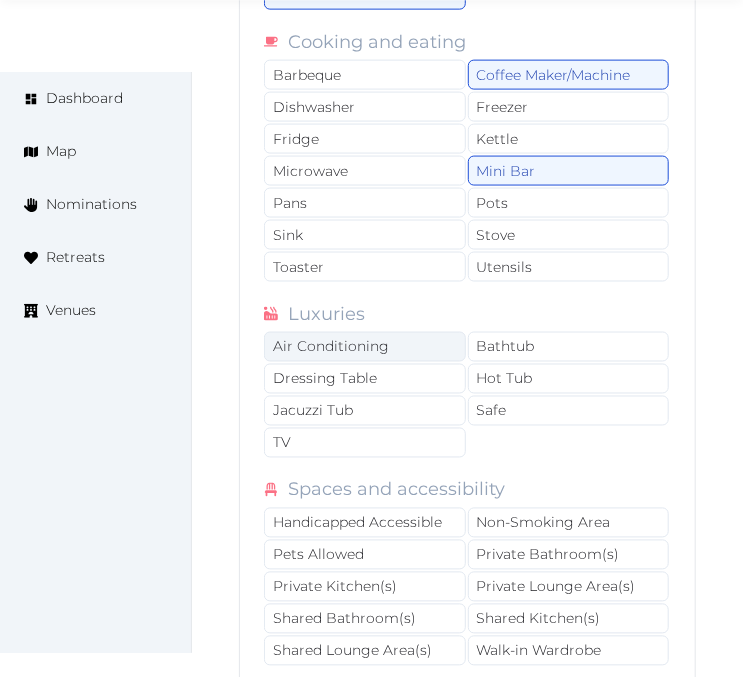 drag, startPoint x: 353, startPoint y: 333, endPoint x: 371, endPoint y: 391, distance: 60.728905 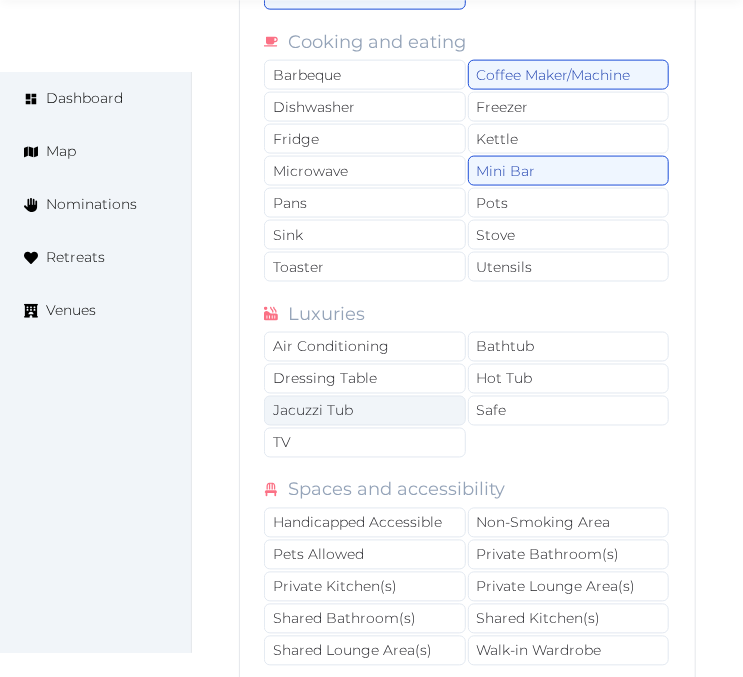 click on "Air Conditioning" at bounding box center [365, 347] 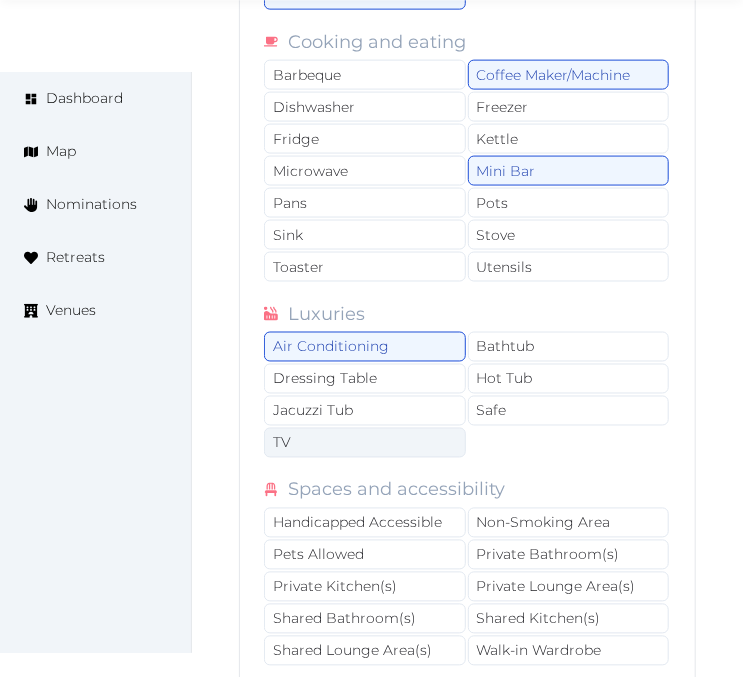 click on "TV" at bounding box center [365, 443] 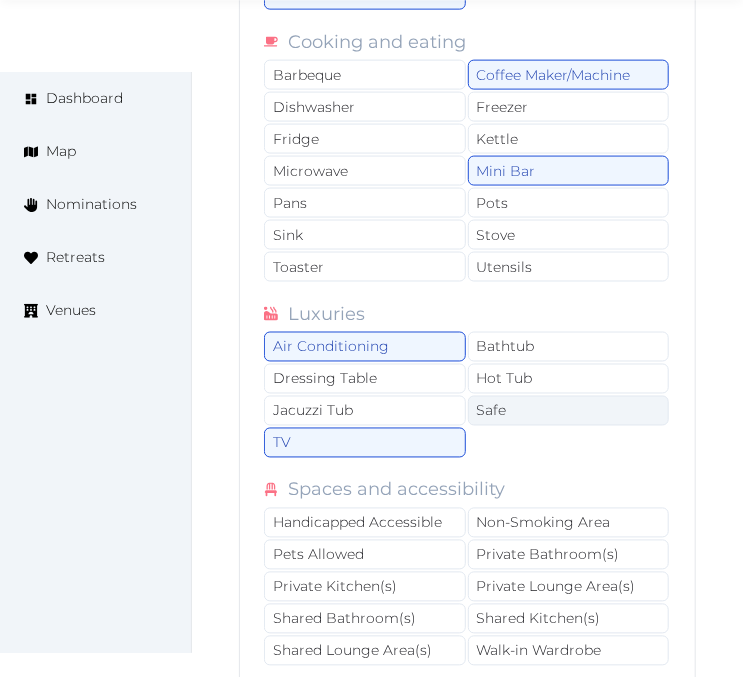 click on "Safe" at bounding box center (569, 411) 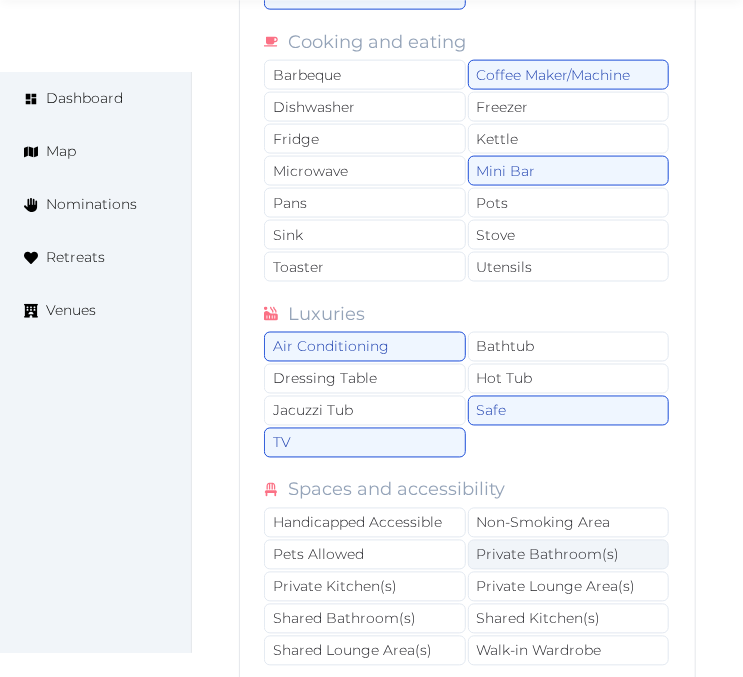 drag, startPoint x: 541, startPoint y: 537, endPoint x: 540, endPoint y: 551, distance: 14.035668 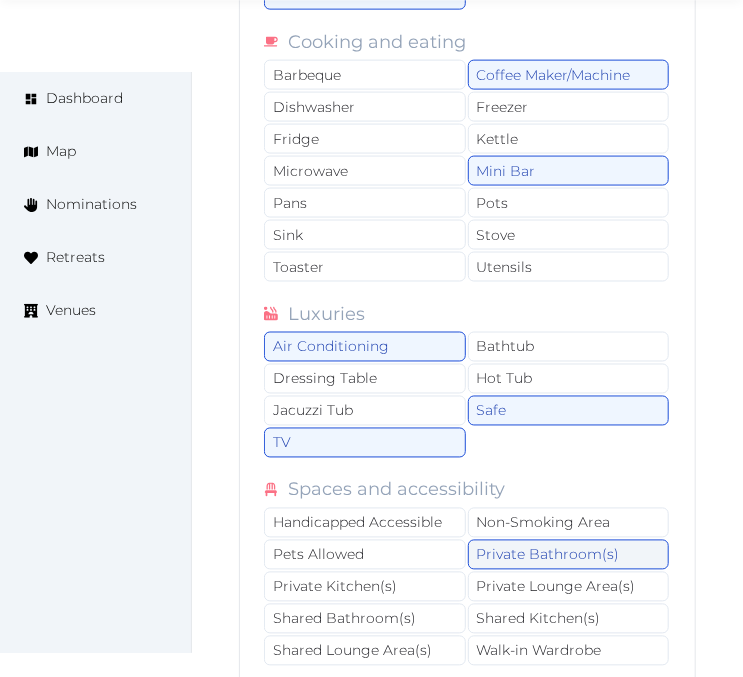 drag, startPoint x: 540, startPoint y: 564, endPoint x: 537, endPoint y: 553, distance: 11.401754 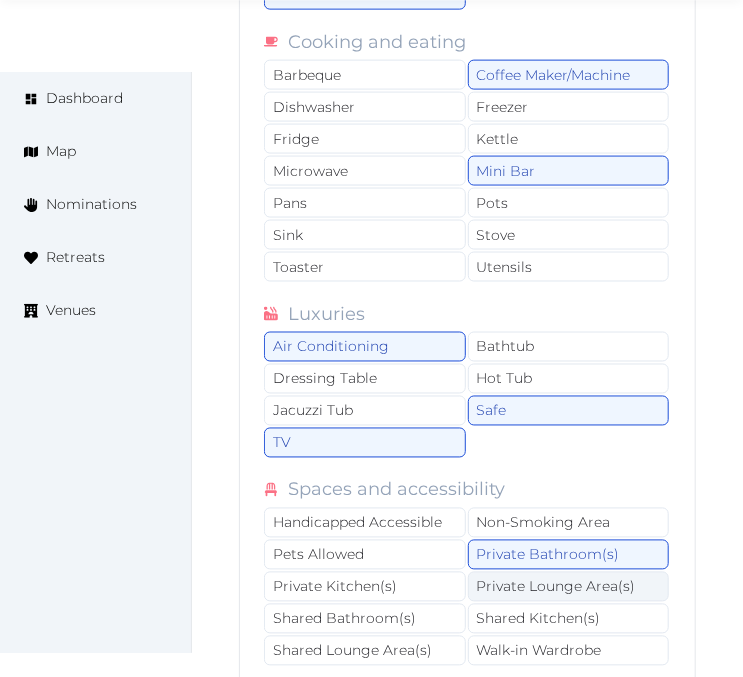 click on "Private Lounge Area(s)" at bounding box center (569, 587) 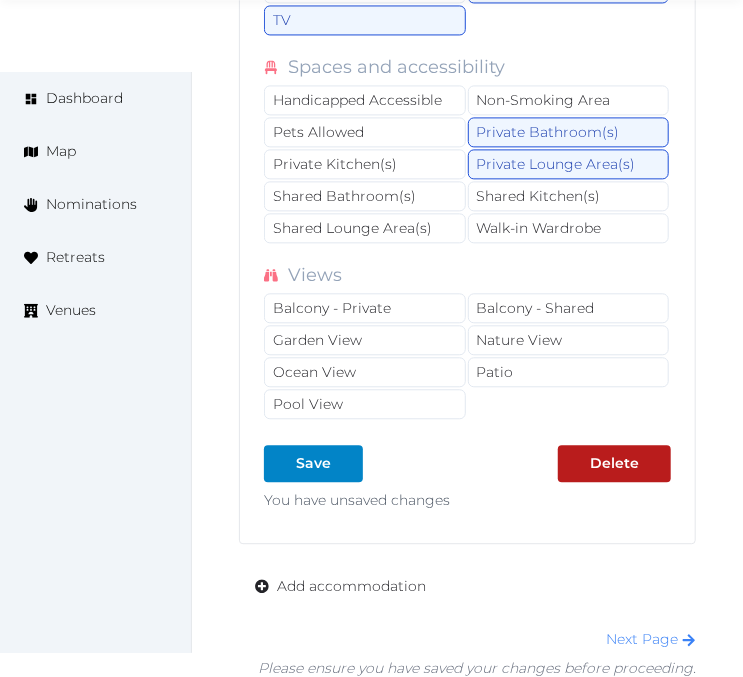 scroll, scrollTop: 21307, scrollLeft: 0, axis: vertical 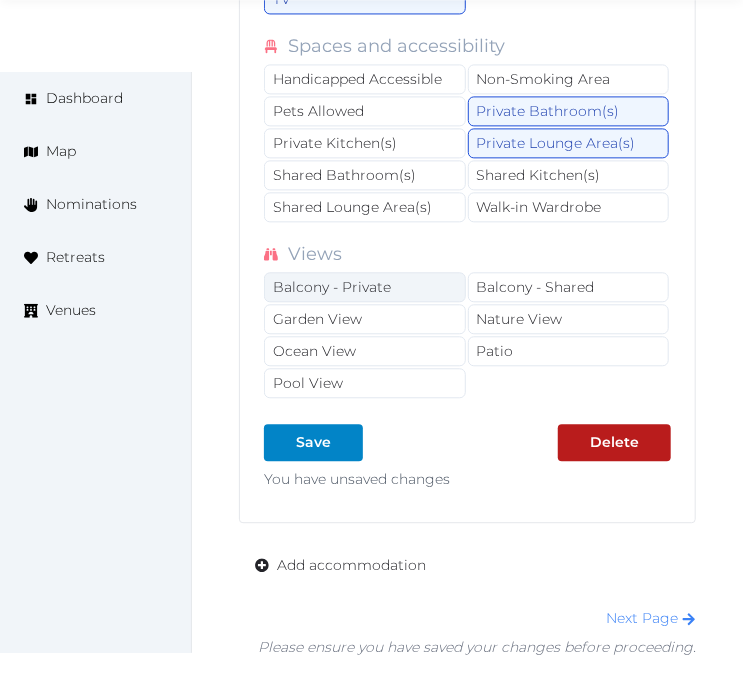 click on "Balcony - Private" at bounding box center [365, 287] 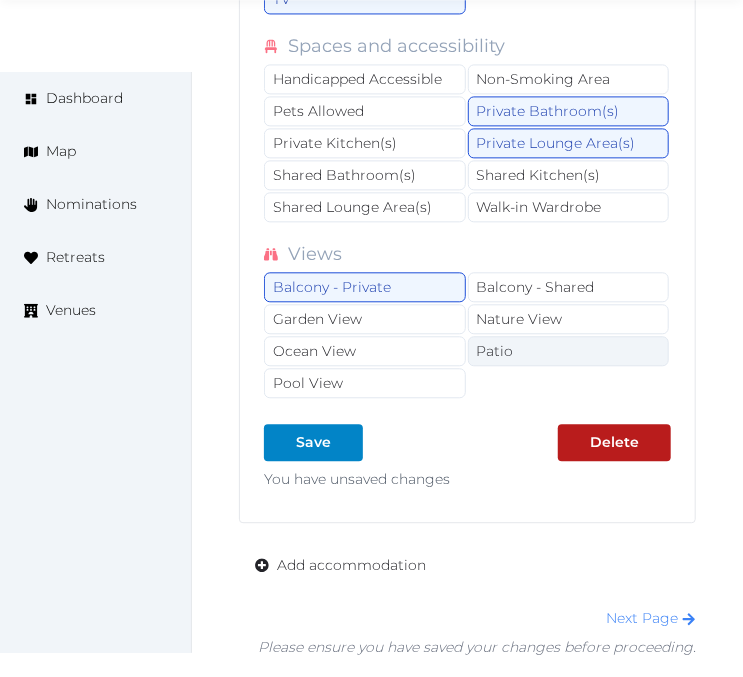 click on "Patio" at bounding box center [569, 351] 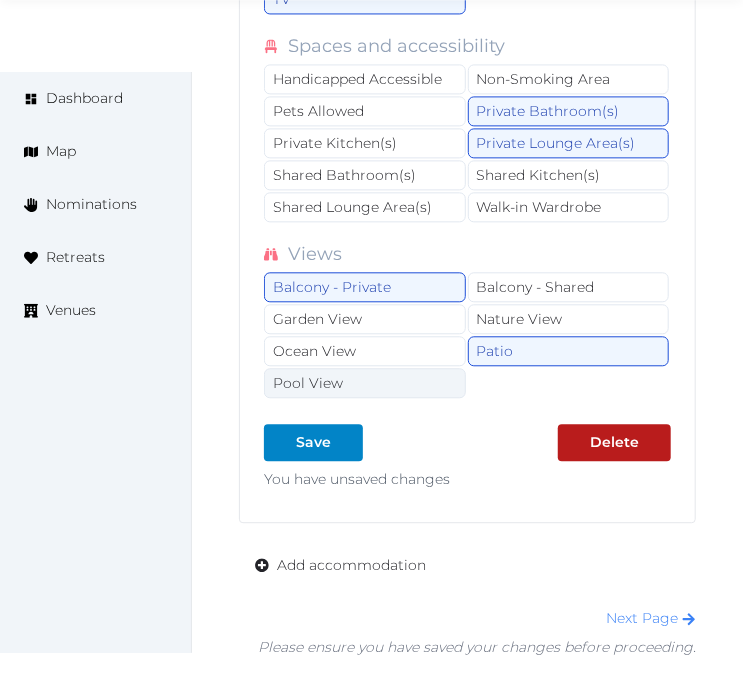 click on "Pool View" at bounding box center [365, 383] 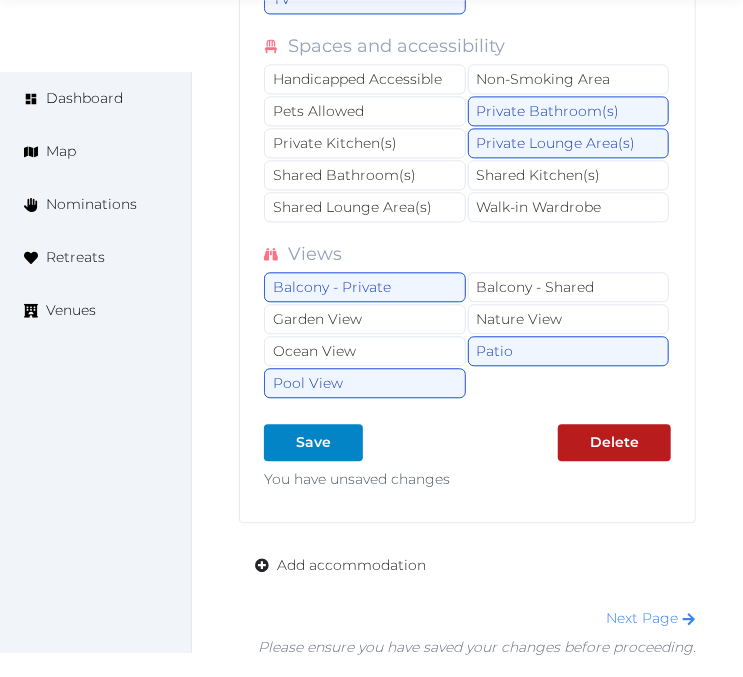 drag, startPoint x: 495, startPoint y: 307, endPoint x: 472, endPoint y: 383, distance: 79.40403 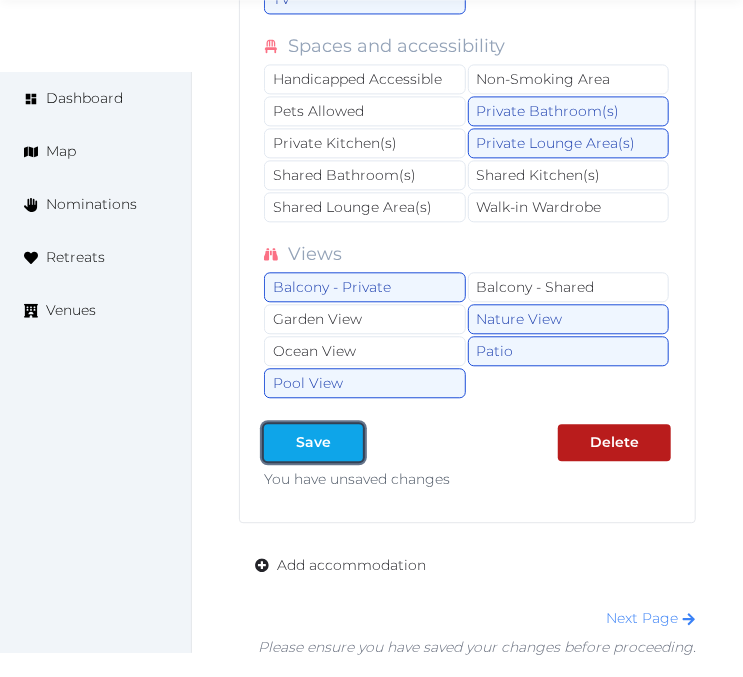 click at bounding box center (347, 442) 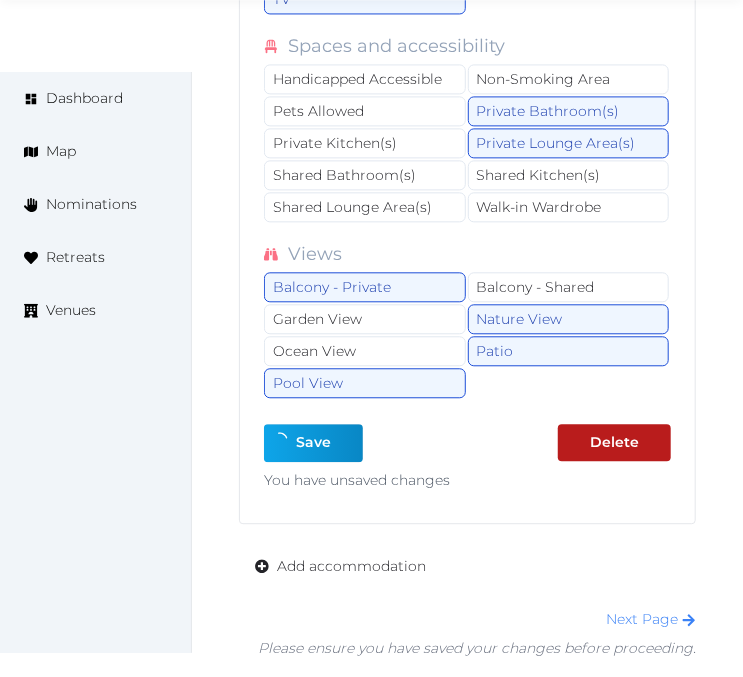 type on "*" 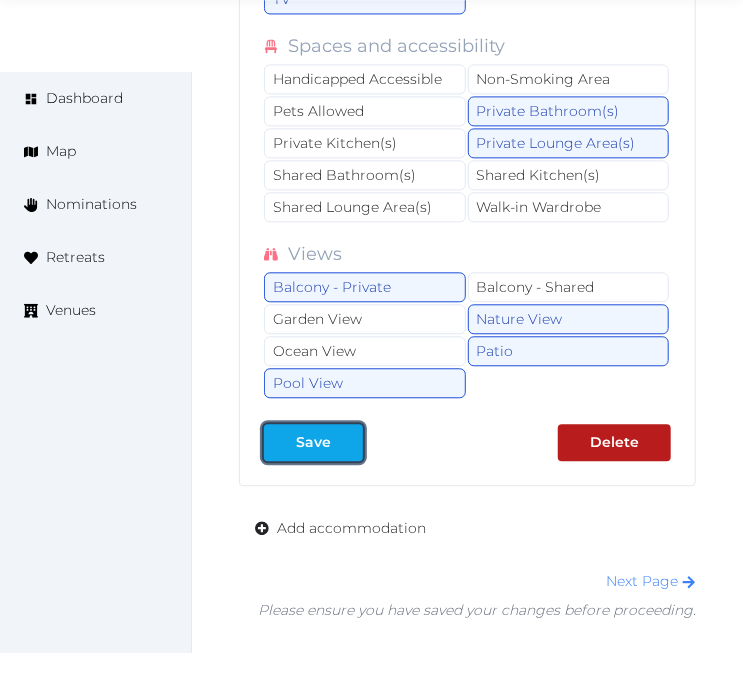 click at bounding box center [347, 442] 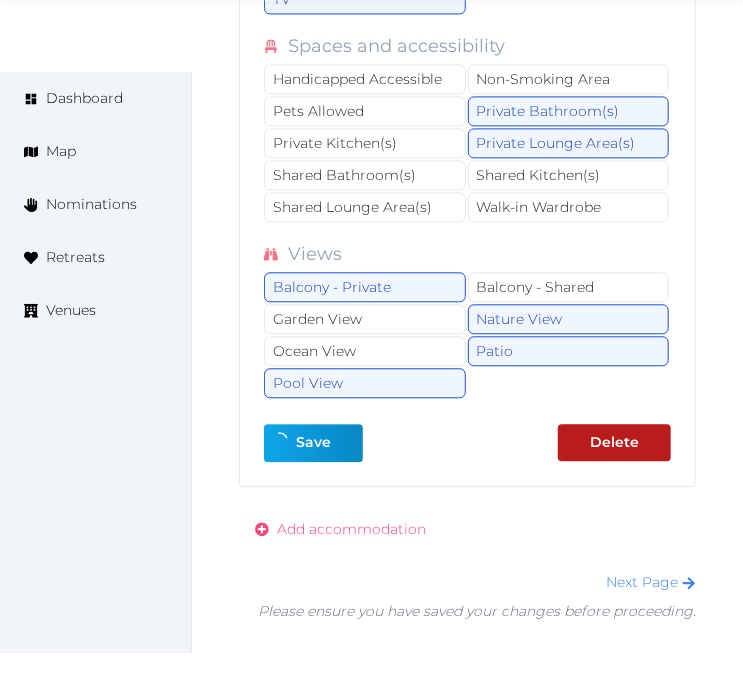 click on "Add accommodation" at bounding box center [351, 529] 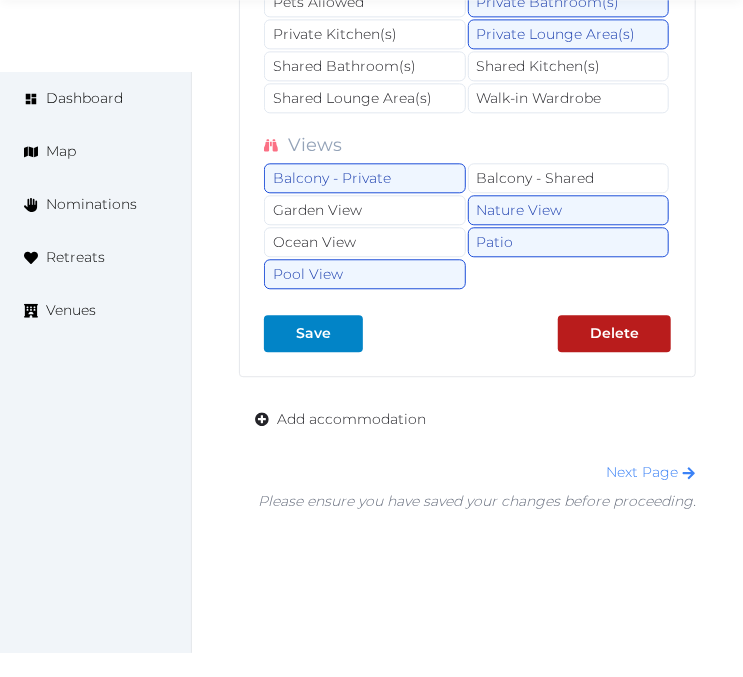 scroll, scrollTop: 21418, scrollLeft: 0, axis: vertical 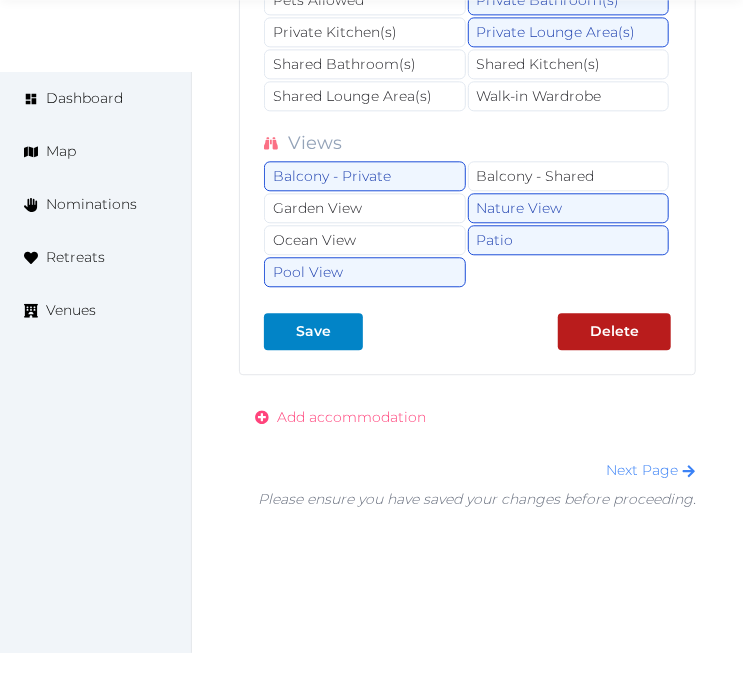 click on "Add accommodation" at bounding box center (340, 417) 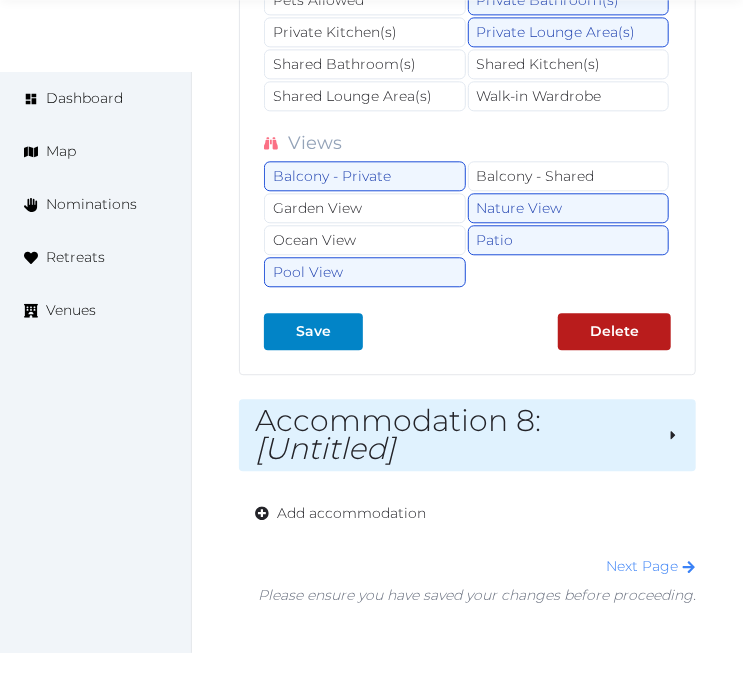 click on "Accommodation 8 :  [Untitled]" at bounding box center (453, 435) 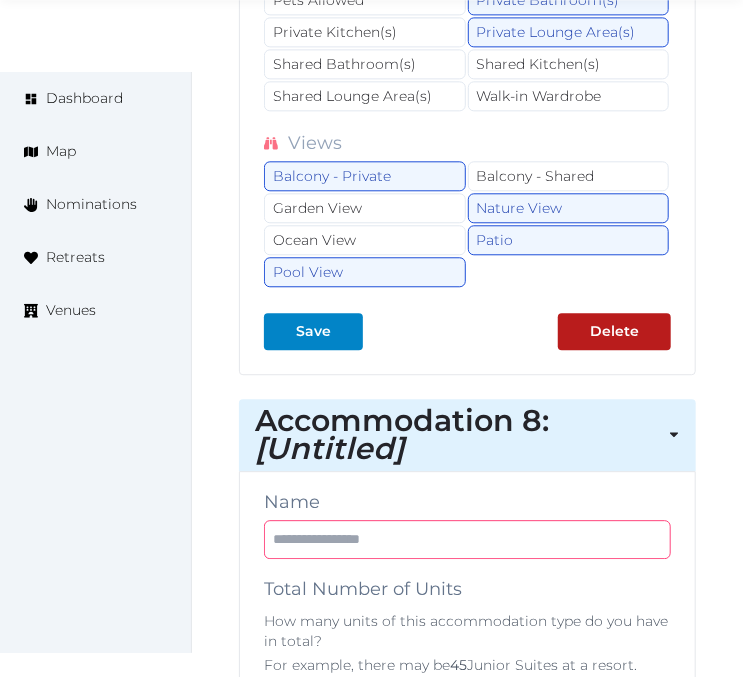click at bounding box center (467, 539) 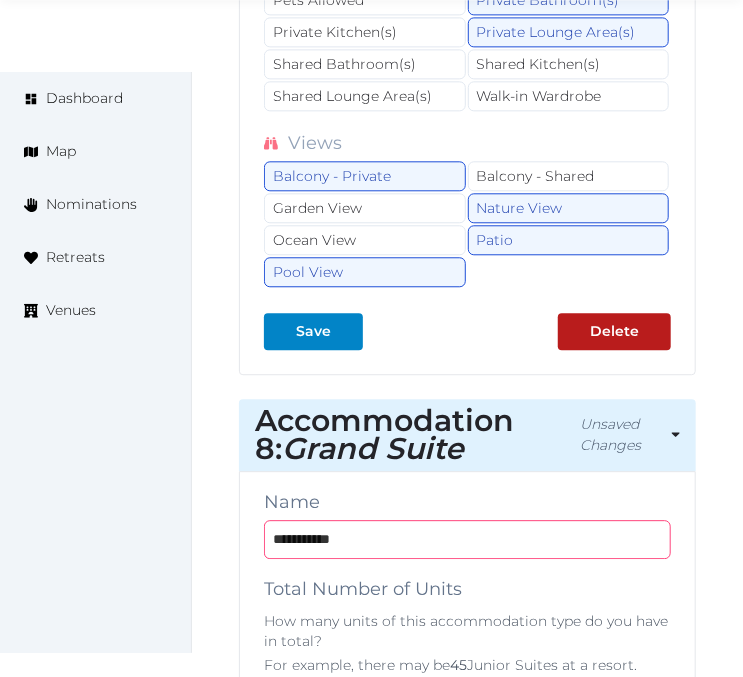 type on "**********" 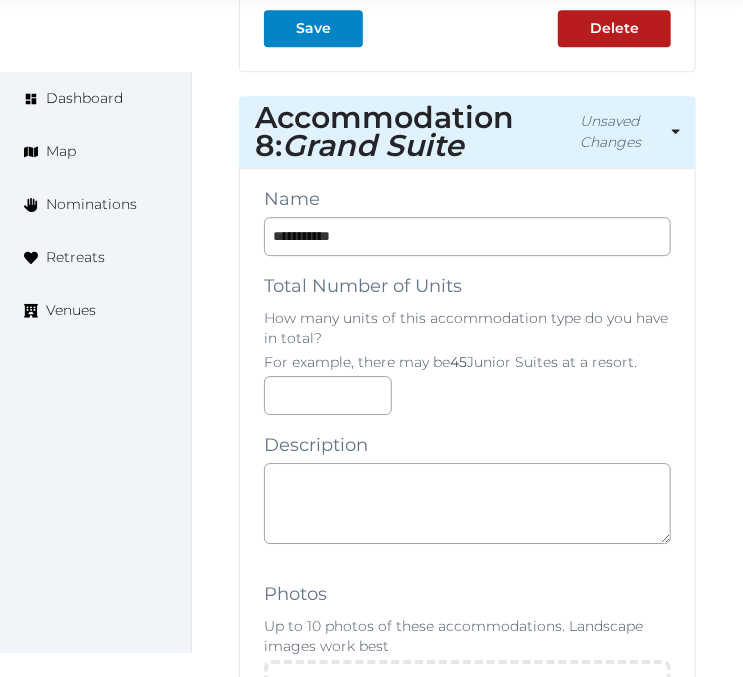 scroll, scrollTop: 21752, scrollLeft: 0, axis: vertical 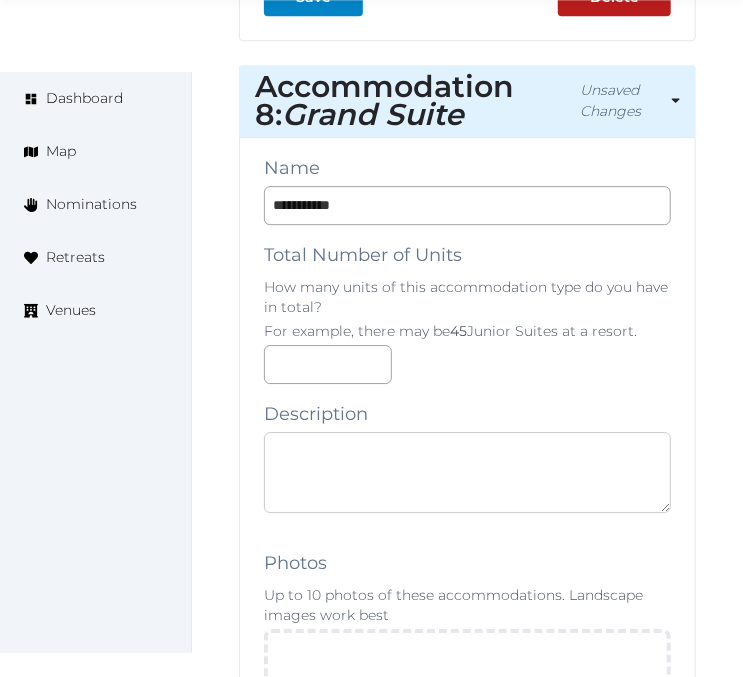 click at bounding box center [467, 472] 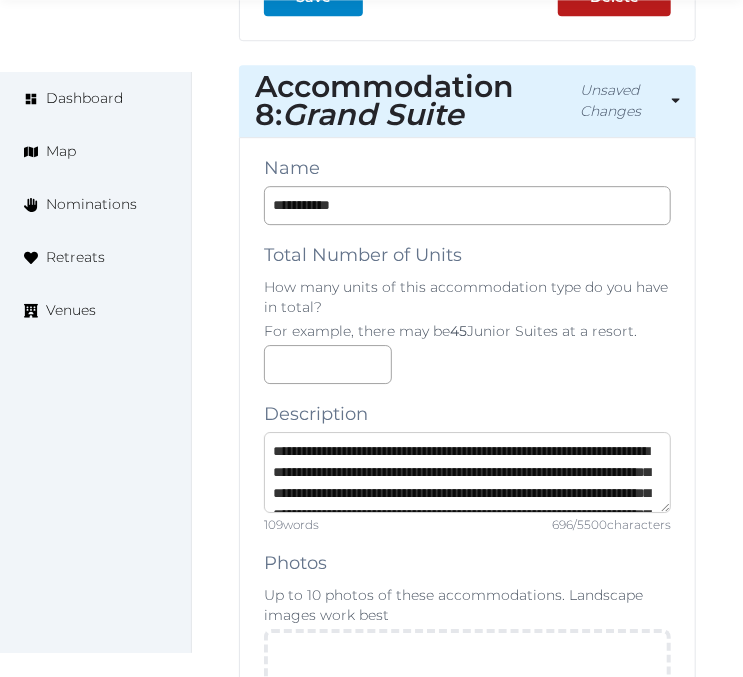 scroll, scrollTop: 220, scrollLeft: 0, axis: vertical 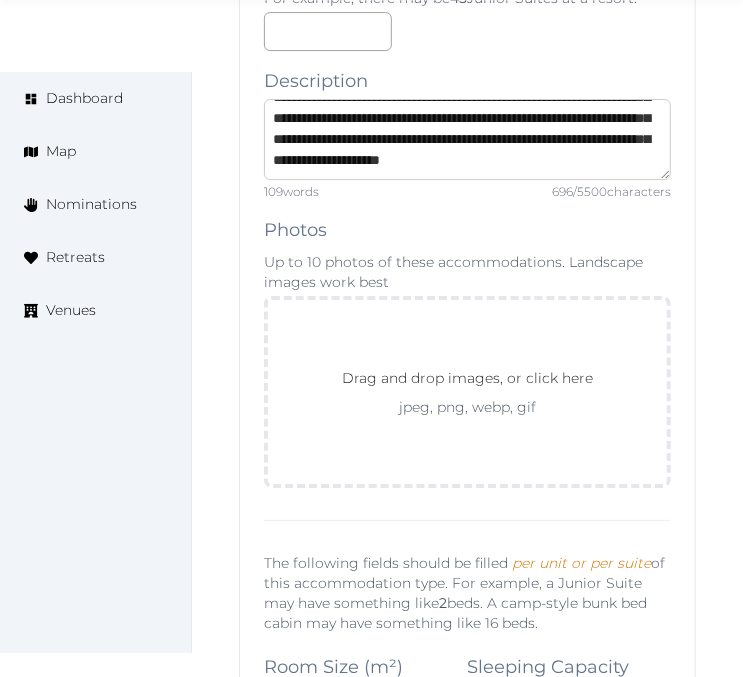 type on "**********" 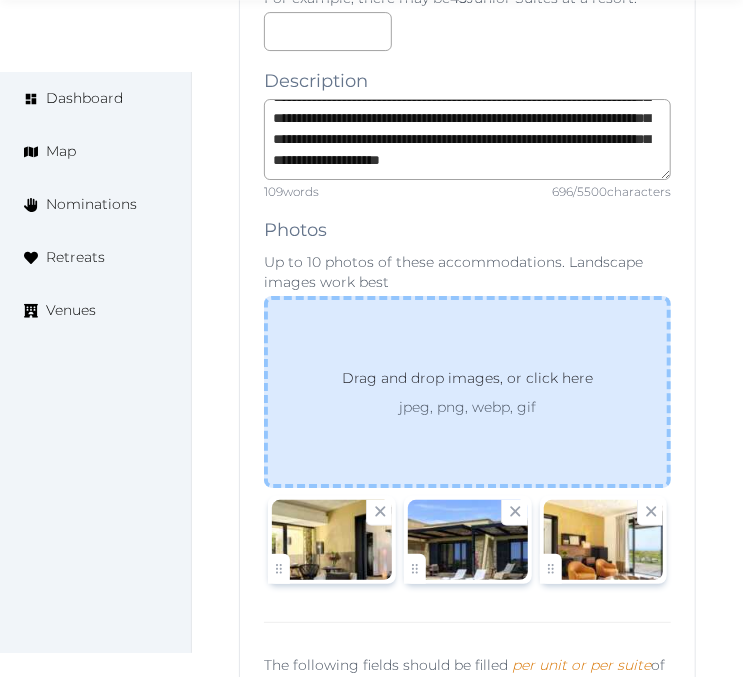 click on "Drag and drop images, or click here" at bounding box center [467, 382] 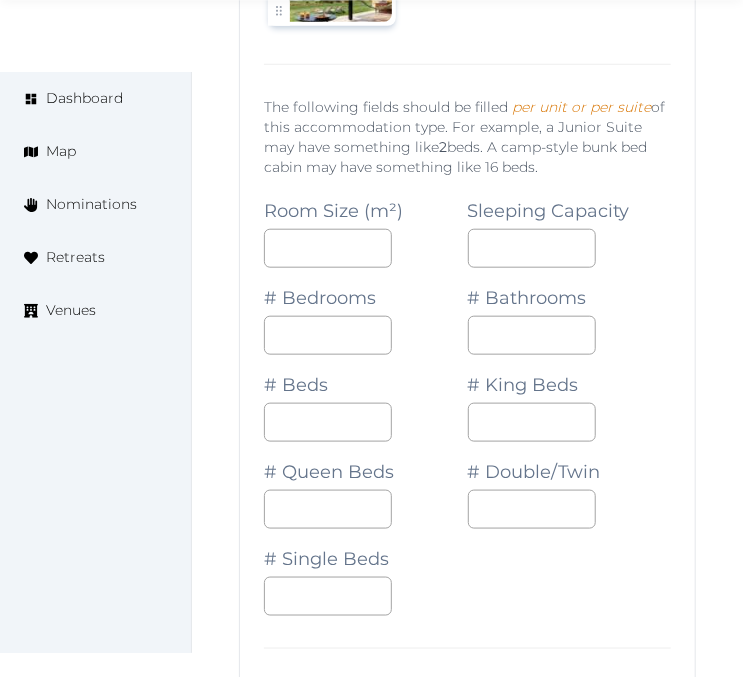 scroll, scrollTop: 22863, scrollLeft: 0, axis: vertical 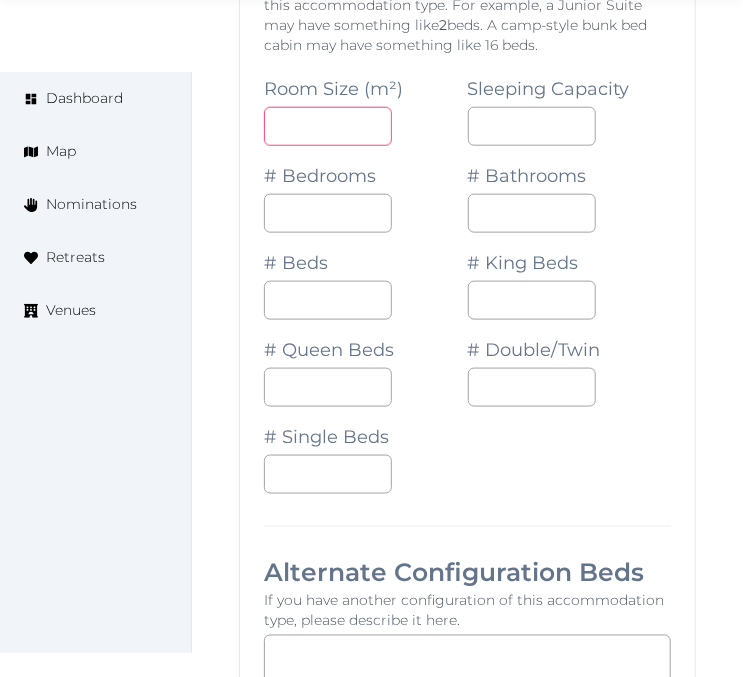 click at bounding box center [328, 126] 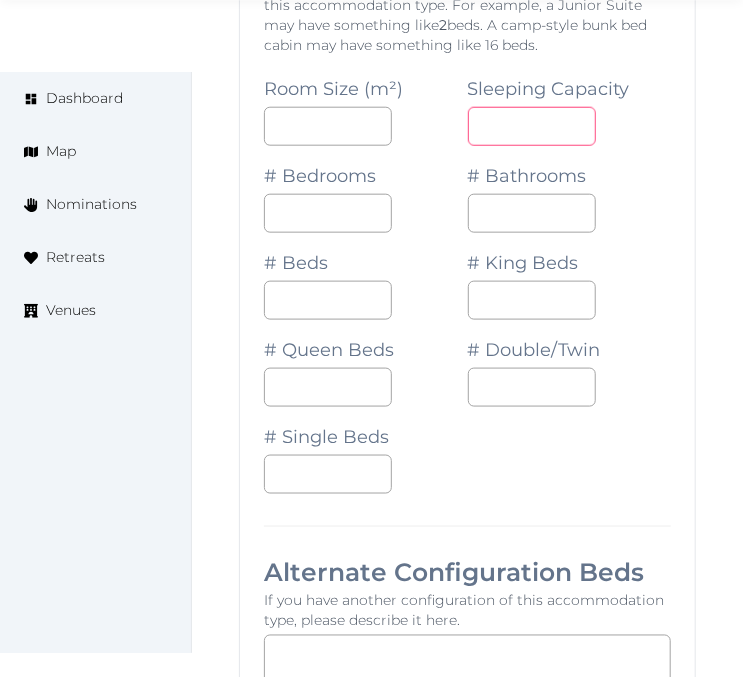 click at bounding box center (532, 126) 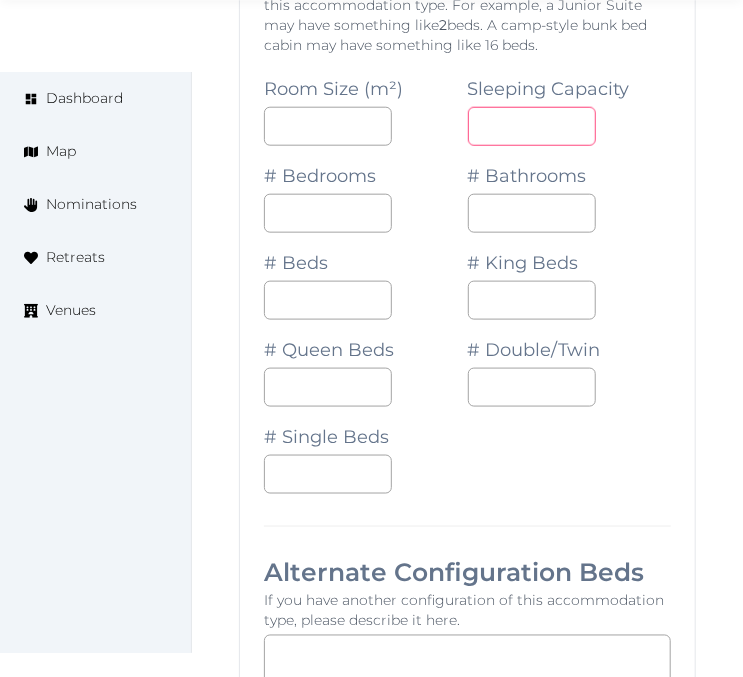 type on "*" 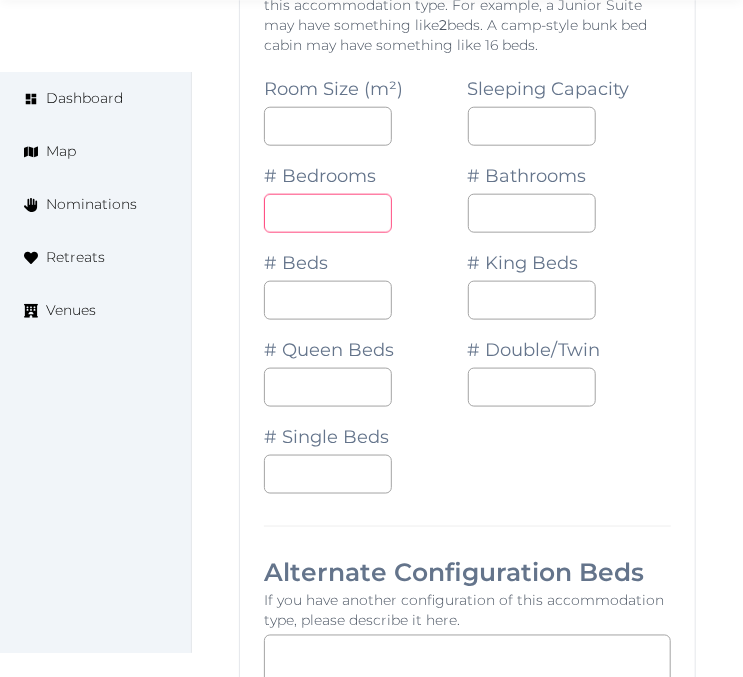 click on "*" at bounding box center (328, 213) 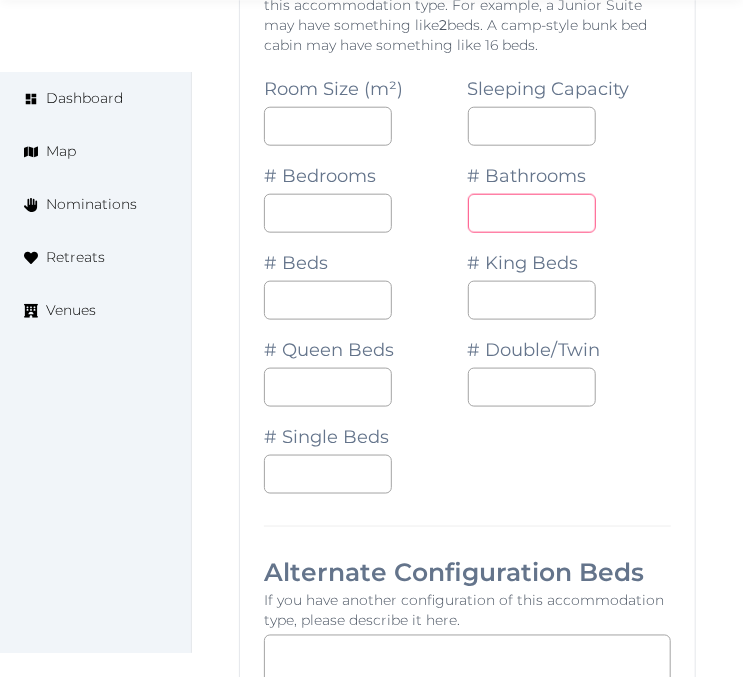 click on "*" at bounding box center (532, 213) 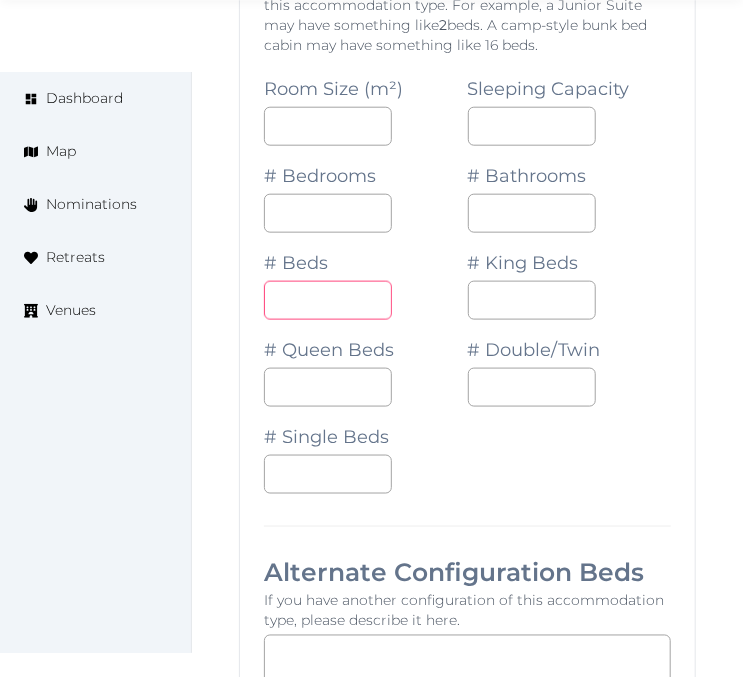 click on "*" at bounding box center [328, 300] 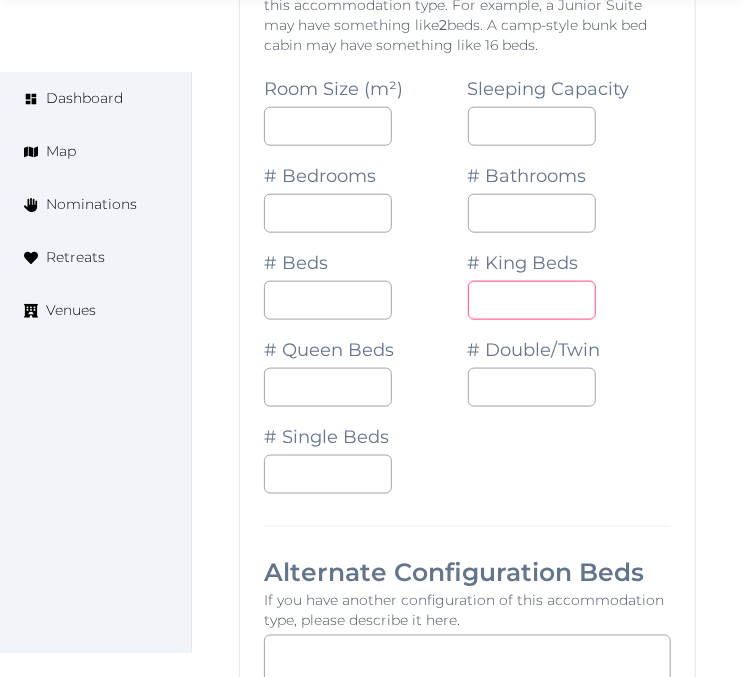 click at bounding box center (532, 300) 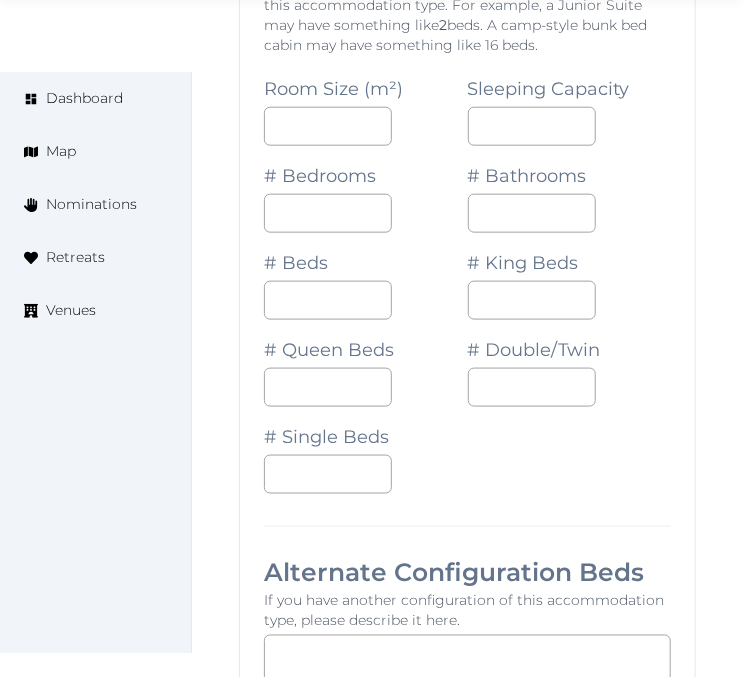 click on "Room Size (m²) ** Sleeping Capacity * # Bedrooms * # Bathrooms * # Beds * # King Beds * # Queen Beds # Double/Twin # Single Beds" at bounding box center [467, 276] 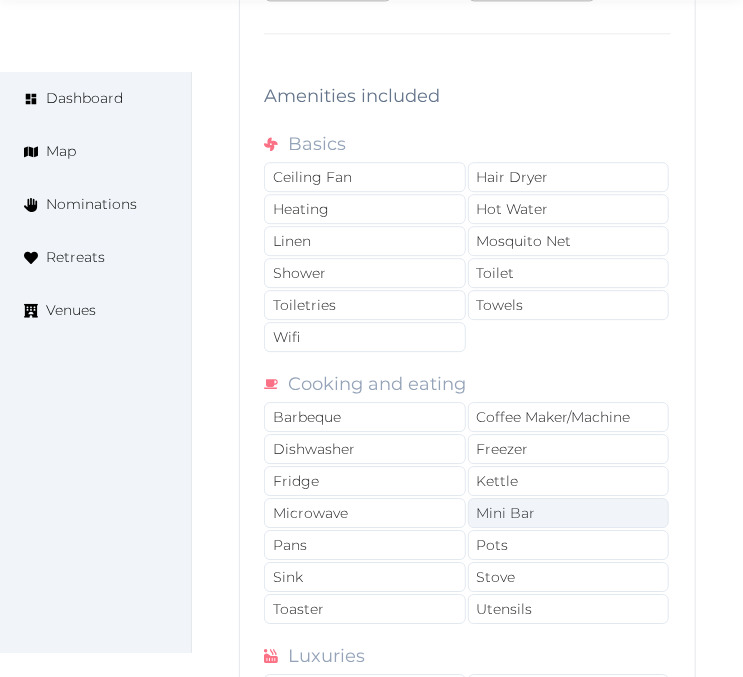 scroll, scrollTop: 23974, scrollLeft: 0, axis: vertical 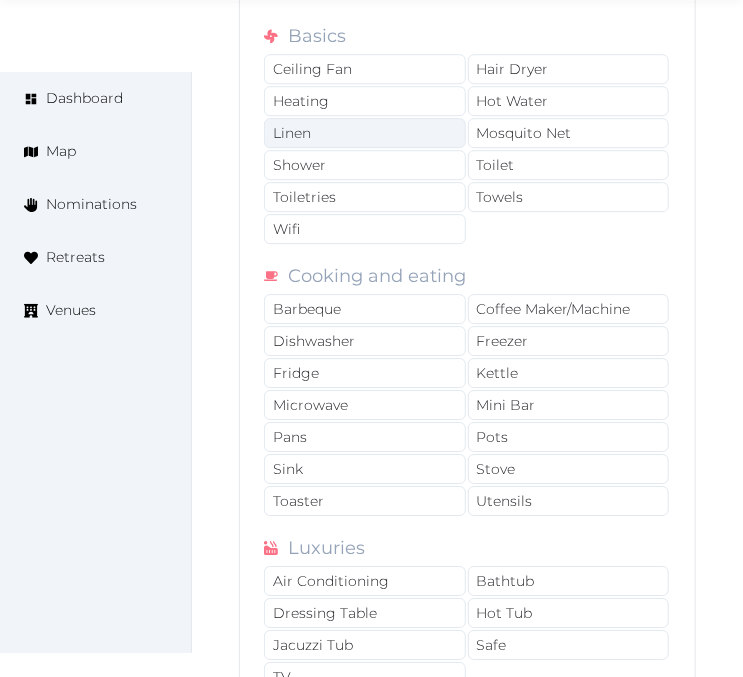 click on "Linen" at bounding box center (365, 133) 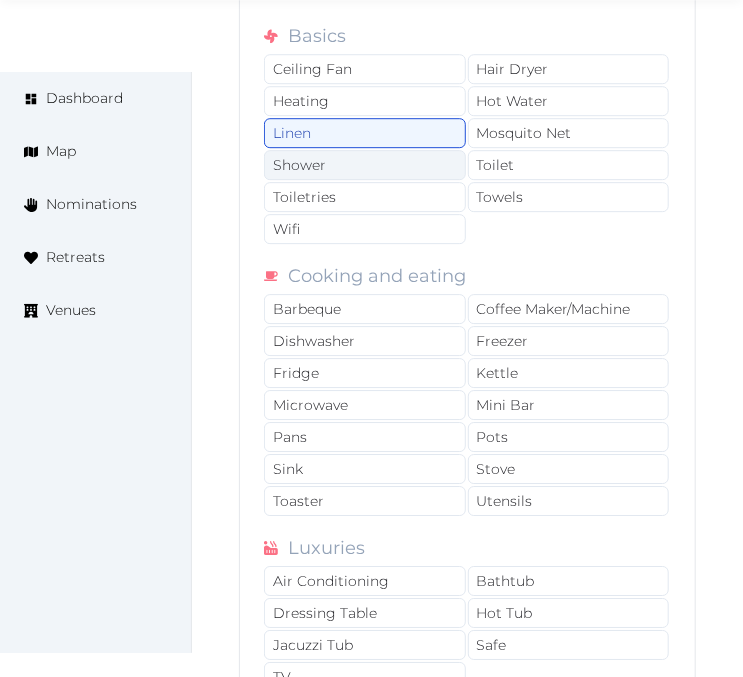 drag, startPoint x: 410, startPoint y: 153, endPoint x: 418, endPoint y: 170, distance: 18.788294 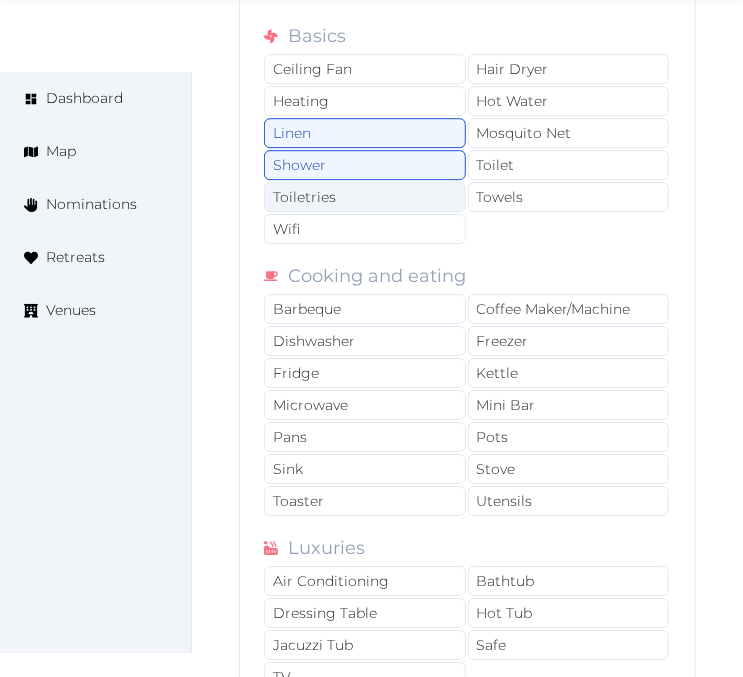 click on "Toiletries" at bounding box center (365, 197) 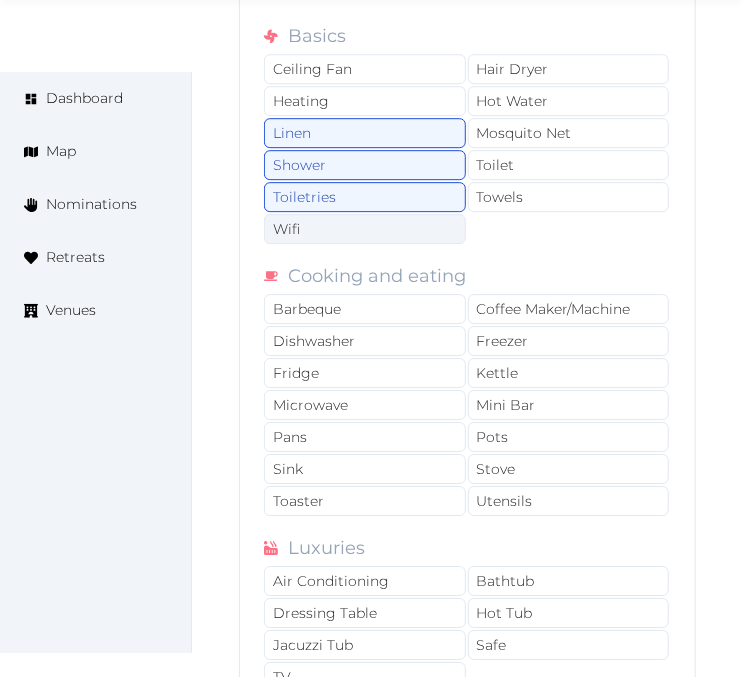 click on "Wifi" at bounding box center (365, 229) 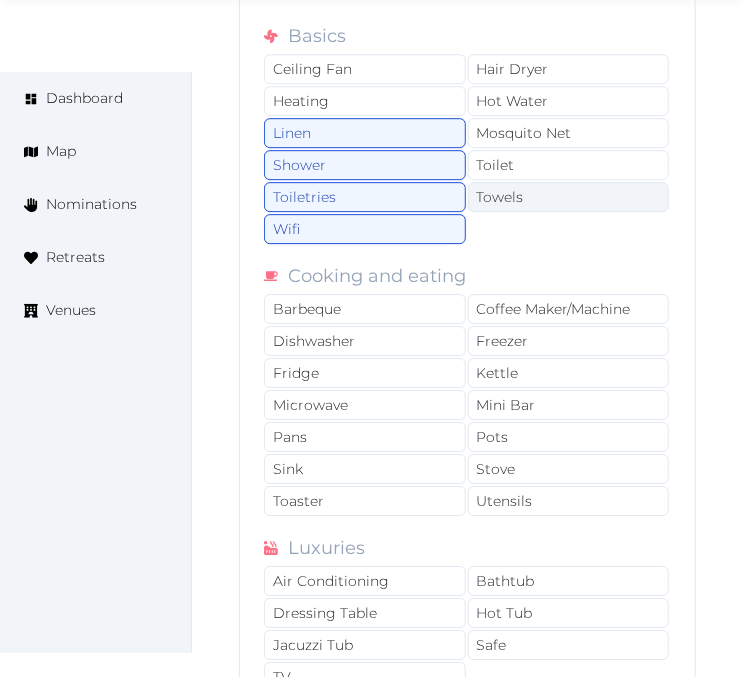 click on "Towels" at bounding box center (569, 197) 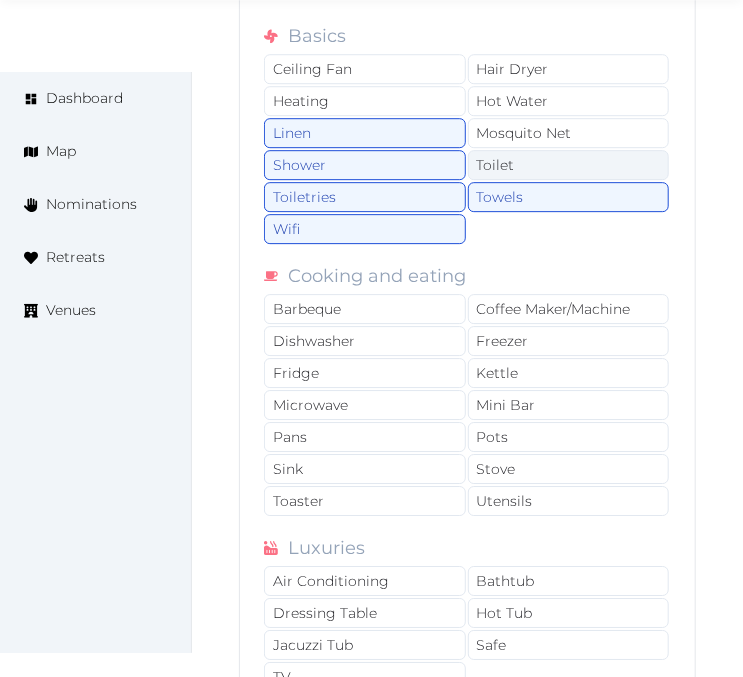 click on "Toilet" at bounding box center (569, 165) 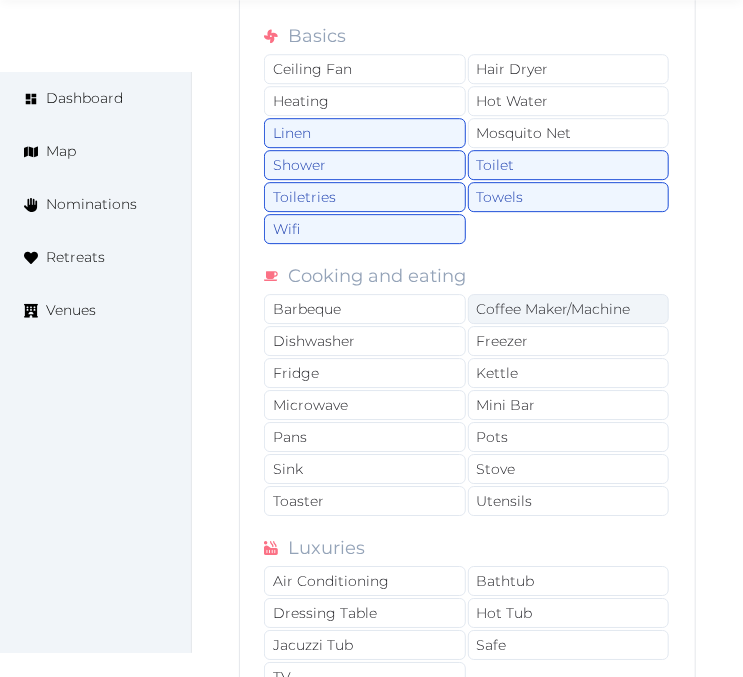 drag, startPoint x: 526, startPoint y: 316, endPoint x: 557, endPoint y: 350, distance: 46.010868 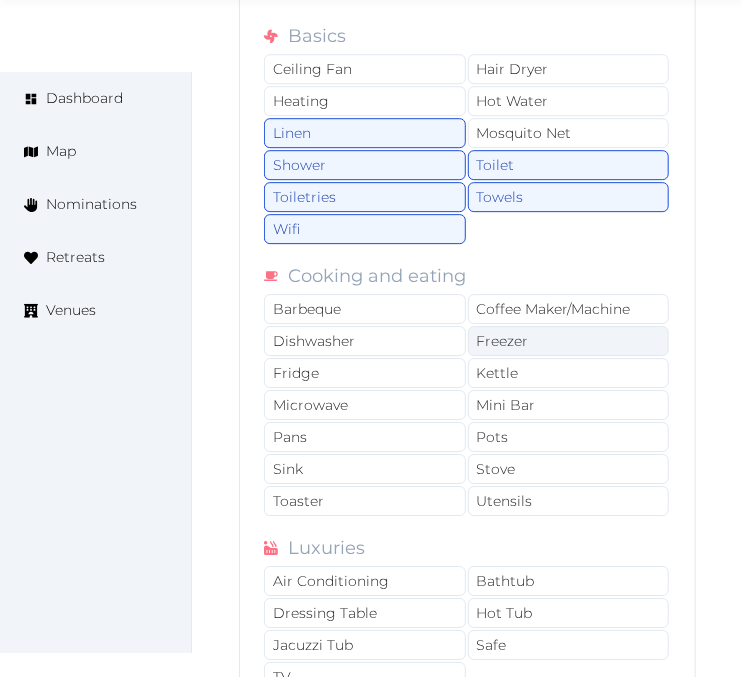 click on "Coffee Maker/Machine" at bounding box center [569, 309] 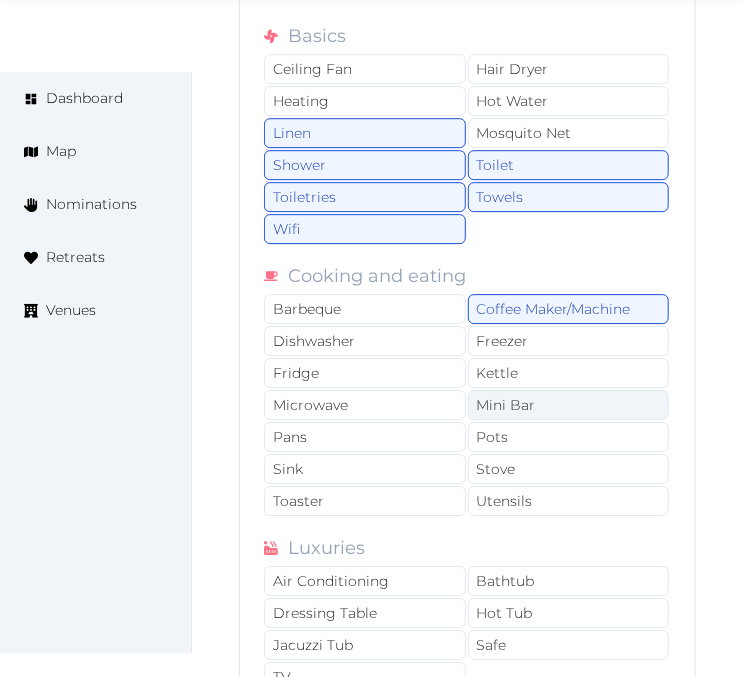 click on "Mini Bar" at bounding box center (569, 405) 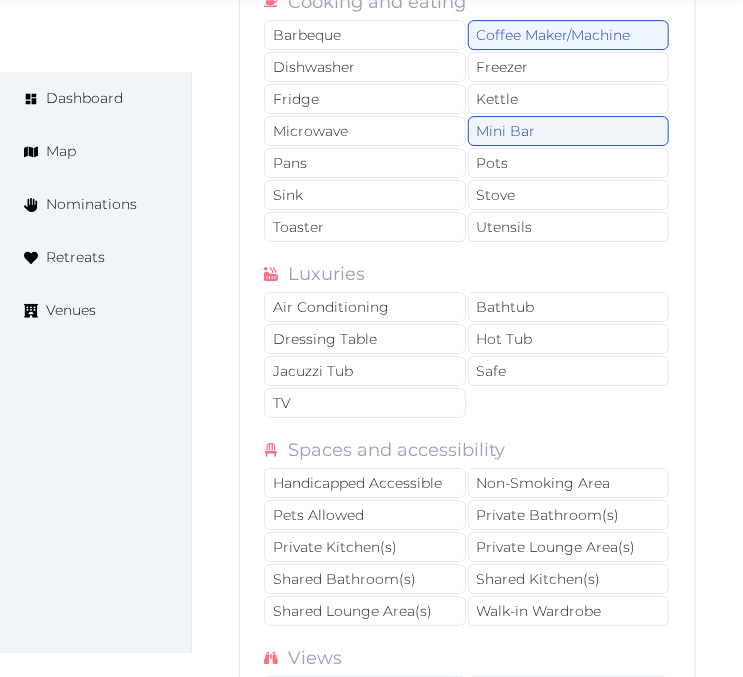 scroll, scrollTop: 24307, scrollLeft: 0, axis: vertical 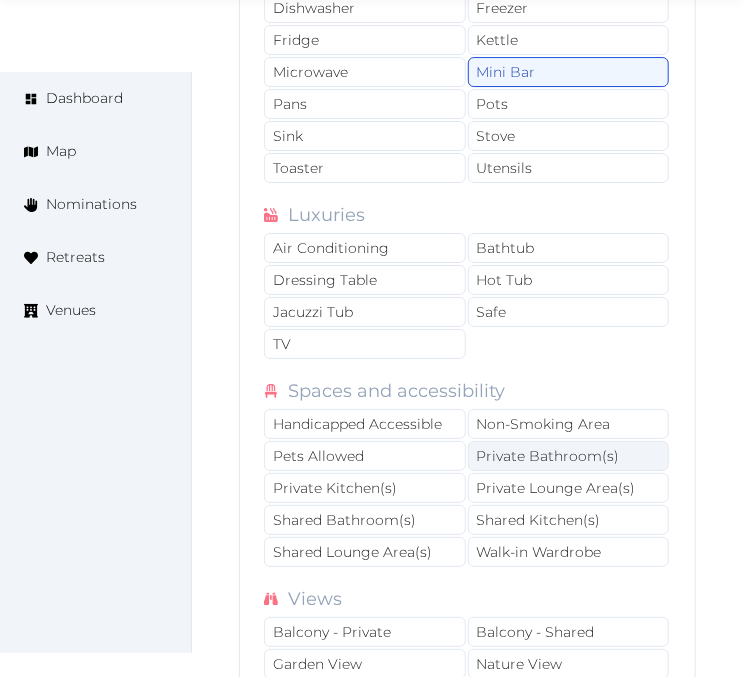 click on "Private Bathroom(s)" at bounding box center [569, 456] 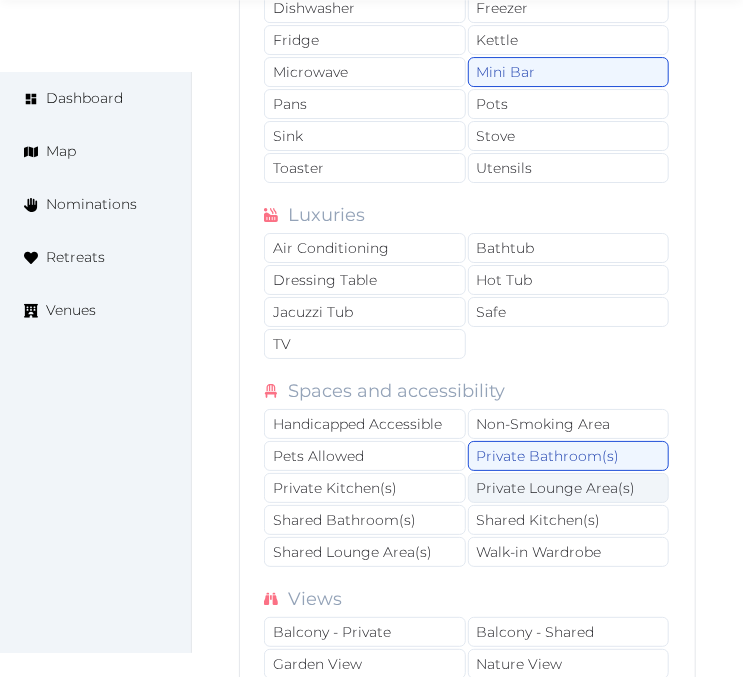 click on "Private Lounge Area(s)" at bounding box center (569, 488) 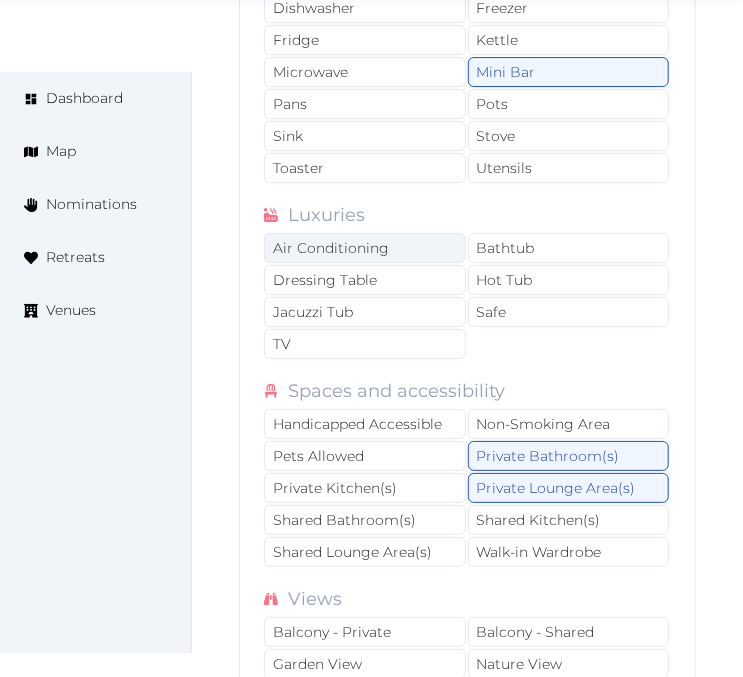 click on "Air Conditioning" at bounding box center [365, 248] 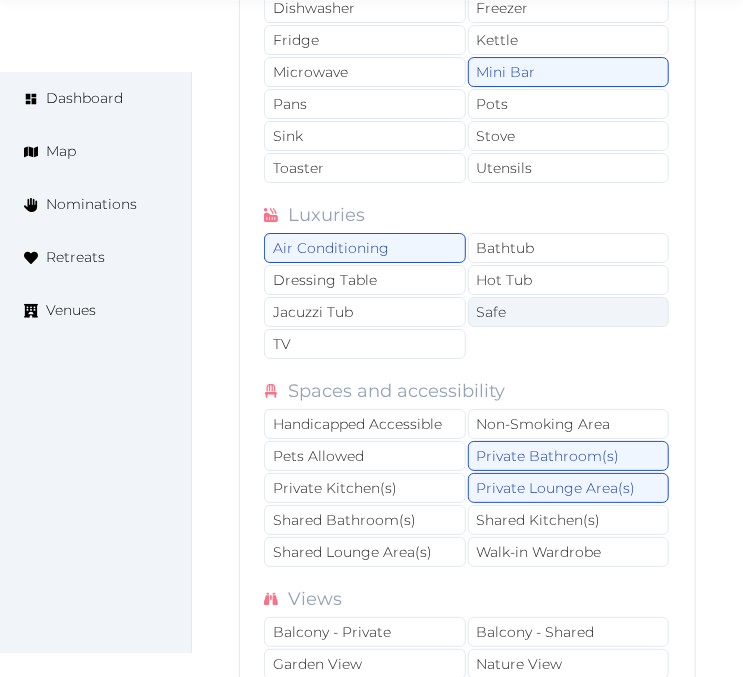 drag, startPoint x: 381, startPoint y: 348, endPoint x: 517, endPoint y: 324, distance: 138.10141 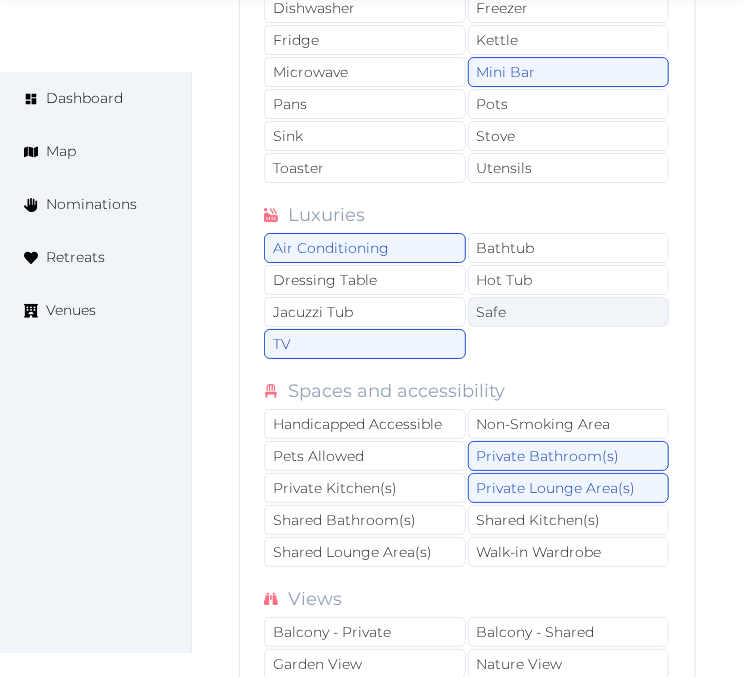 click on "Safe" at bounding box center [569, 312] 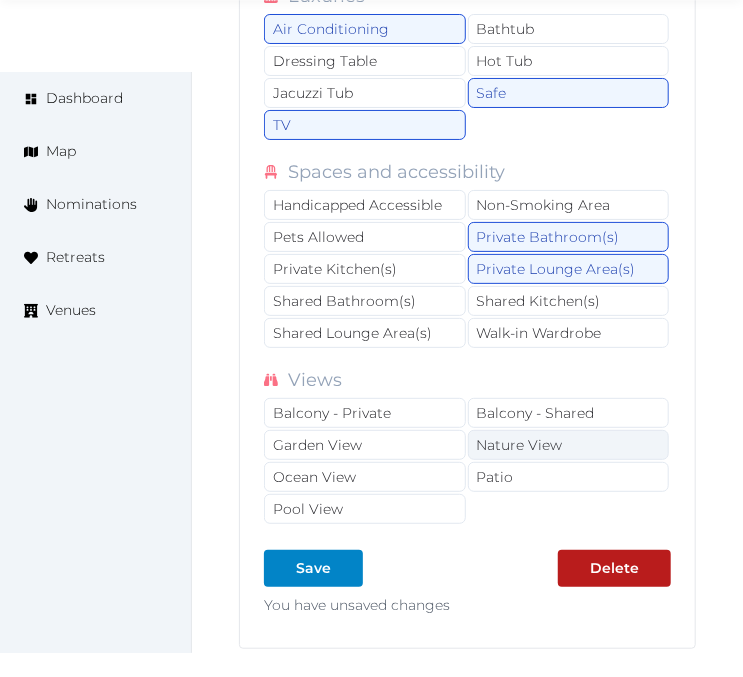 scroll, scrollTop: 24530, scrollLeft: 0, axis: vertical 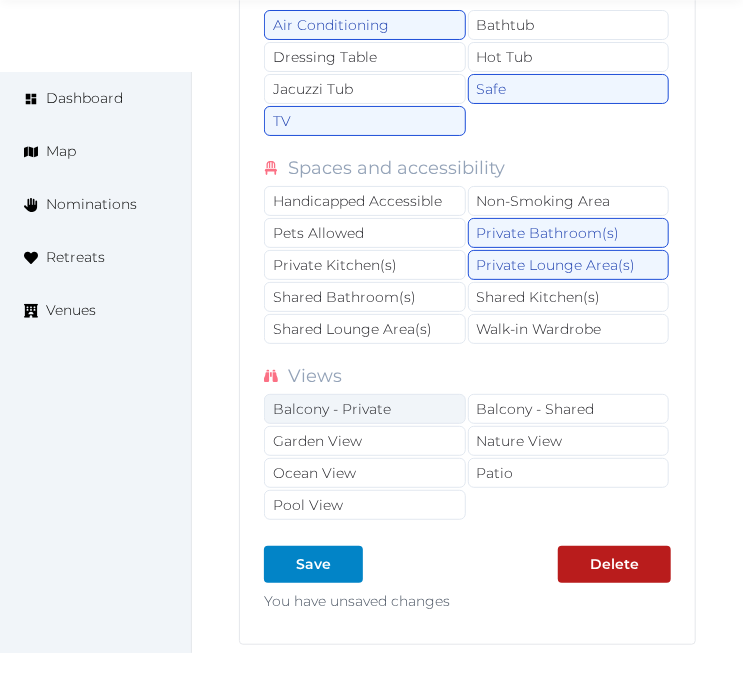 click on "Balcony - Private" at bounding box center (365, 409) 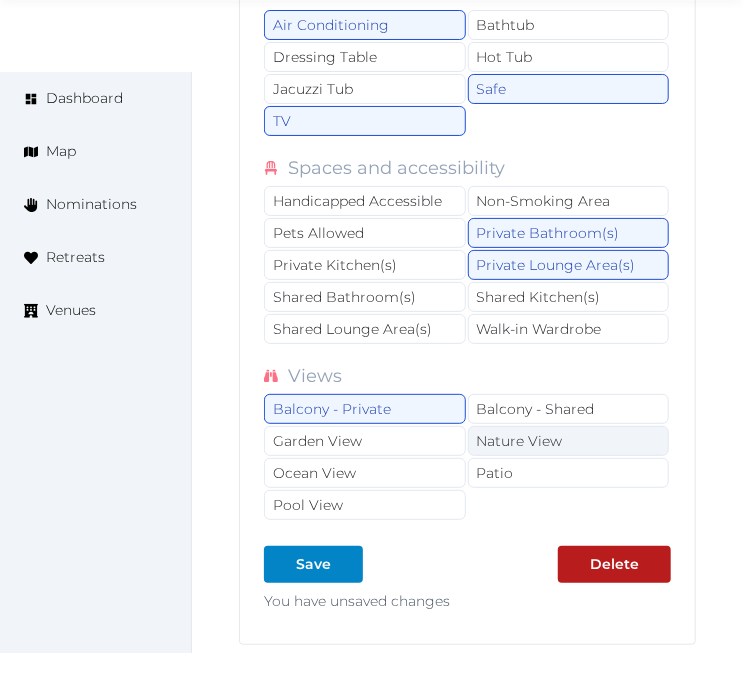 click on "Nature View" at bounding box center (569, 441) 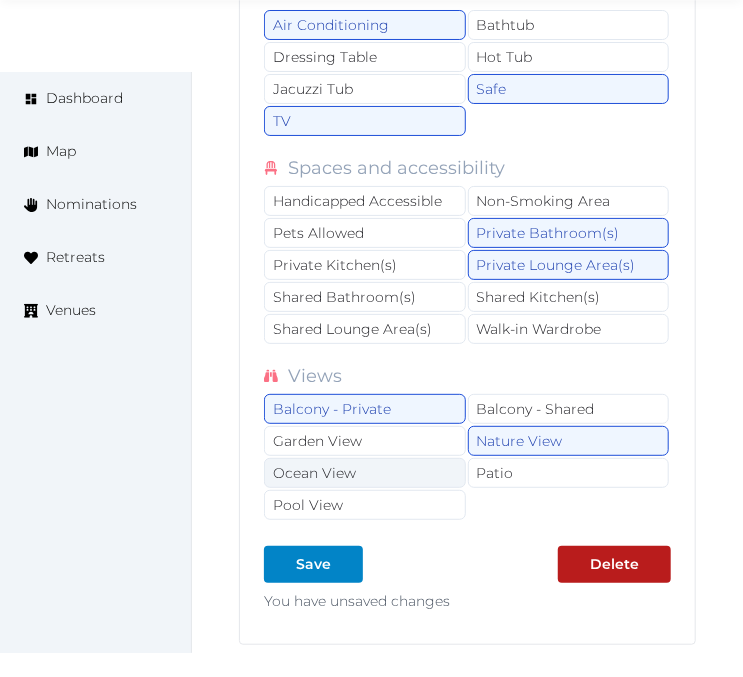 click on "Ocean View" at bounding box center [365, 473] 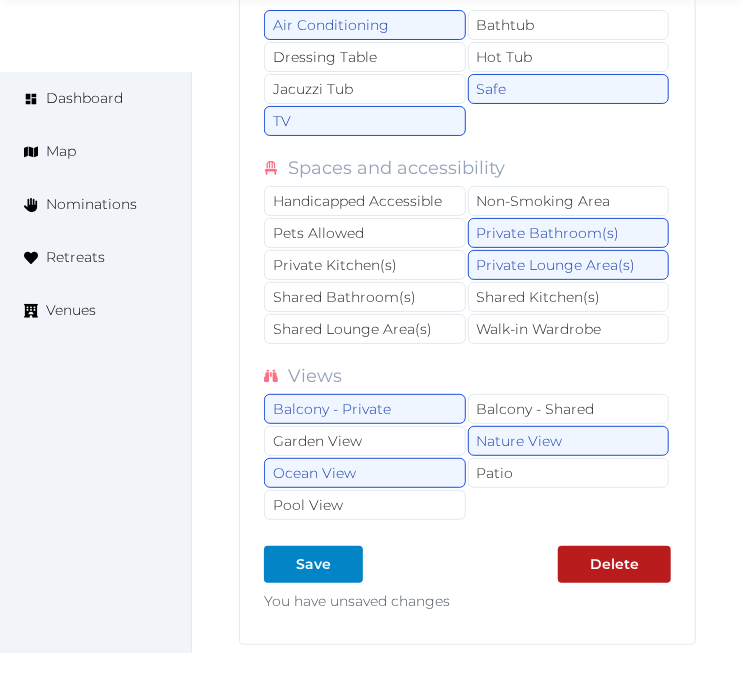 click on "**********" at bounding box center (467, -998) 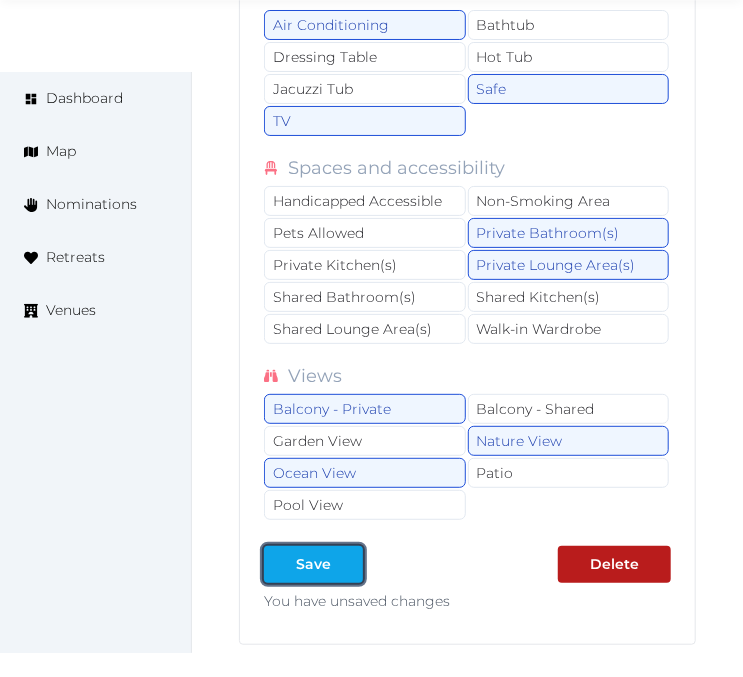 click at bounding box center [347, 564] 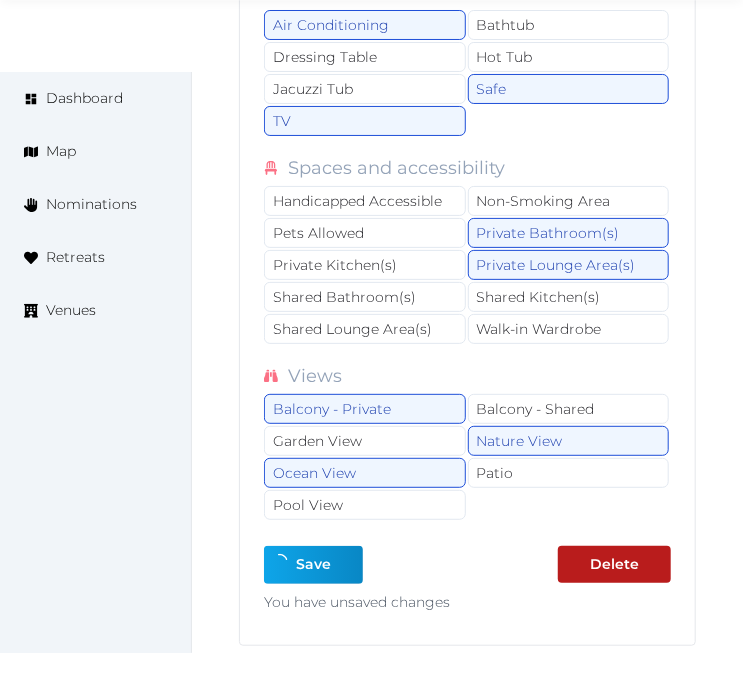type on "*" 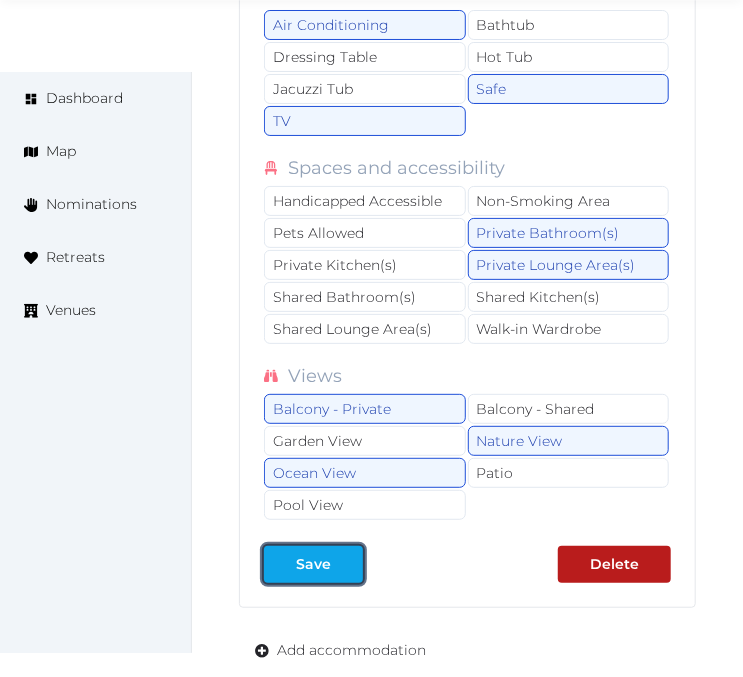 click on "Save" at bounding box center [313, 564] 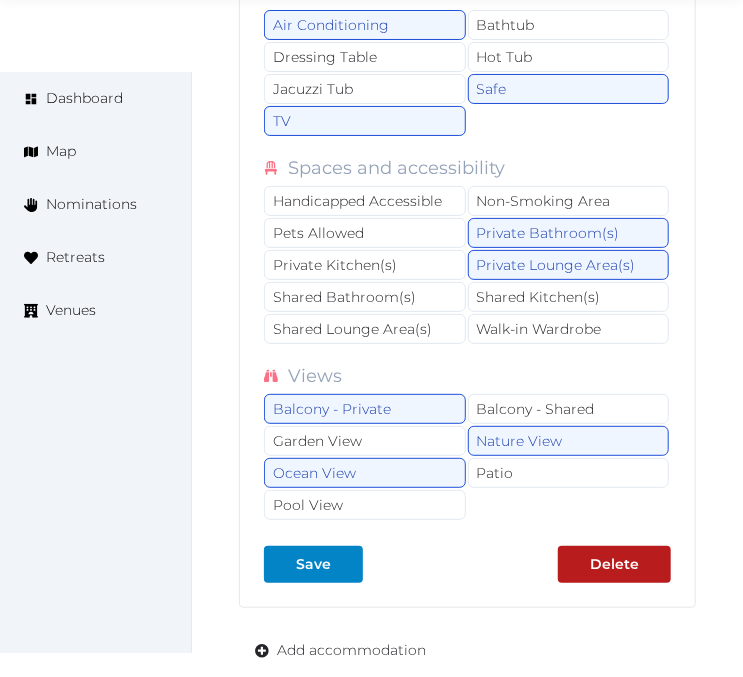 click on "Edit venue 70 %  complete Fill out all the fields in your listing to increase its completion percentage.   A higher completion percentage will make your listing more attractive and result in better matches. [GEOGRAPHIC_DATA], a [PERSON_NAME][GEOGRAPHIC_DATA]   View  listing   Open    Close CRM Lead Basic details Pricing and policies Retreat spaces Meeting spaces Accommodations Amenities Food and dining Activities and experiences Location Environment Types of retreats Brochures Notes Ownership Administration Activity This venue is live and visible to the public Mark draft Archive Venue owned by [PERSON_NAME] [EMAIL_ADDRESS][DOMAIN_NAME] Copy ownership transfer link Share this link with any user to transfer ownership of this venue. Users without accounts will be directed to register. Copy update link Share this link with venue owners to encourage them to update their venue details. Copy recommended link Share this link with venue owners to let them know they have been recommended. Copy shortlist link Max sleeping capacity *** :" at bounding box center (467, -11746) 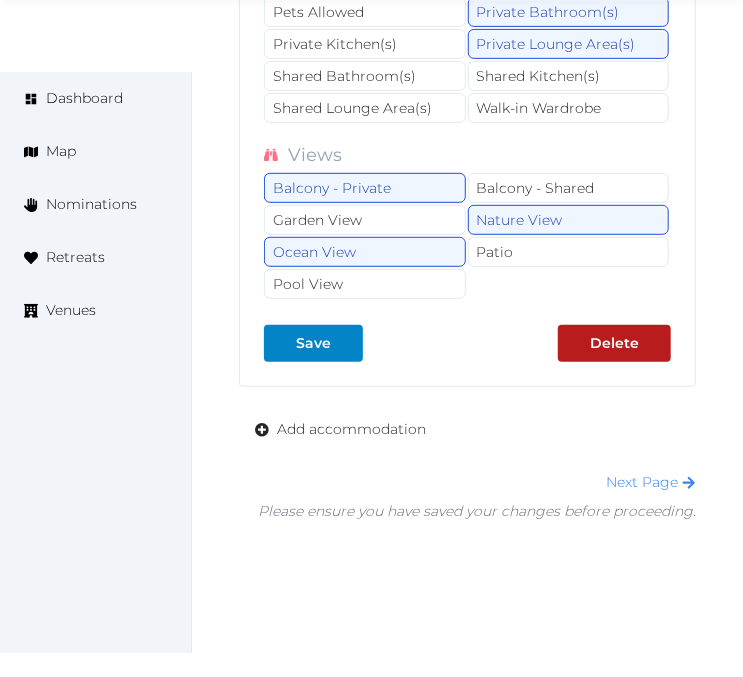 scroll, scrollTop: 24752, scrollLeft: 0, axis: vertical 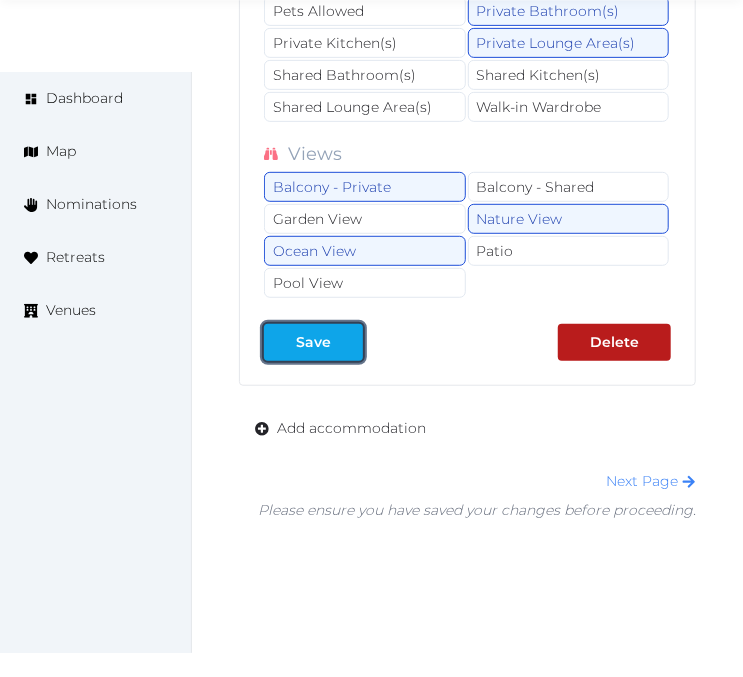 click on "Save" at bounding box center [313, 342] 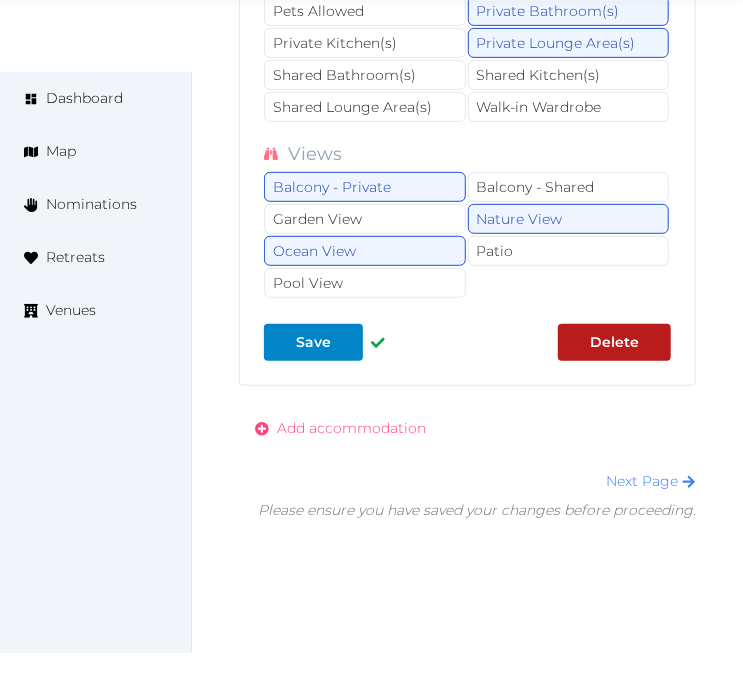 click on "Add accommodation" at bounding box center [351, 428] 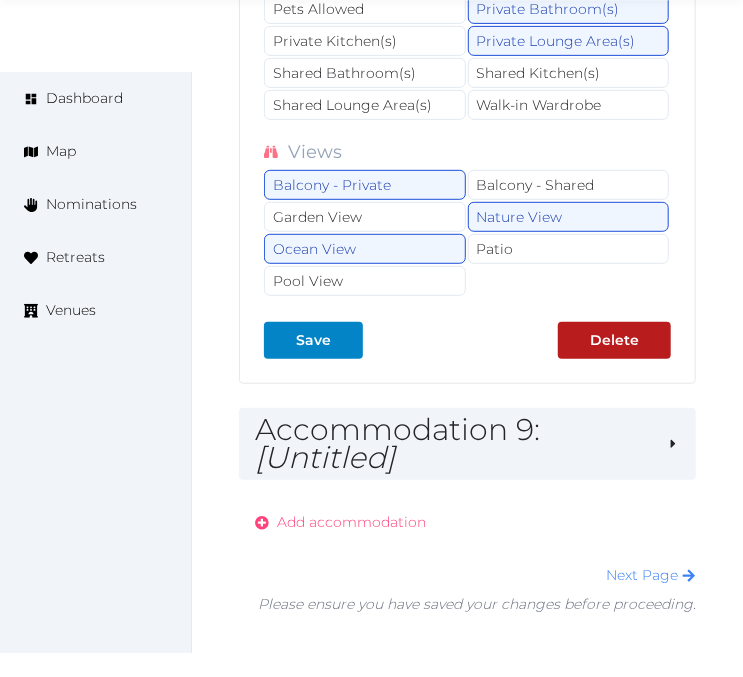 scroll, scrollTop: 24916, scrollLeft: 0, axis: vertical 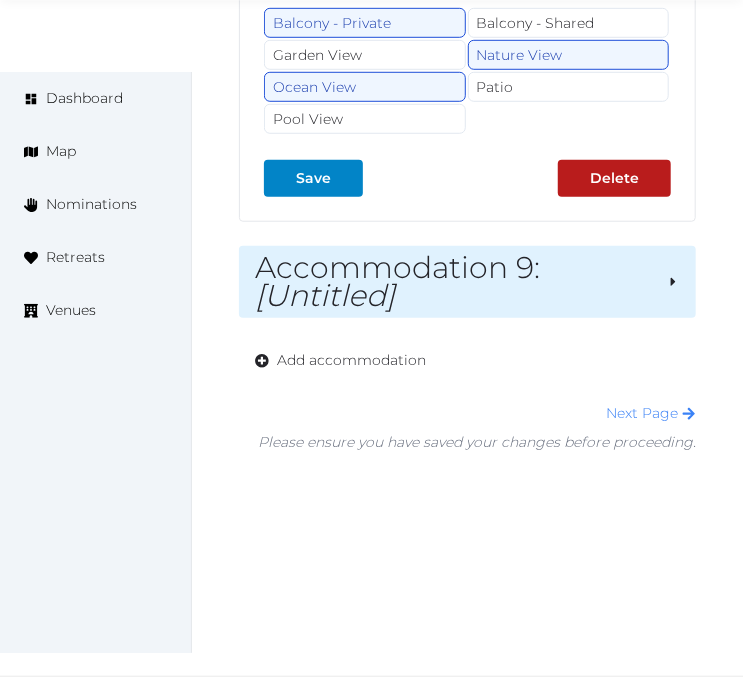 click on "[Untitled]" at bounding box center (325, 295) 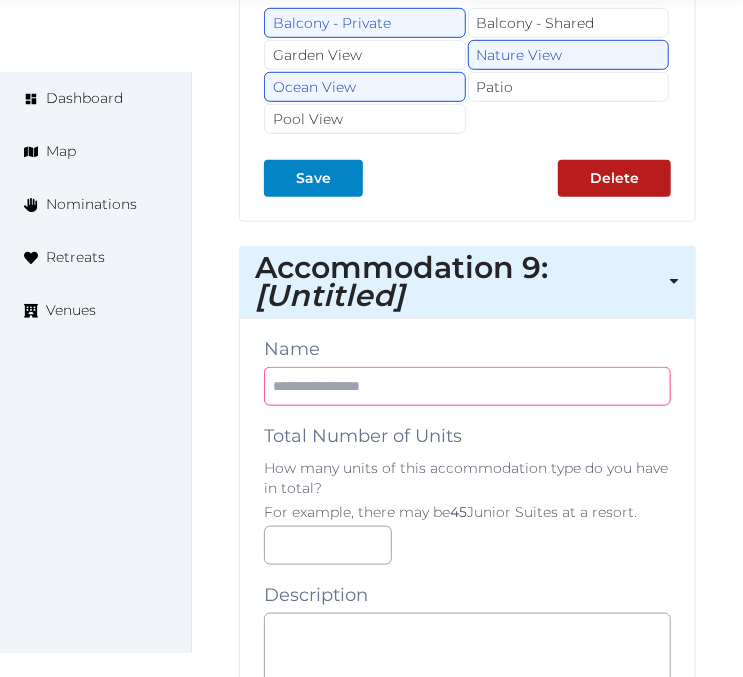 click at bounding box center (467, 386) 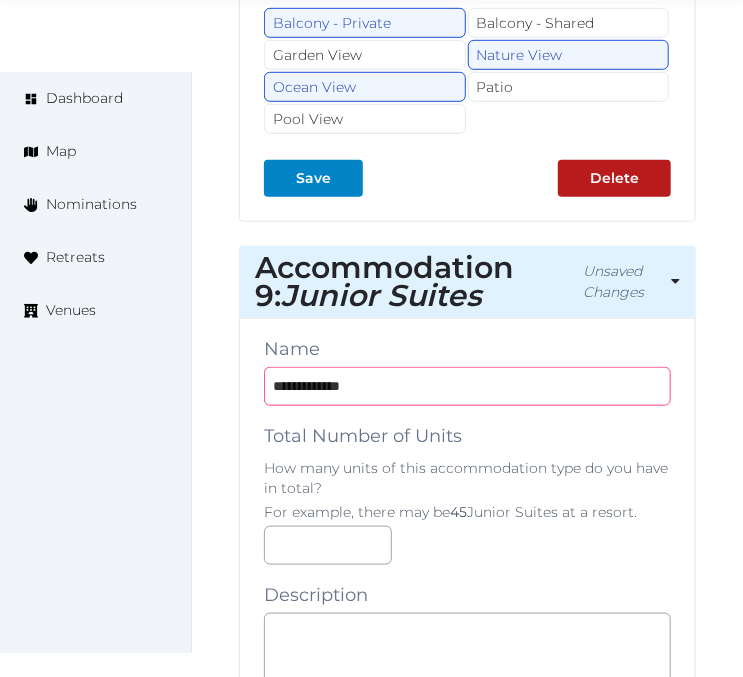 type on "**********" 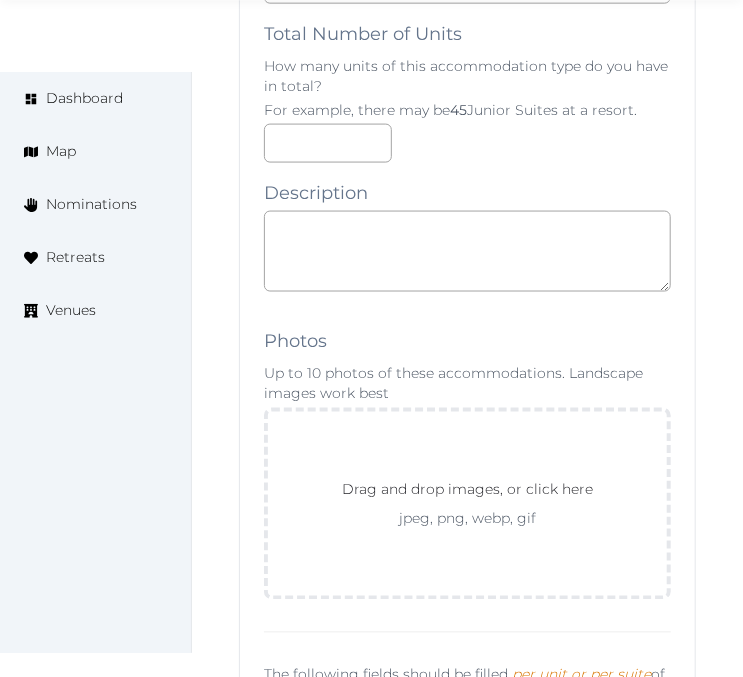 scroll, scrollTop: 25361, scrollLeft: 0, axis: vertical 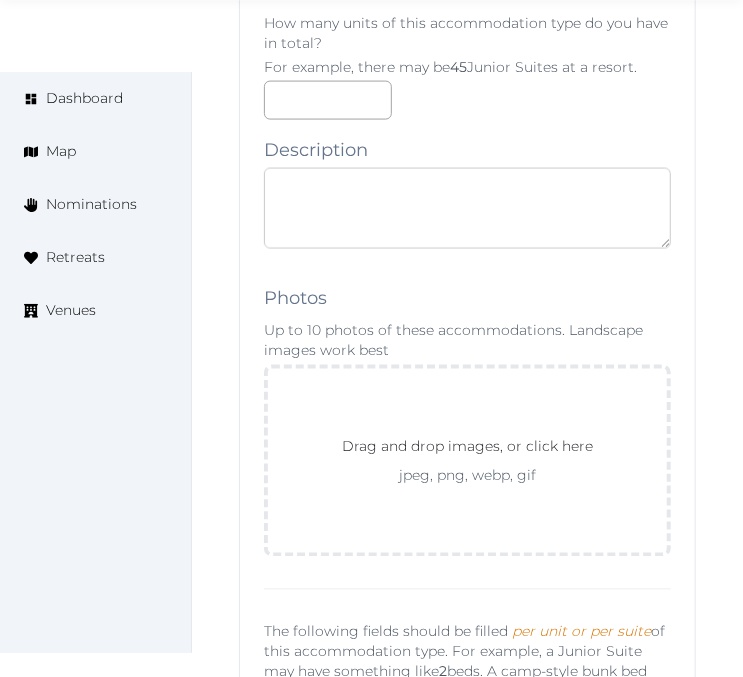 paste on "**********" 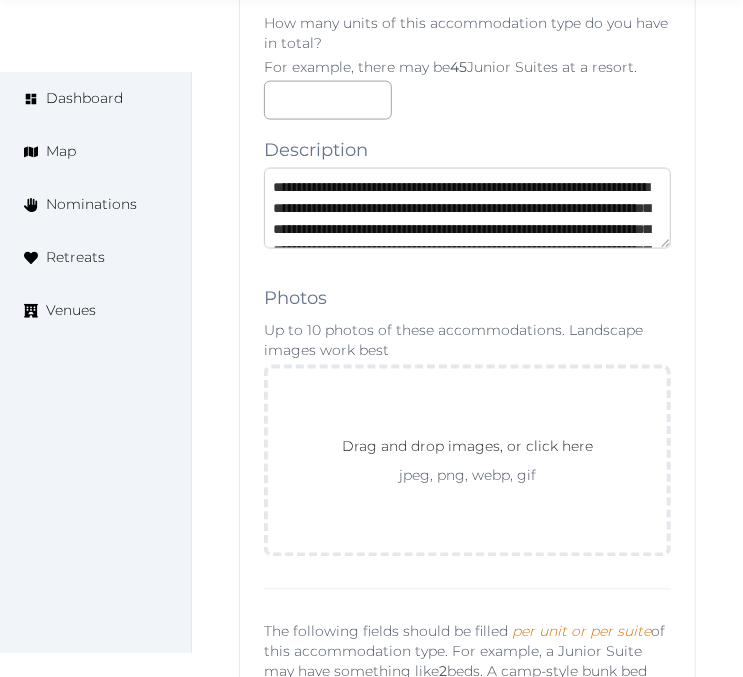 scroll, scrollTop: 157, scrollLeft: 0, axis: vertical 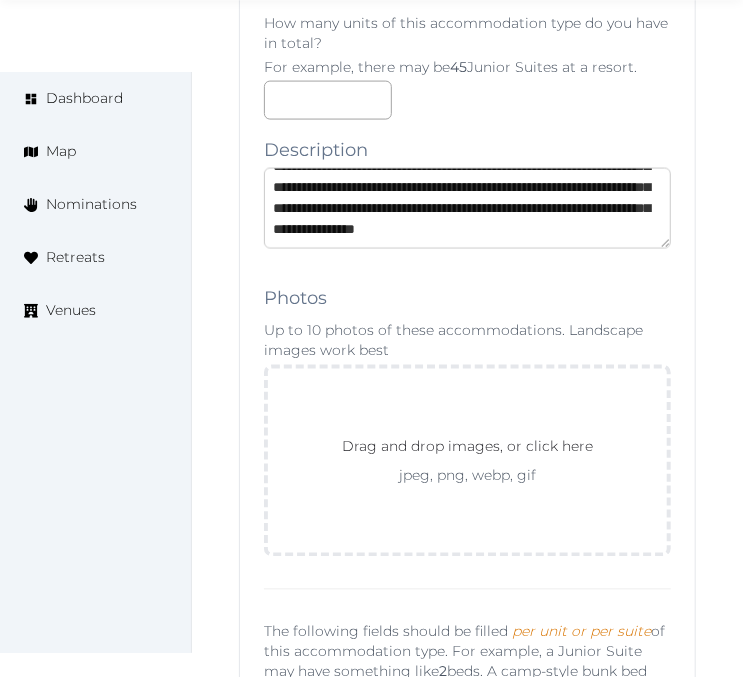 click on "**********" at bounding box center (467, 208) 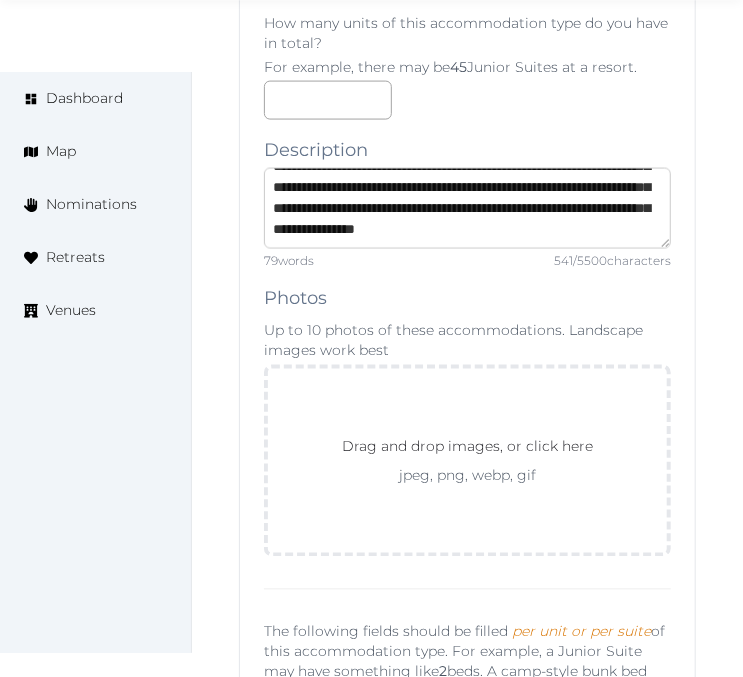 type on "**********" 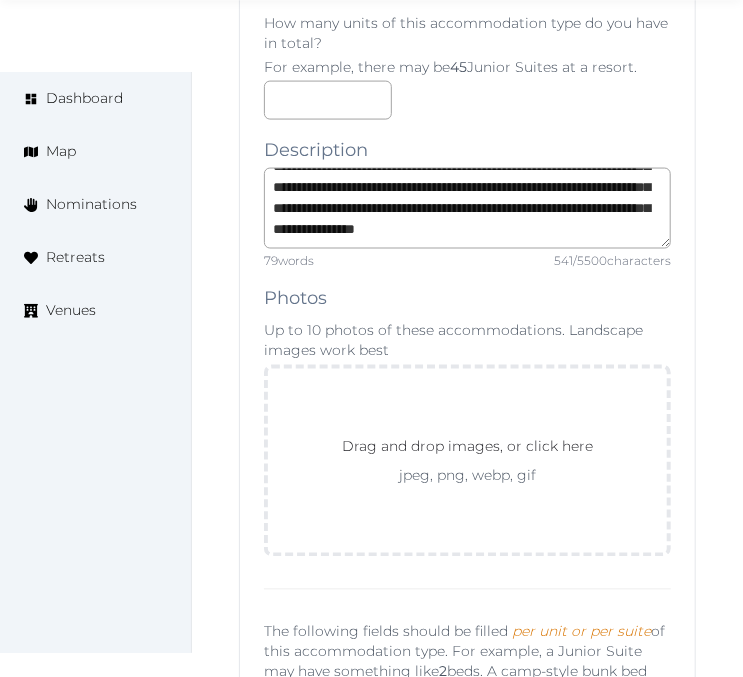 click on "**********" at bounding box center [467, 1416] 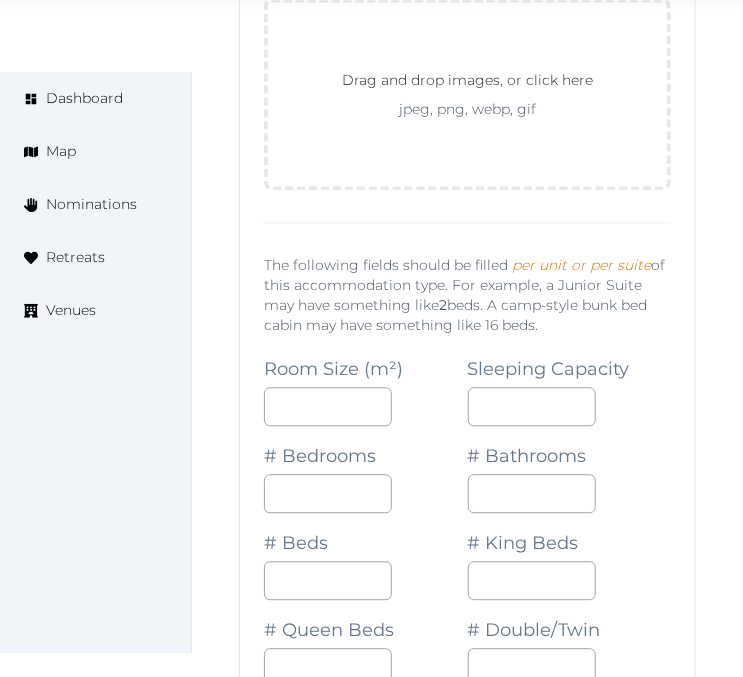 scroll, scrollTop: 25805, scrollLeft: 0, axis: vertical 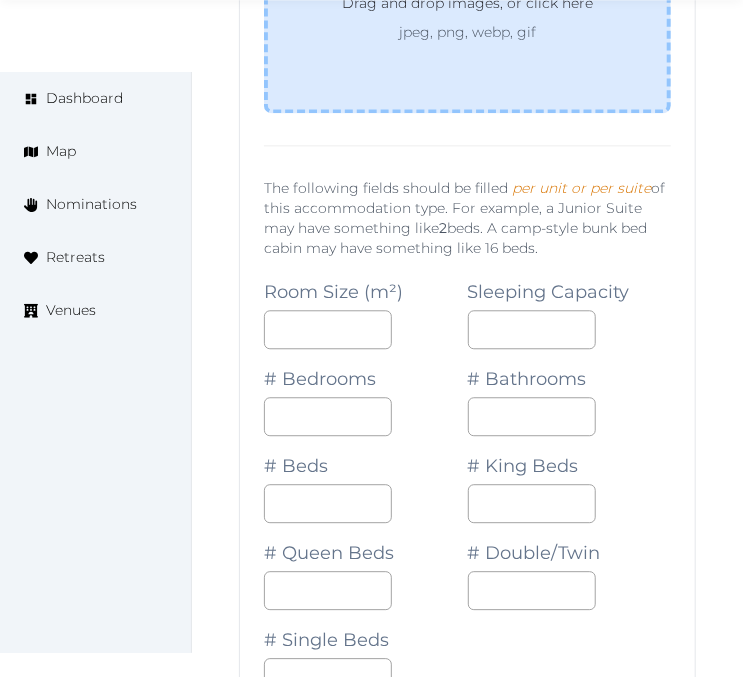 click on "Drag and drop images, or click here jpeg, png, webp, gif" at bounding box center [467, 17] 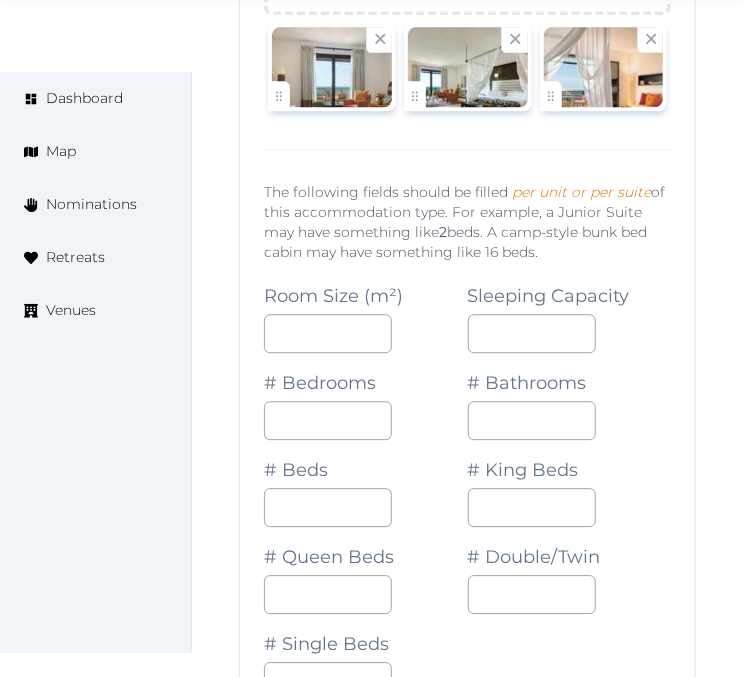scroll, scrollTop: 26027, scrollLeft: 0, axis: vertical 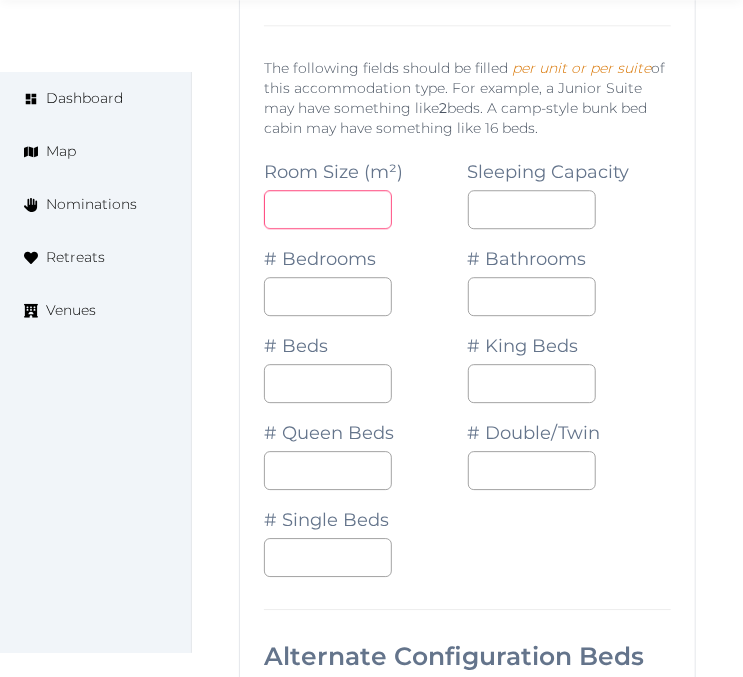 click at bounding box center [328, 209] 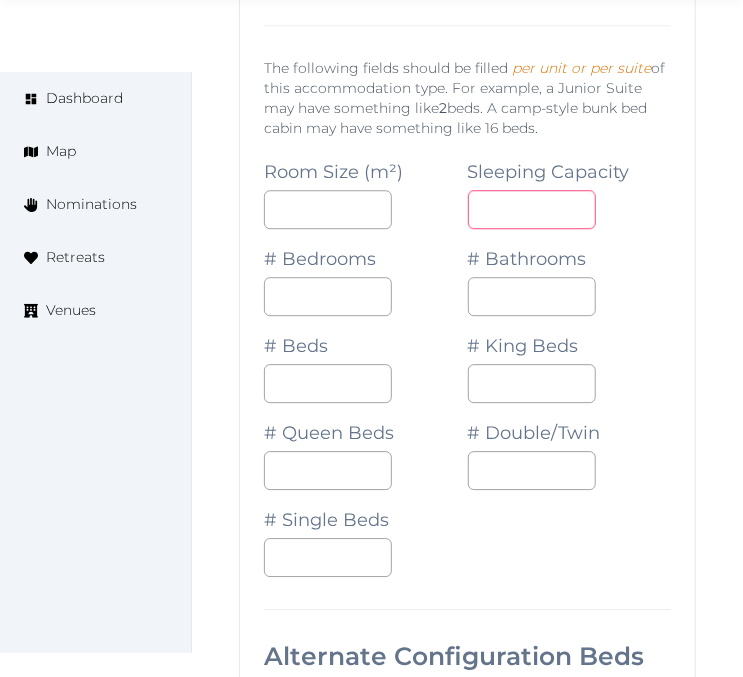 click at bounding box center [532, 209] 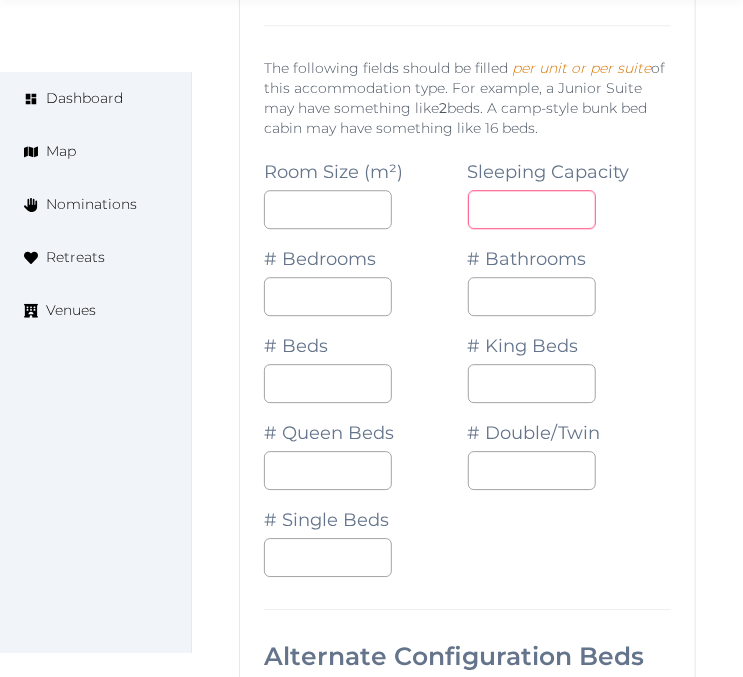 type on "*" 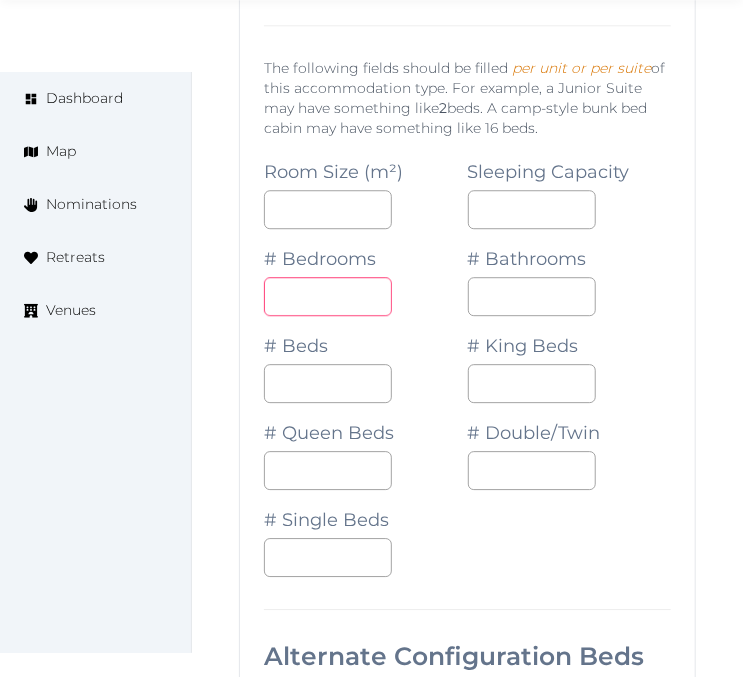 click at bounding box center (328, 296) 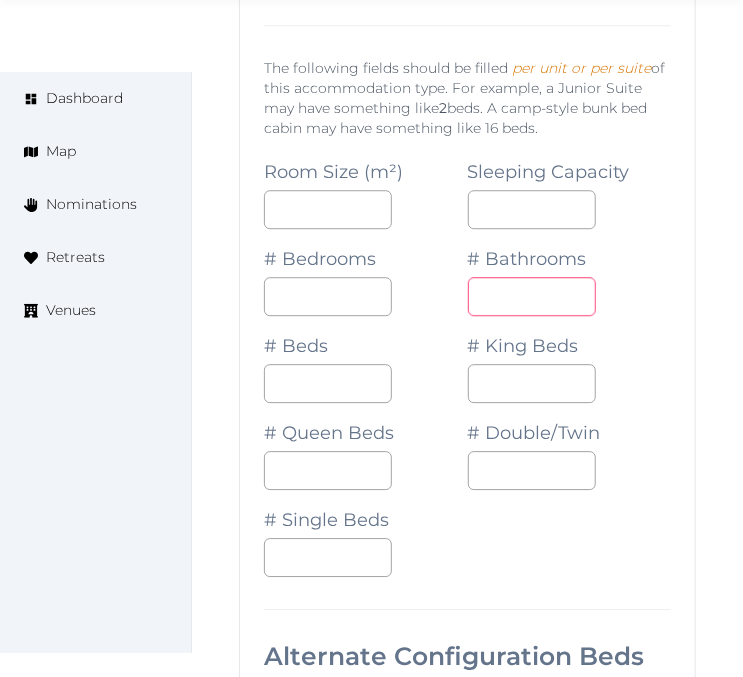 click on "*" at bounding box center [532, 296] 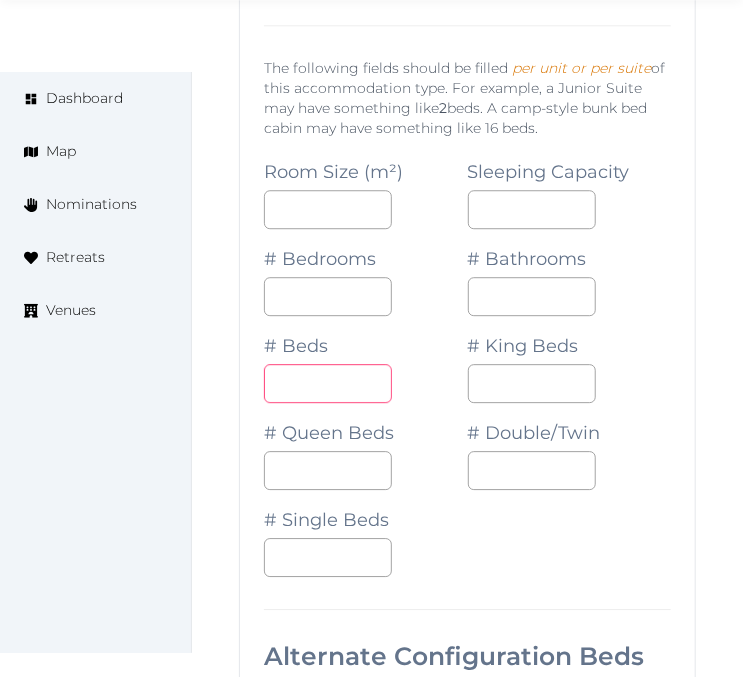 click at bounding box center [328, 383] 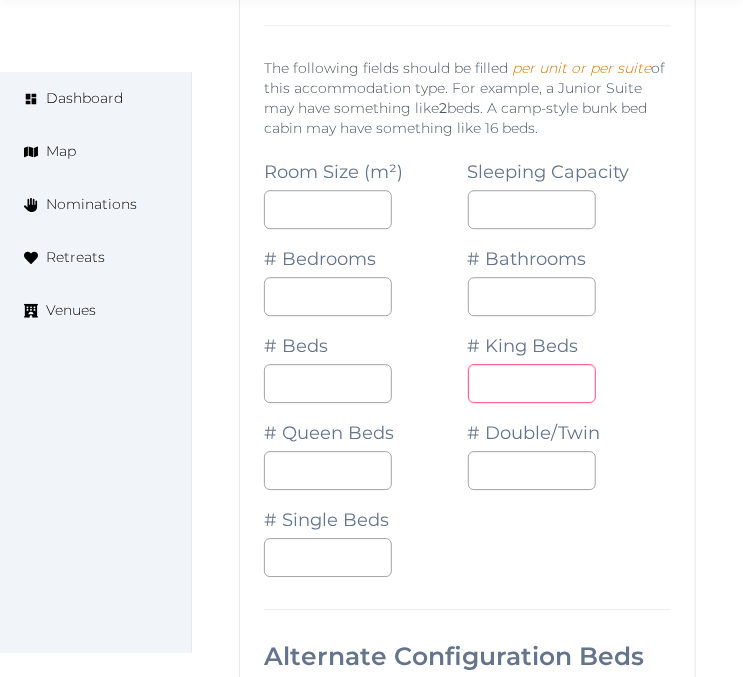 click at bounding box center (532, 383) 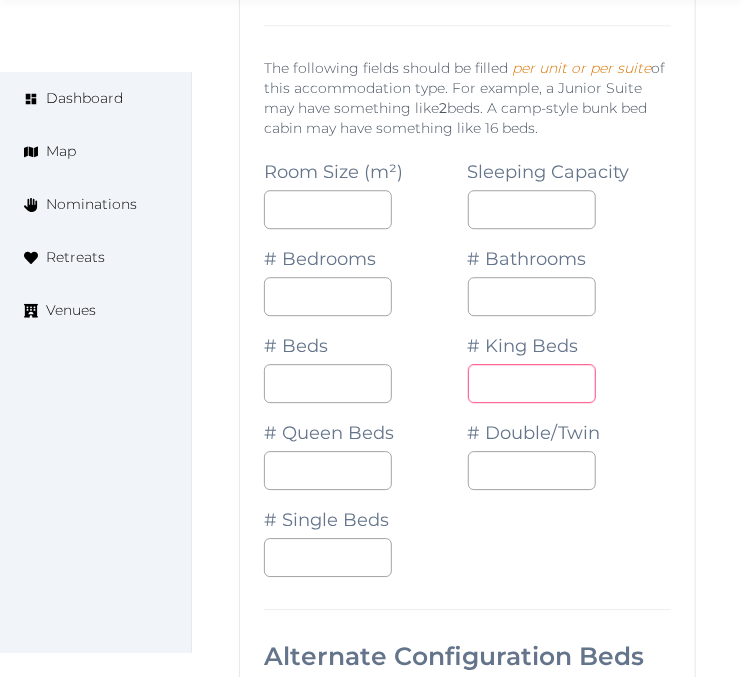 type on "*" 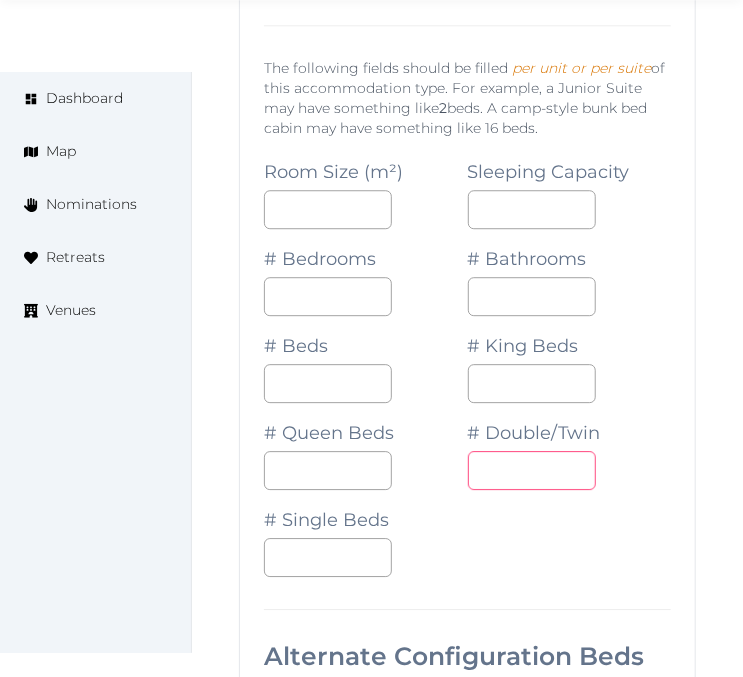 click on "Room Size (m²) ** Sleeping Capacity * # Bedrooms * # Bathrooms * # Beds * # King Beds * # Queen Beds # Double/Twin # Single Beds" at bounding box center (467, 359) 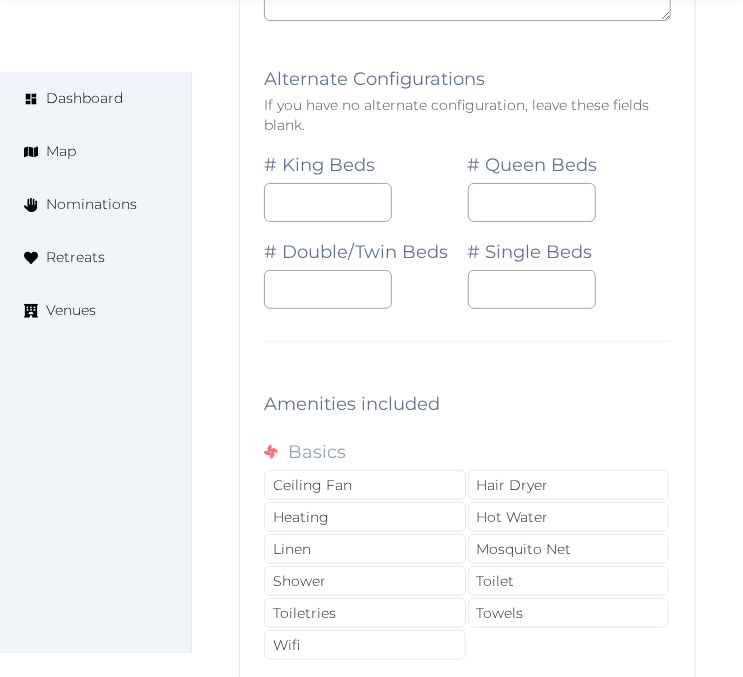 scroll, scrollTop: 27027, scrollLeft: 0, axis: vertical 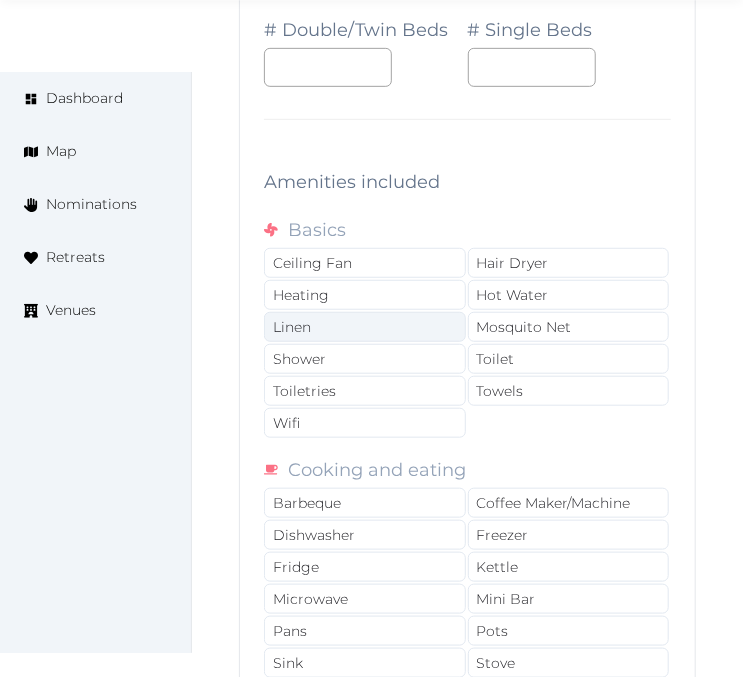 click on "Linen" at bounding box center (365, 327) 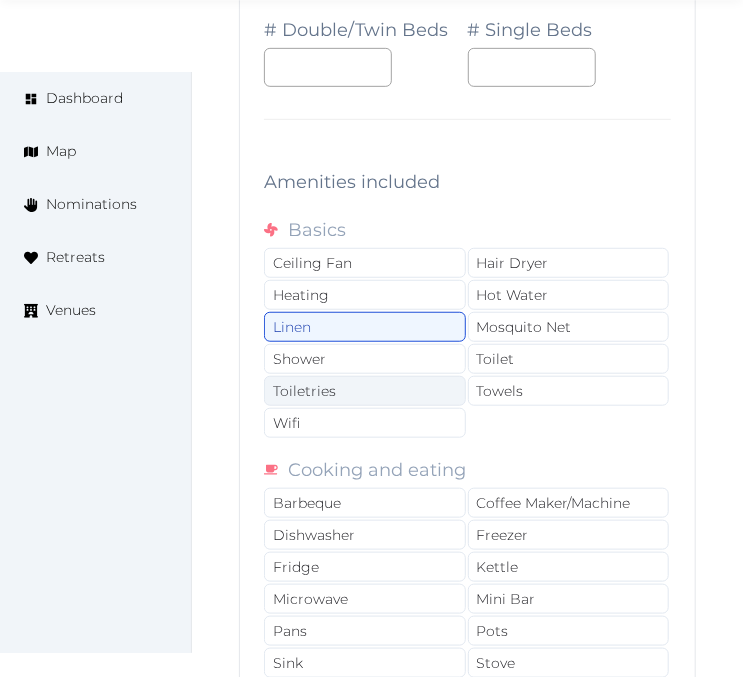drag, startPoint x: 334, startPoint y: 370, endPoint x: 338, endPoint y: 384, distance: 14.56022 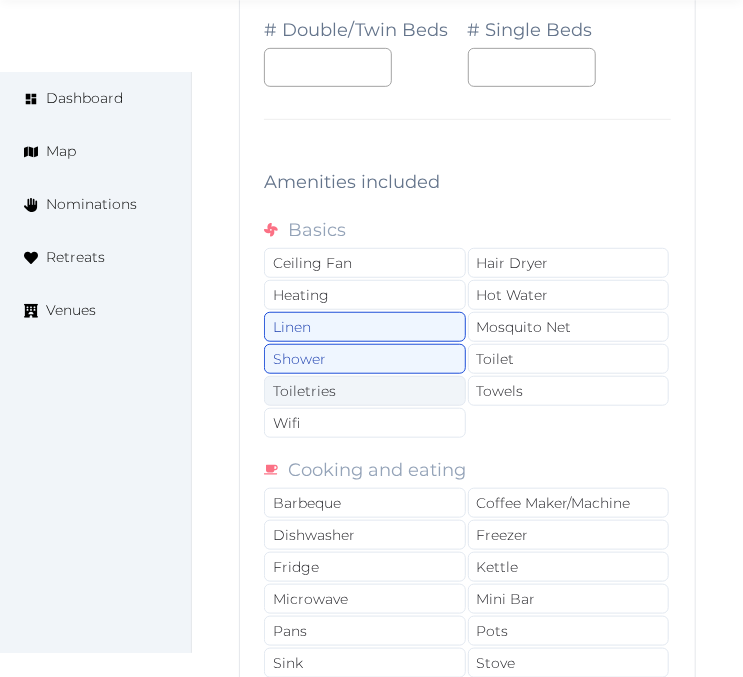 click on "Toiletries" at bounding box center (365, 391) 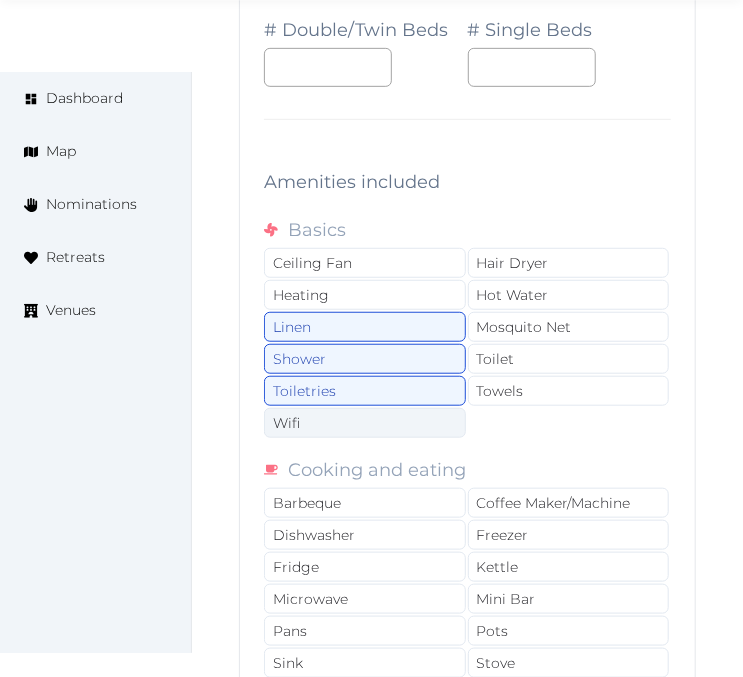 click on "Wifi" at bounding box center (365, 423) 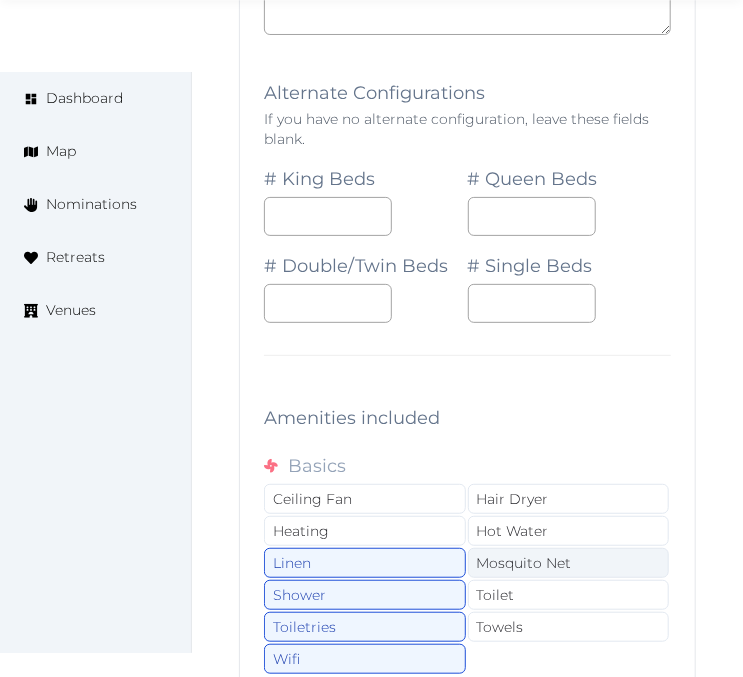 scroll, scrollTop: 26916, scrollLeft: 0, axis: vertical 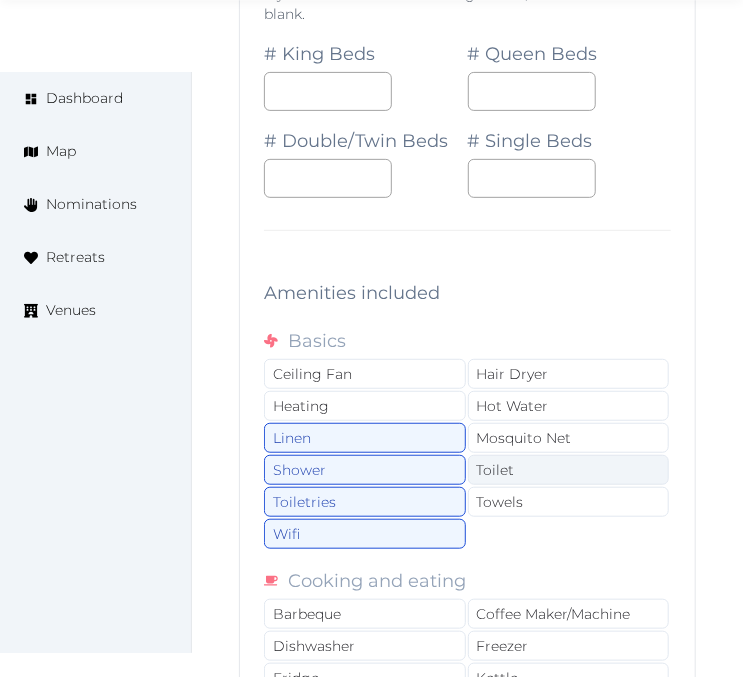click on "Toilet" at bounding box center [569, 470] 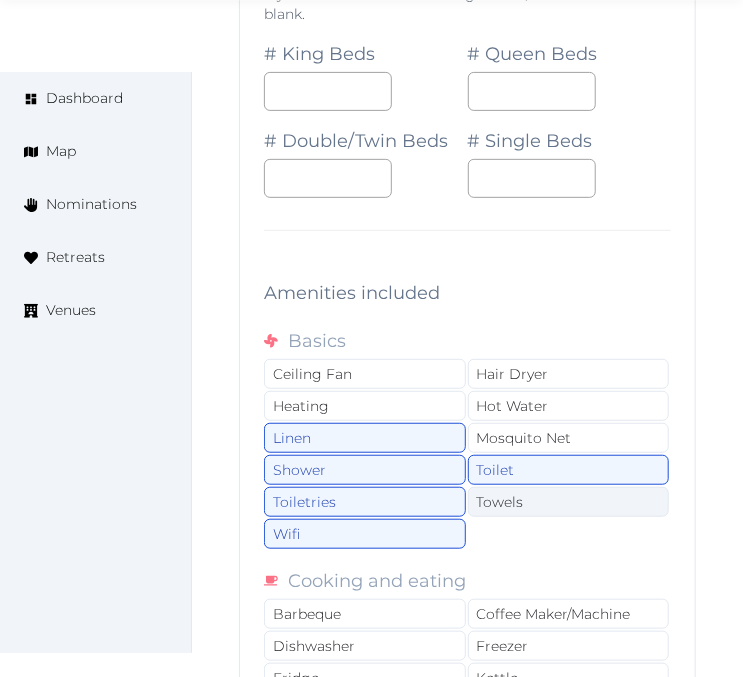click on "Towels" at bounding box center (569, 502) 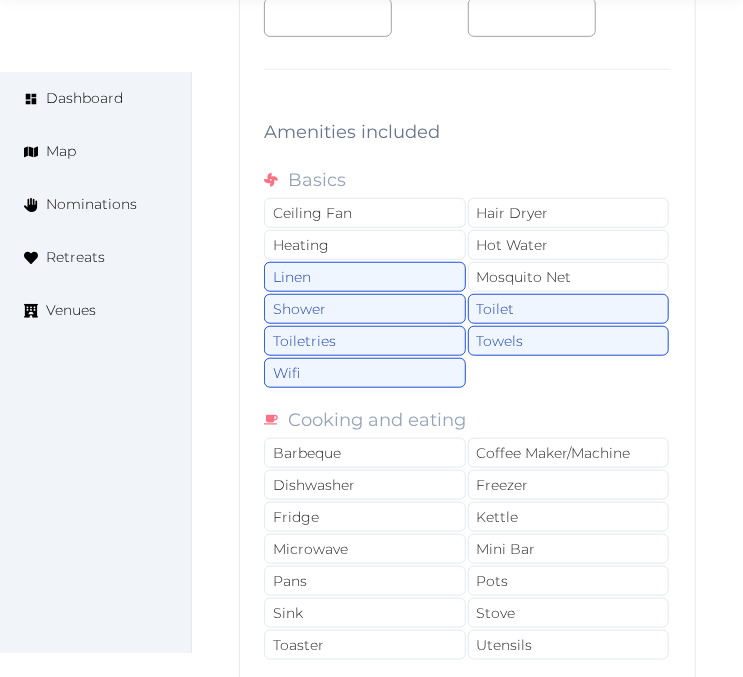 scroll, scrollTop: 27250, scrollLeft: 0, axis: vertical 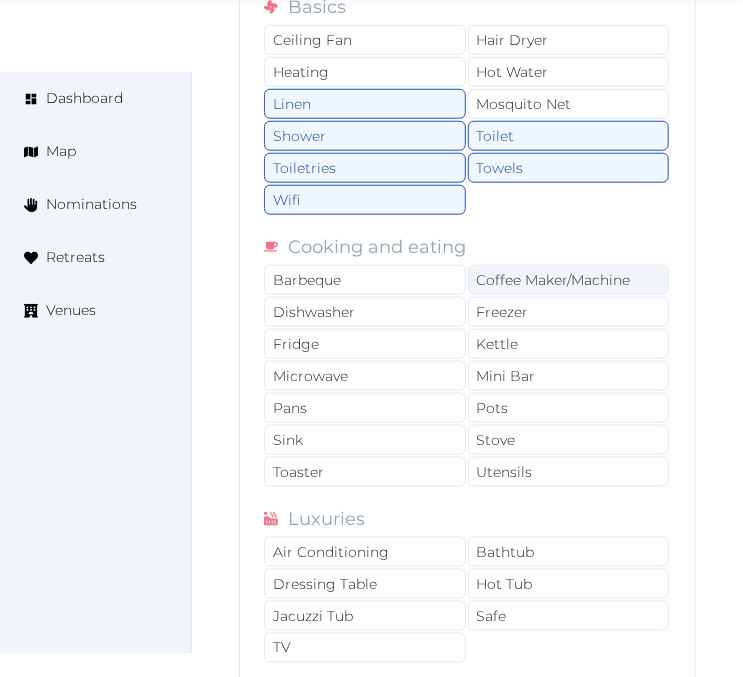 click on "Coffee Maker/Machine" at bounding box center [569, 280] 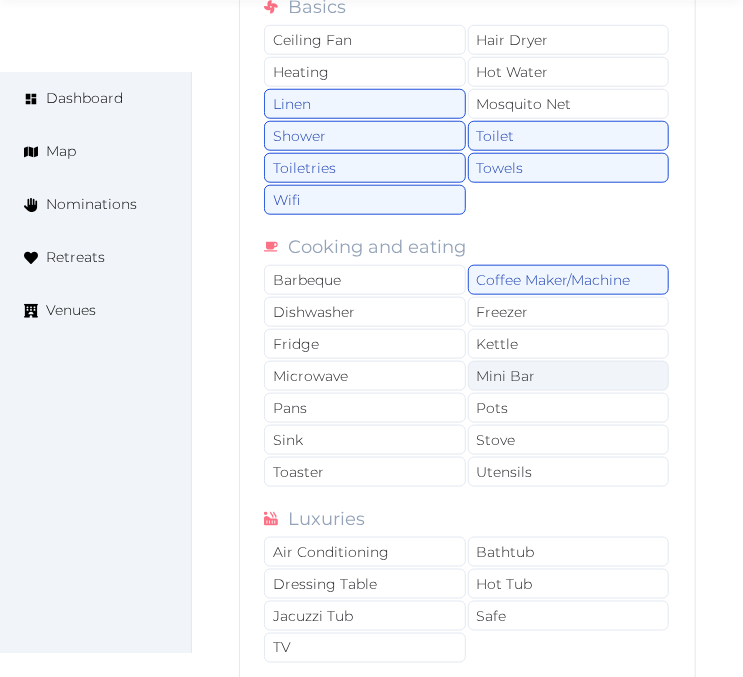 click on "Mini Bar" at bounding box center (569, 376) 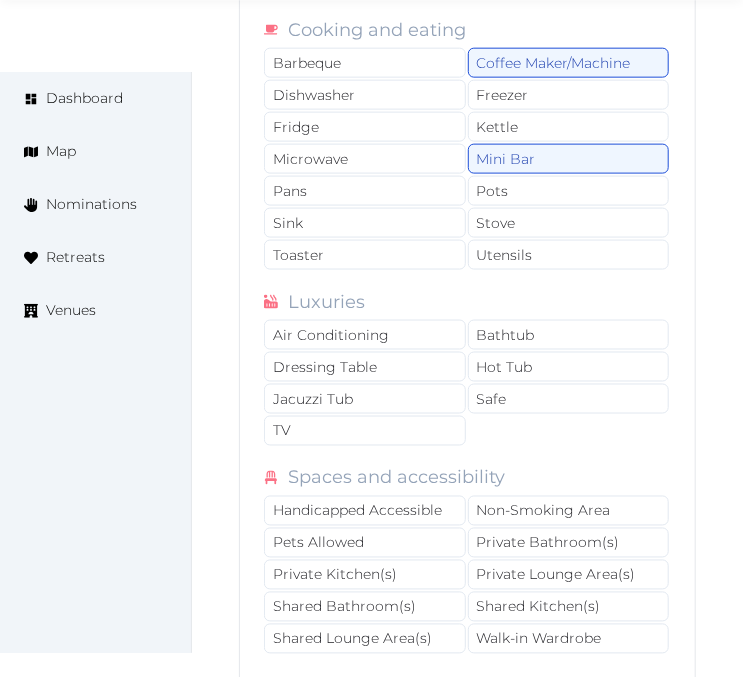 scroll, scrollTop: 27472, scrollLeft: 0, axis: vertical 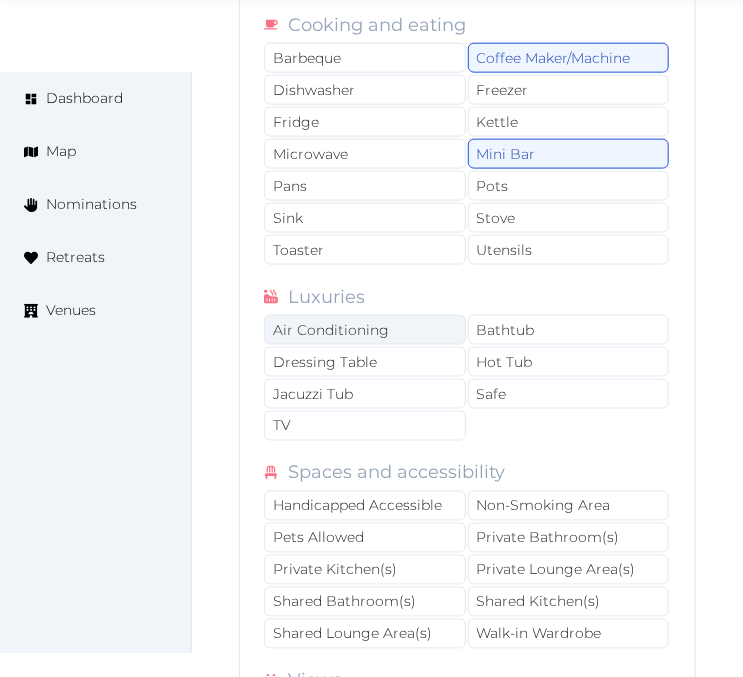 click on "Air Conditioning" at bounding box center [365, 330] 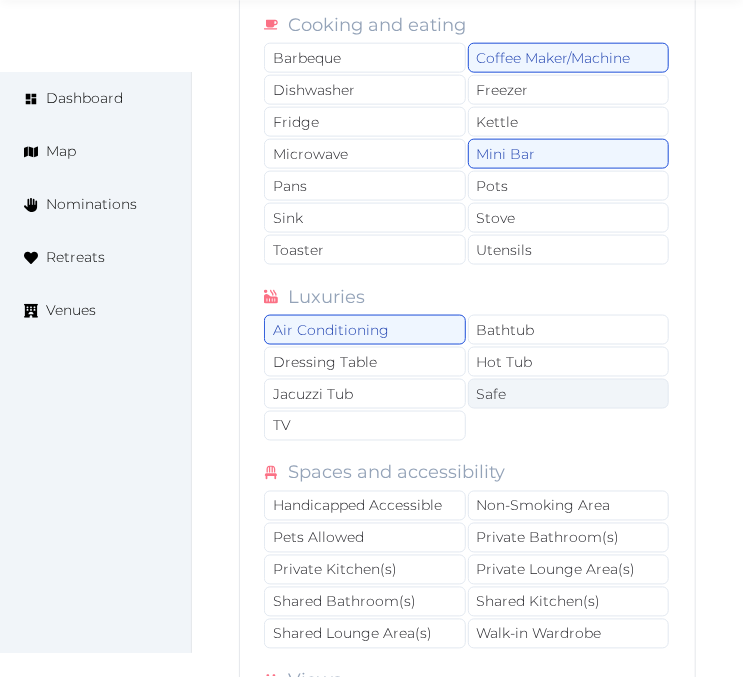 click on "Safe" at bounding box center [569, 394] 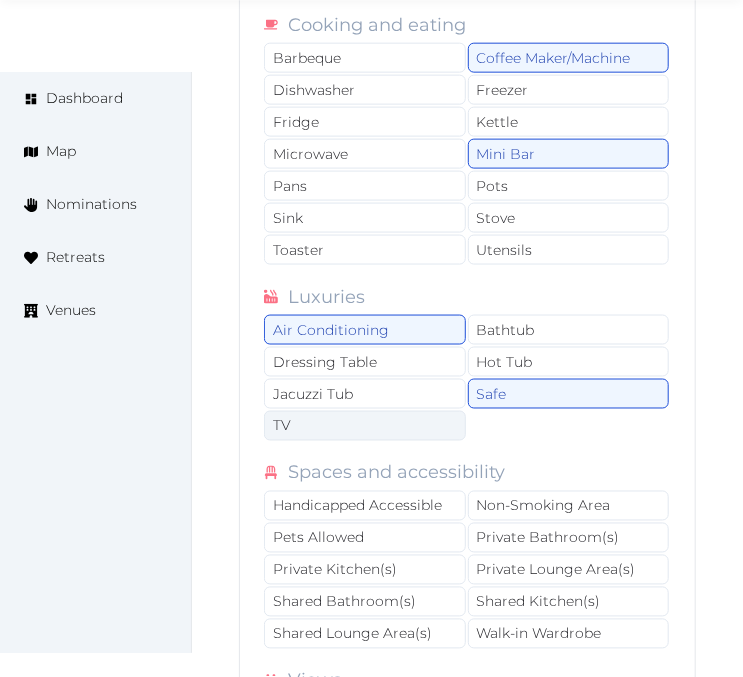 click on "TV" at bounding box center [365, 426] 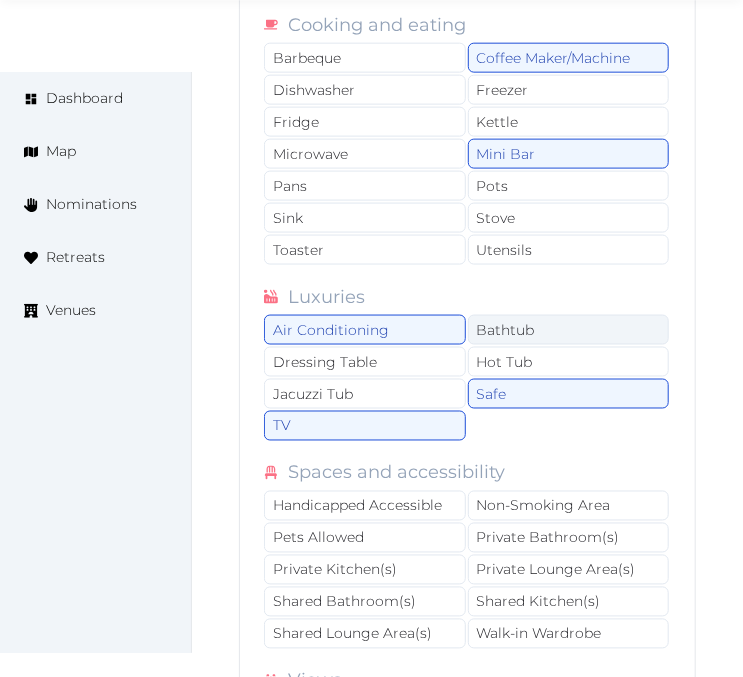 click on "Bathtub" at bounding box center [569, 330] 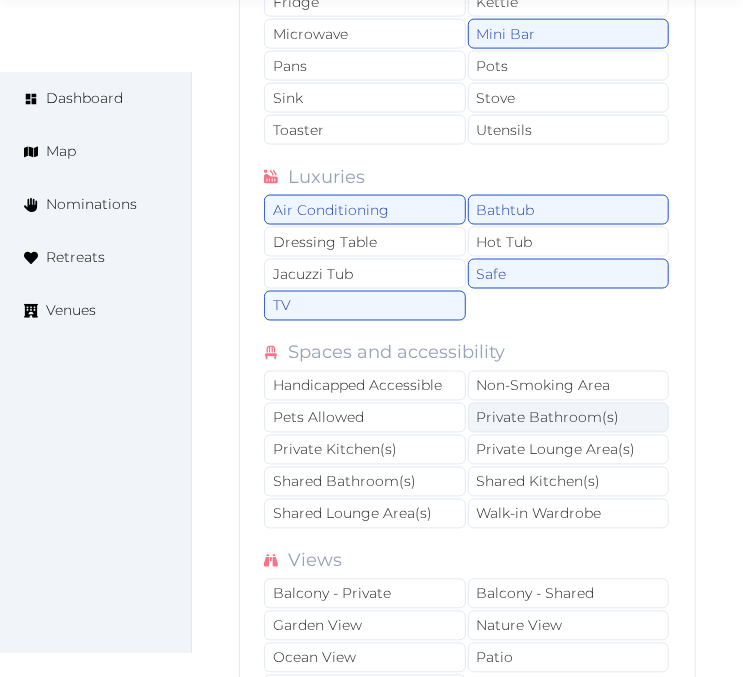scroll, scrollTop: 27805, scrollLeft: 0, axis: vertical 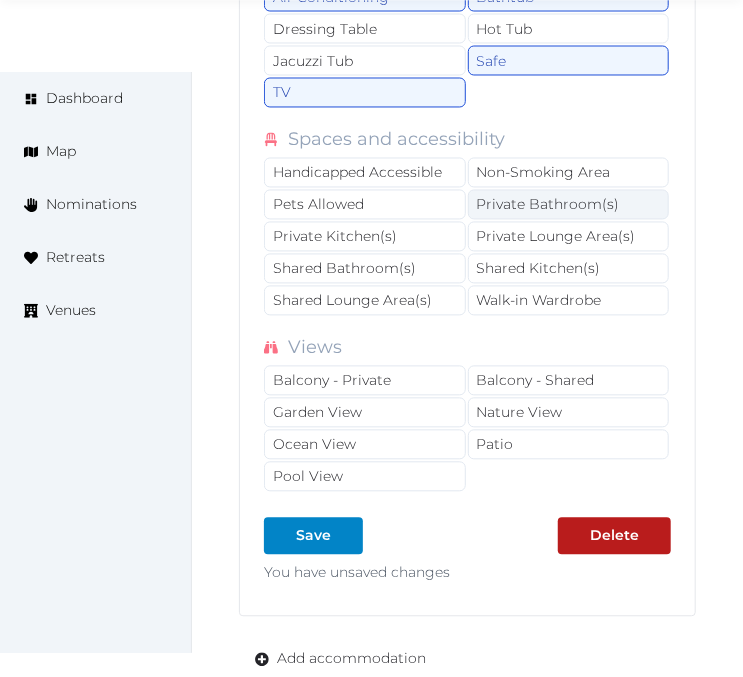 click on "Private Bathroom(s)" at bounding box center (569, 205) 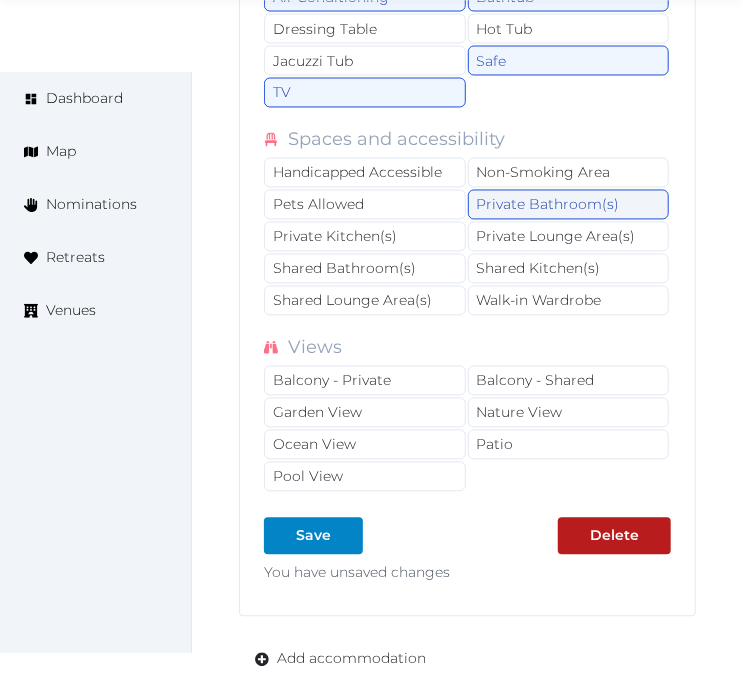 click on "Private Bathroom(s)" at bounding box center (569, 205) 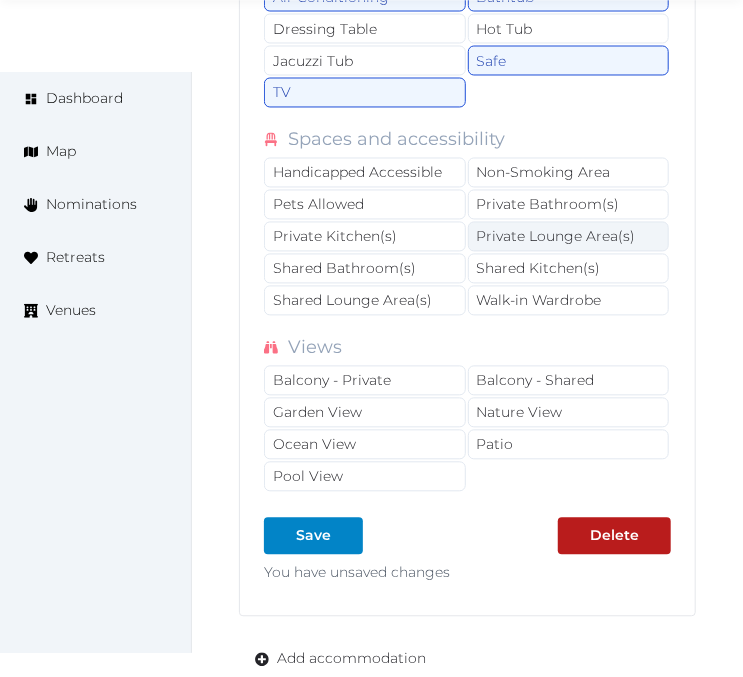 click on "Private Lounge Area(s)" at bounding box center [569, 237] 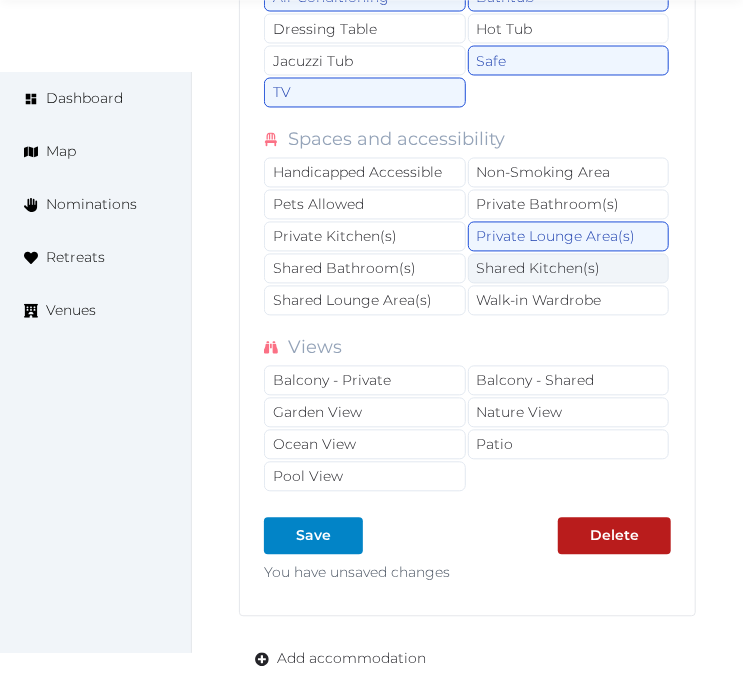 click on "Shared Kitchen(s)" at bounding box center [569, 269] 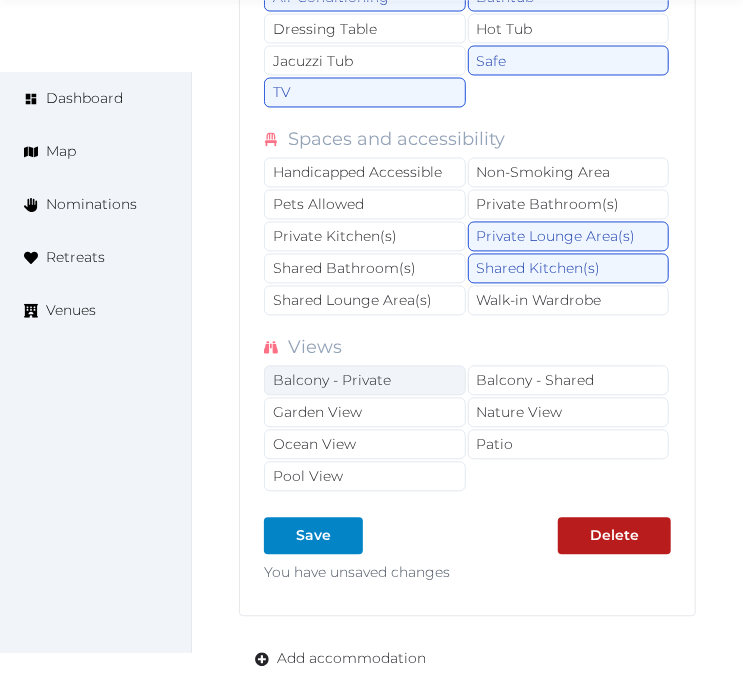click on "Balcony - Private" at bounding box center (365, 381) 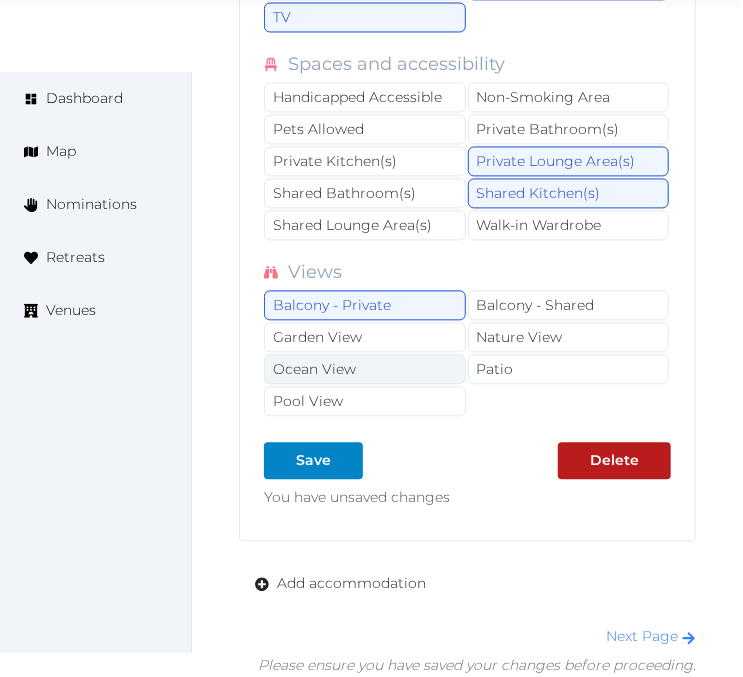 scroll, scrollTop: 27916, scrollLeft: 0, axis: vertical 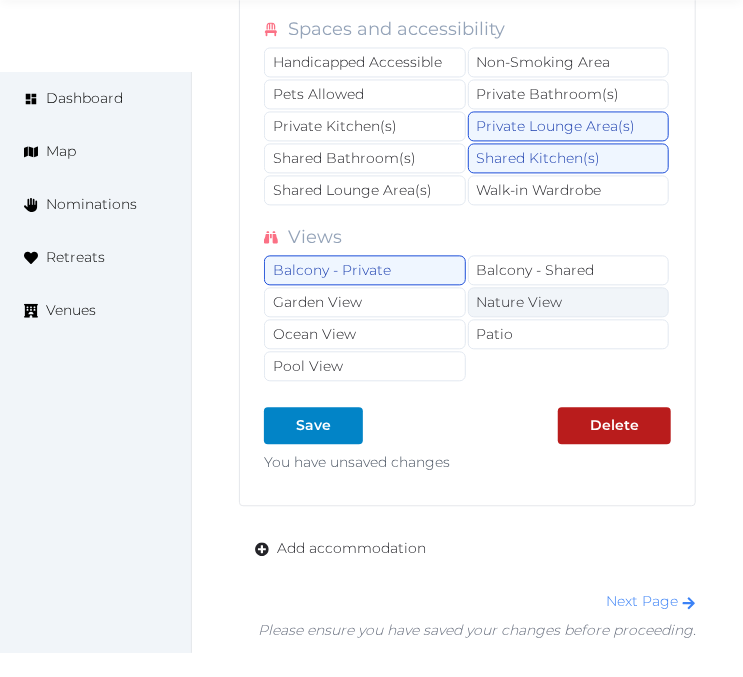 click on "Nature View" at bounding box center (569, 302) 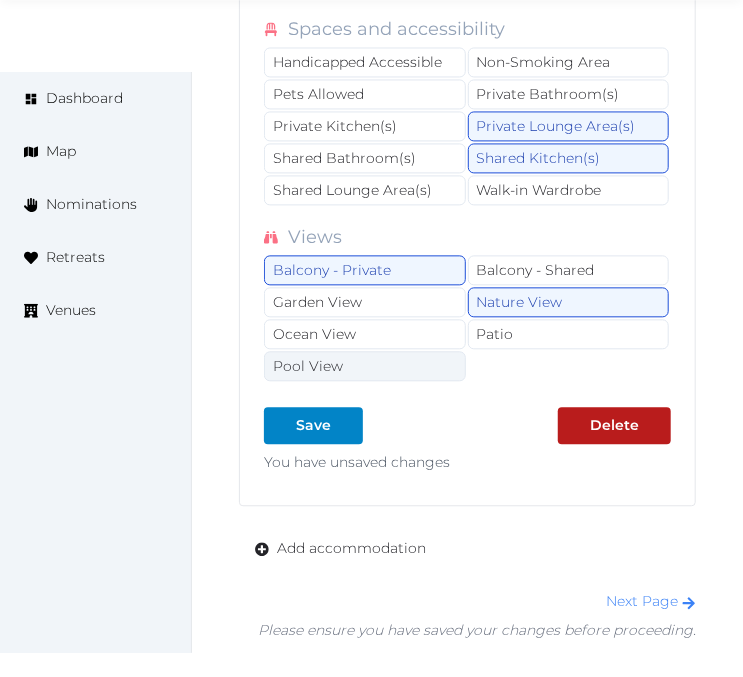 click on "Pool View" at bounding box center (365, 366) 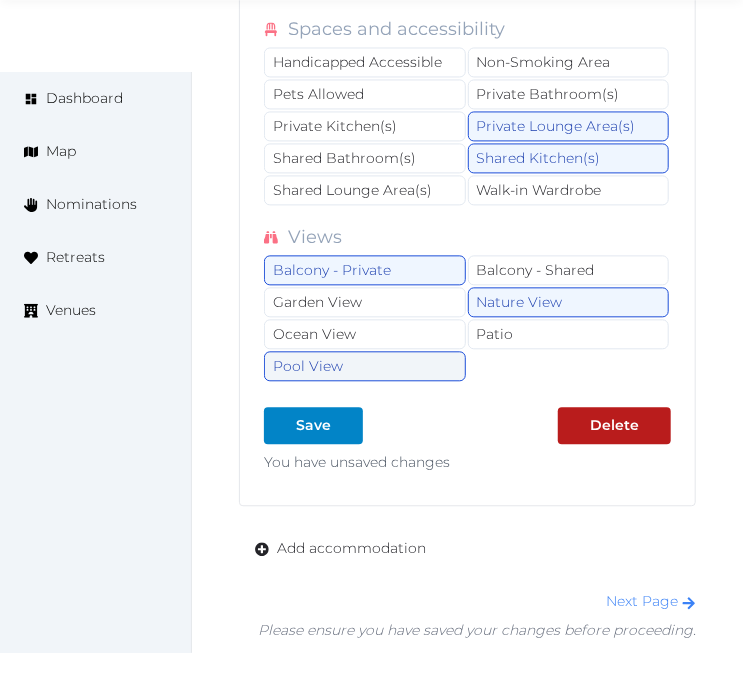 click on "Pool View" at bounding box center (365, 366) 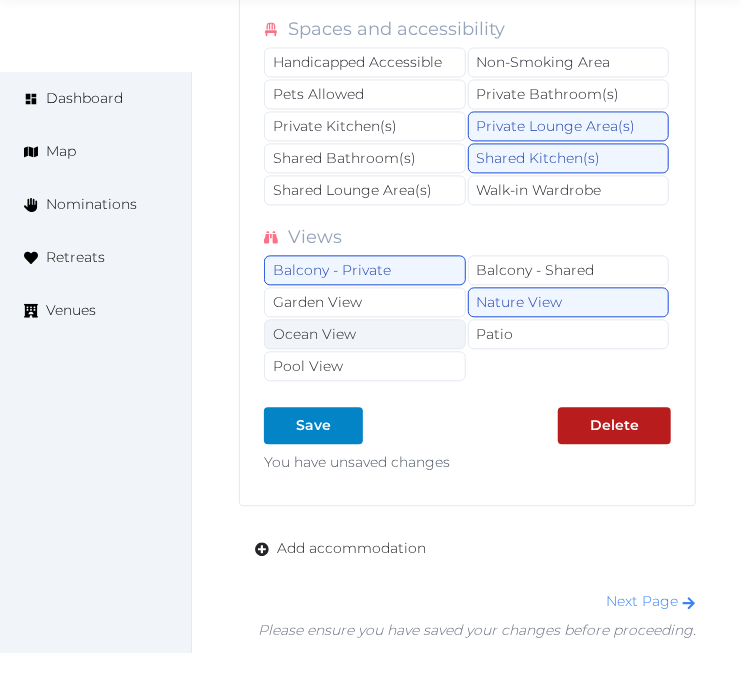click on "Ocean View" at bounding box center (365, 334) 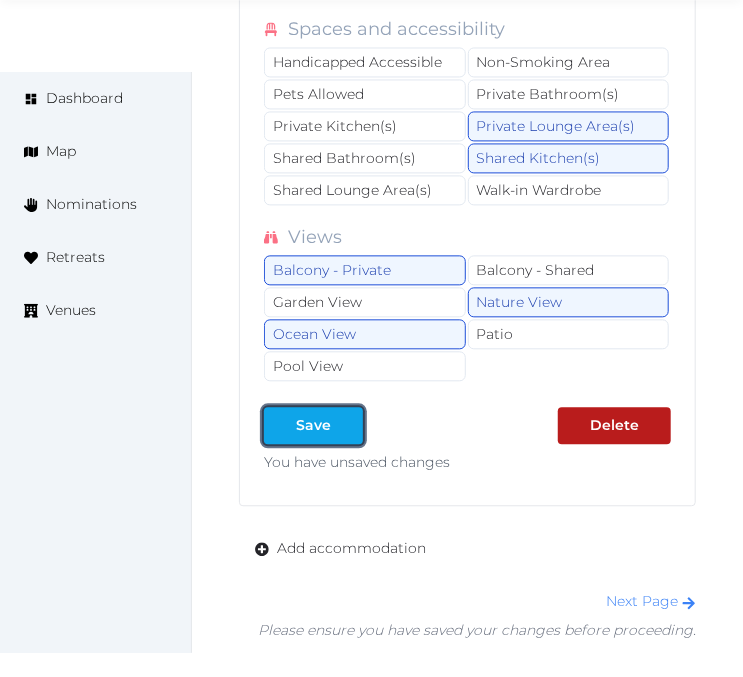 click on "Save" at bounding box center (313, 425) 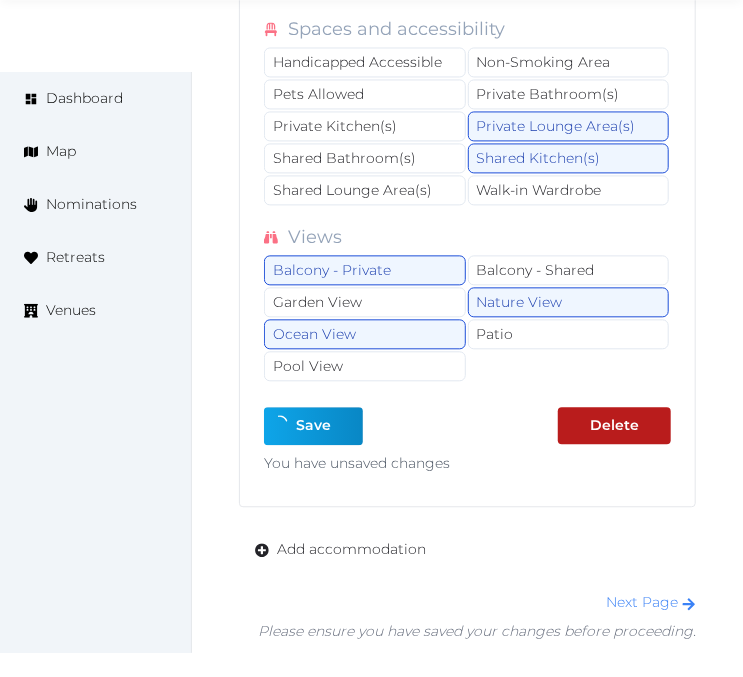 type on "*" 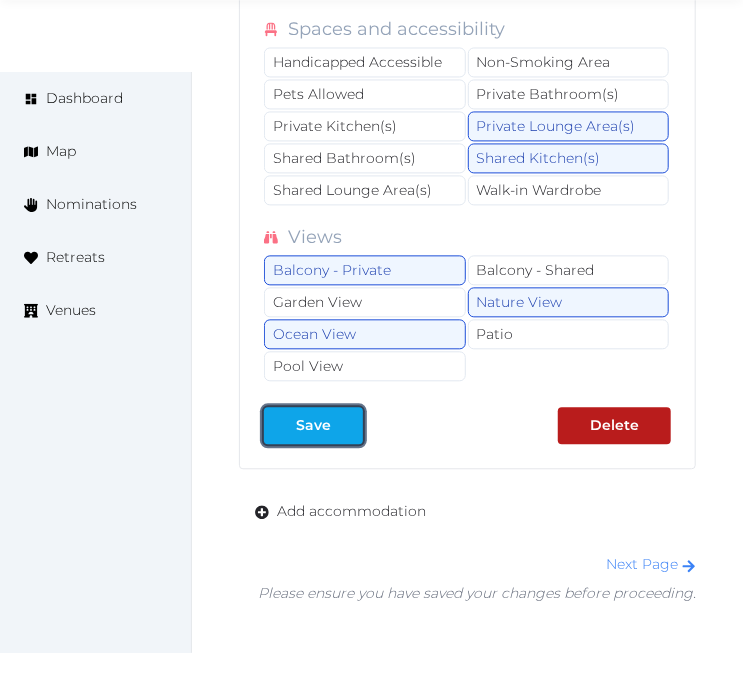 click at bounding box center (347, 425) 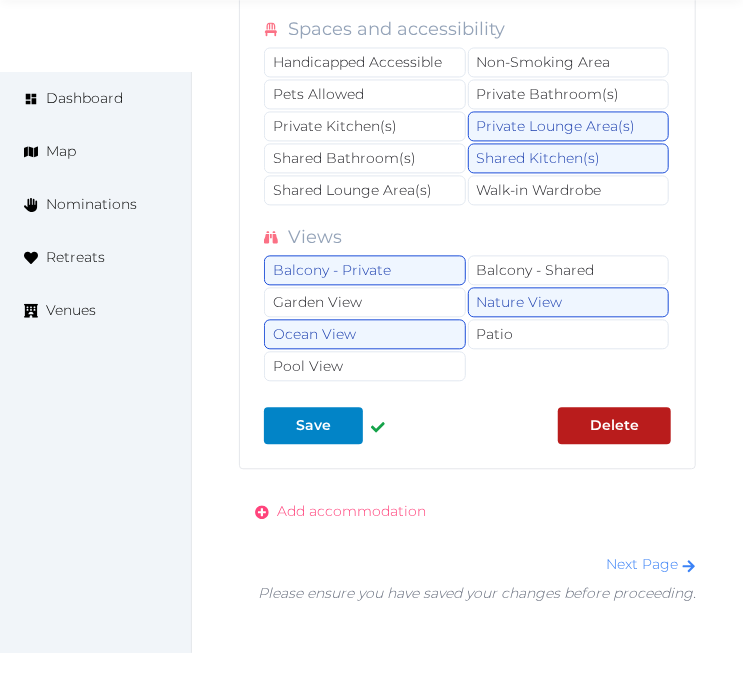 click on "Add accommodation" at bounding box center [351, 511] 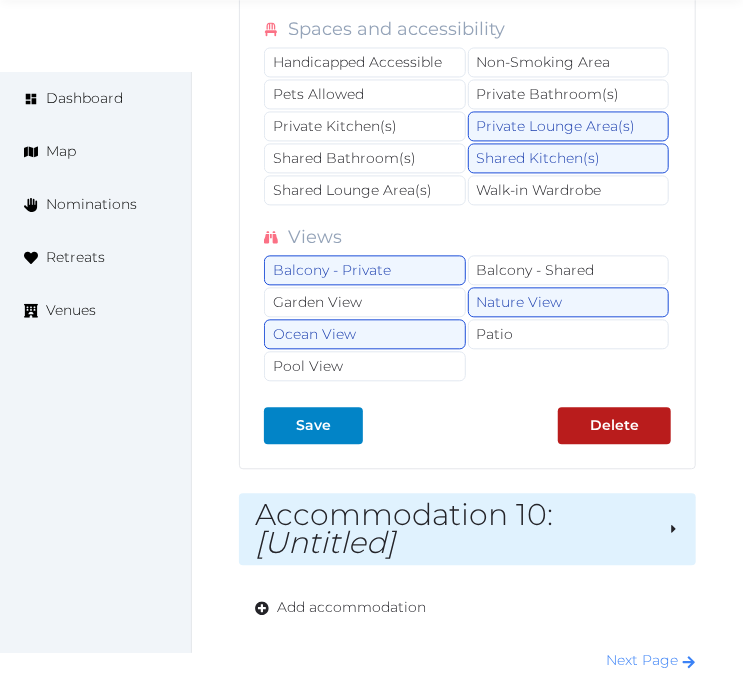 click on "Accommodation 10 :  [Untitled]" at bounding box center [453, 529] 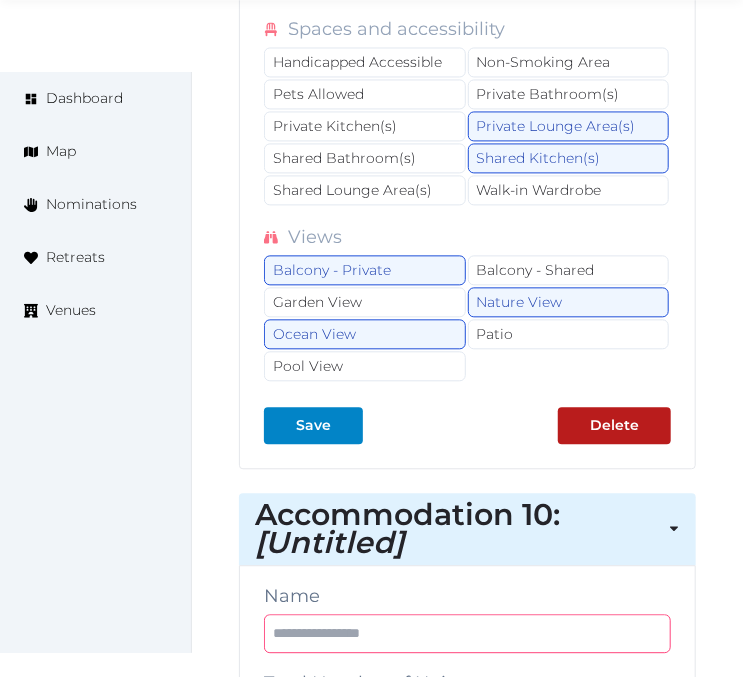 click at bounding box center (467, 633) 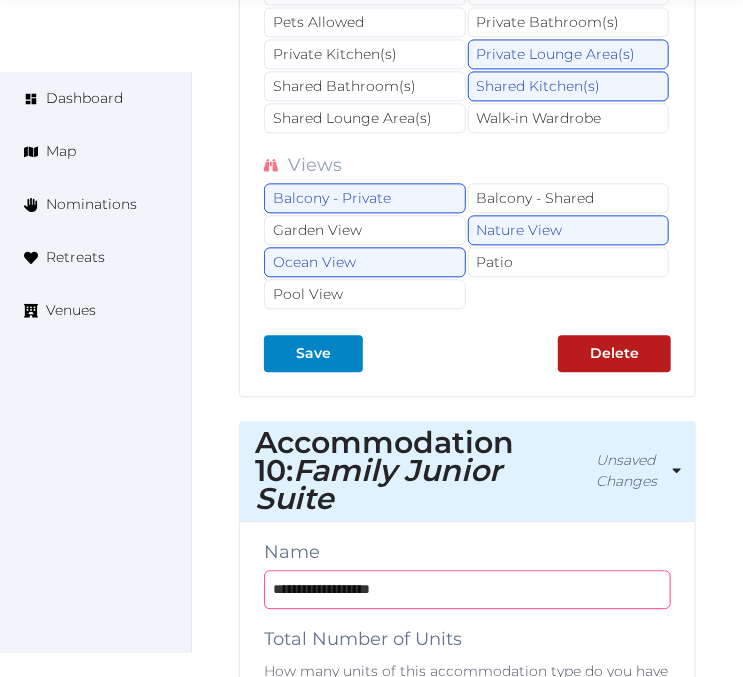scroll, scrollTop: 28027, scrollLeft: 0, axis: vertical 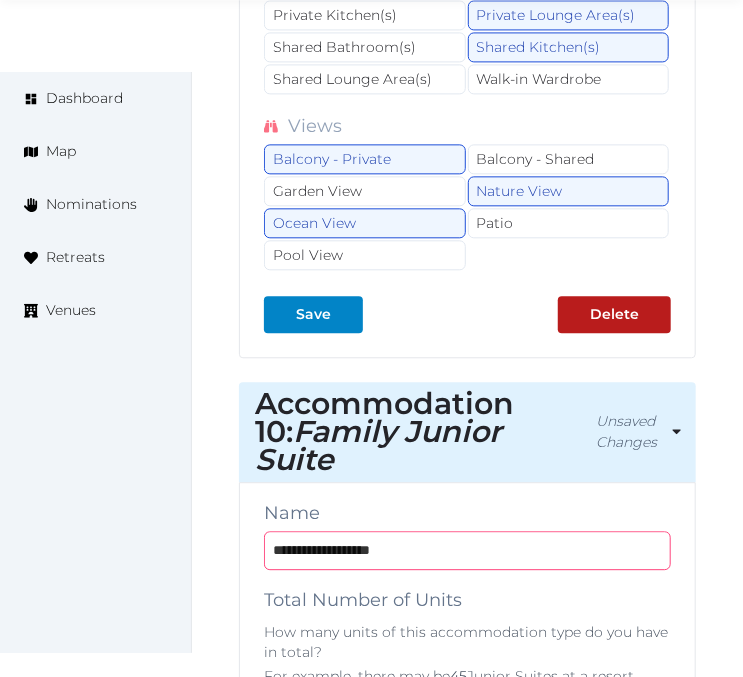 type on "**********" 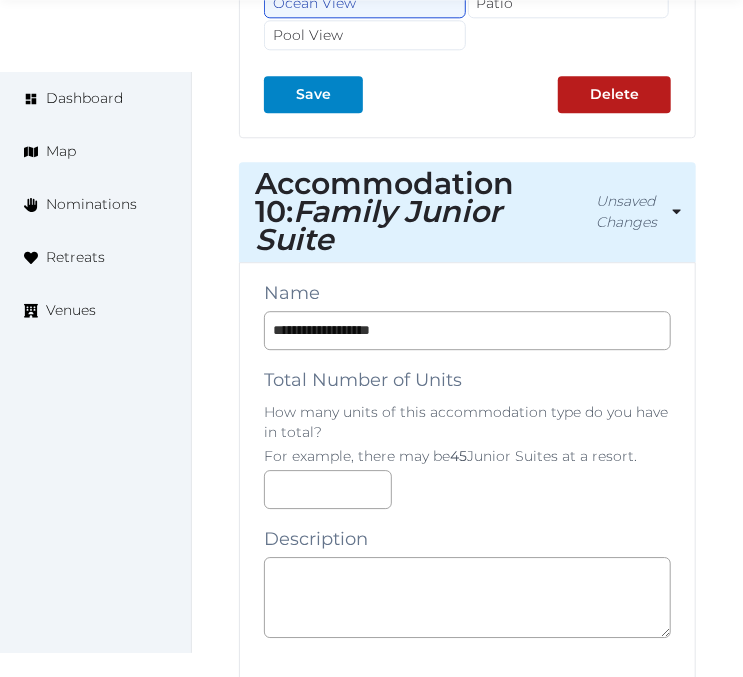 scroll, scrollTop: 28250, scrollLeft: 0, axis: vertical 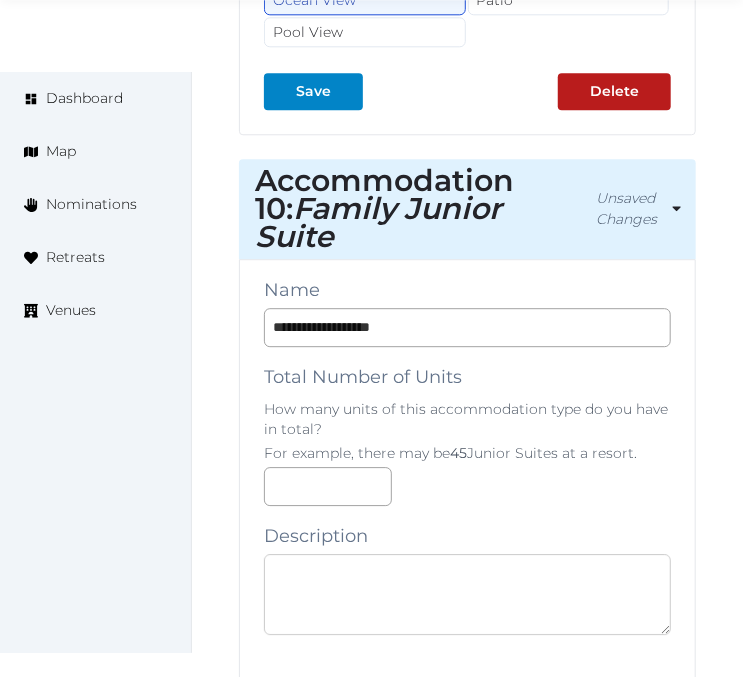 click at bounding box center (467, 594) 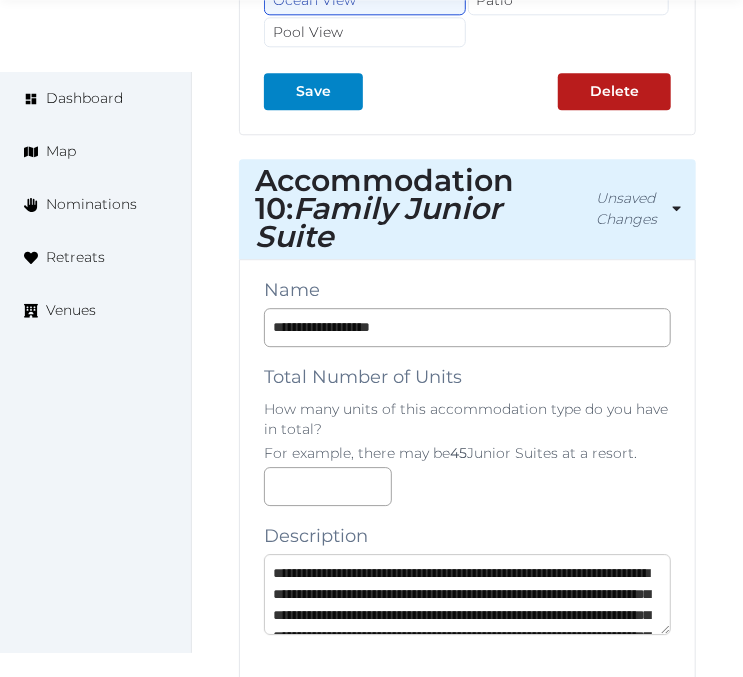 scroll, scrollTop: 94, scrollLeft: 0, axis: vertical 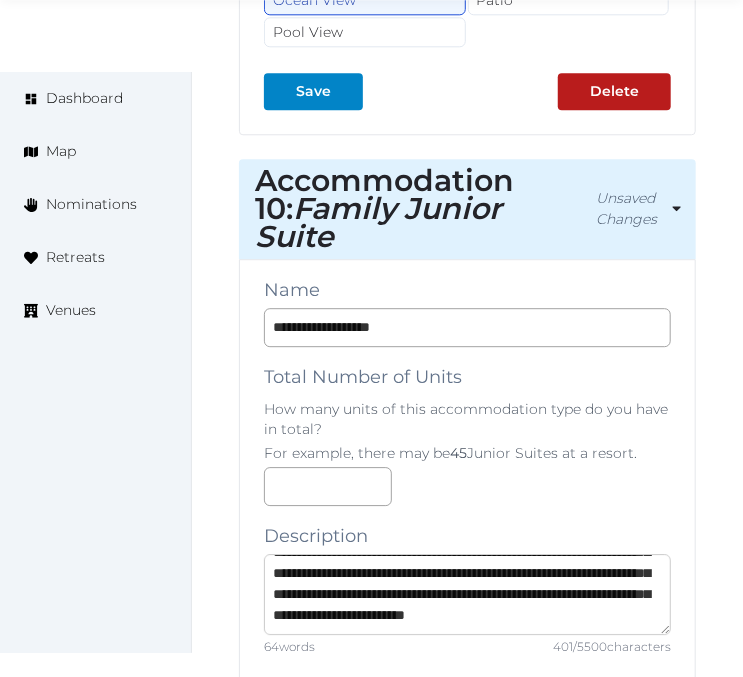 type on "**********" 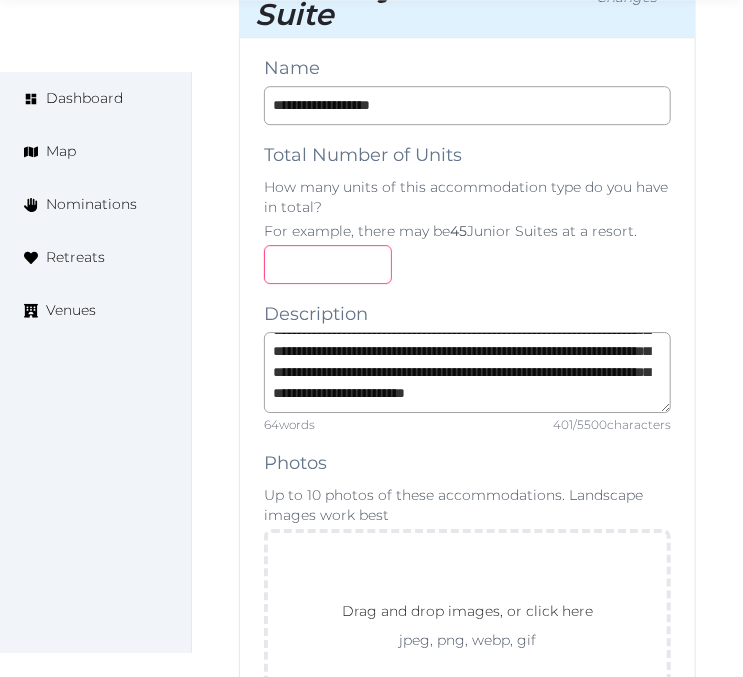 drag, startPoint x: 757, startPoint y: 362, endPoint x: 672, endPoint y: 255, distance: 136.65285 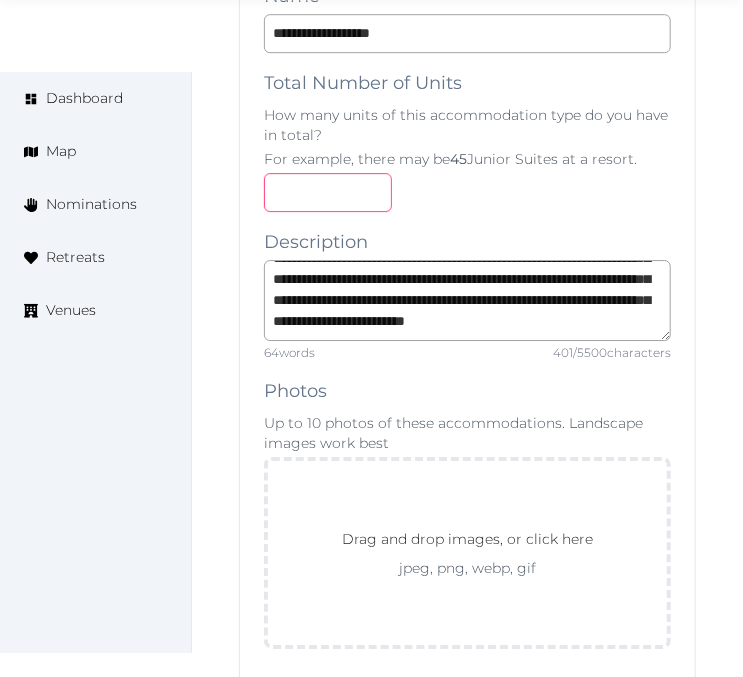 scroll, scrollTop: 28583, scrollLeft: 0, axis: vertical 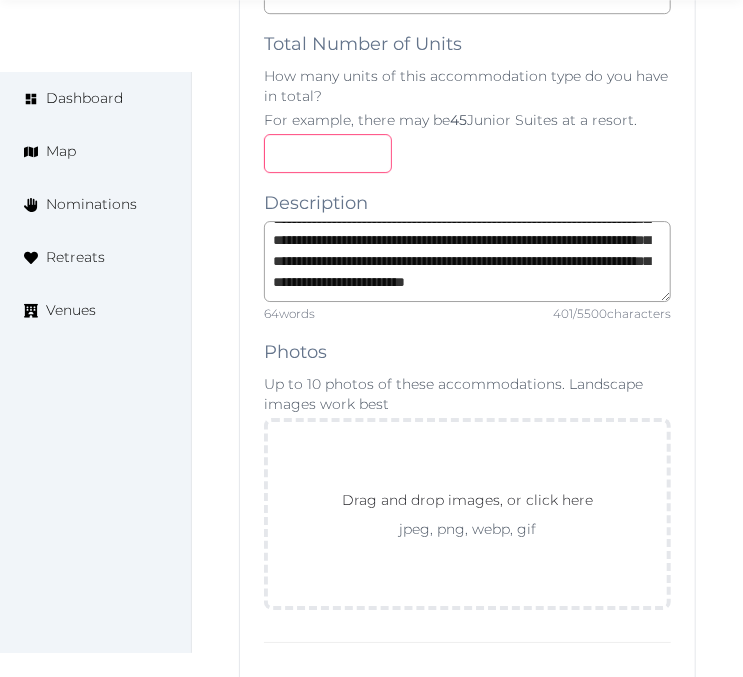 click at bounding box center [467, 153] 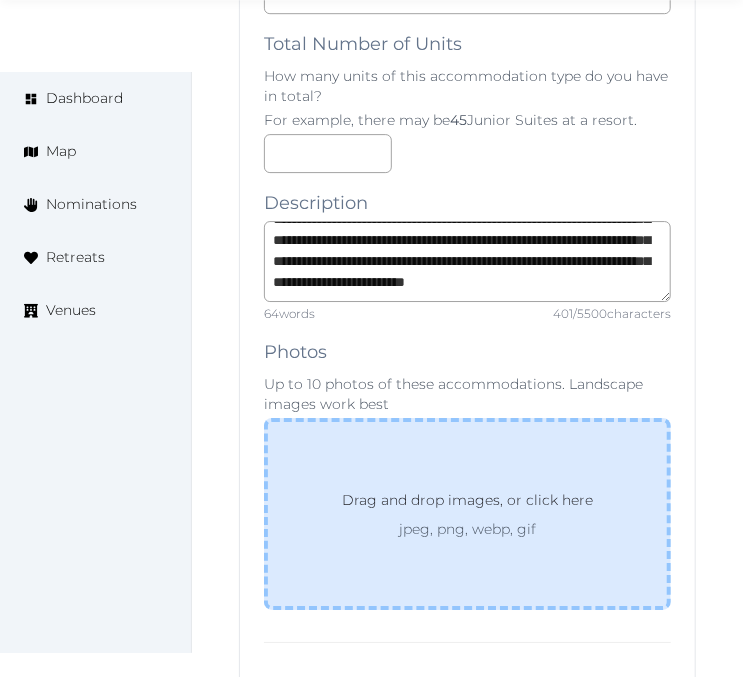 click on "Drag and drop images, or click here" at bounding box center [467, 504] 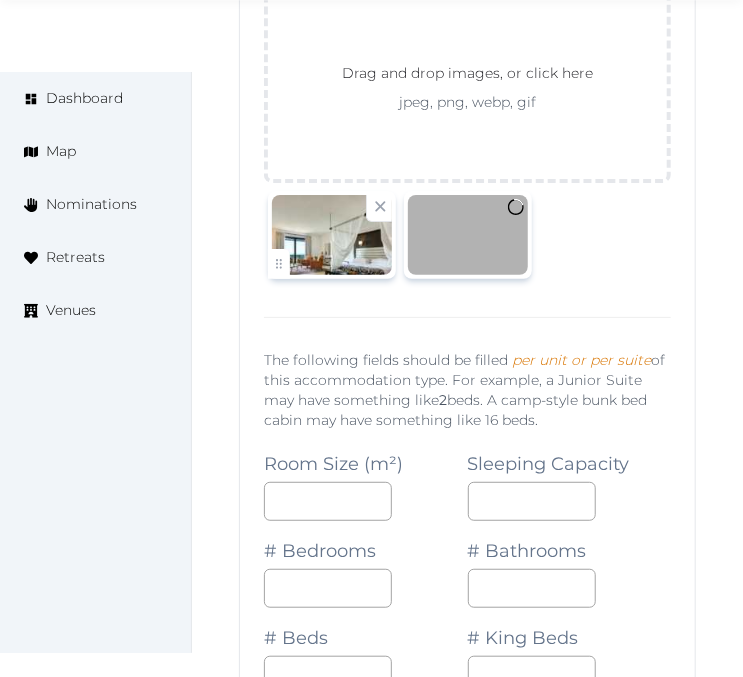 scroll, scrollTop: 29138, scrollLeft: 0, axis: vertical 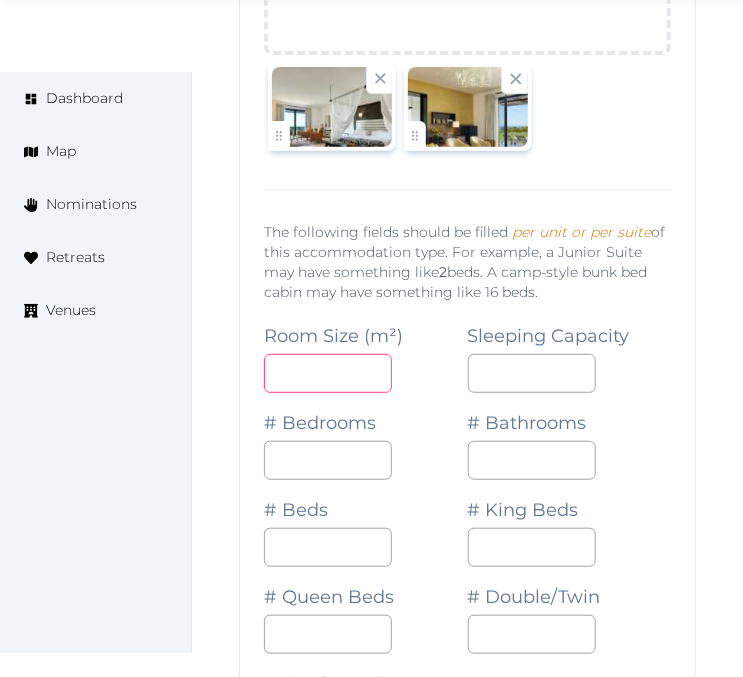 click at bounding box center (328, 373) 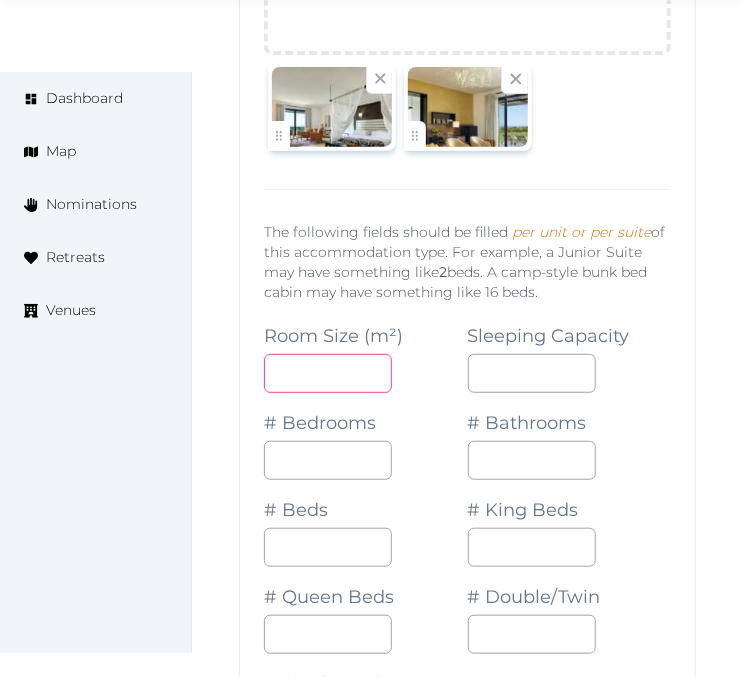 click at bounding box center [328, 373] 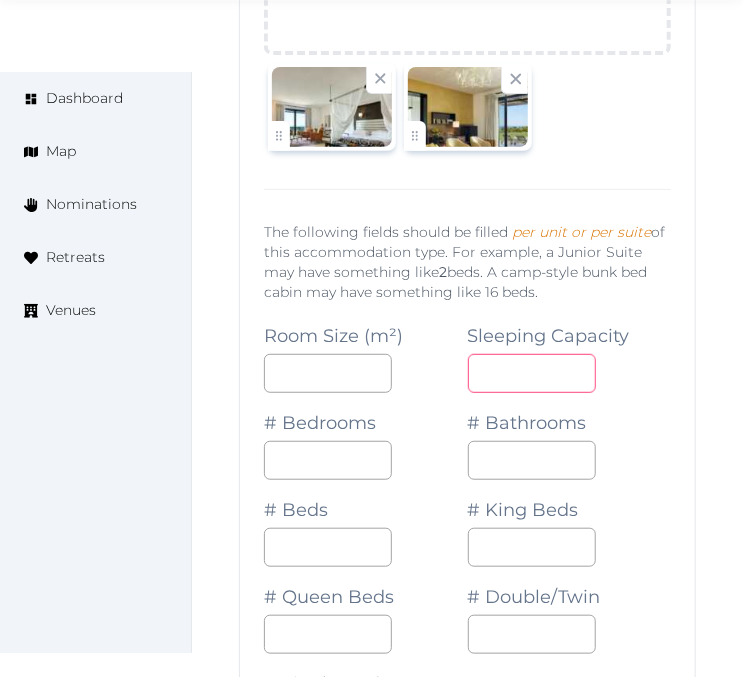 click at bounding box center [532, 373] 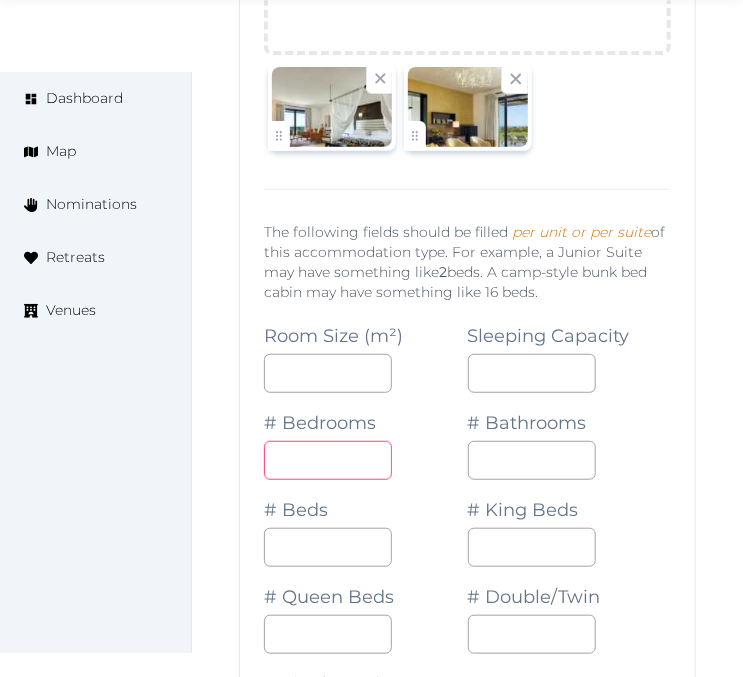 click at bounding box center (328, 460) 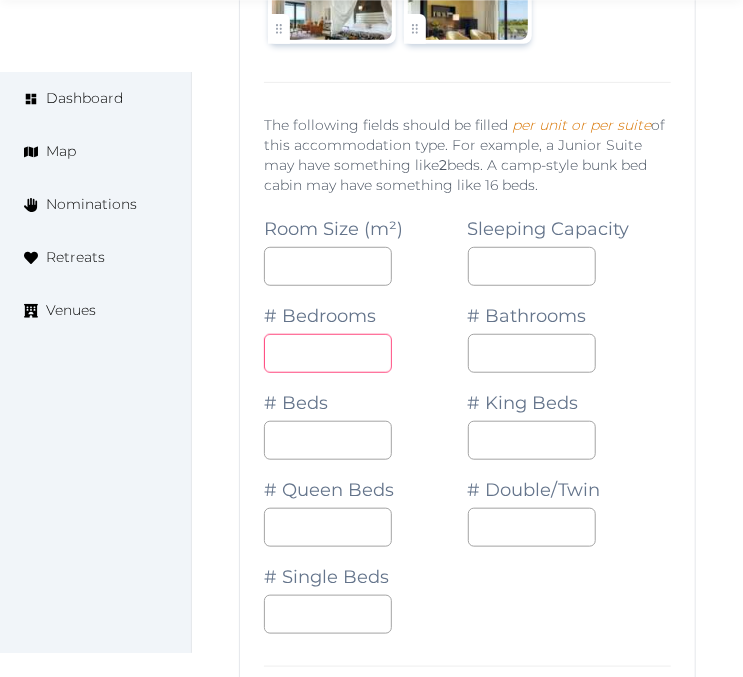 scroll, scrollTop: 29250, scrollLeft: 0, axis: vertical 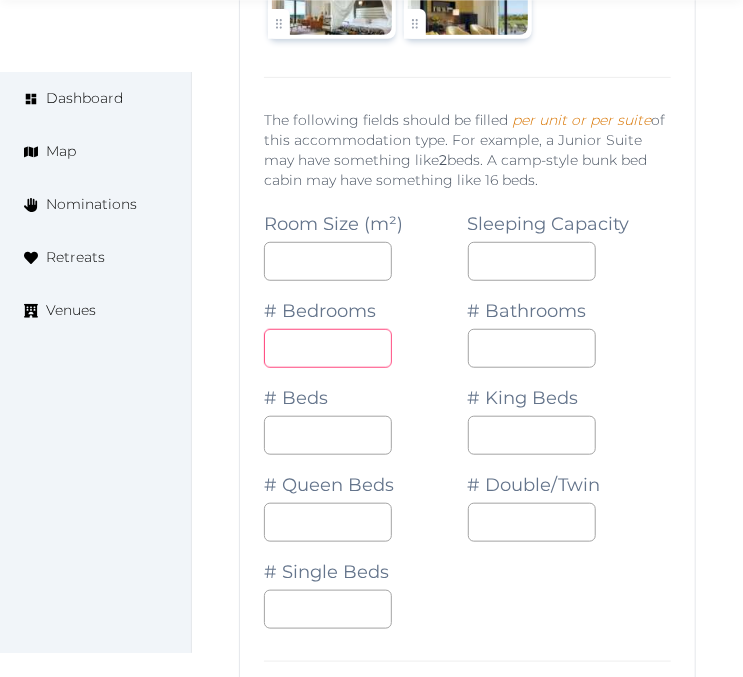 type on "*" 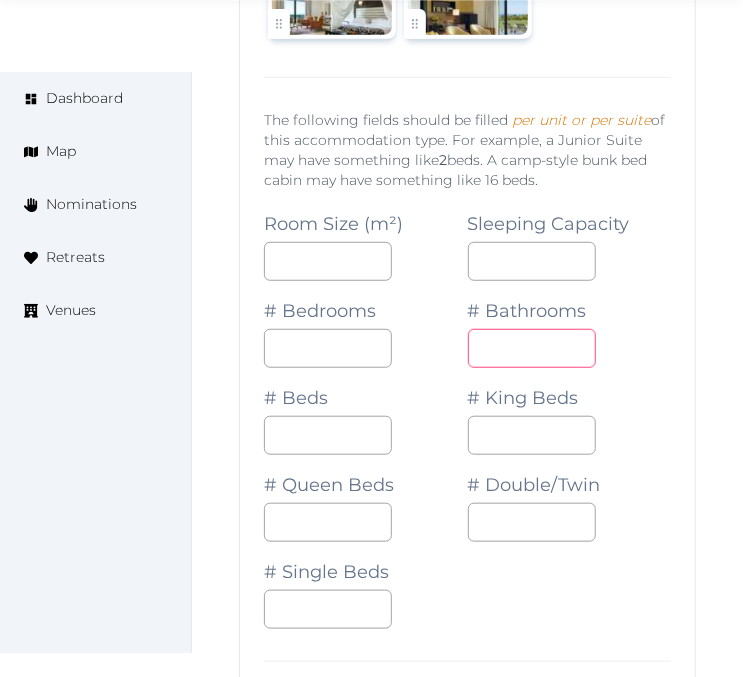 click at bounding box center [532, 348] 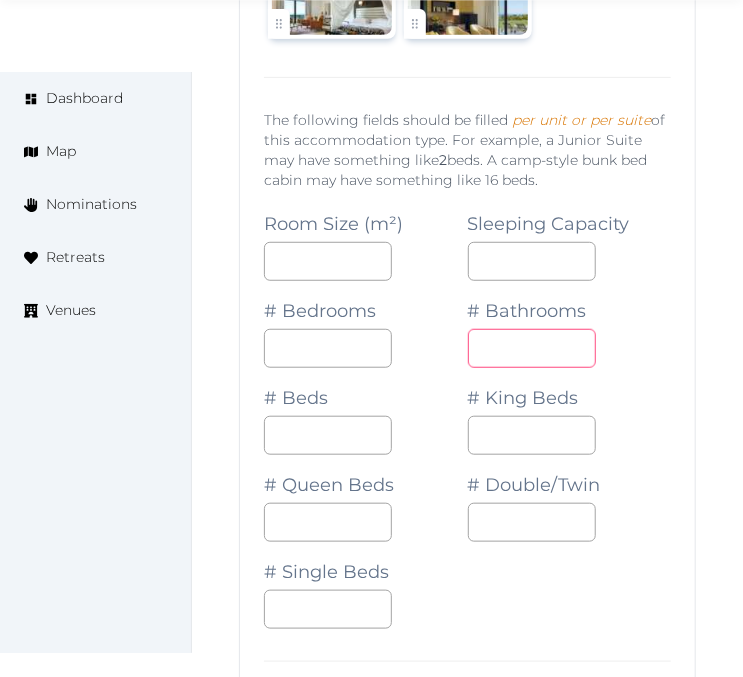 type on "**" 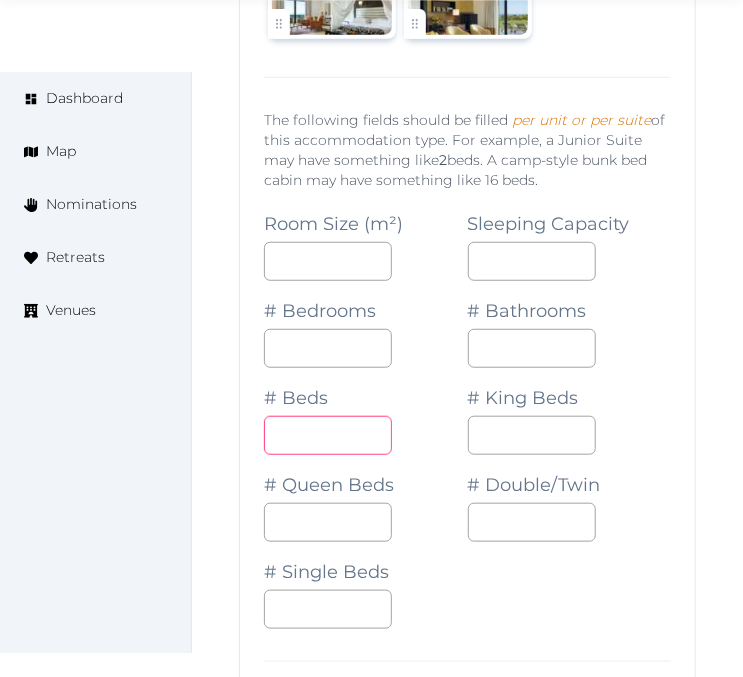 drag, startPoint x: 333, startPoint y: 414, endPoint x: 341, endPoint y: 424, distance: 12.806249 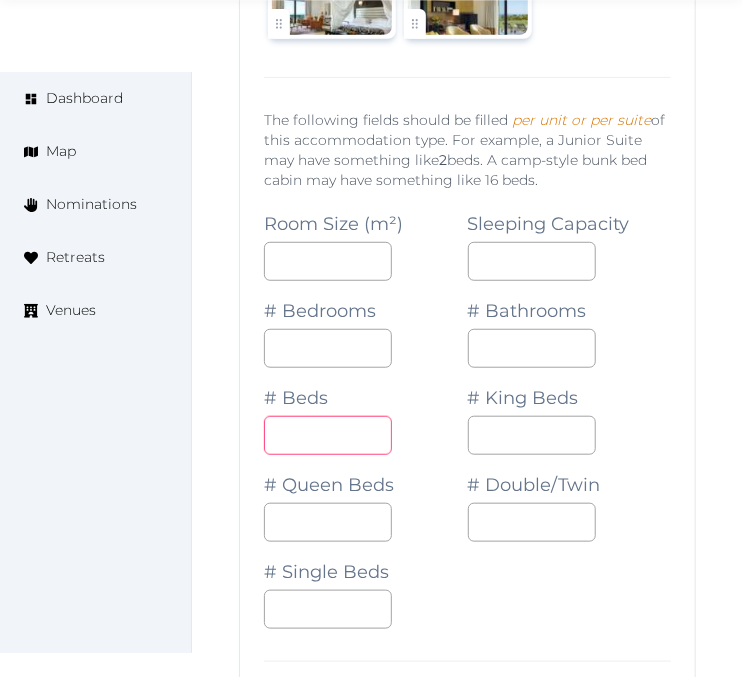 type on "*" 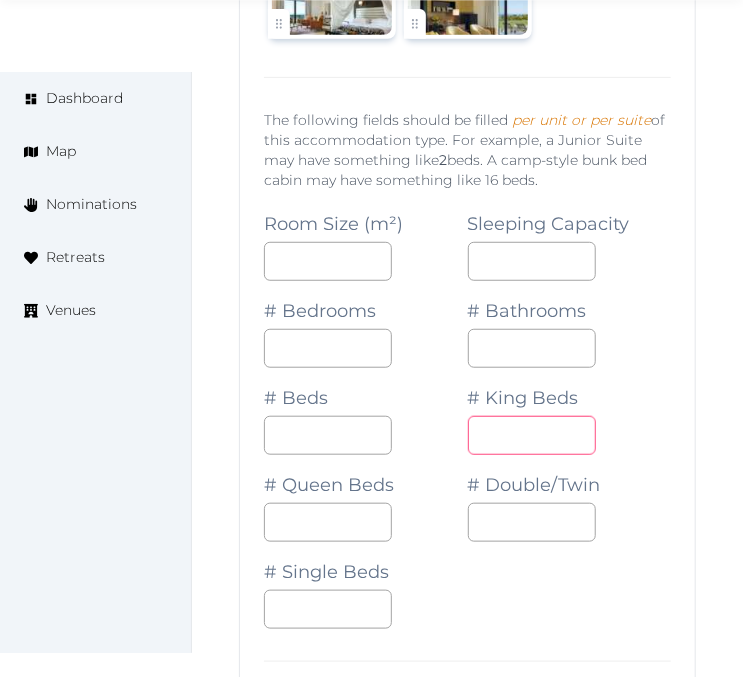 click on "*" at bounding box center (532, 435) 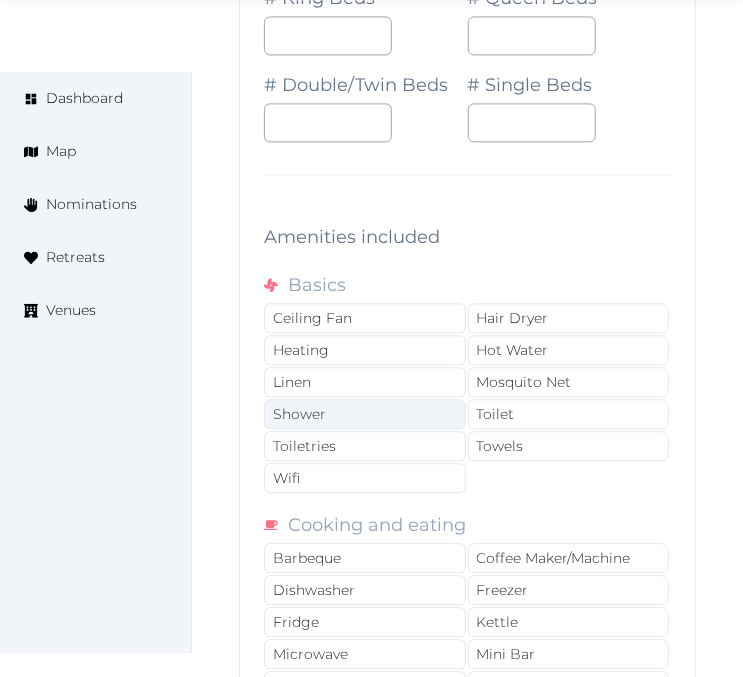 scroll, scrollTop: 30250, scrollLeft: 0, axis: vertical 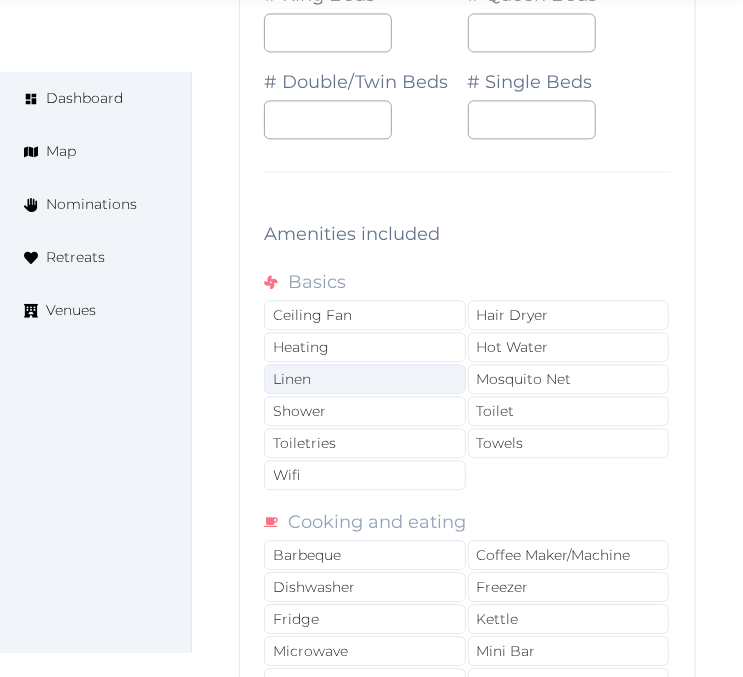 type on "*" 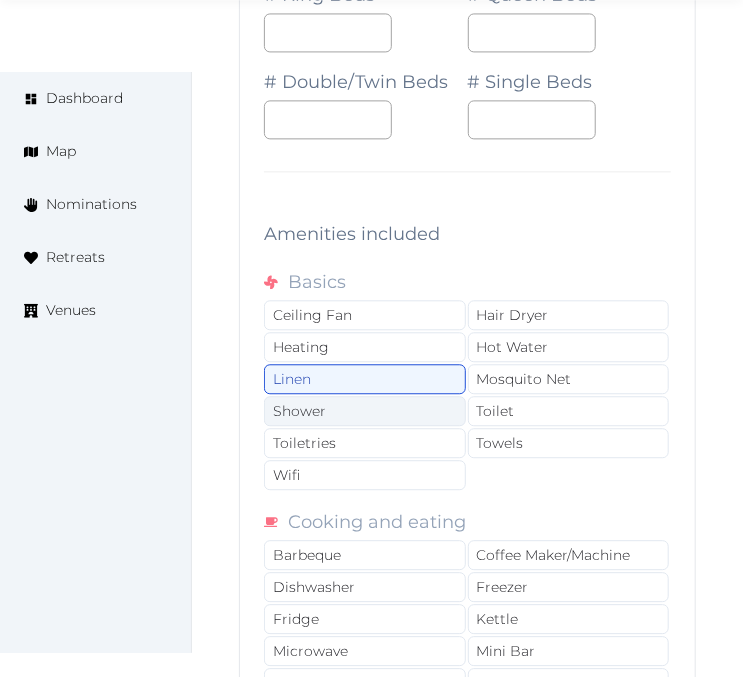 click on "Shower" at bounding box center [365, 411] 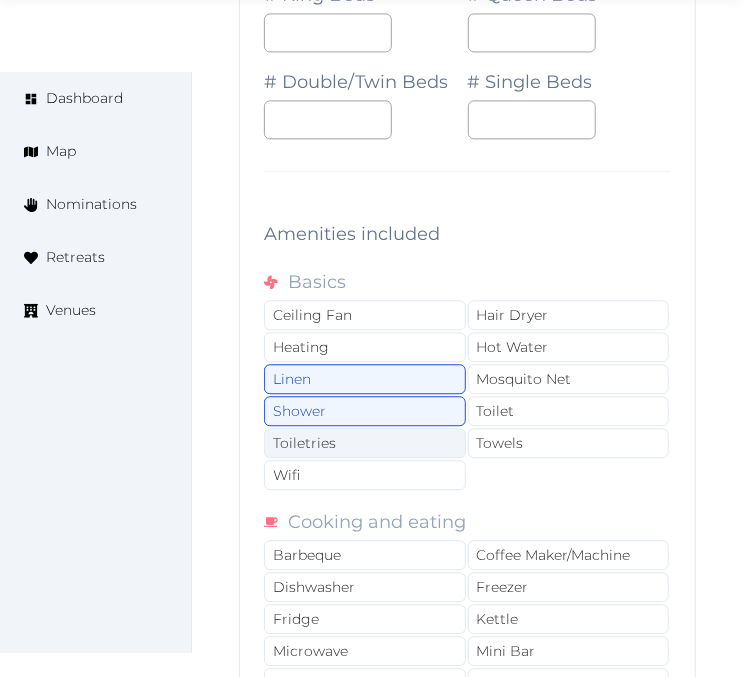 click on "Toiletries" at bounding box center (365, 443) 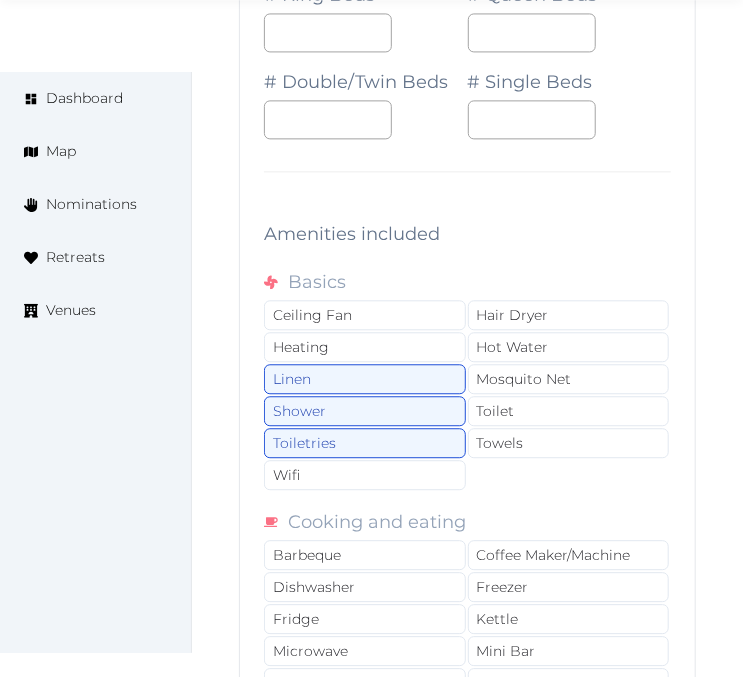 drag, startPoint x: 368, startPoint y: 462, endPoint x: 478, endPoint y: 446, distance: 111.15755 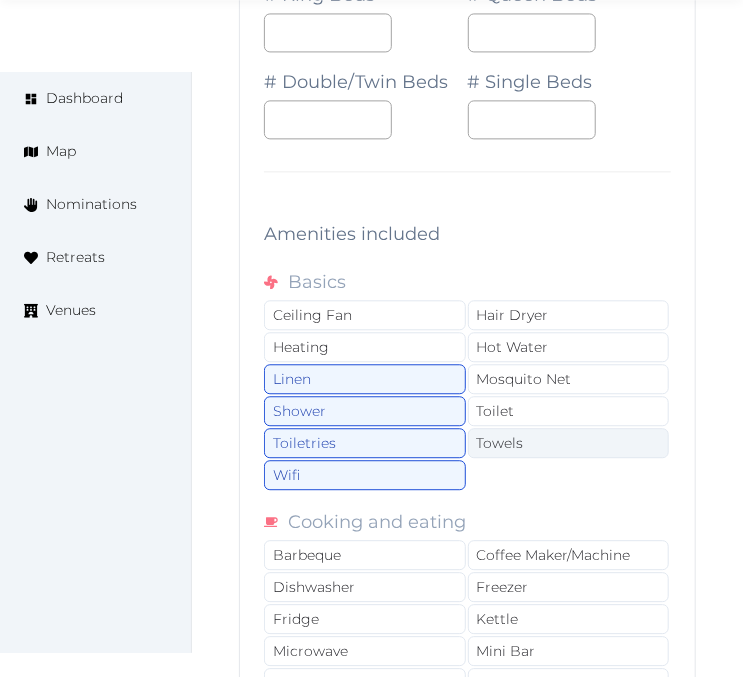 click on "Towels" at bounding box center [569, 443] 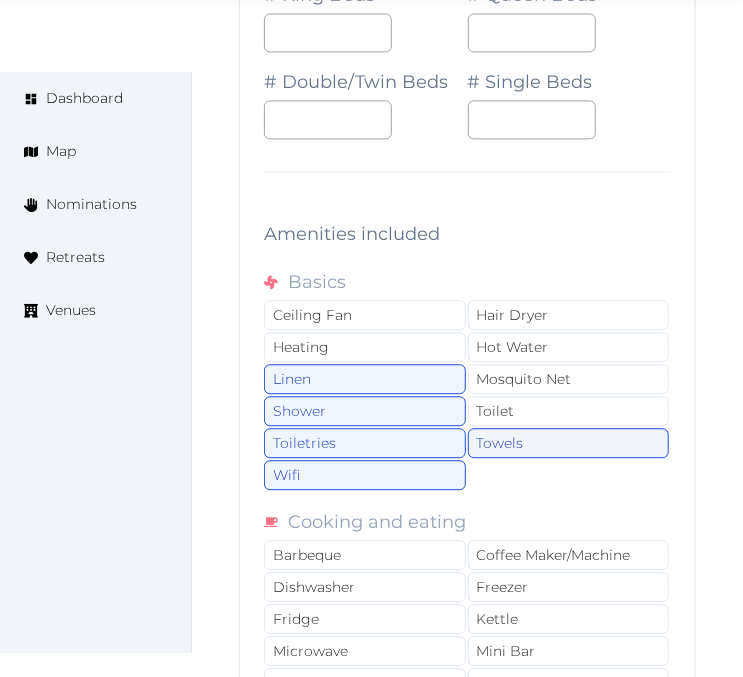 click on "Towels" at bounding box center (569, 443) 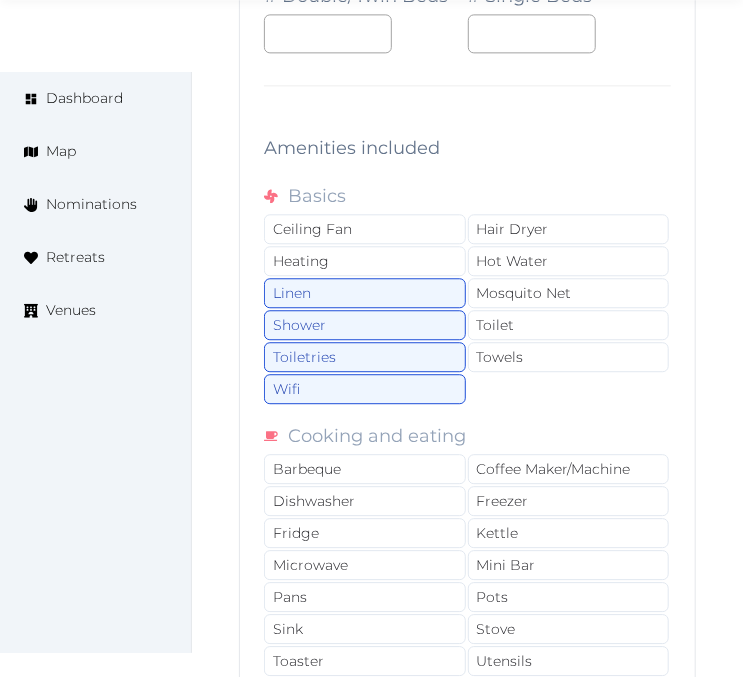 scroll, scrollTop: 30583, scrollLeft: 0, axis: vertical 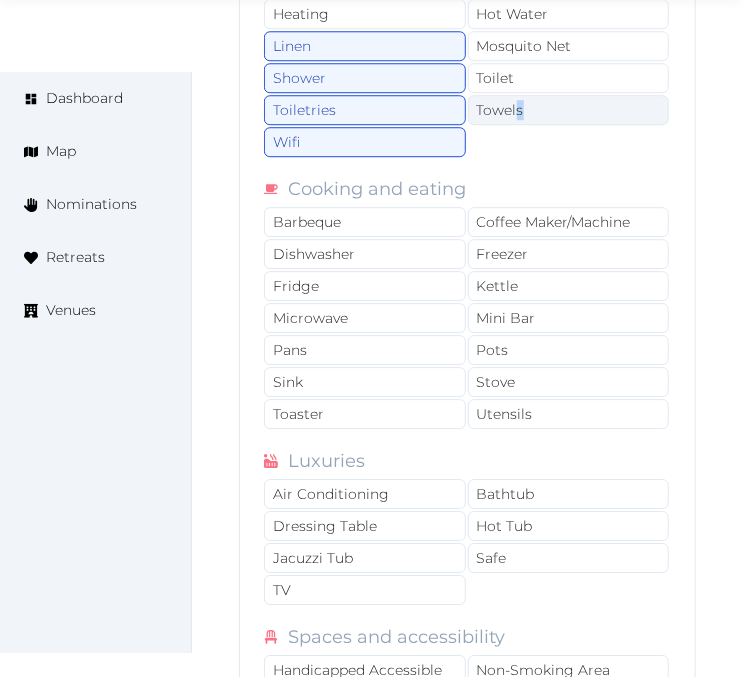 click on "Towels" at bounding box center [569, 110] 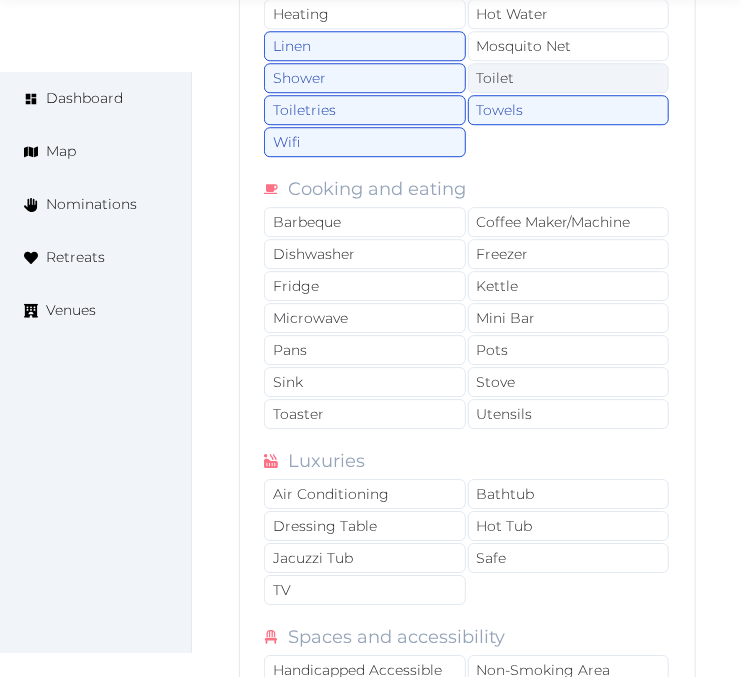 click on "Toilet" at bounding box center (569, 78) 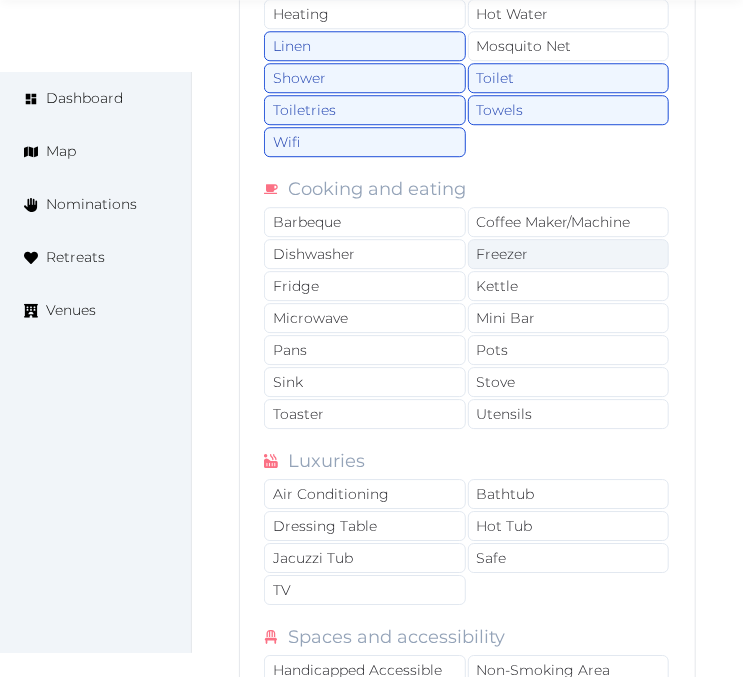 drag, startPoint x: 537, startPoint y: 212, endPoint x: 548, endPoint y: 227, distance: 18.601076 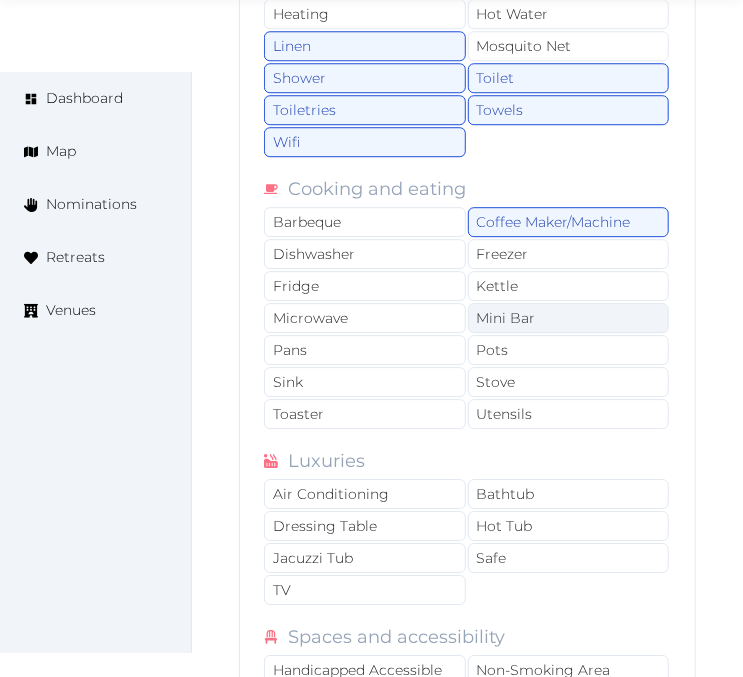 click on "Mini Bar" at bounding box center [569, 318] 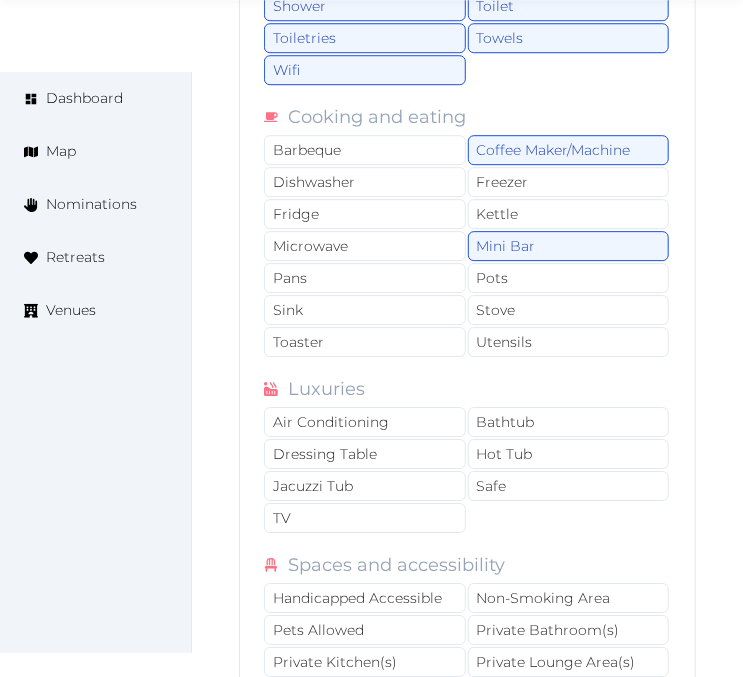 scroll, scrollTop: 30805, scrollLeft: 0, axis: vertical 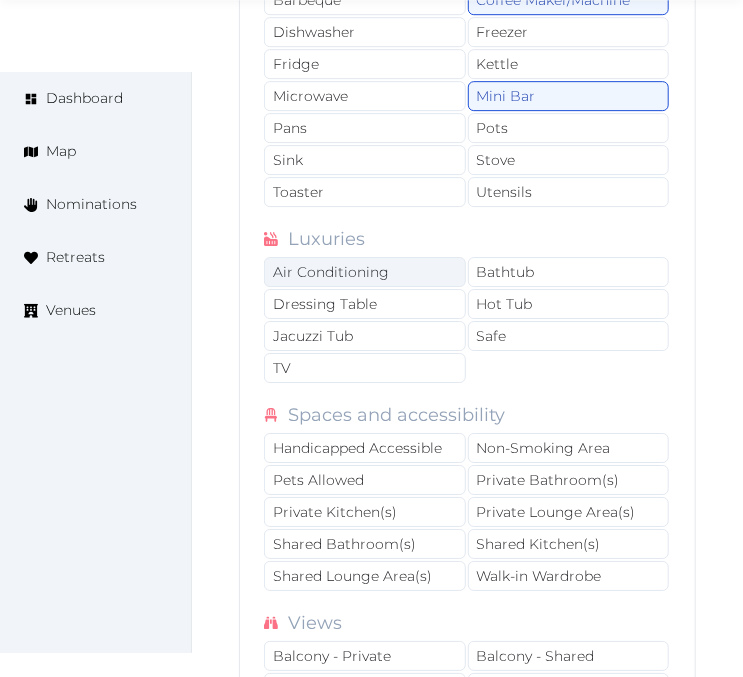 click on "Air Conditioning" at bounding box center [365, 272] 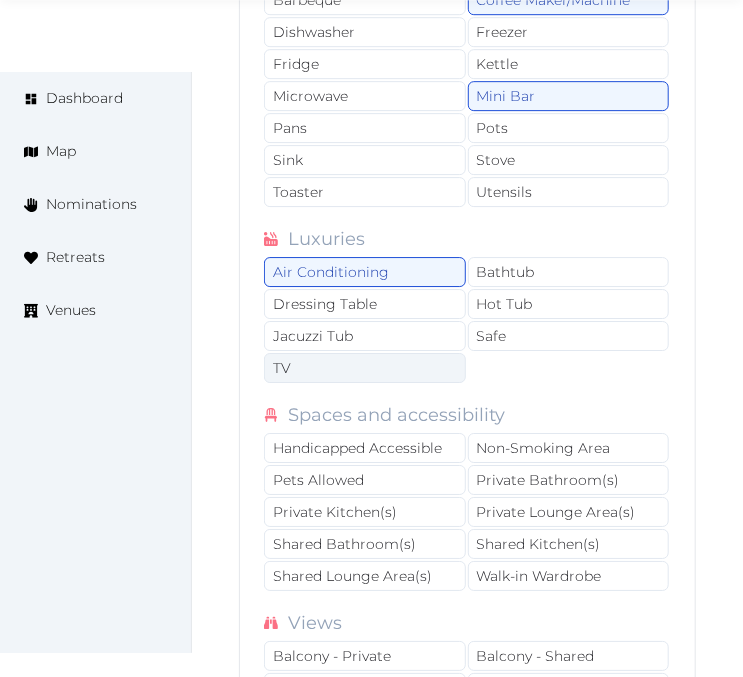 click on "TV" at bounding box center (365, 368) 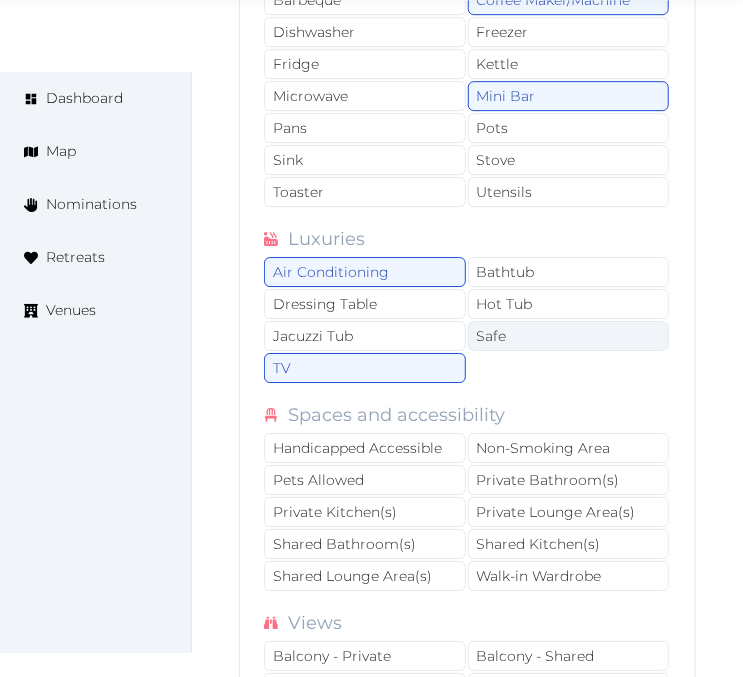 click on "Safe" at bounding box center (569, 336) 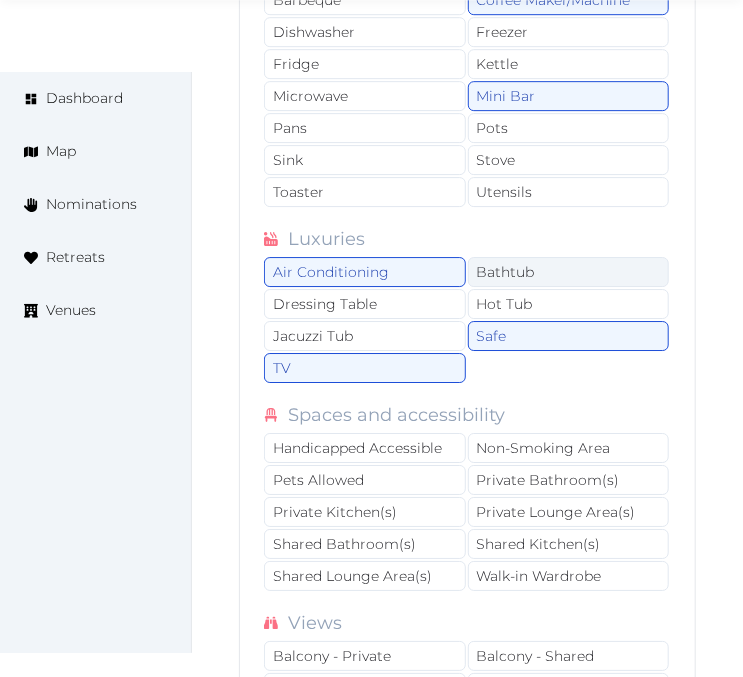 click on "Bathtub" at bounding box center [569, 272] 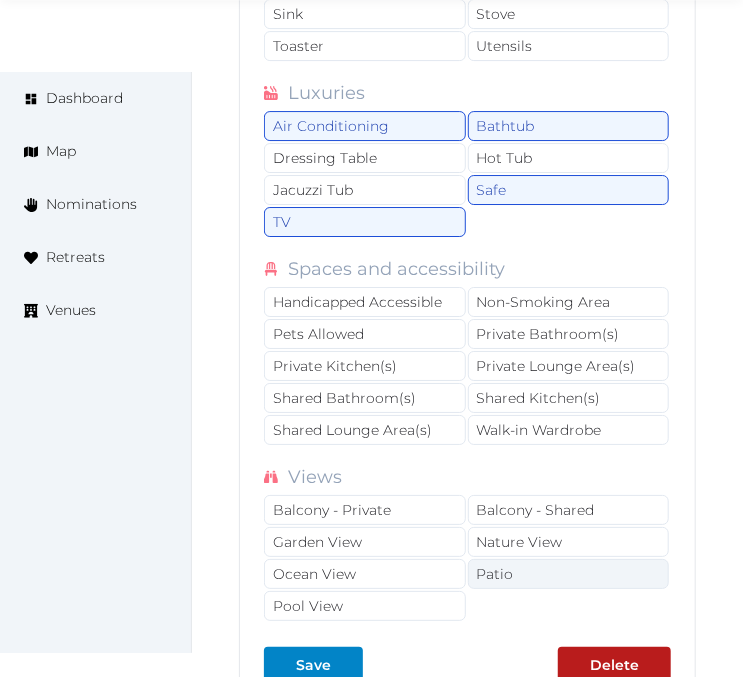 scroll, scrollTop: 31138, scrollLeft: 0, axis: vertical 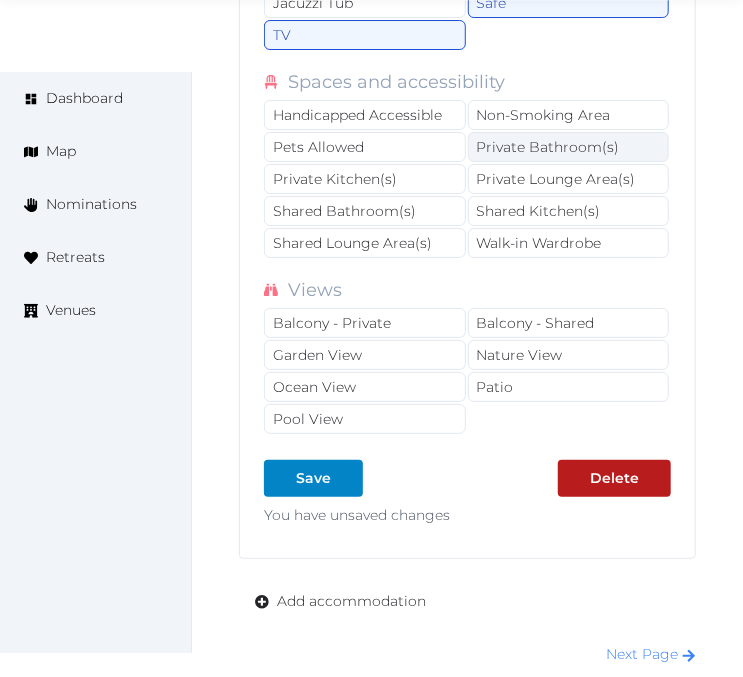 click on "Private Bathroom(s)" at bounding box center [569, 147] 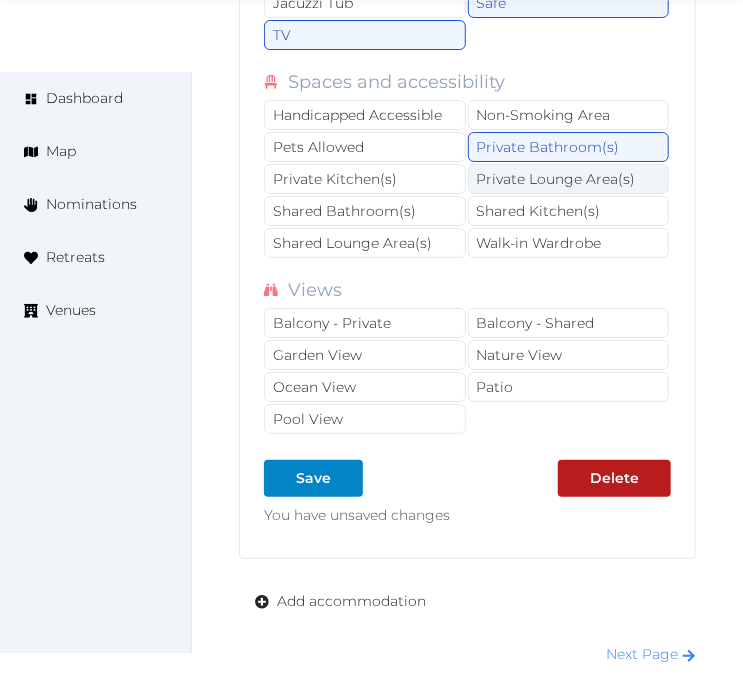 click on "Private Lounge Area(s)" at bounding box center [569, 179] 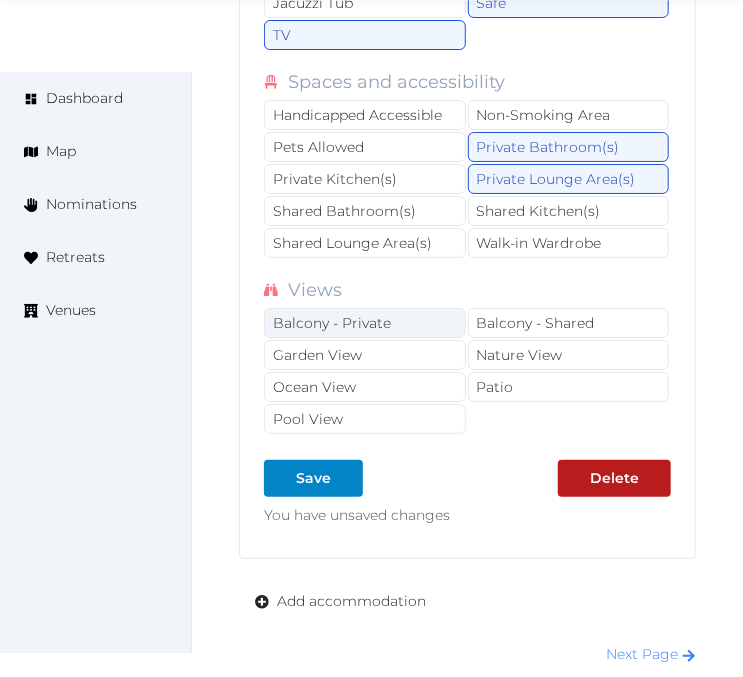 click on "Balcony - Private" at bounding box center [365, 323] 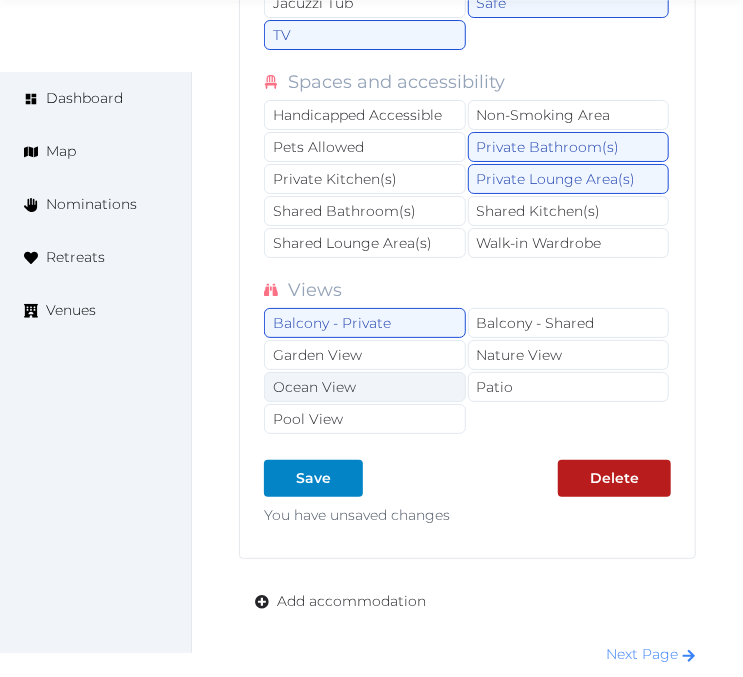 click on "Ocean View" at bounding box center (365, 387) 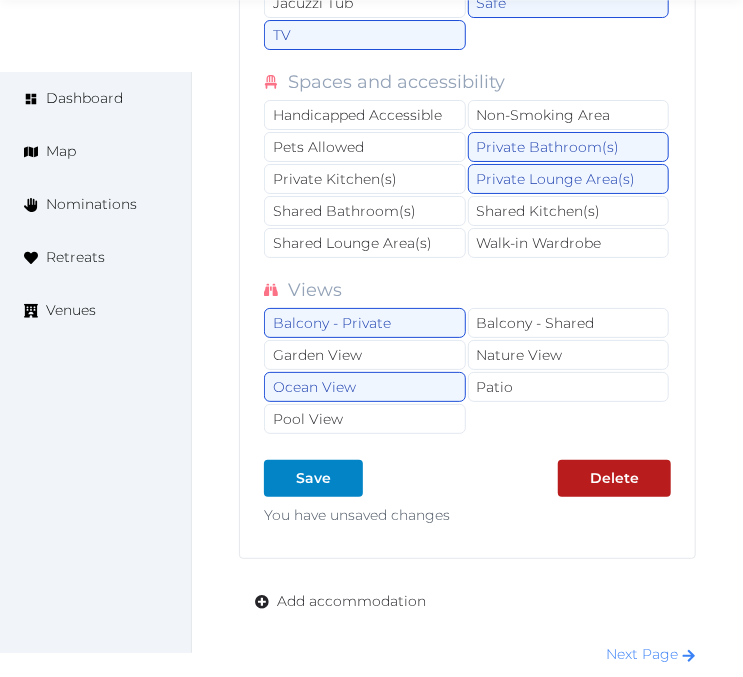 drag, startPoint x: 492, startPoint y: 338, endPoint x: 378, endPoint y: 441, distance: 153.63919 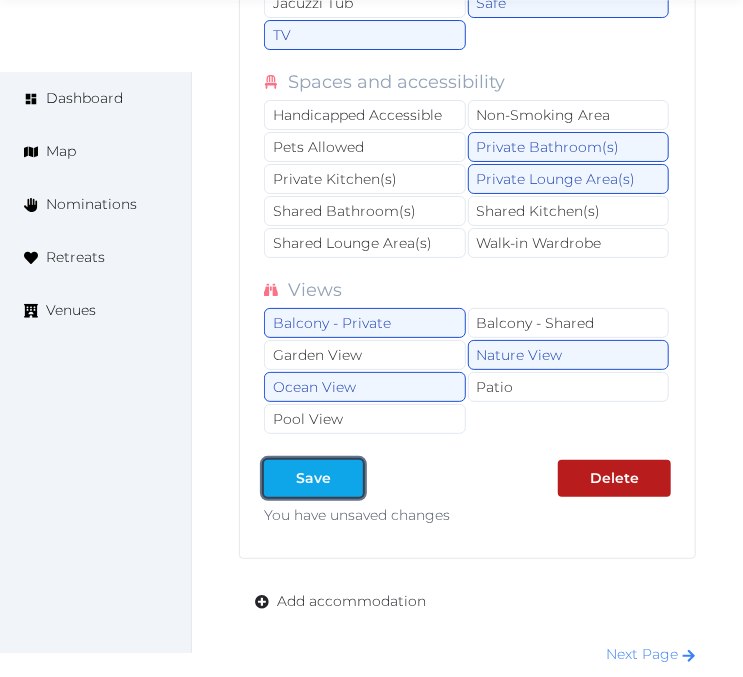 click on "Save" at bounding box center [313, 478] 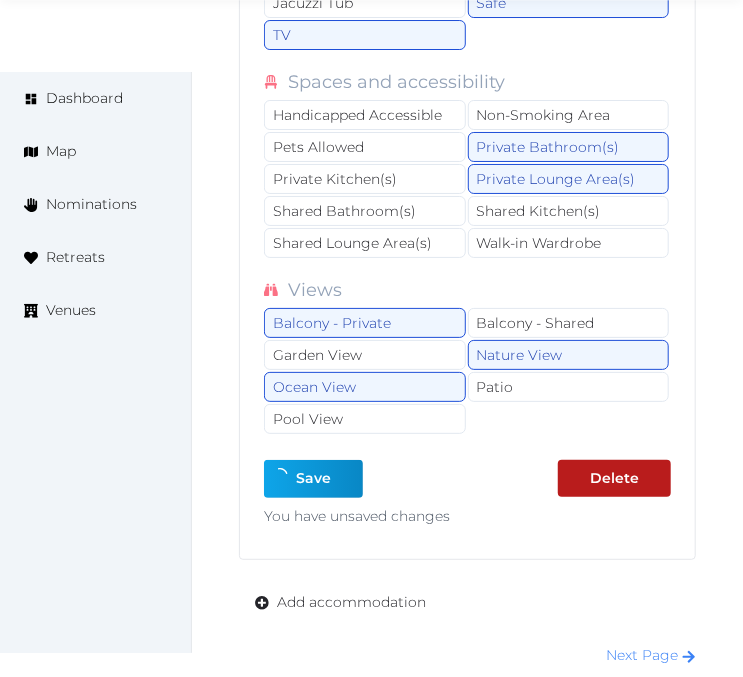 type on "*" 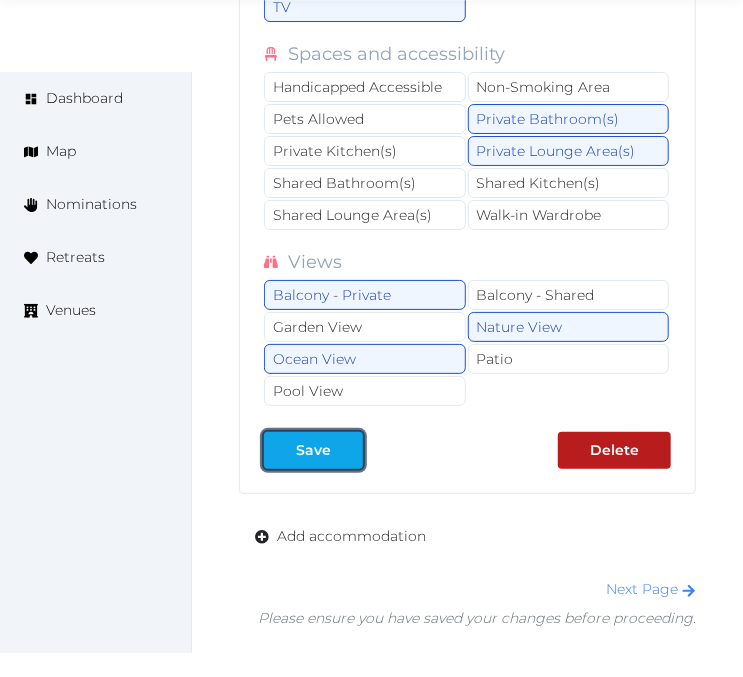 click on "Save" at bounding box center (313, 450) 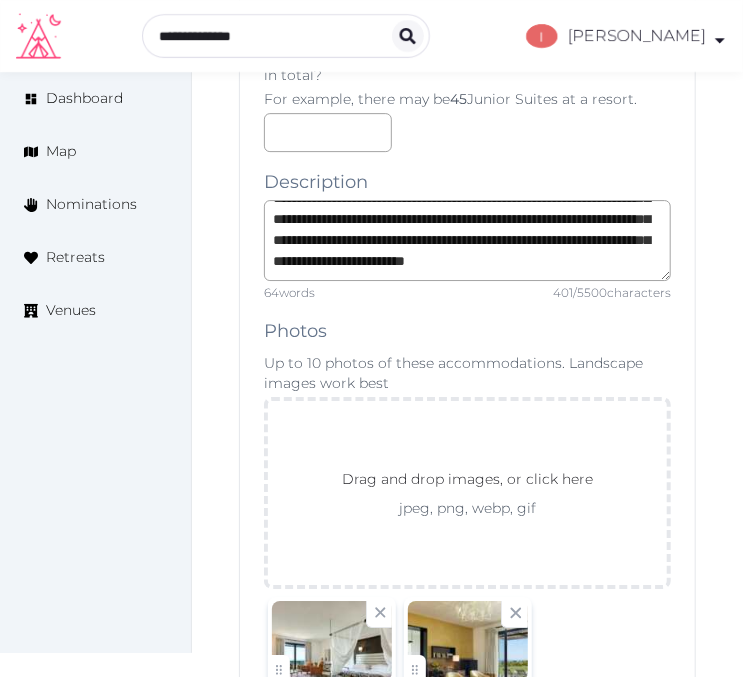 scroll, scrollTop: 28138, scrollLeft: 0, axis: vertical 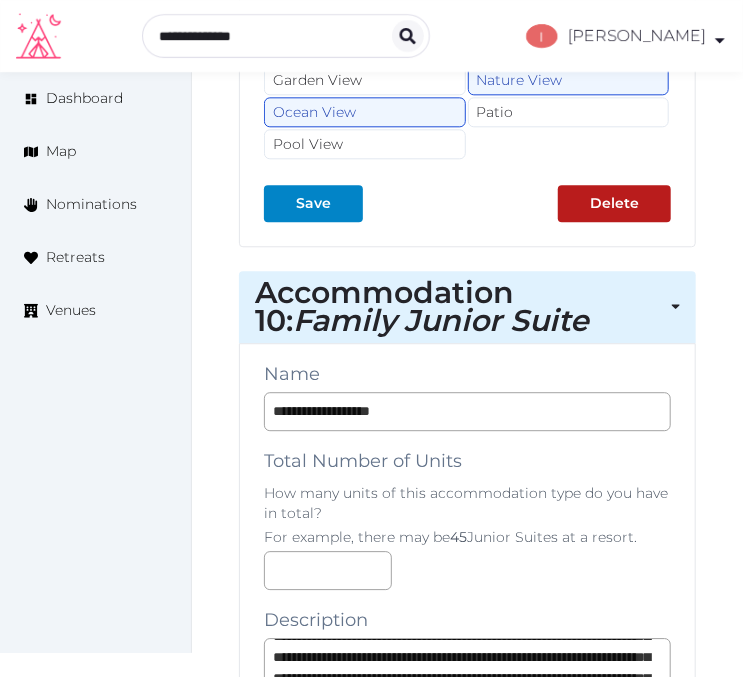 drag, startPoint x: 676, startPoint y: 324, endPoint x: 697, endPoint y: 324, distance: 21 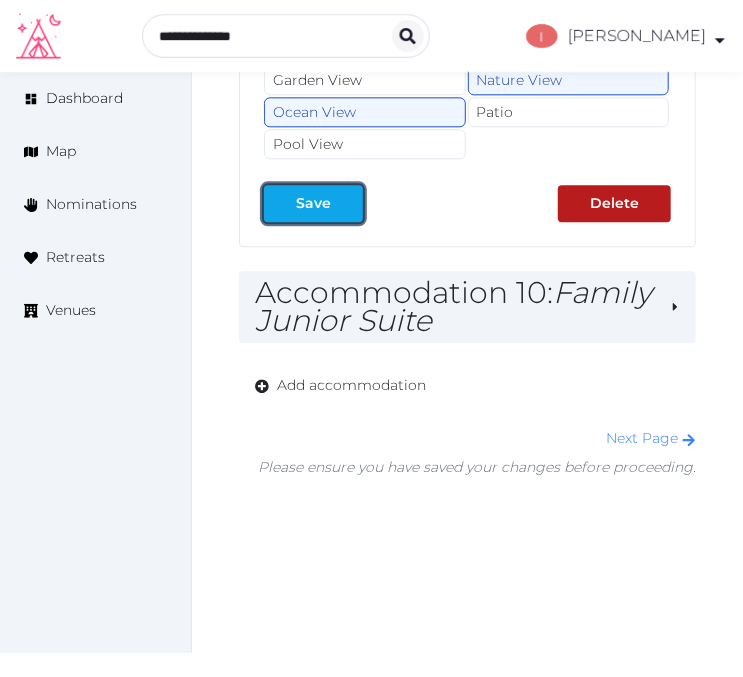 click on "Save" at bounding box center (313, 203) 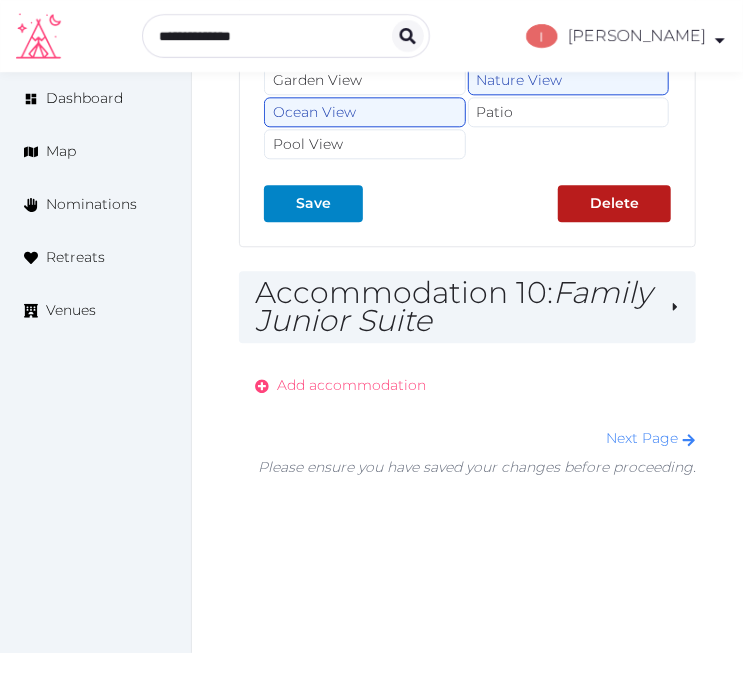 click on "Add accommodation" at bounding box center (351, 385) 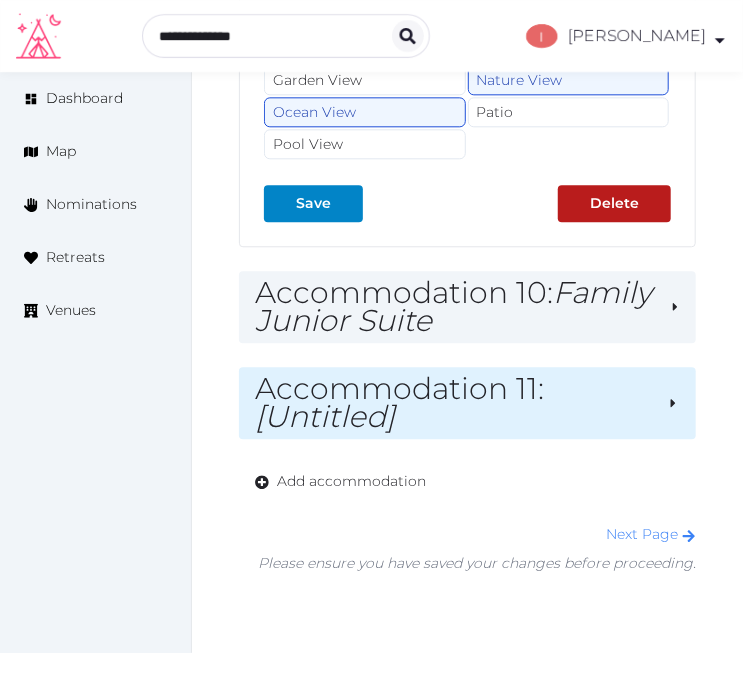 click on "Accommodation 11 :  [Untitled]" at bounding box center [453, 403] 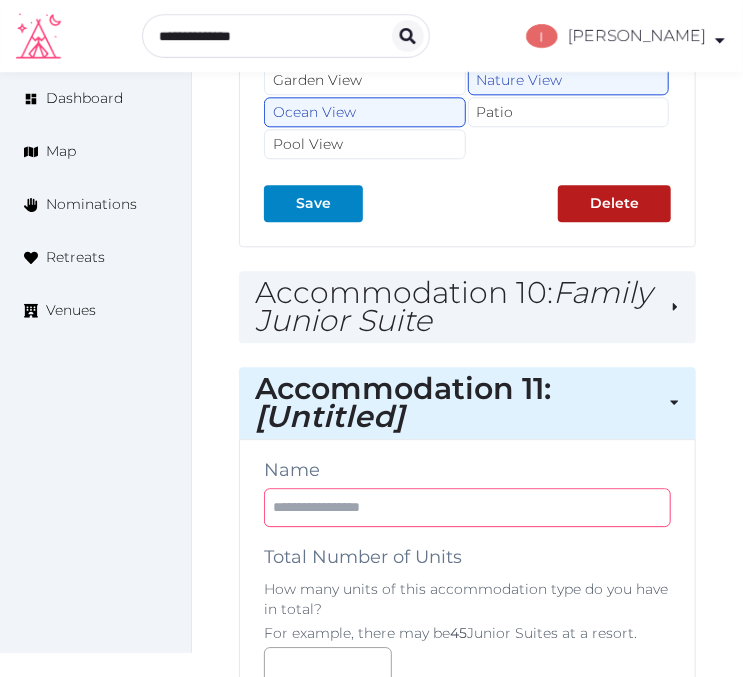click at bounding box center (467, 507) 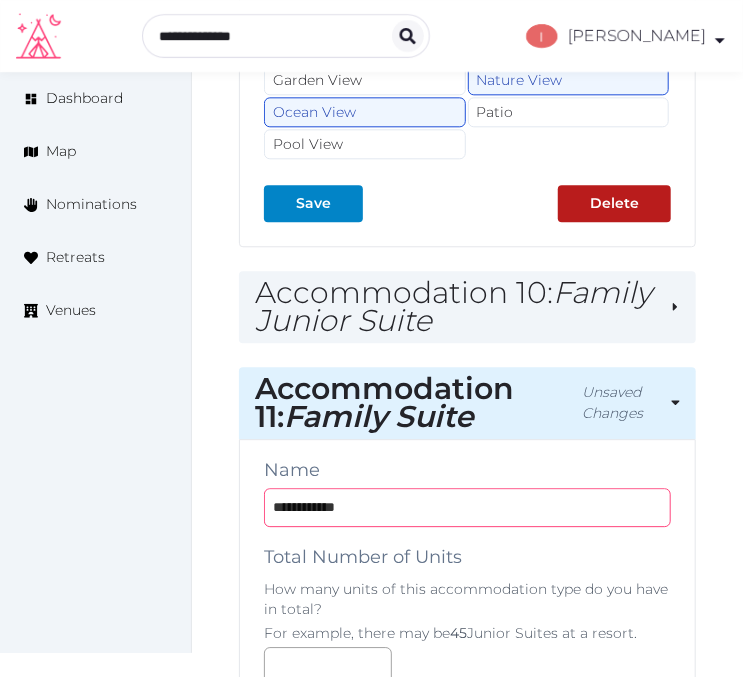 type on "**********" 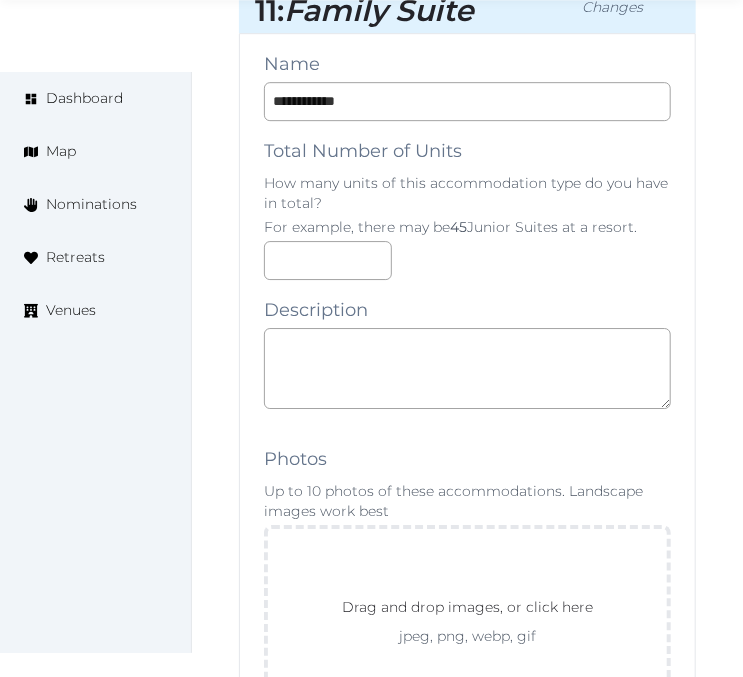 scroll, scrollTop: 28583, scrollLeft: 0, axis: vertical 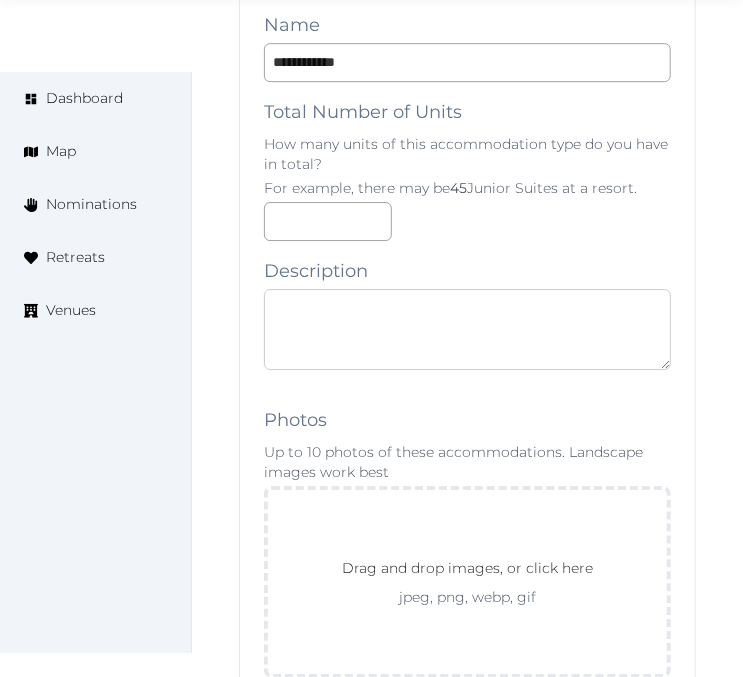 click at bounding box center (467, 329) 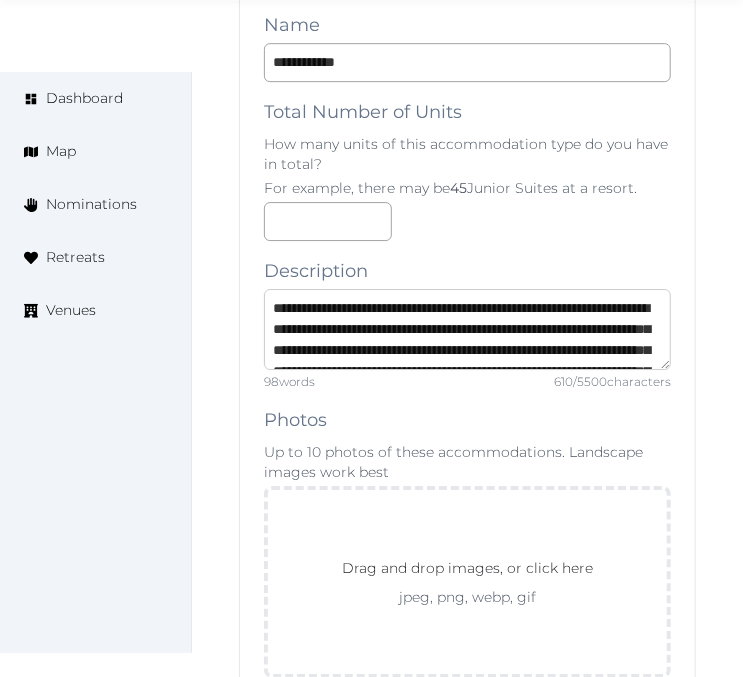 scroll, scrollTop: 198, scrollLeft: 0, axis: vertical 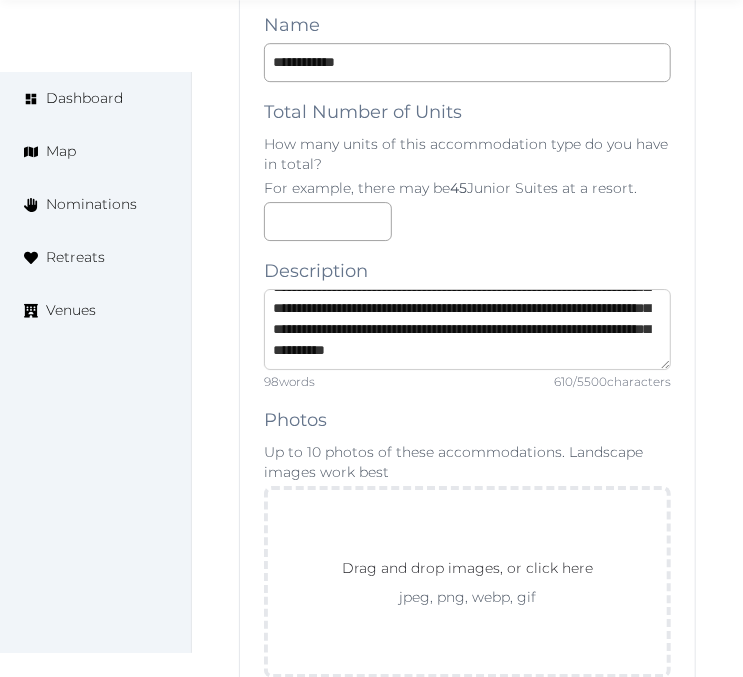 type on "**********" 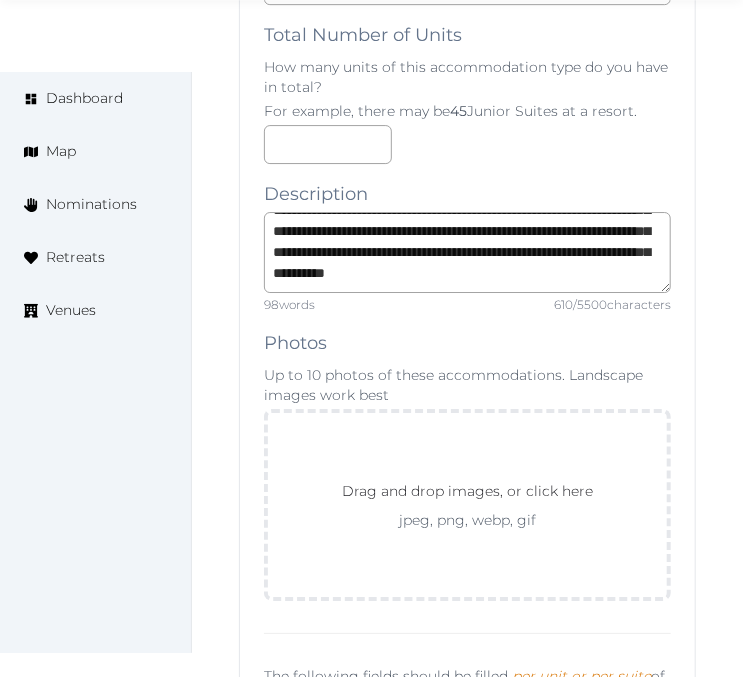 scroll, scrollTop: 28694, scrollLeft: 0, axis: vertical 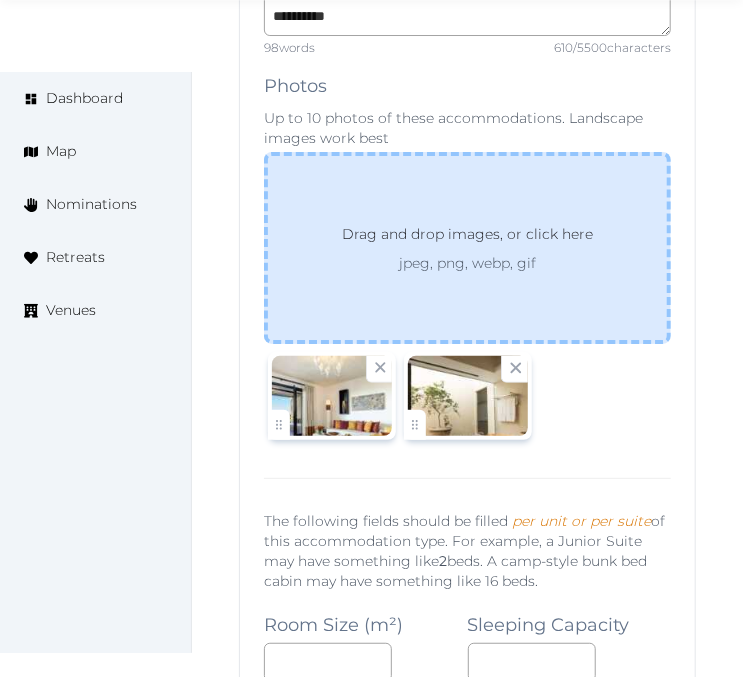 click on "Drag and drop images, or click here" at bounding box center (467, 238) 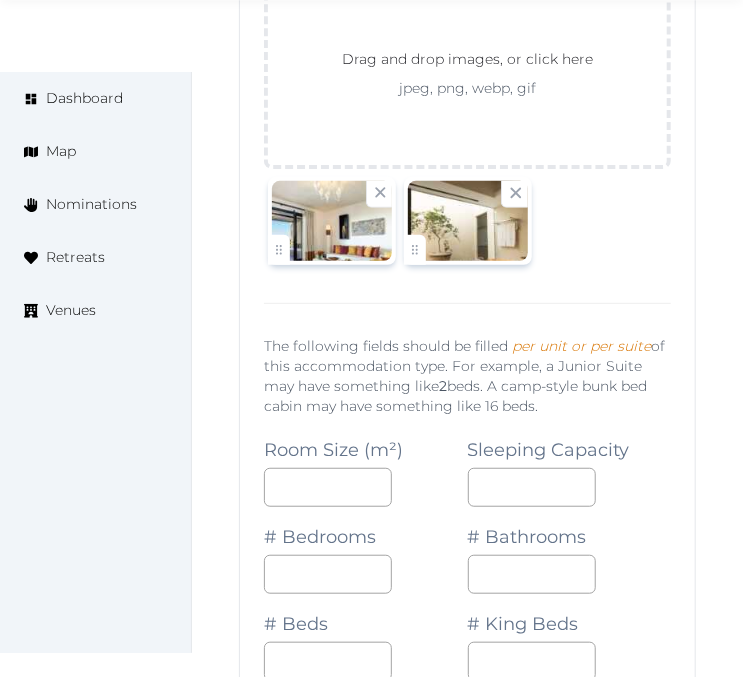 scroll, scrollTop: 29140, scrollLeft: 0, axis: vertical 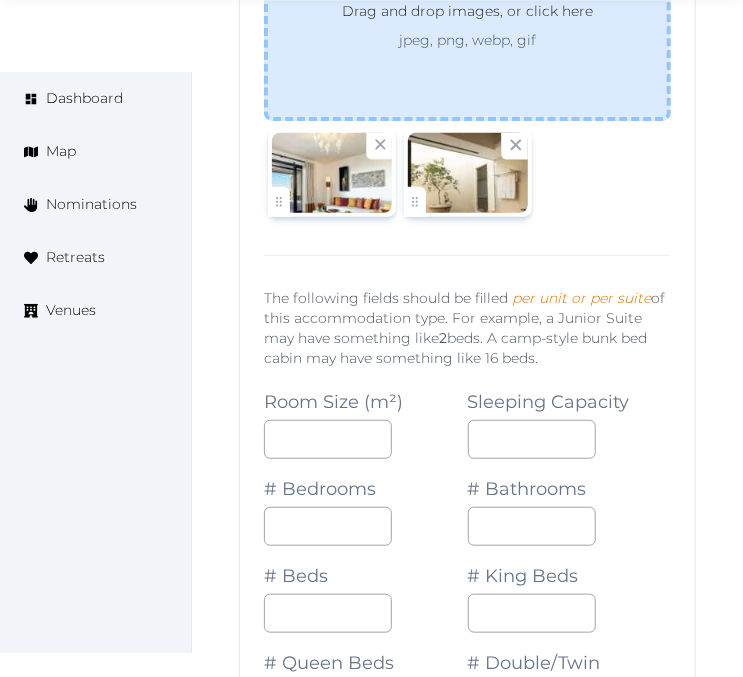 click on "jpeg, png, webp, gif" at bounding box center (467, 40) 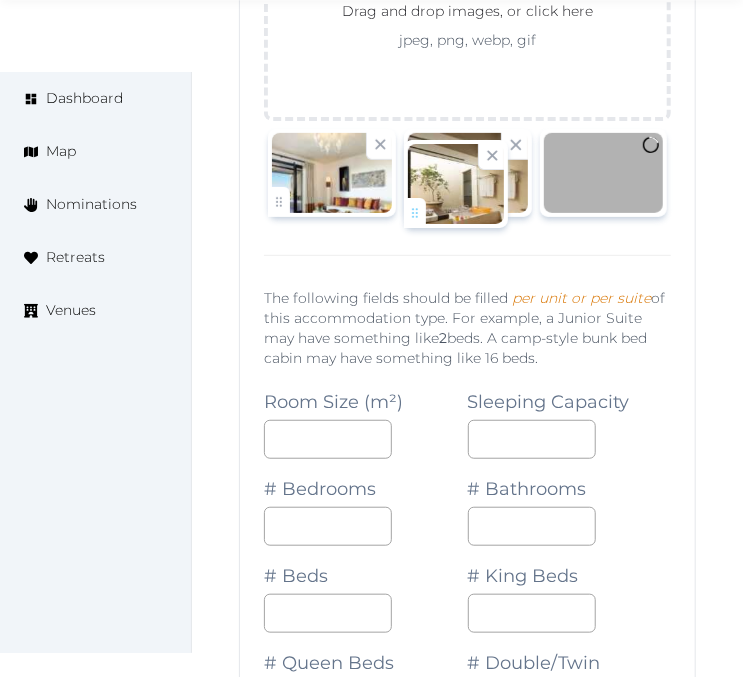 drag, startPoint x: 404, startPoint y: 216, endPoint x: 606, endPoint y: 235, distance: 202.8916 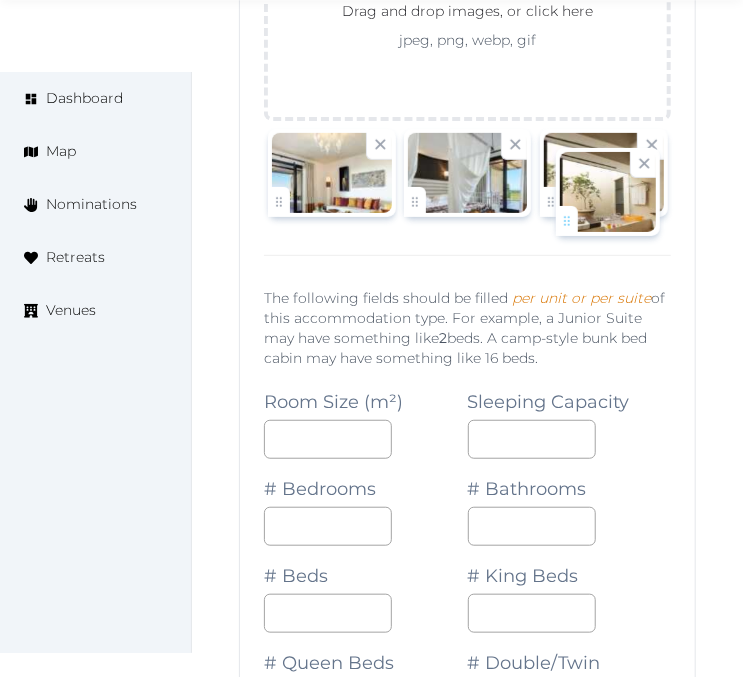 drag, startPoint x: 421, startPoint y: 205, endPoint x: 573, endPoint y: 213, distance: 152.21039 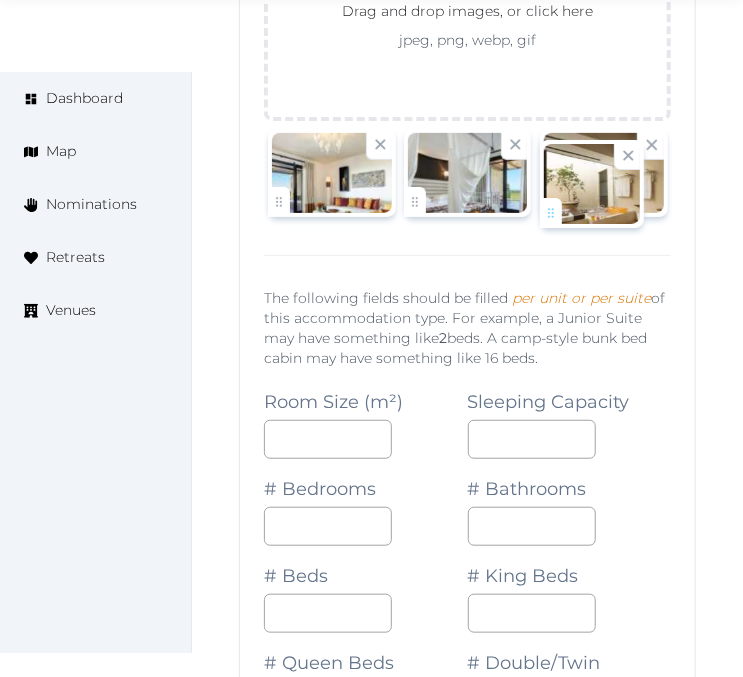 click on "[PERSON_NAME]   Account My Venue Listings My Retreats Logout      Dashboard Map Nominations Retreats Venues Edit venue 70 %  complete Fill out all the fields in your listing to increase its completion percentage.   A higher completion percentage will make your listing more attractive and result in better matches. [GEOGRAPHIC_DATA], a [PERSON_NAME][GEOGRAPHIC_DATA]   View  listing   Open    Close CRM Lead Basic details Pricing and policies Retreat spaces Meeting spaces Accommodations Amenities Food and dining Activities and experiences Location Environment Types of retreats Brochures Notes Ownership Administration Activity This venue is live and visible to the public Mark draft Archive Venue owned by [PERSON_NAME] [EMAIL_ADDRESS][DOMAIN_NAME] Copy ownership transfer link Share this link with any user to transfer ownership of this venue. Users without accounts will be directed to register. Copy update link Copy recommended link Copy shortlist link *** Save  :" at bounding box center [371, -13078] 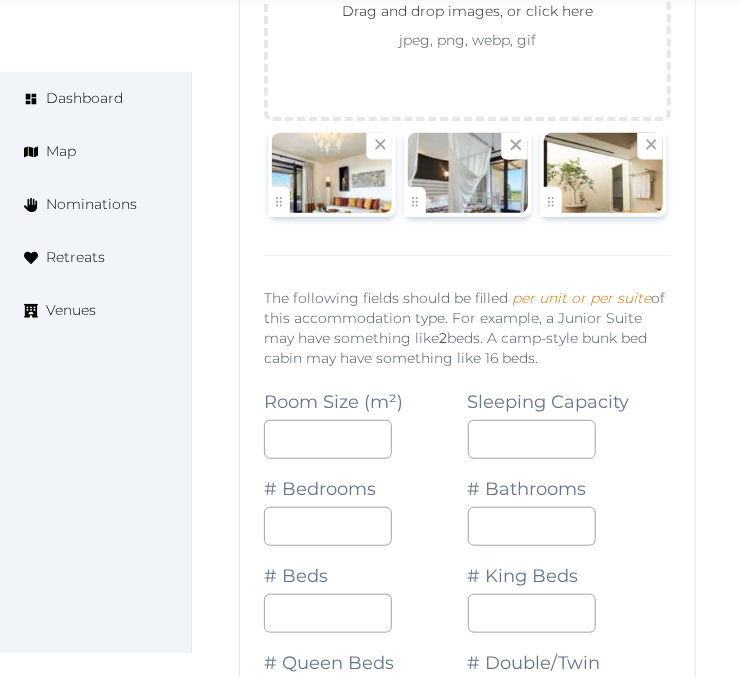 click on "# Bedrooms" at bounding box center (366, 502) 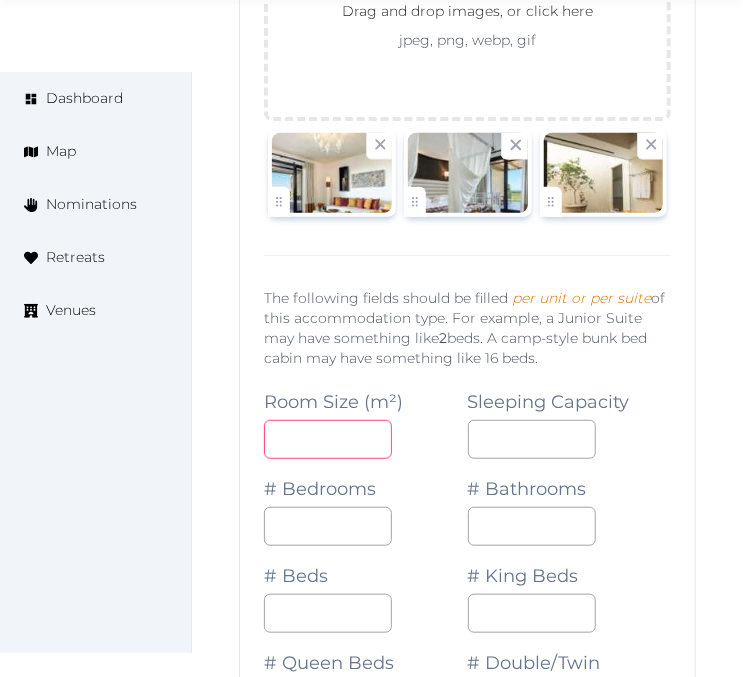 click at bounding box center [328, 439] 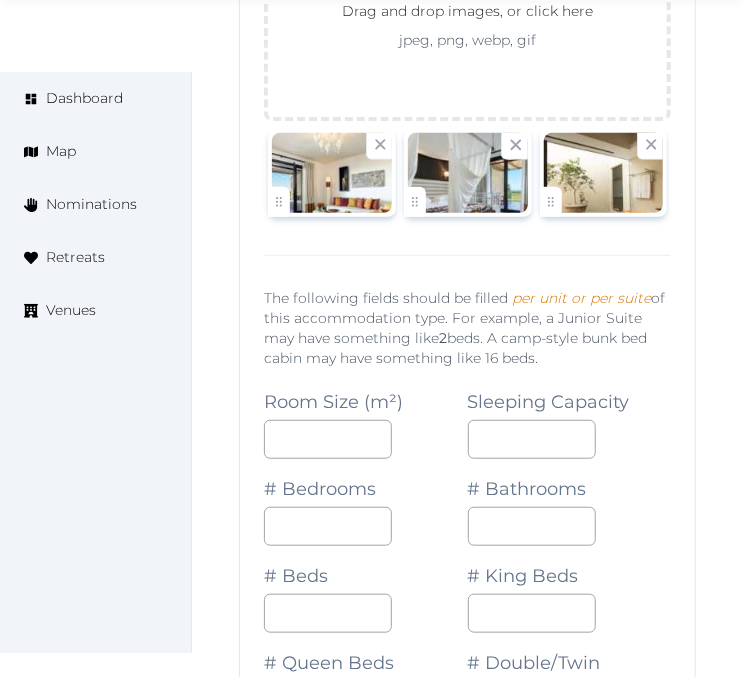 click on "***" at bounding box center [366, 439] 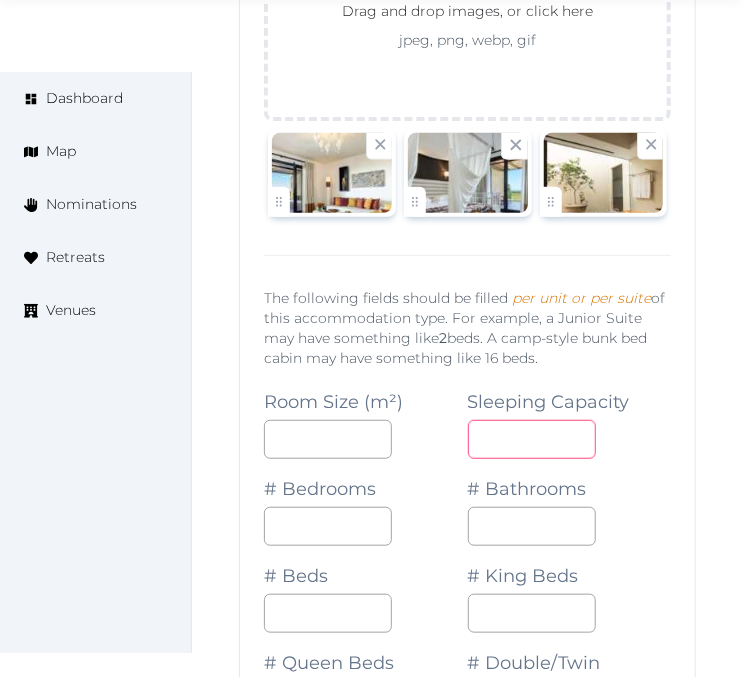 click at bounding box center [532, 439] 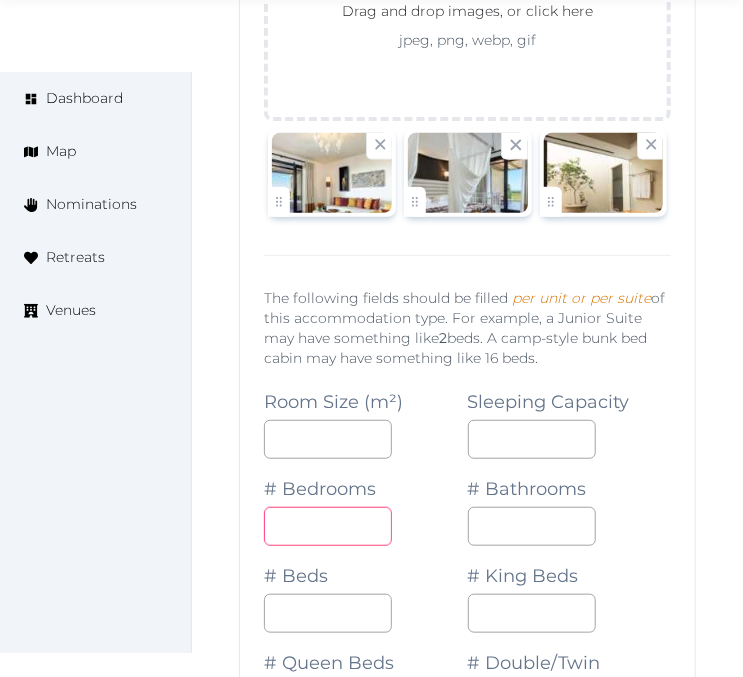click on "*" at bounding box center [328, 526] 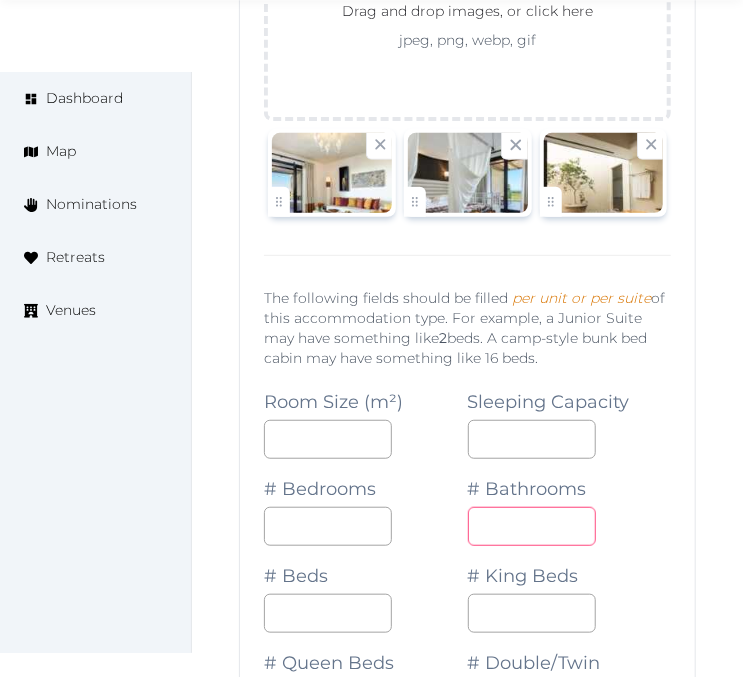 click on "*" at bounding box center (532, 526) 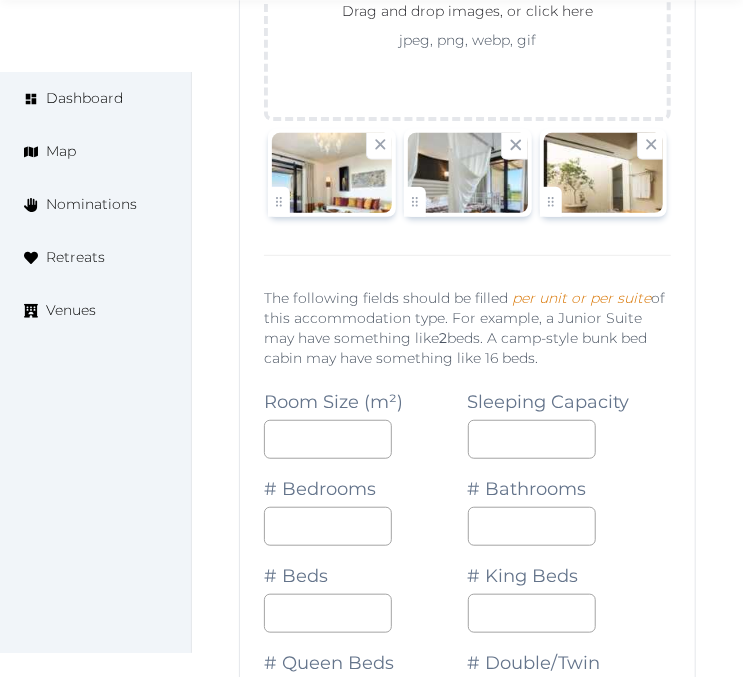 click on "# Beds" at bounding box center [366, 589] 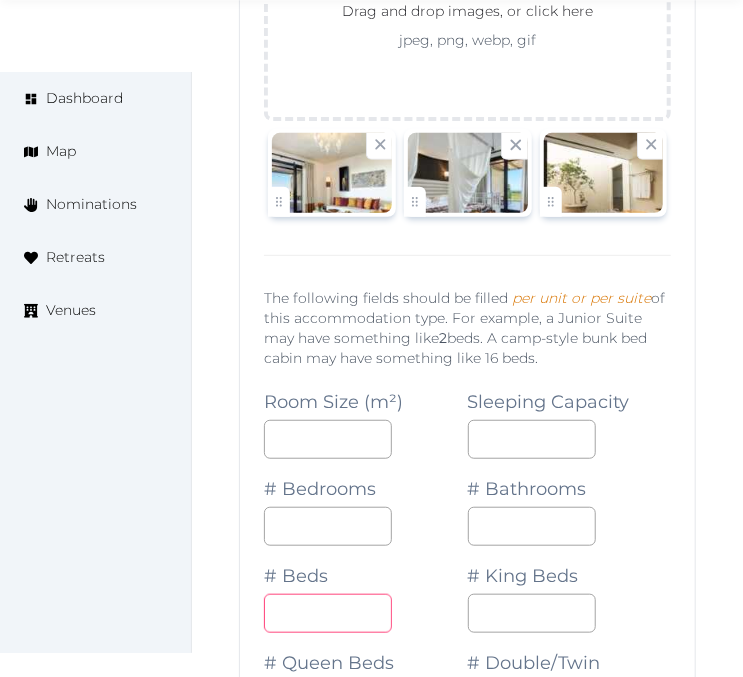 click on "*" at bounding box center [328, 613] 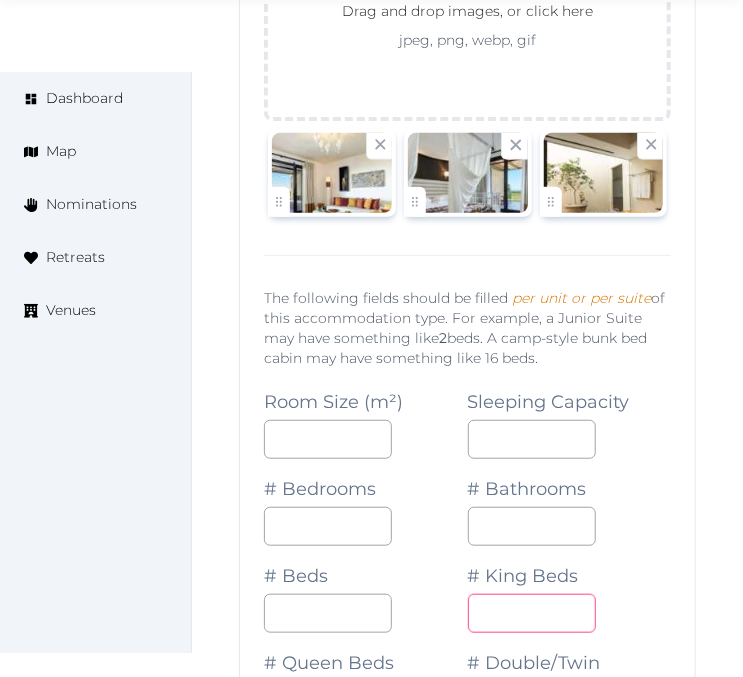 click at bounding box center (532, 613) 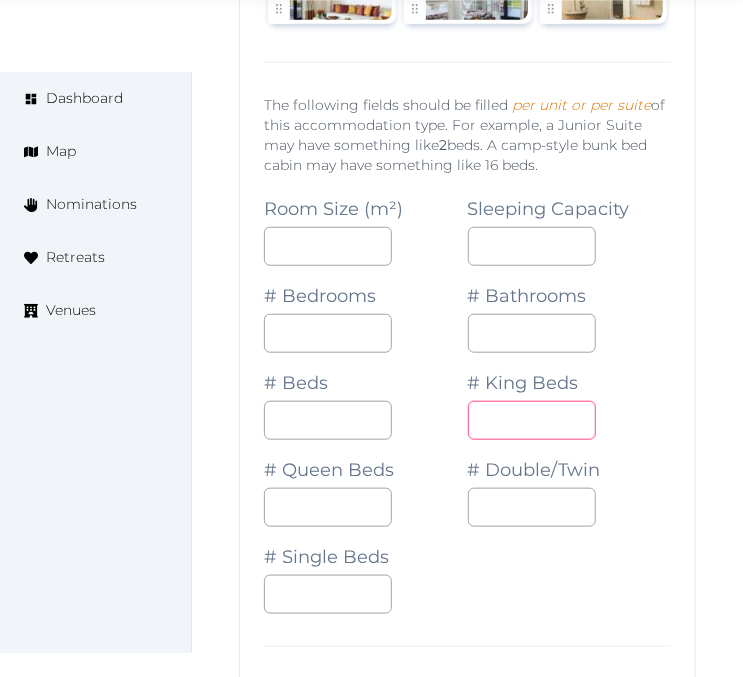 scroll, scrollTop: 29362, scrollLeft: 0, axis: vertical 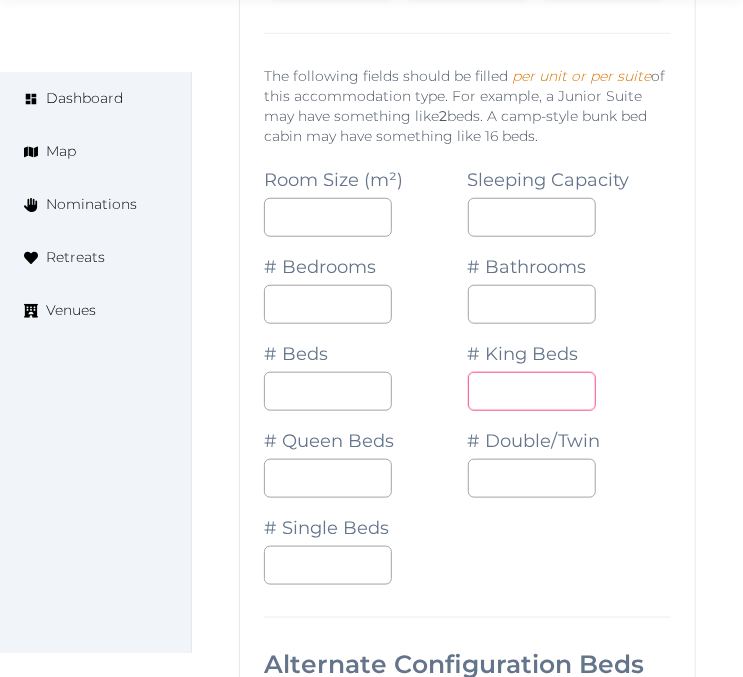 type on "*" 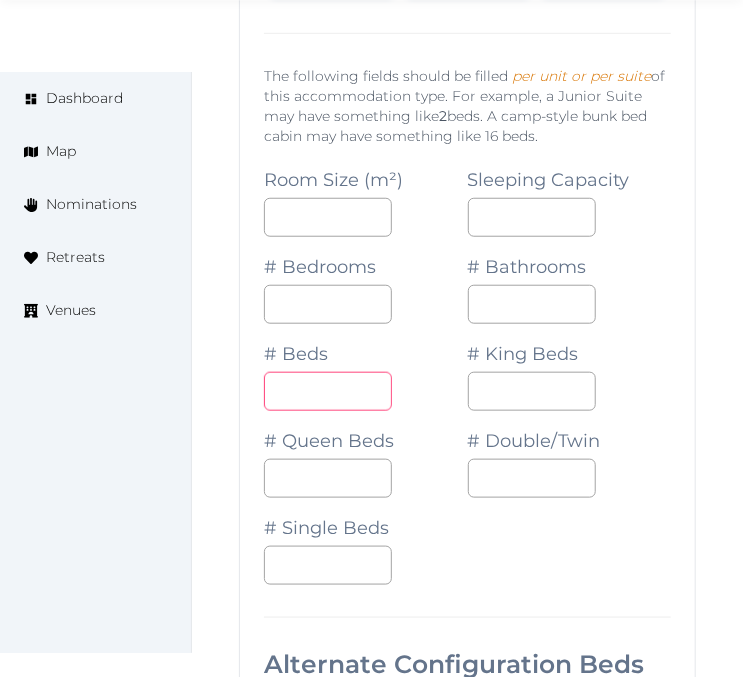 drag, startPoint x: 312, startPoint y: 402, endPoint x: 246, endPoint y: 393, distance: 66.61081 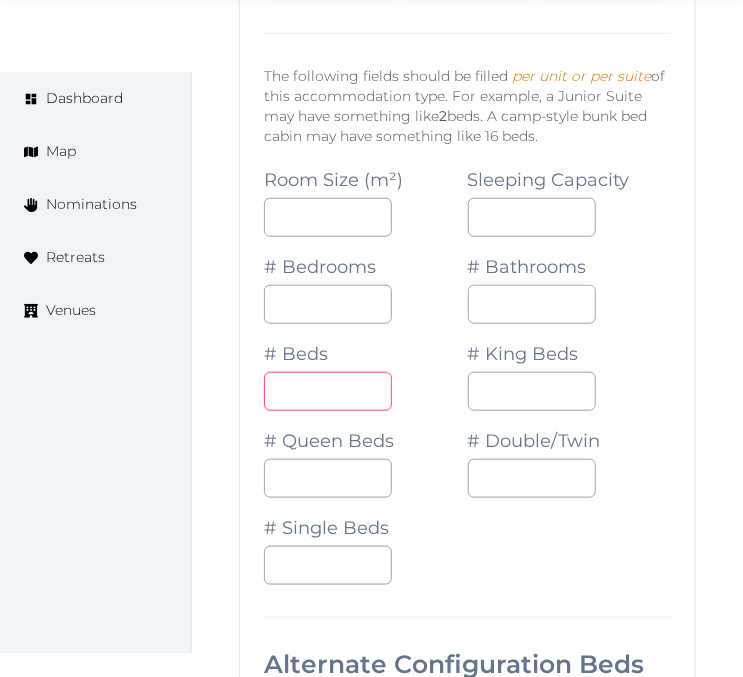 type on "*" 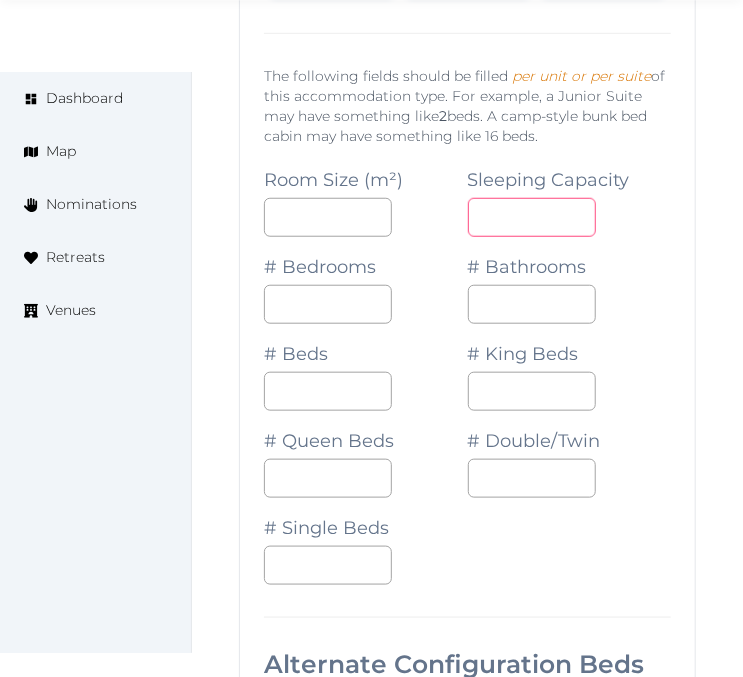 drag, startPoint x: 513, startPoint y: 232, endPoint x: 462, endPoint y: 231, distance: 51.009804 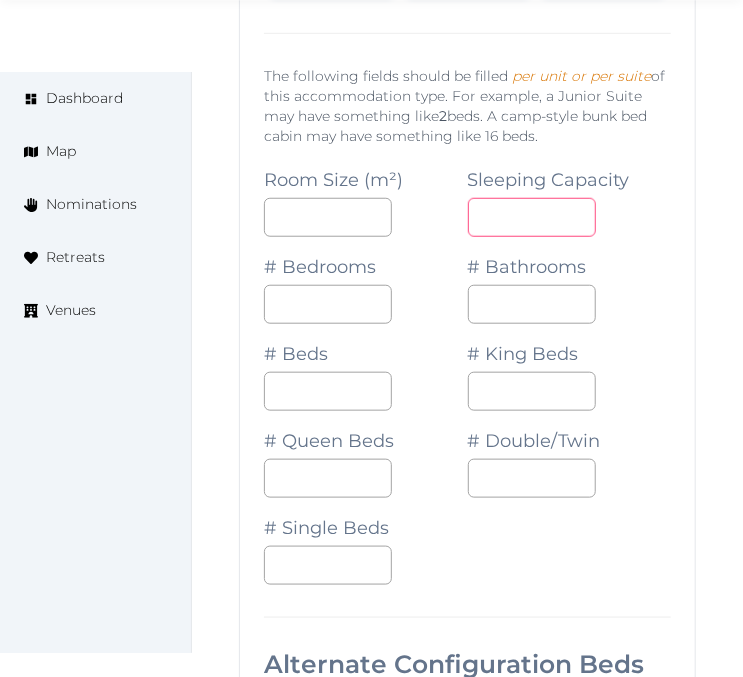 type on "*" 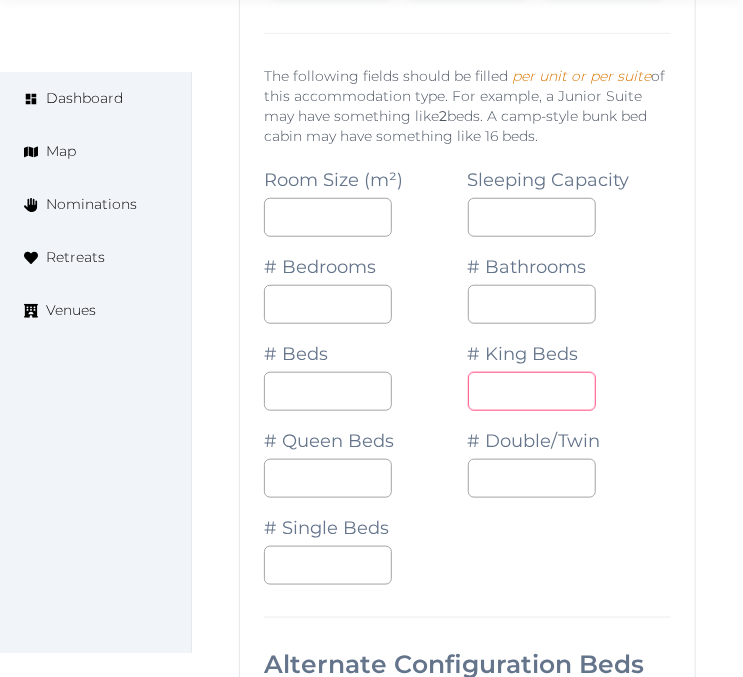 drag, startPoint x: 498, startPoint y: 415, endPoint x: 446, endPoint y: 397, distance: 55.027267 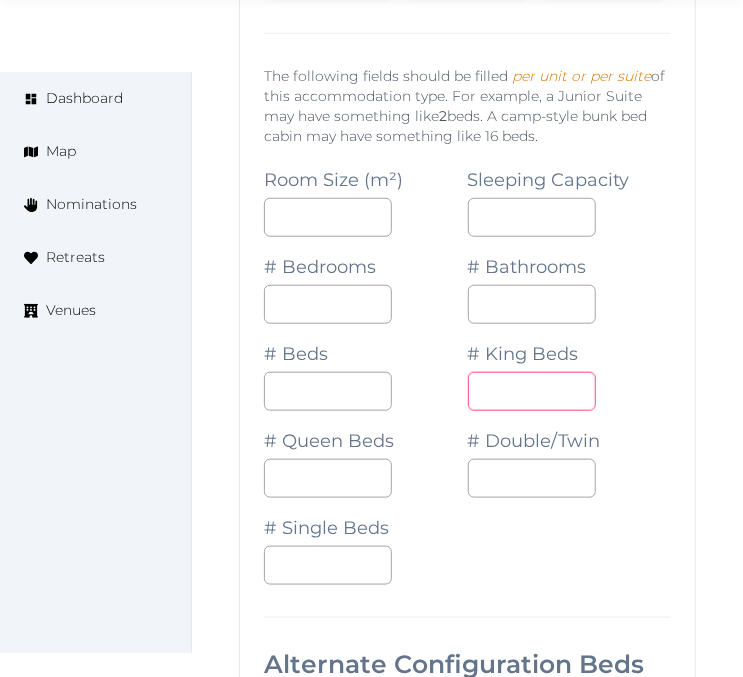 type on "*" 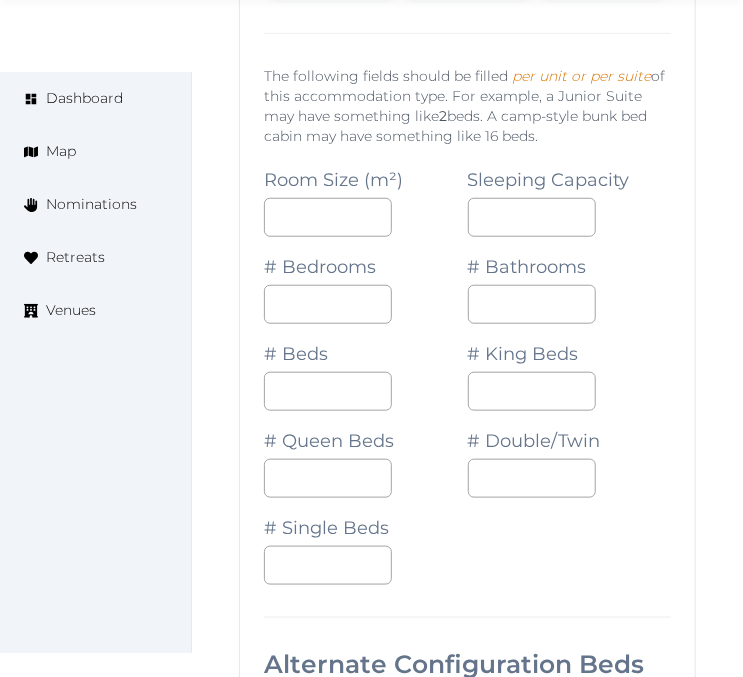 click on "# Double/Twin" at bounding box center (570, 454) 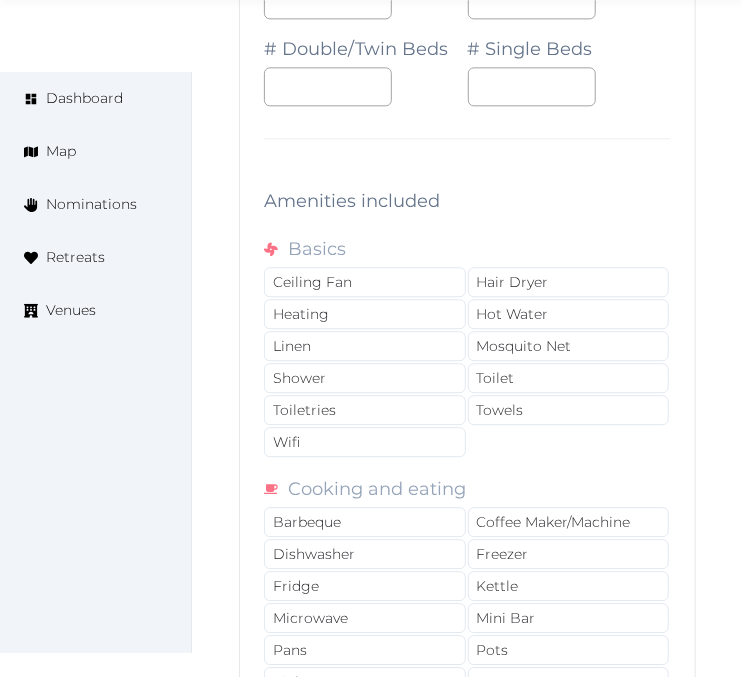 scroll, scrollTop: 30473, scrollLeft: 0, axis: vertical 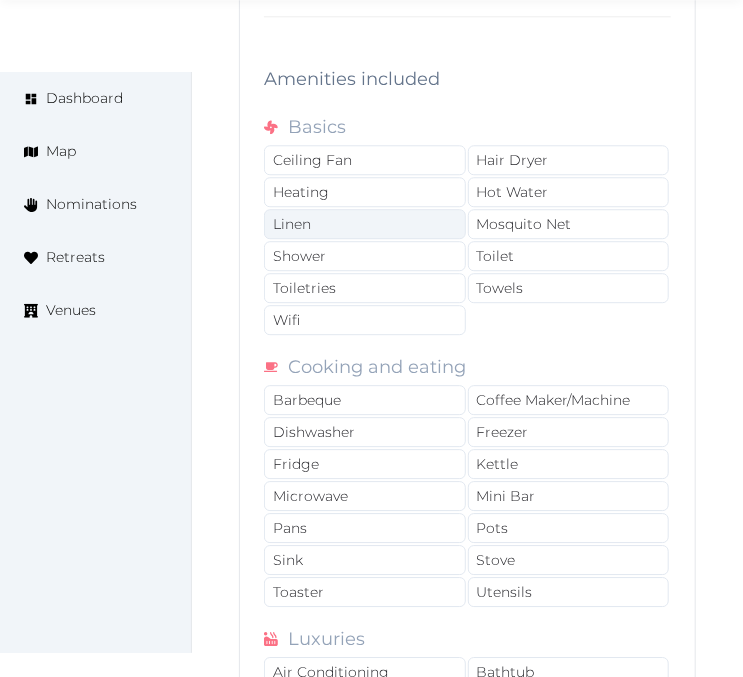 click on "Linen" at bounding box center [365, 224] 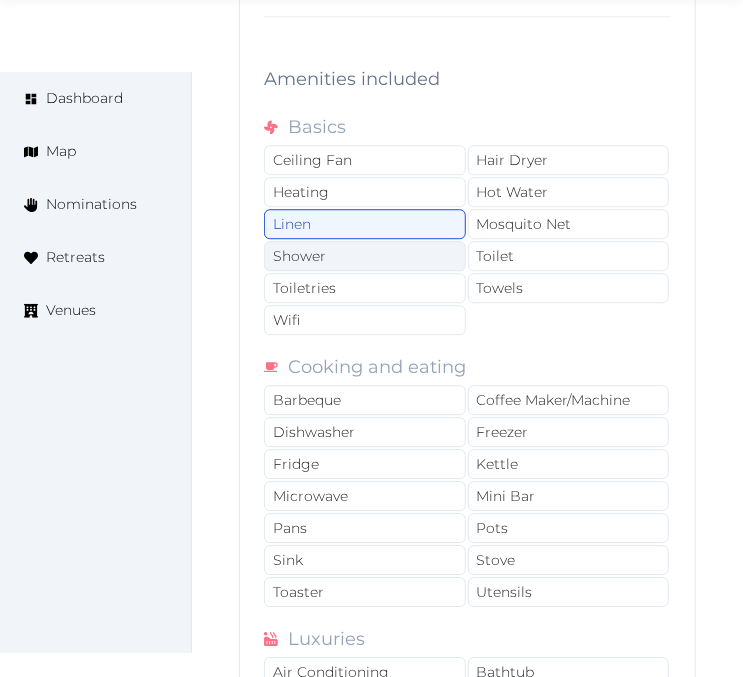 click on "Shower" at bounding box center [365, 256] 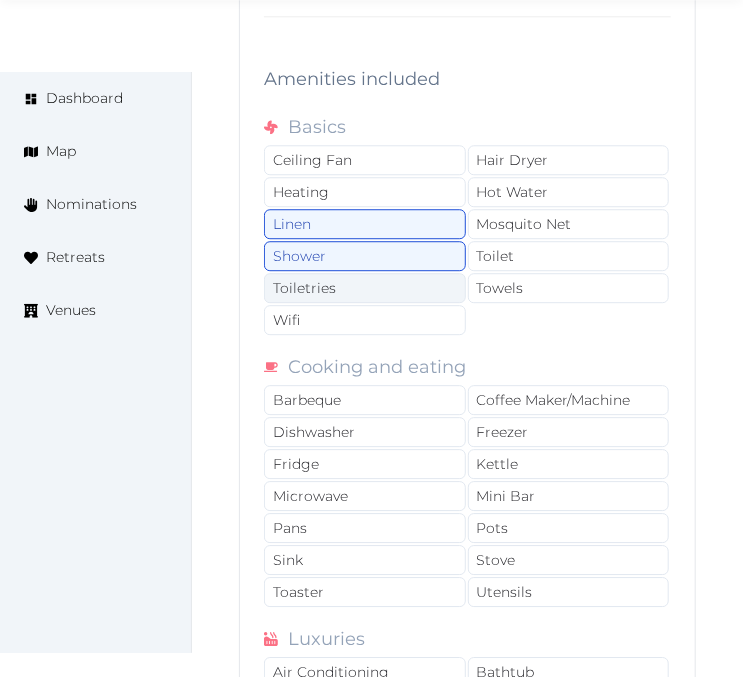 drag, startPoint x: 353, startPoint y: 300, endPoint x: 367, endPoint y: 310, distance: 17.20465 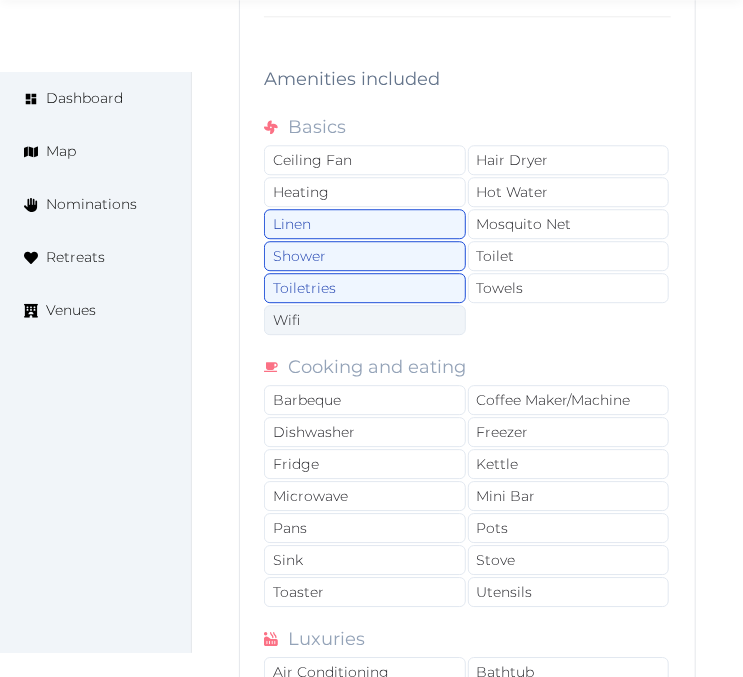click on "Wifi" at bounding box center [365, 320] 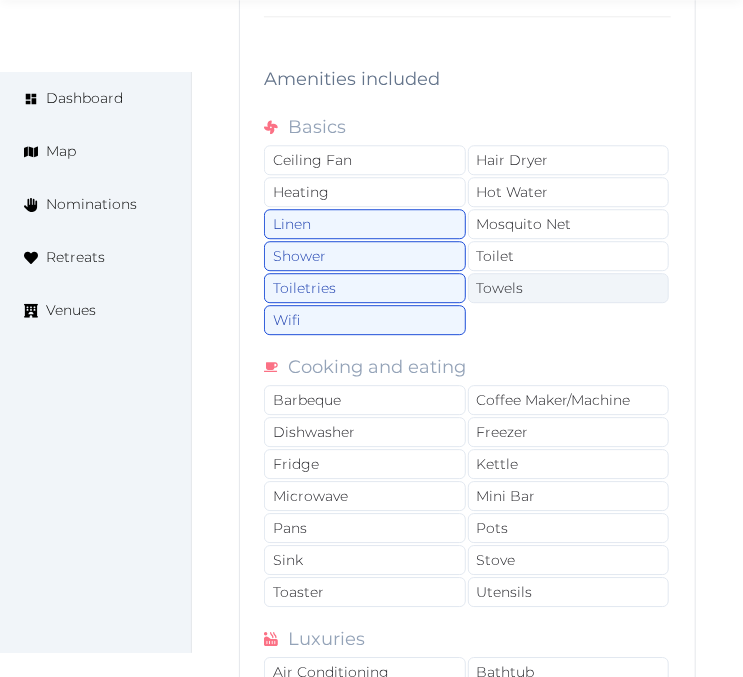click on "Towels" at bounding box center [569, 288] 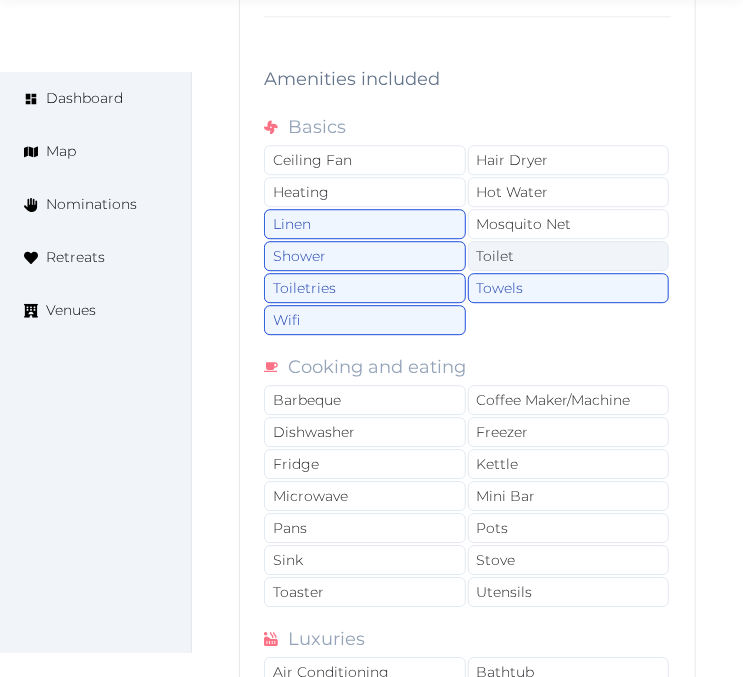 click on "Toilet" at bounding box center [569, 256] 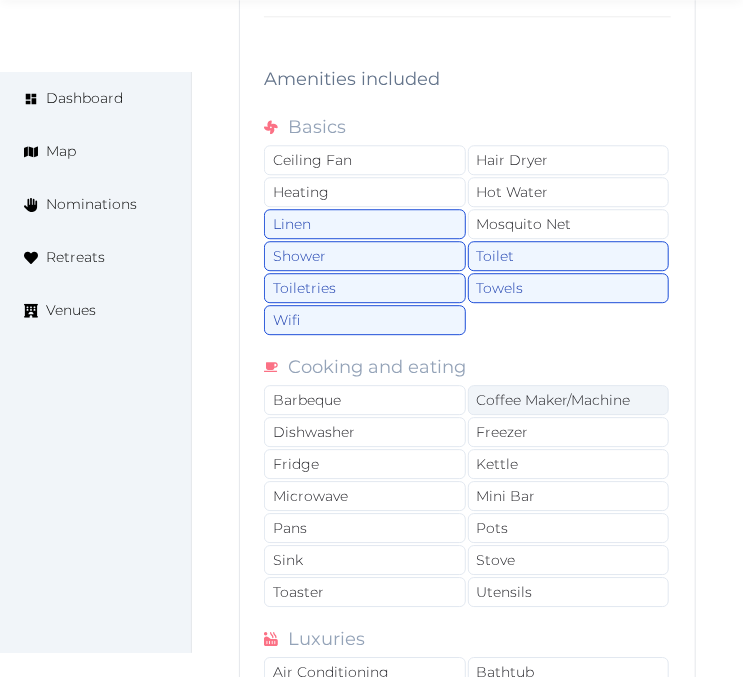 click on "Coffee Maker/Machine" at bounding box center [569, 400] 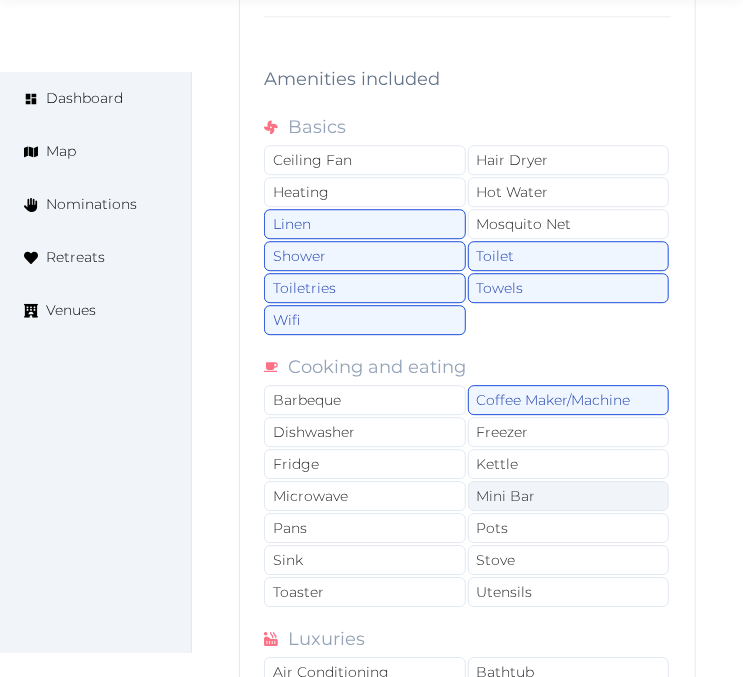 click on "Mini Bar" at bounding box center [569, 496] 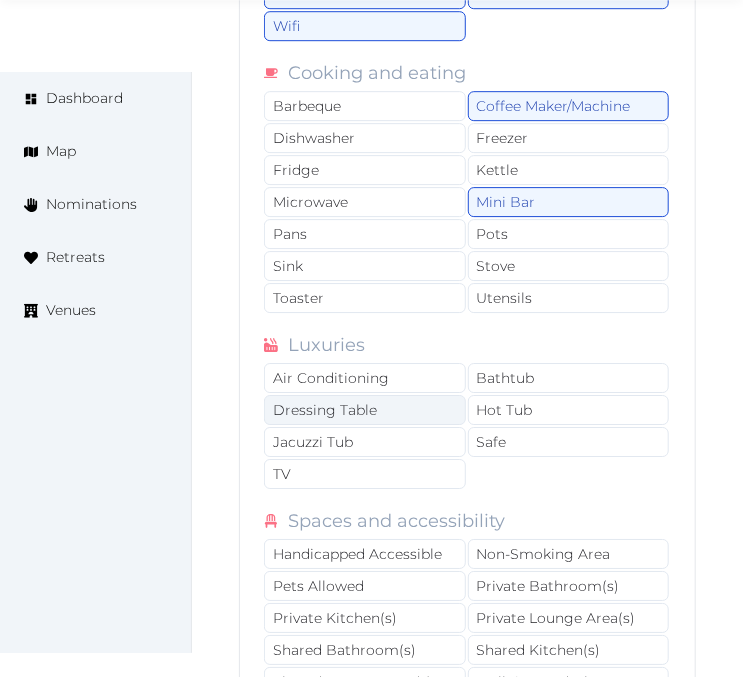 scroll, scrollTop: 30806, scrollLeft: 0, axis: vertical 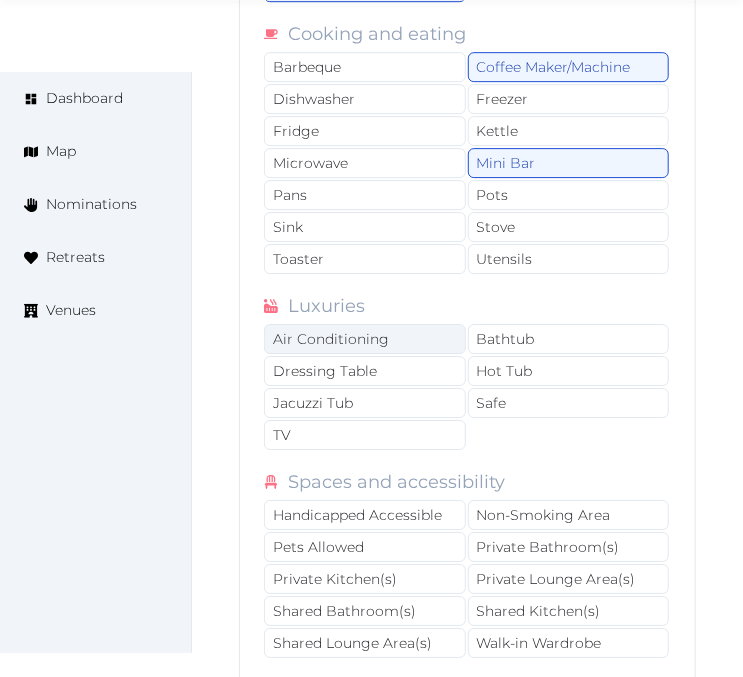click on "Air Conditioning" at bounding box center (365, 339) 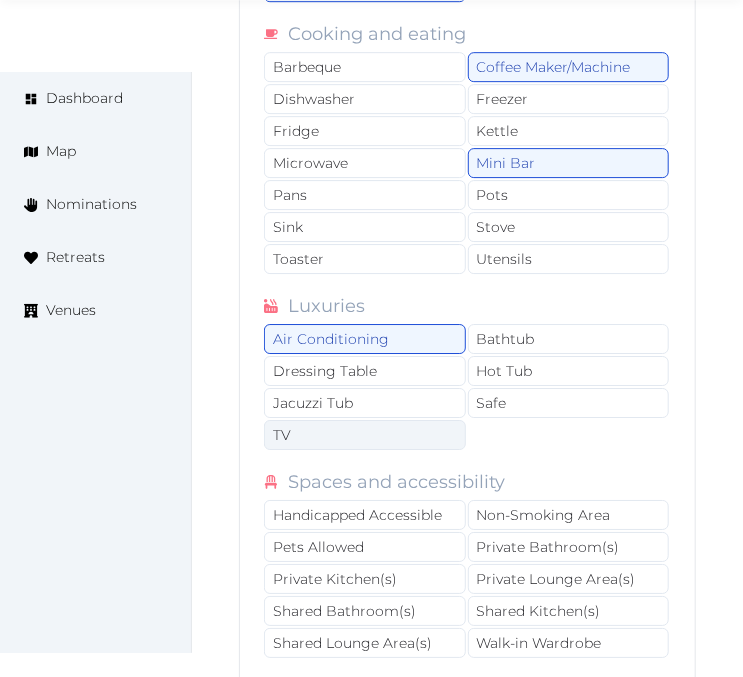 drag, startPoint x: 495, startPoint y: 416, endPoint x: 404, endPoint y: 452, distance: 97.862144 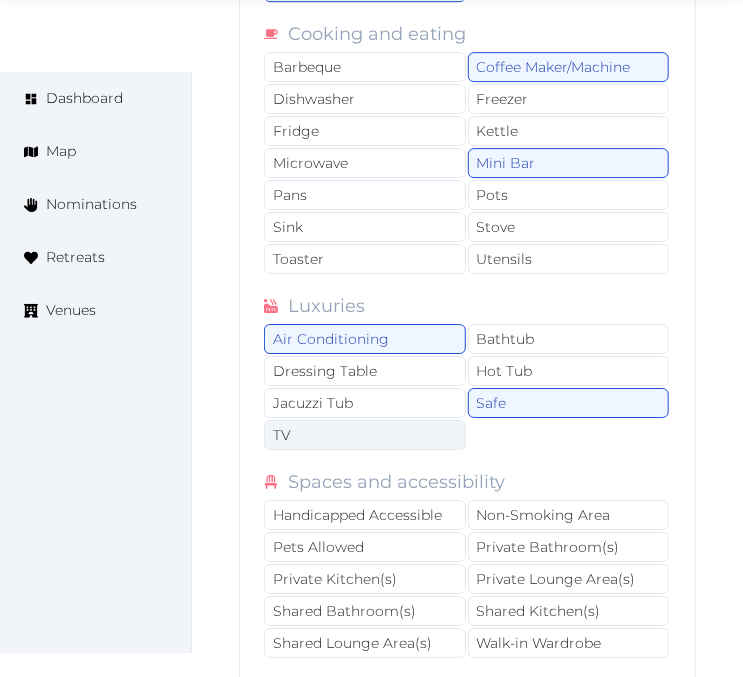 click on "TV" at bounding box center (365, 435) 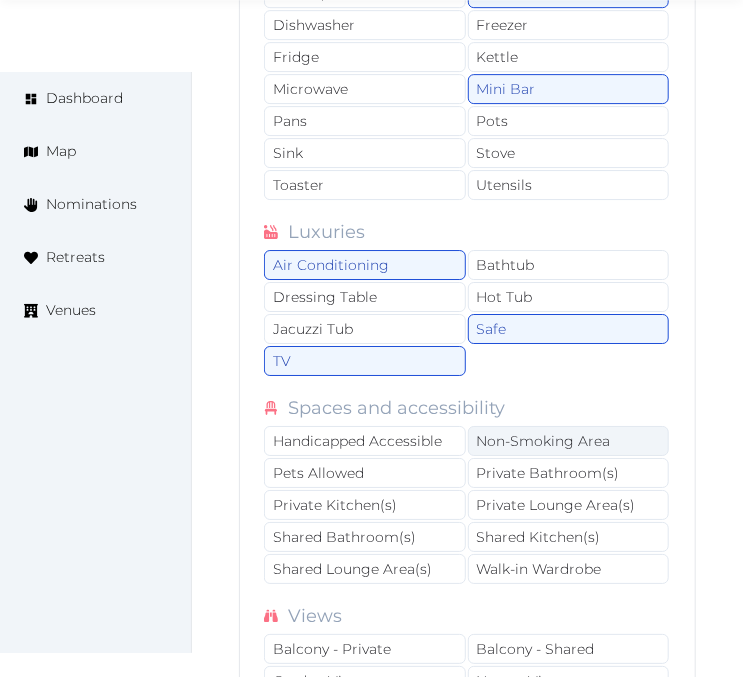 scroll, scrollTop: 30917, scrollLeft: 0, axis: vertical 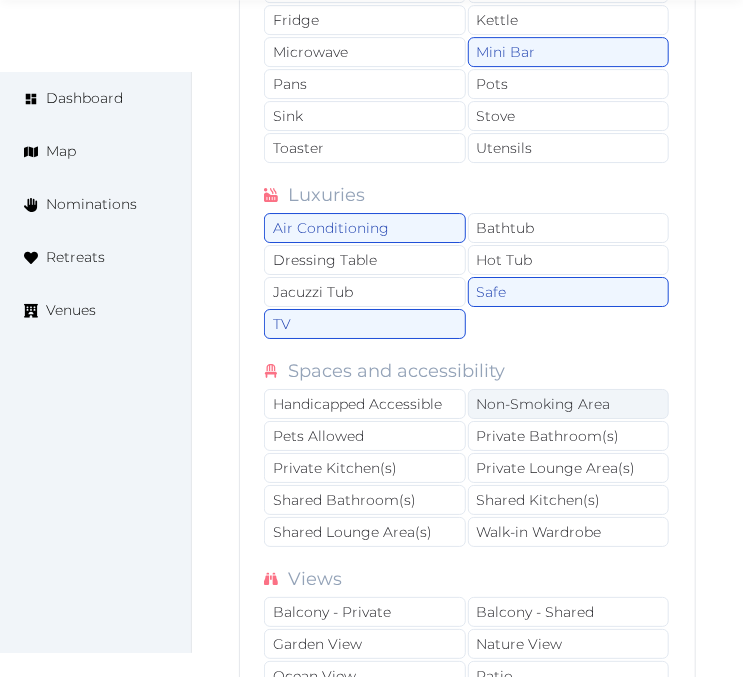click on "Non-Smoking Area" at bounding box center [569, 404] 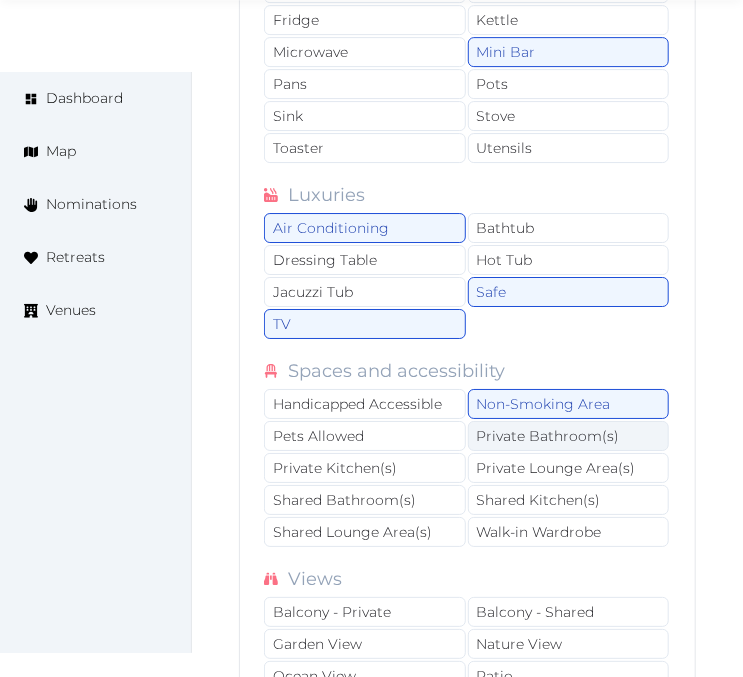 drag, startPoint x: 493, startPoint y: 418, endPoint x: 497, endPoint y: 452, distance: 34.234486 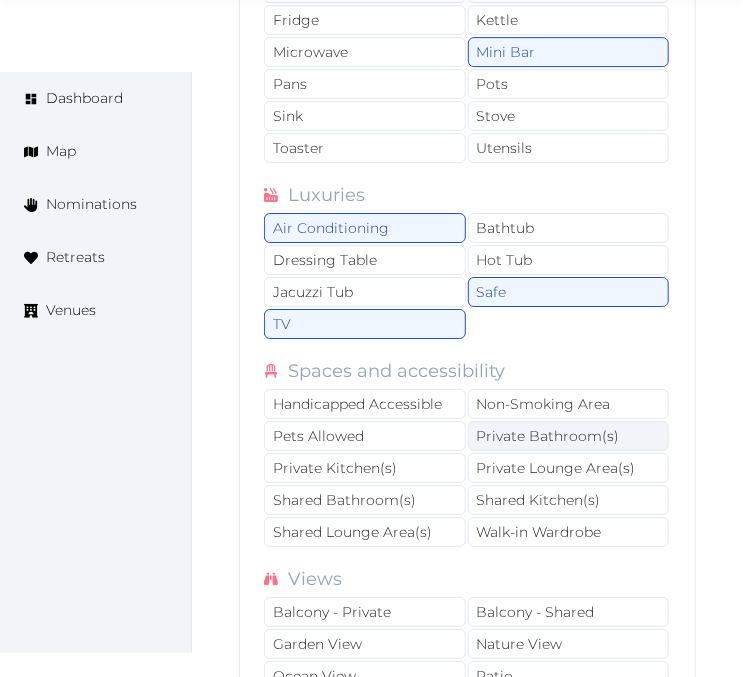 drag, startPoint x: 498, startPoint y: 453, endPoint x: 502, endPoint y: 467, distance: 14.56022 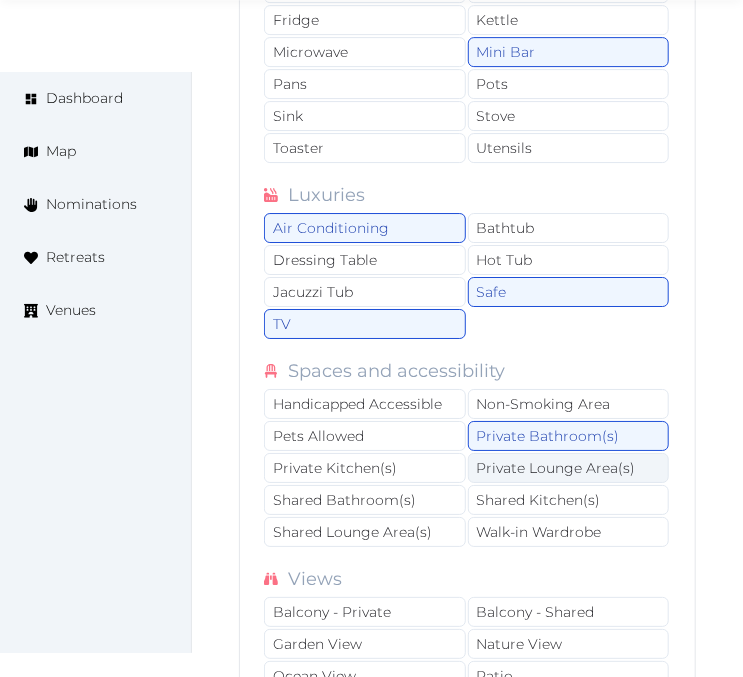 click on "Private Lounge Area(s)" at bounding box center (569, 468) 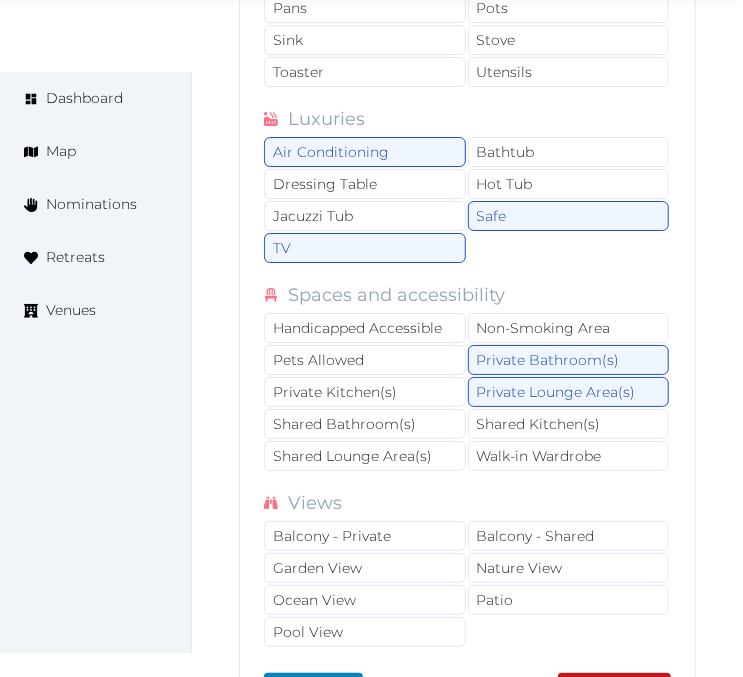scroll, scrollTop: 31028, scrollLeft: 0, axis: vertical 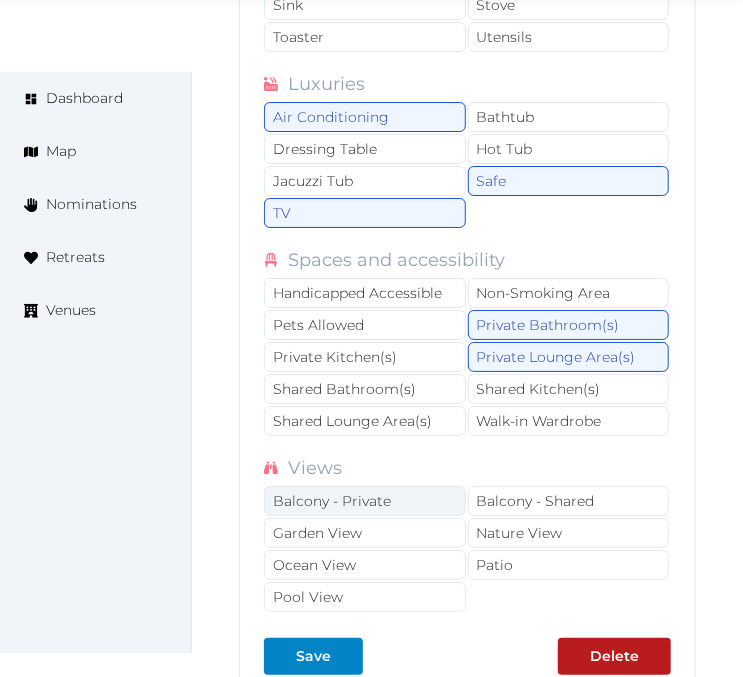 click on "Balcony - Private" at bounding box center (365, 501) 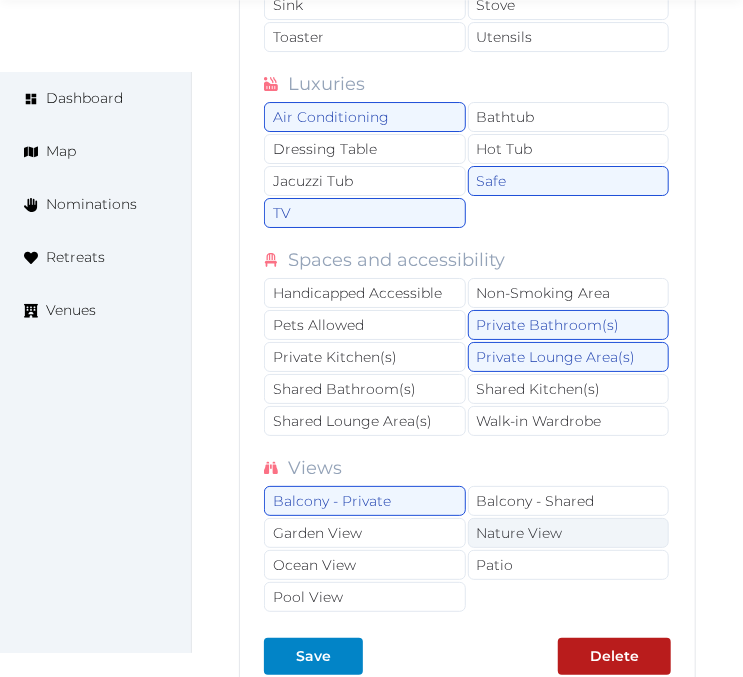 drag, startPoint x: 532, startPoint y: 561, endPoint x: 570, endPoint y: 546, distance: 40.853397 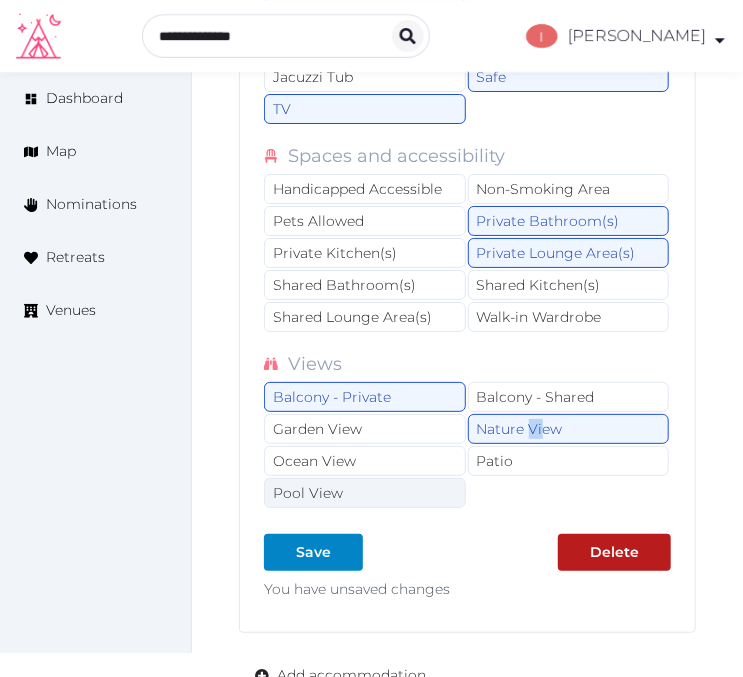 scroll, scrollTop: 31140, scrollLeft: 0, axis: vertical 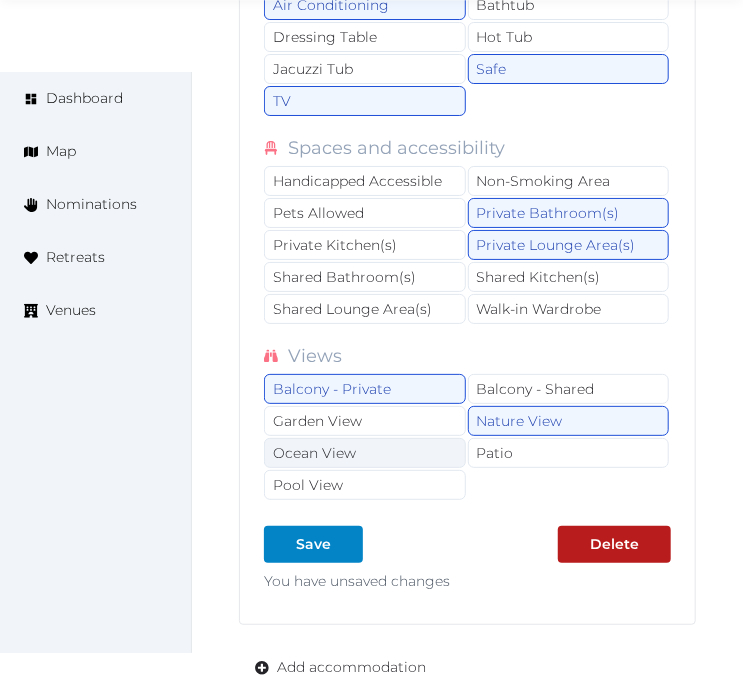 click on "Ocean View" at bounding box center [365, 453] 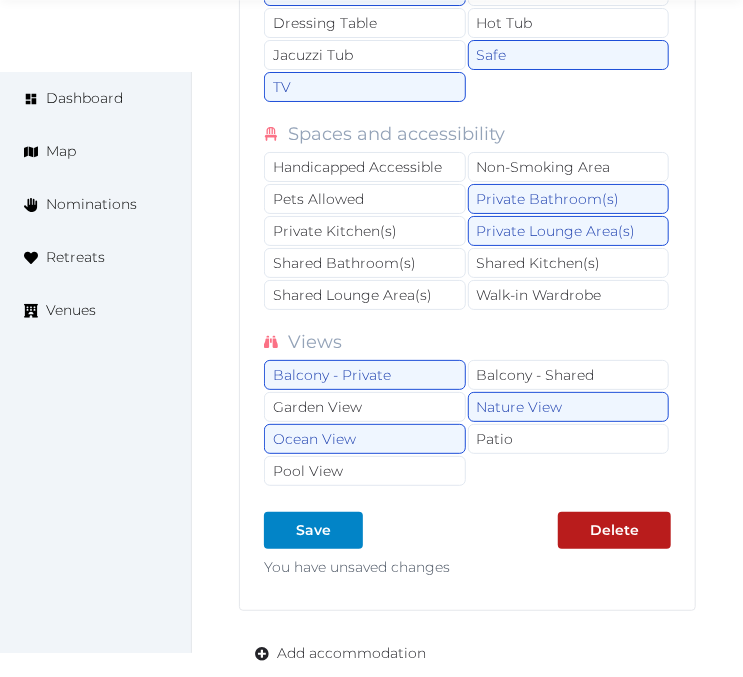 scroll, scrollTop: 31251, scrollLeft: 0, axis: vertical 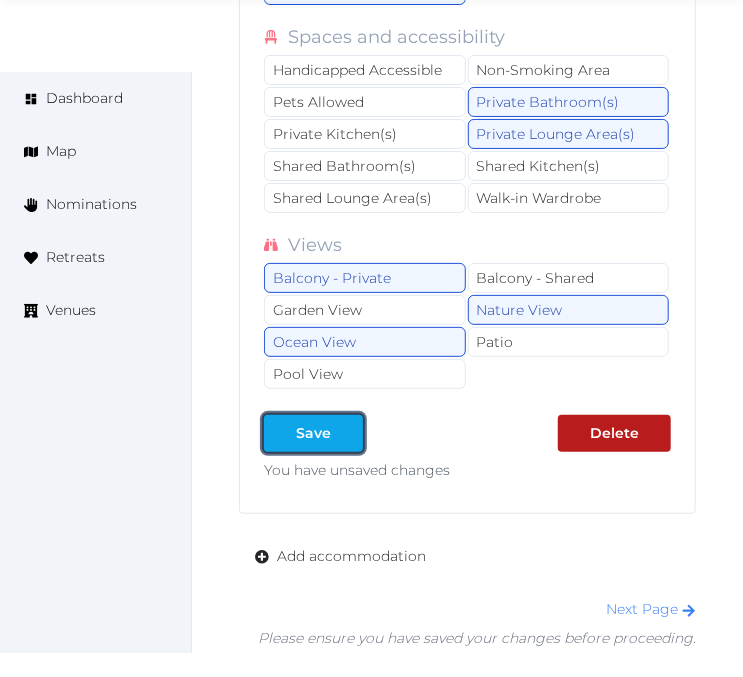 click on "Save" at bounding box center [313, 433] 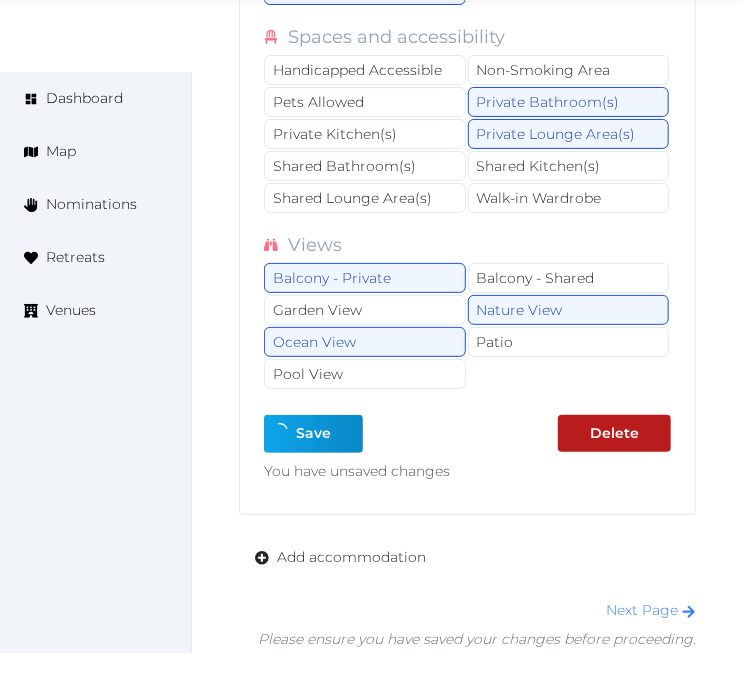type on "*" 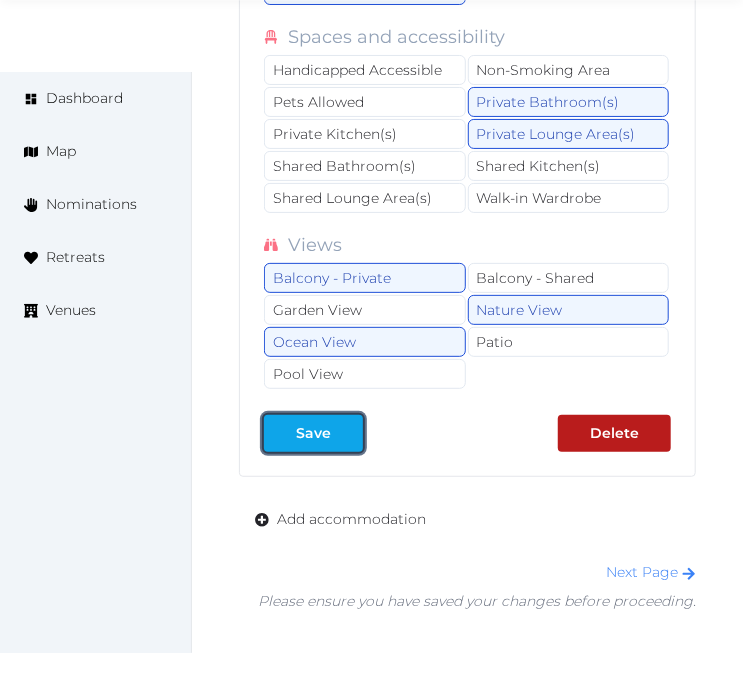 click on "Save" at bounding box center (313, 433) 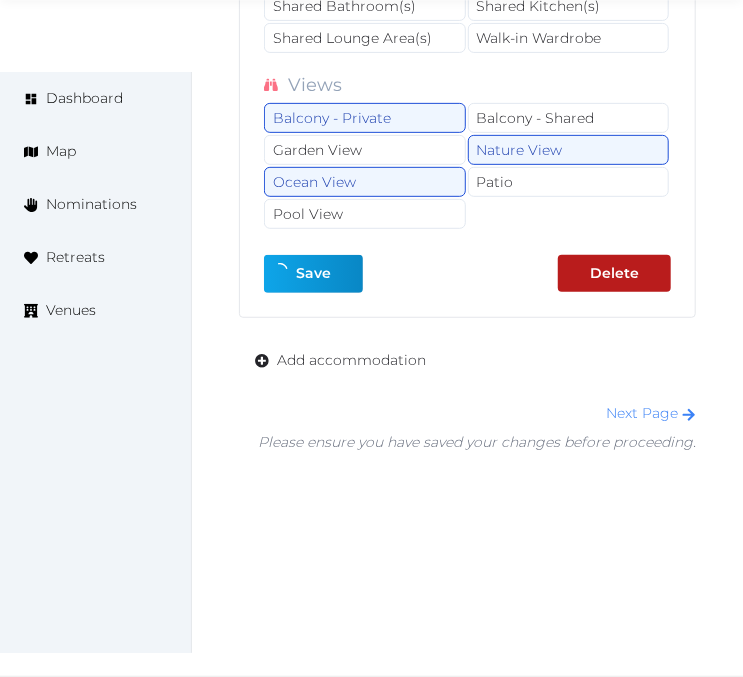 scroll, scrollTop: 31427, scrollLeft: 0, axis: vertical 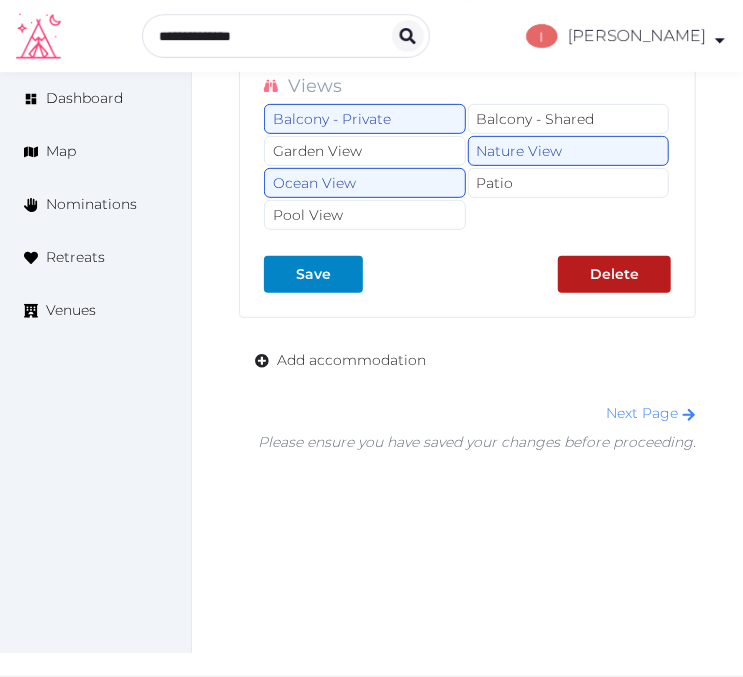 click on "**********" at bounding box center (467, -1258) 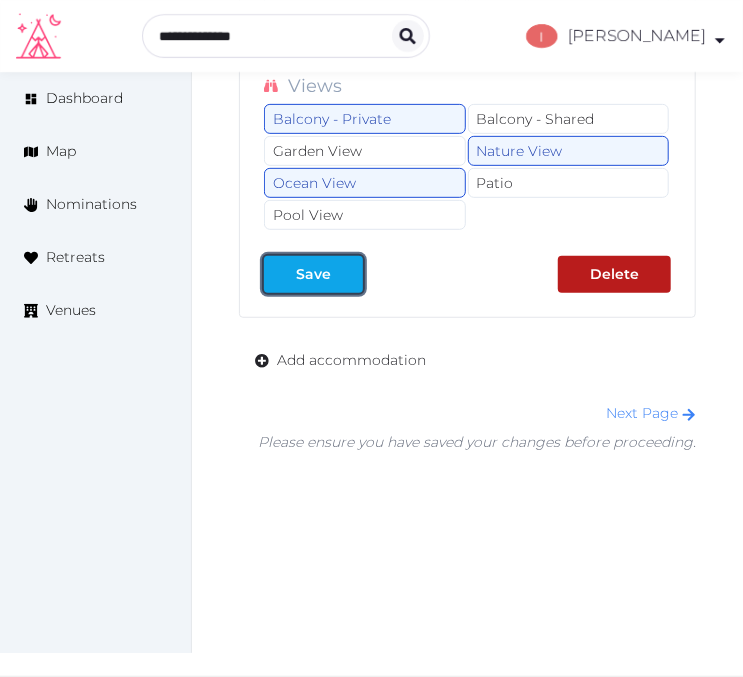 click on "Save" at bounding box center [313, 274] 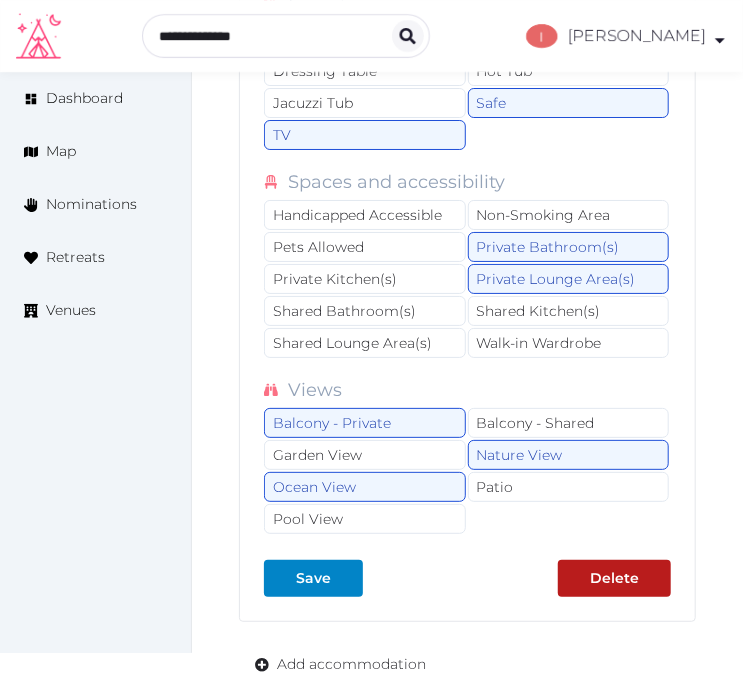scroll, scrollTop: 31094, scrollLeft: 0, axis: vertical 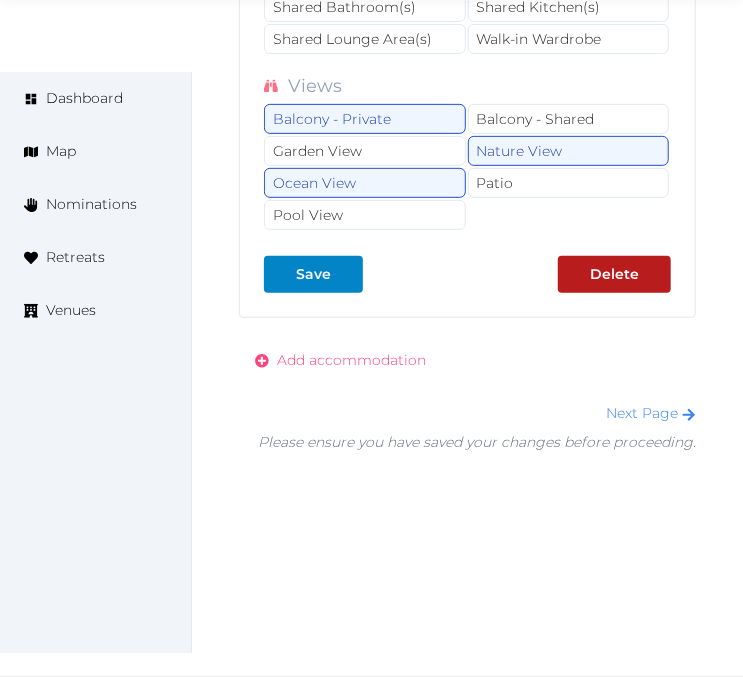 click on "Add accommodation" at bounding box center [351, 360] 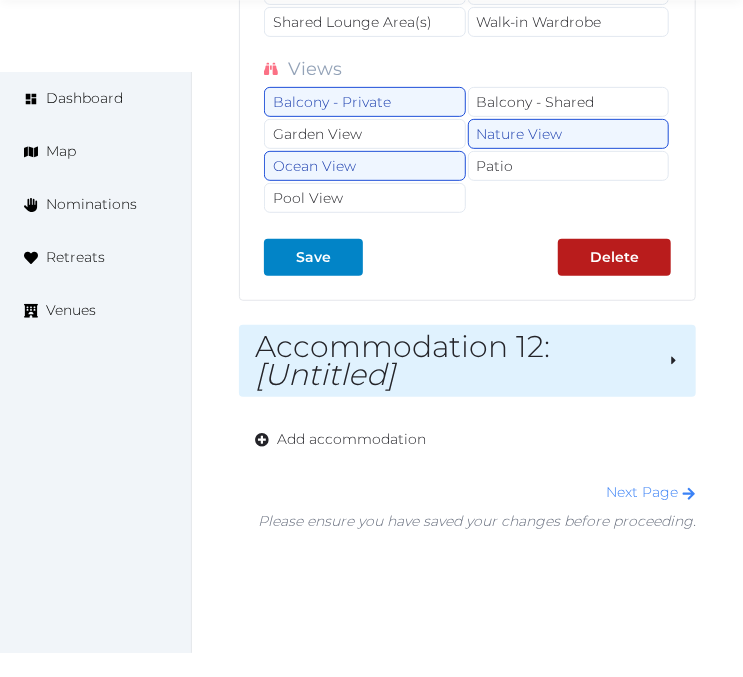 click on "Accommodation 12 :  [Untitled]" at bounding box center [453, 361] 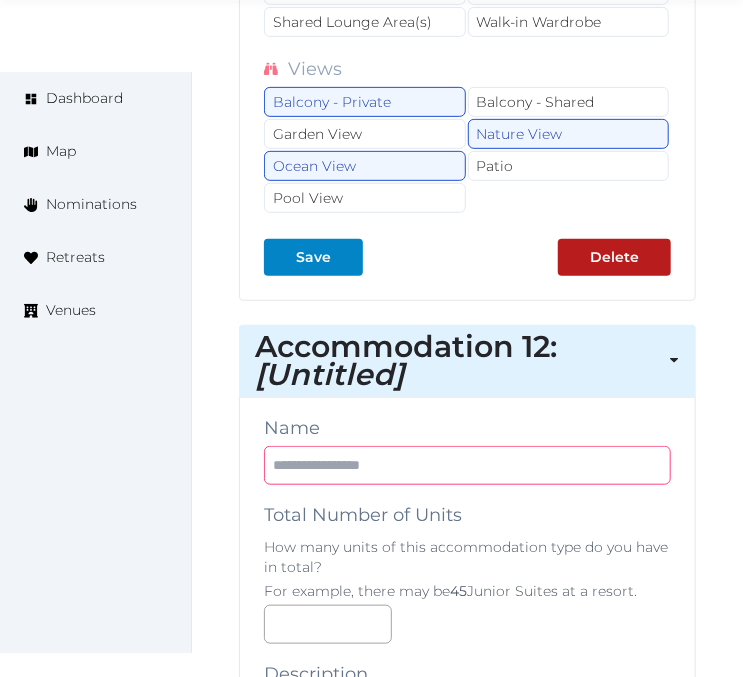 click at bounding box center [467, 465] 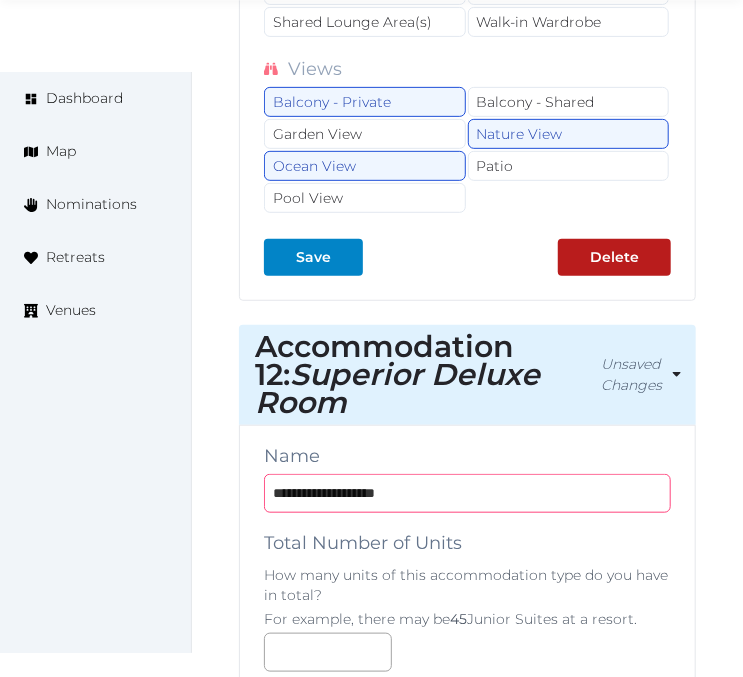 type on "**********" 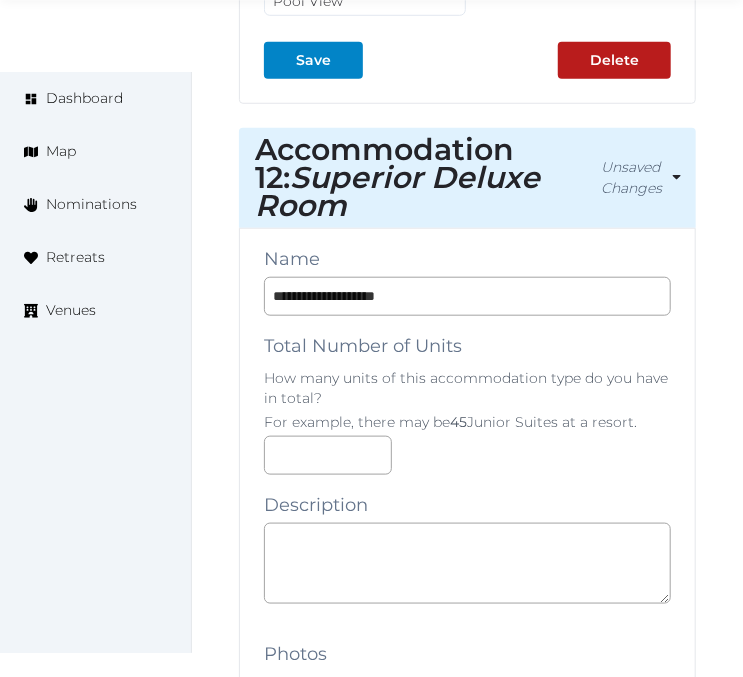 scroll, scrollTop: 31761, scrollLeft: 0, axis: vertical 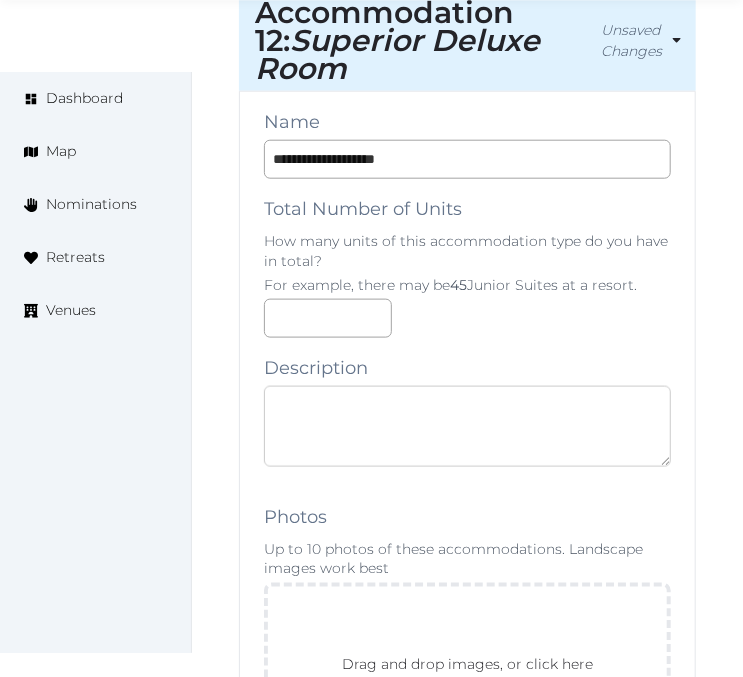 click at bounding box center (467, 426) 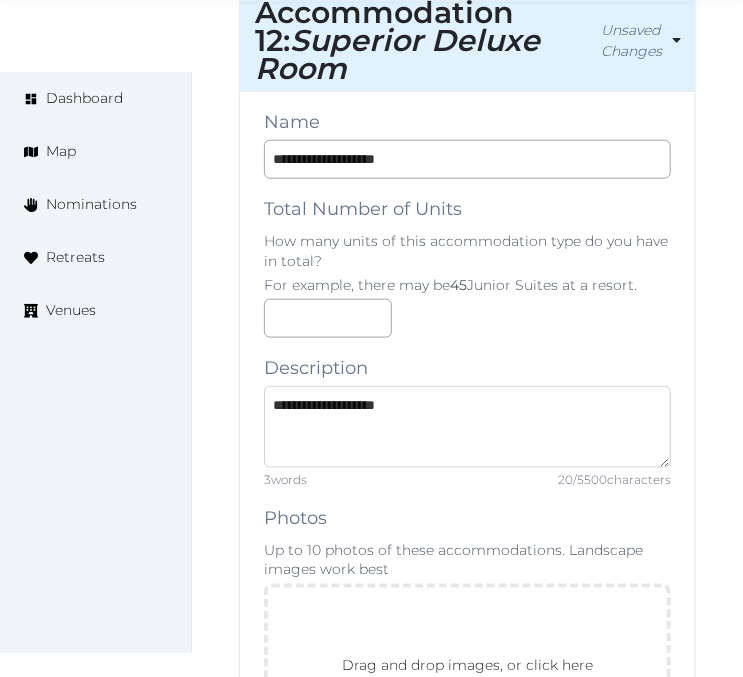 click on "**********" at bounding box center (467, 426) 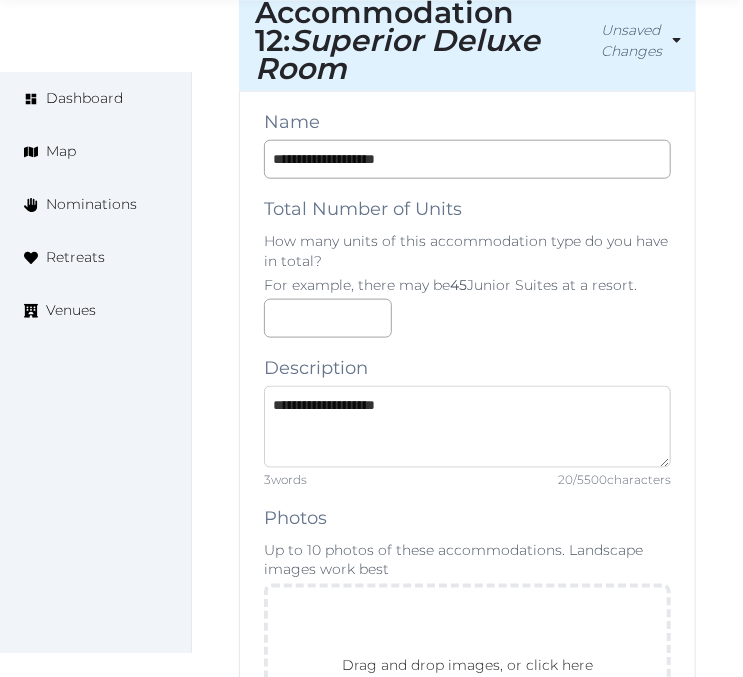 paste on "**********" 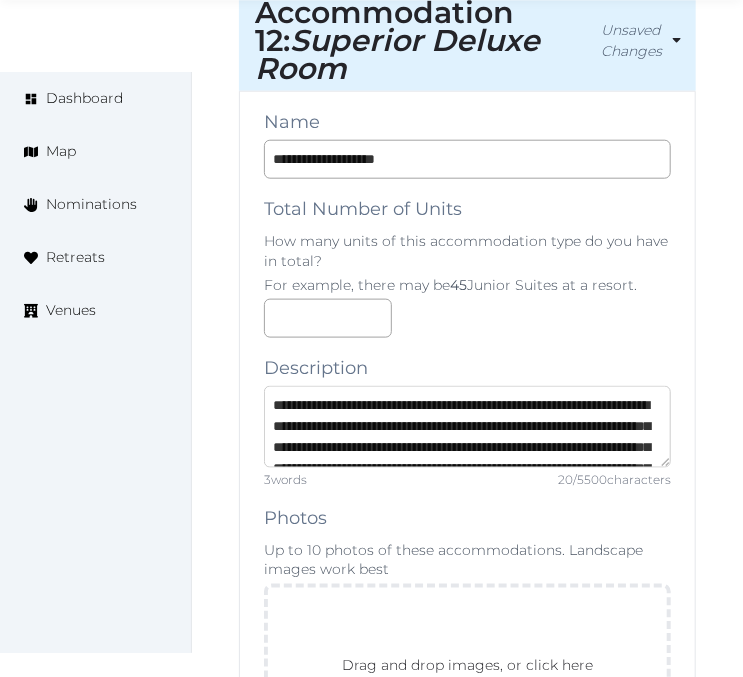 scroll, scrollTop: 177, scrollLeft: 0, axis: vertical 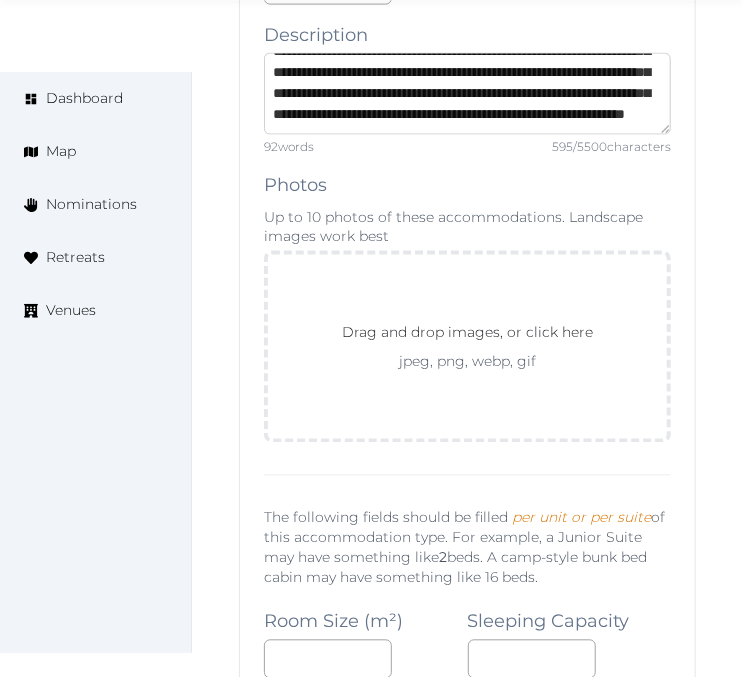 type on "**********" 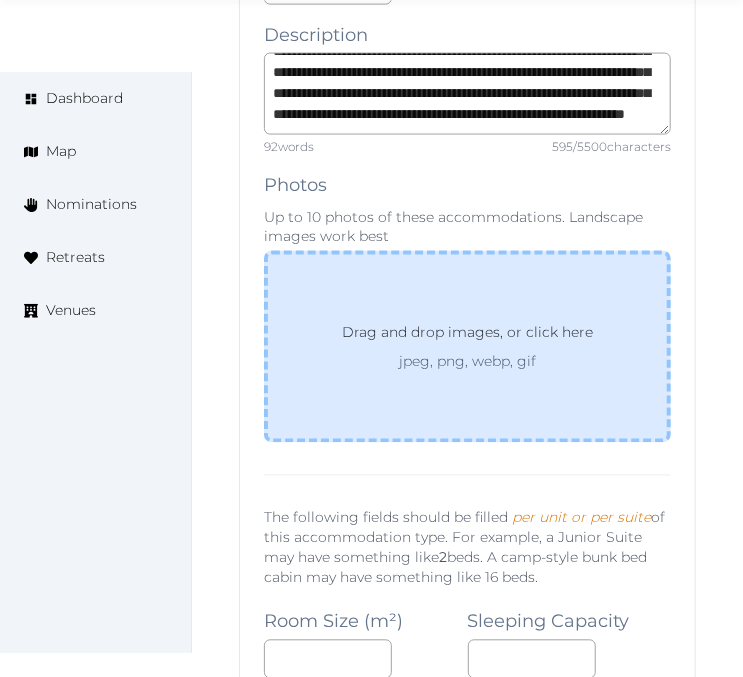 click on "Drag and drop images, or click here jpeg, png, webp, gif" at bounding box center [467, 347] 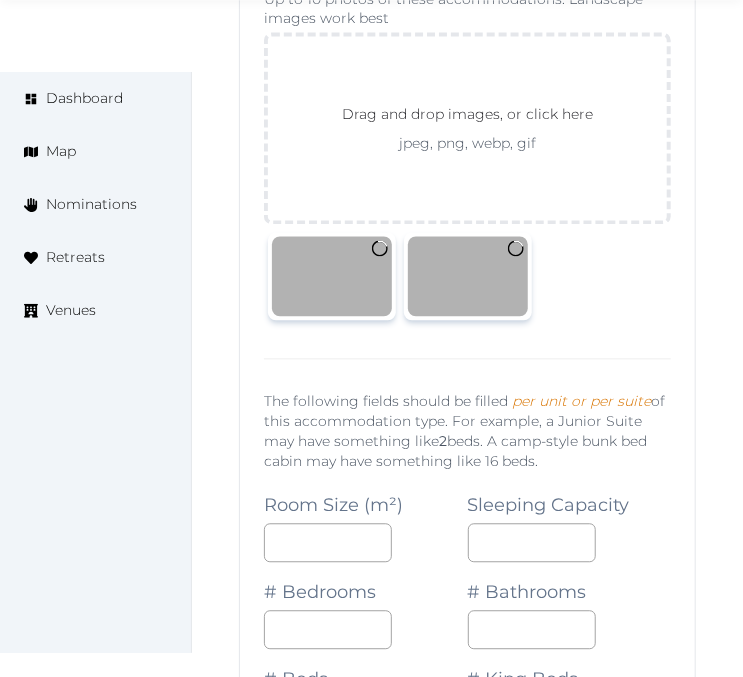 scroll, scrollTop: 32316, scrollLeft: 0, axis: vertical 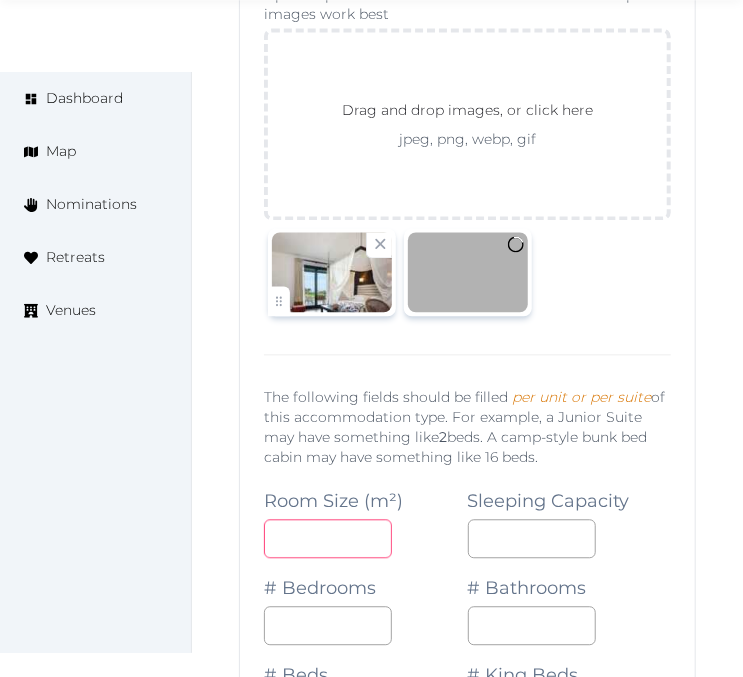click at bounding box center (328, 539) 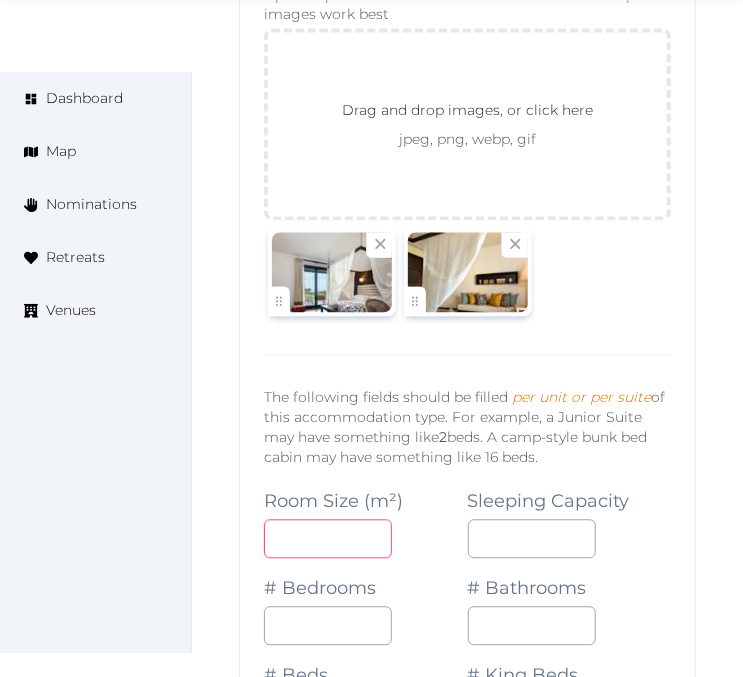 type on "**" 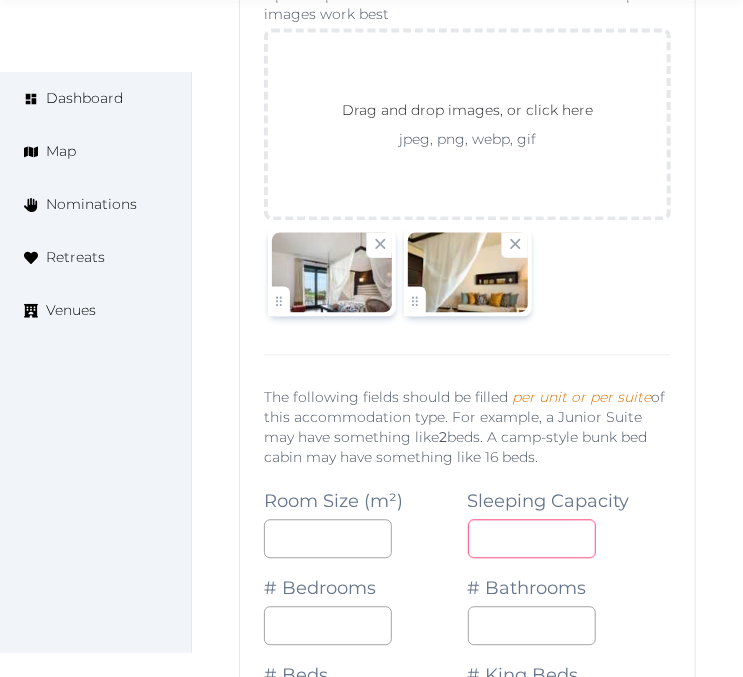 click at bounding box center [532, 539] 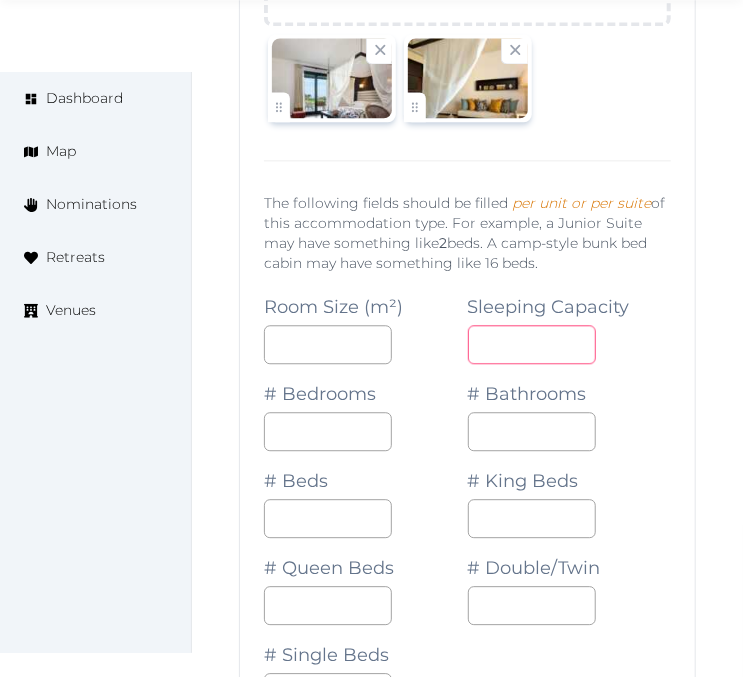 scroll, scrollTop: 32538, scrollLeft: 0, axis: vertical 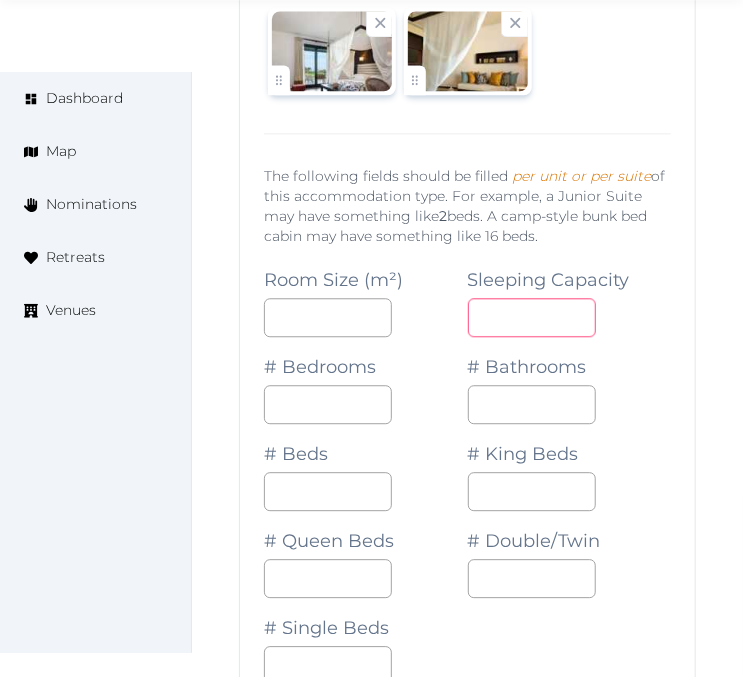 type on "*" 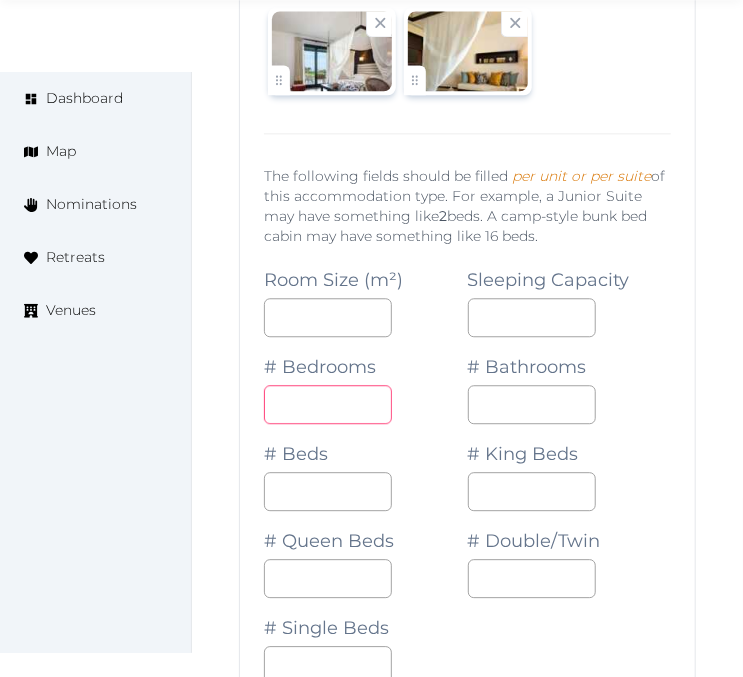 click at bounding box center (328, 404) 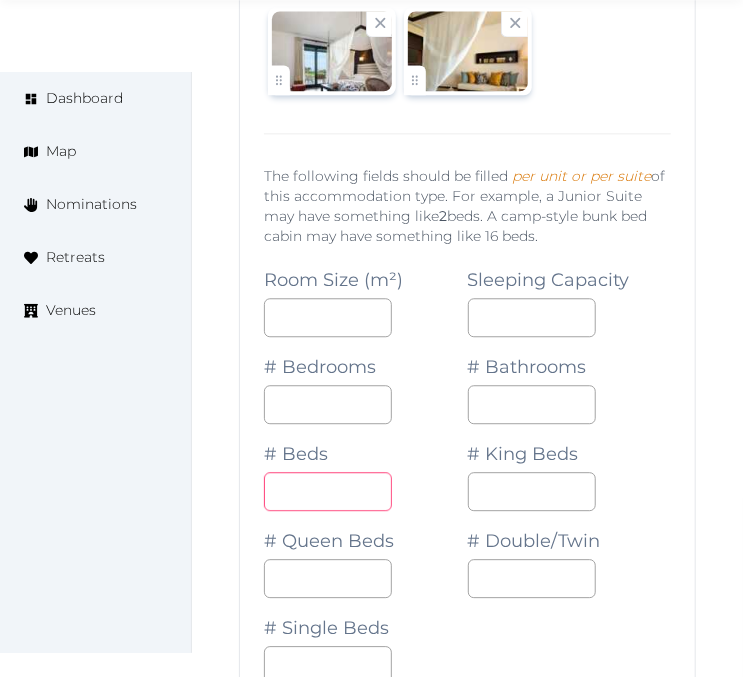 click at bounding box center (328, 491) 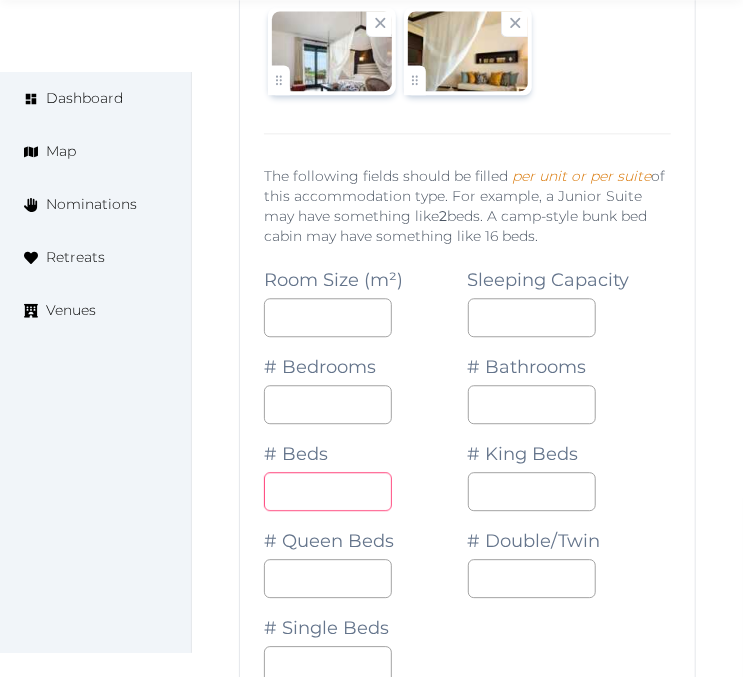 type on "*" 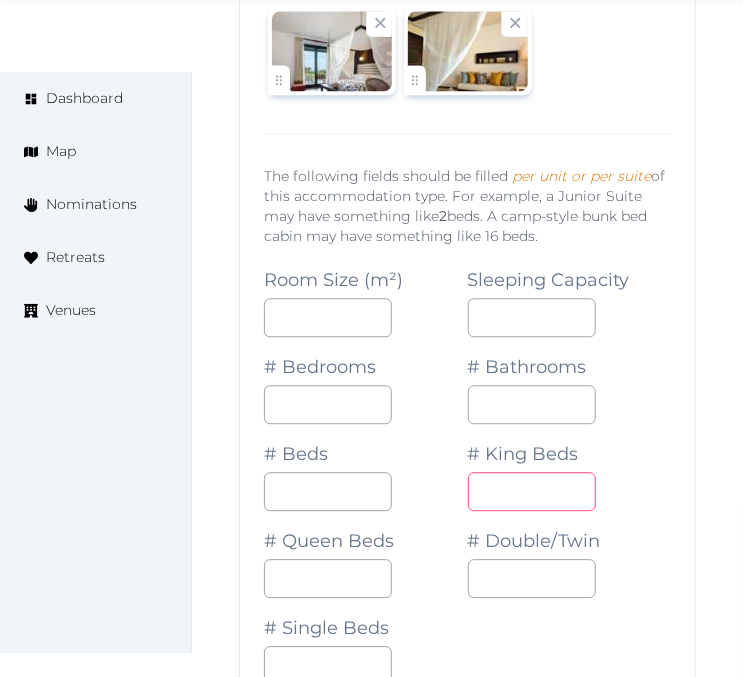 click at bounding box center [532, 491] 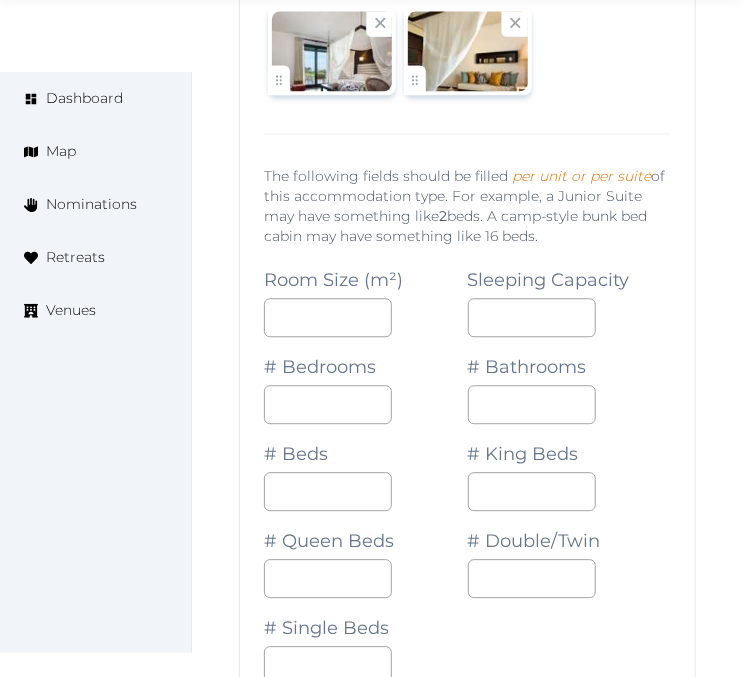 click on "Room Size (m²) ** Sleeping Capacity * # Bedrooms # Bathrooms # Beds * # King Beds # Queen Beds # Double/Twin # Single Beds" at bounding box center [467, 467] 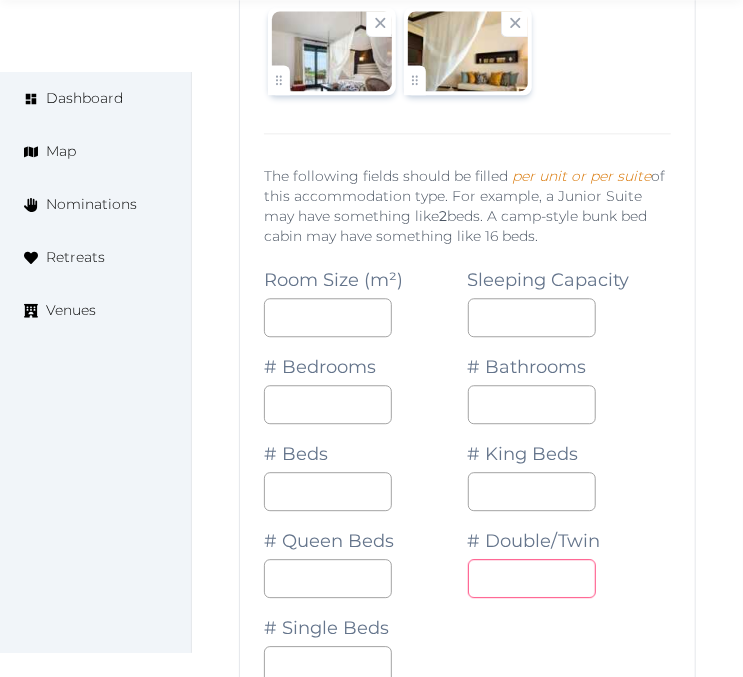 click on "*" at bounding box center (532, 578) 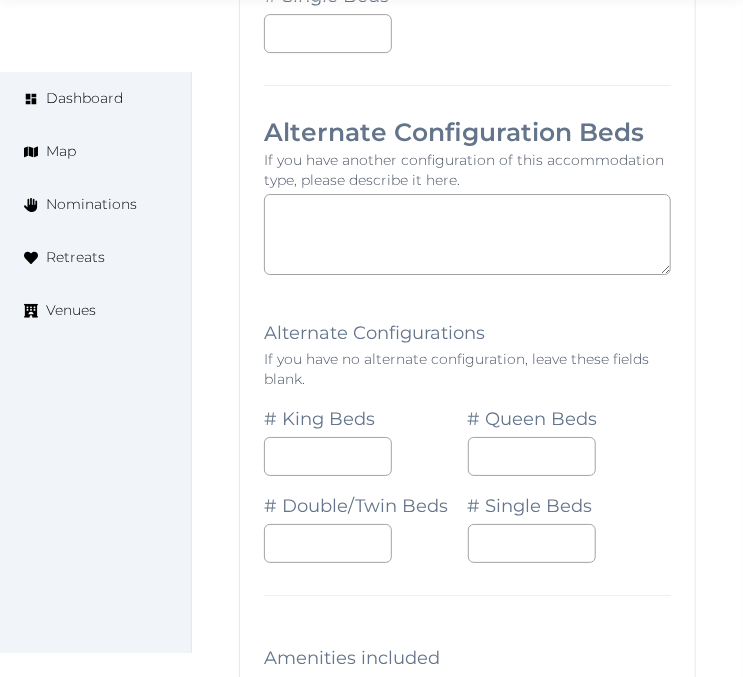 scroll, scrollTop: 33205, scrollLeft: 0, axis: vertical 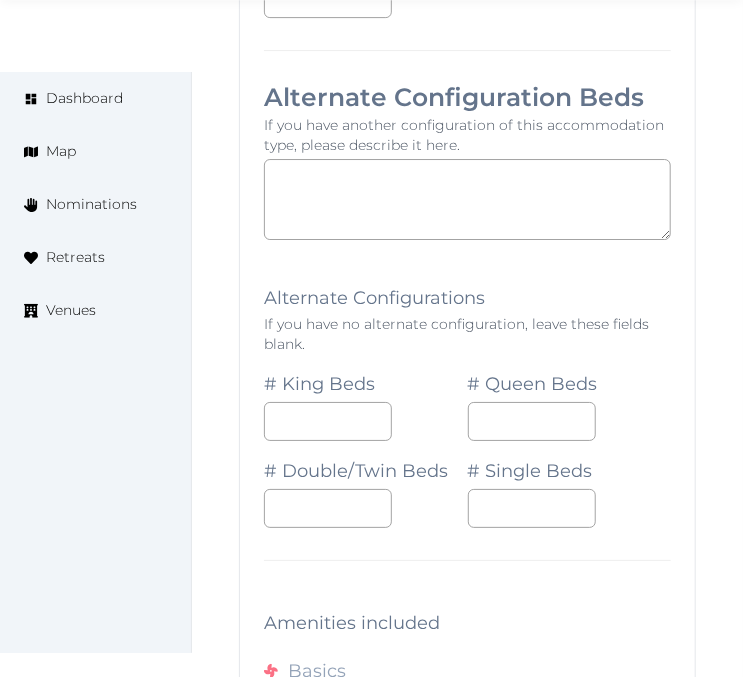 type on "*" 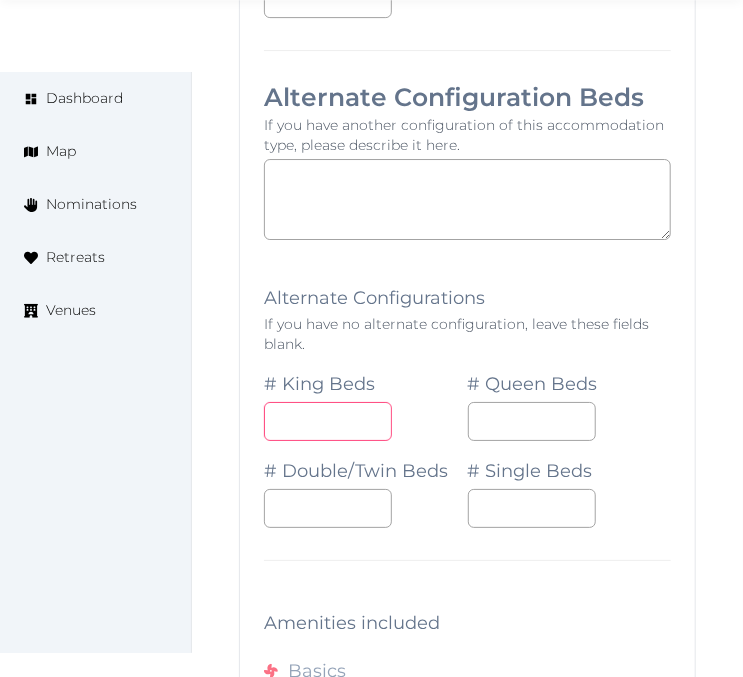 click at bounding box center (328, 421) 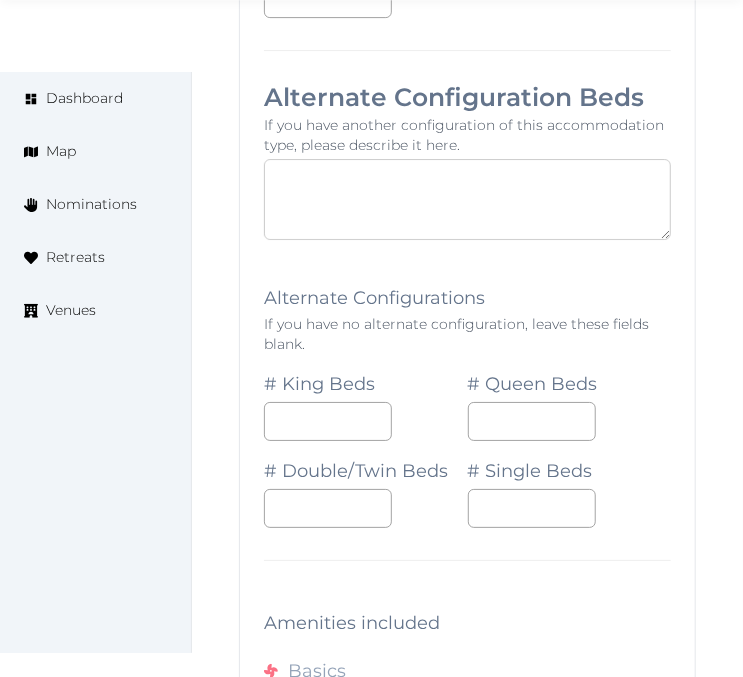 click at bounding box center [467, 199] 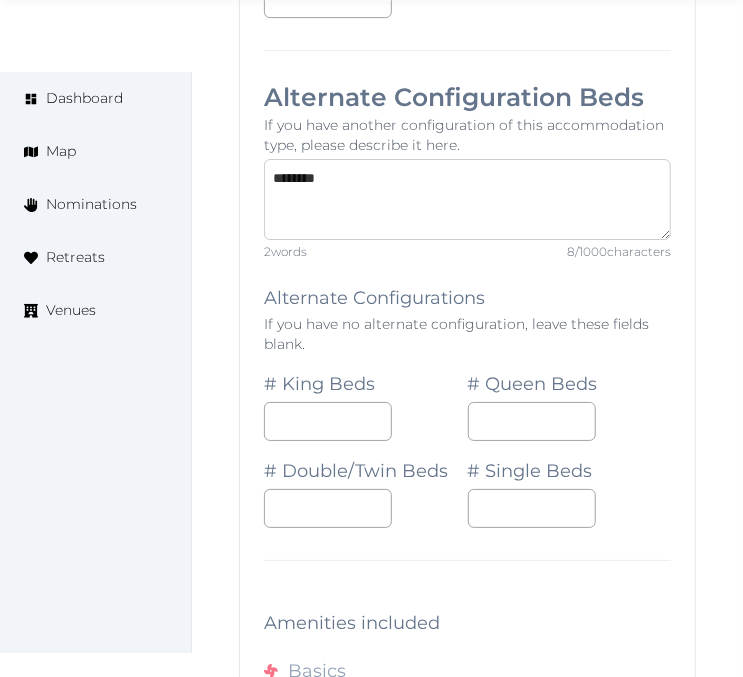 type on "********" 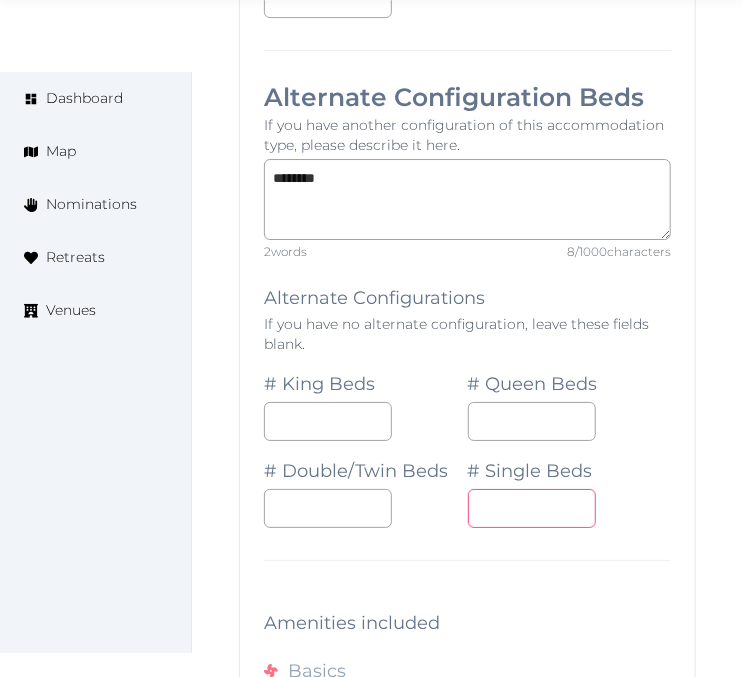 drag, startPoint x: 686, startPoint y: 523, endPoint x: 668, endPoint y: 511, distance: 21.633308 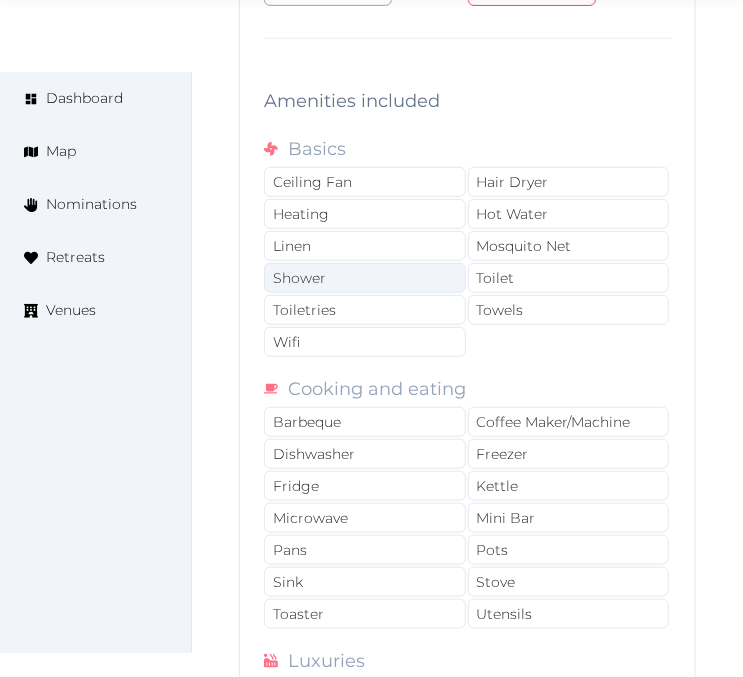scroll, scrollTop: 33761, scrollLeft: 0, axis: vertical 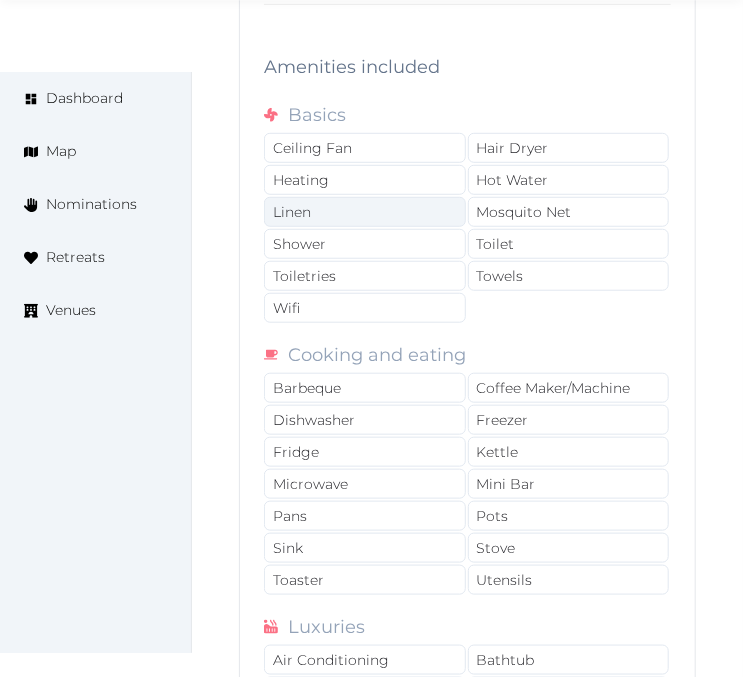 click on "Linen" at bounding box center [365, 212] 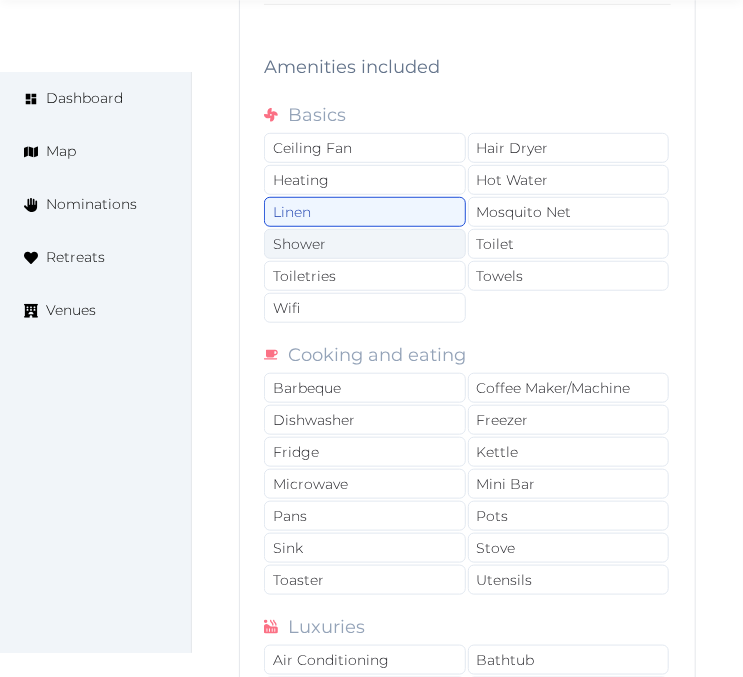 click on "Shower" at bounding box center [365, 244] 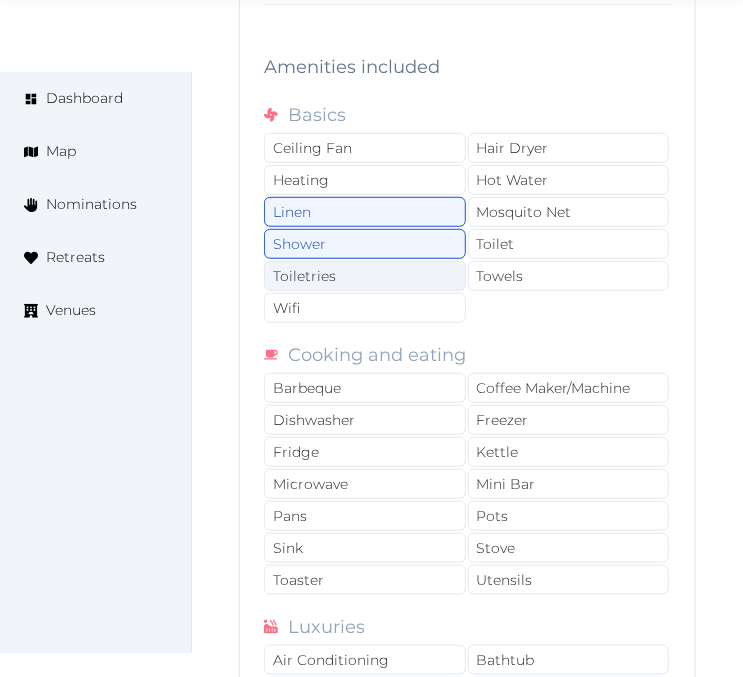 click on "Toiletries" at bounding box center (365, 276) 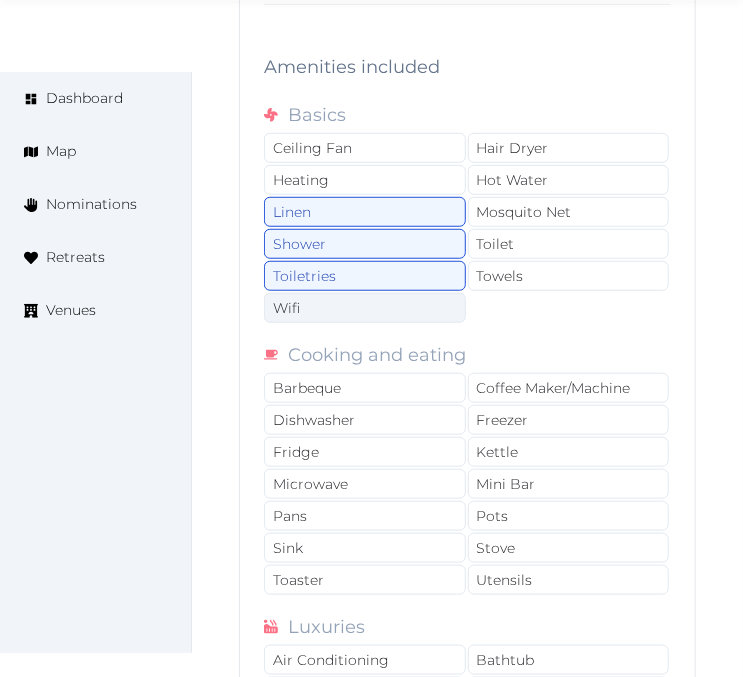 click on "Wifi" at bounding box center (365, 308) 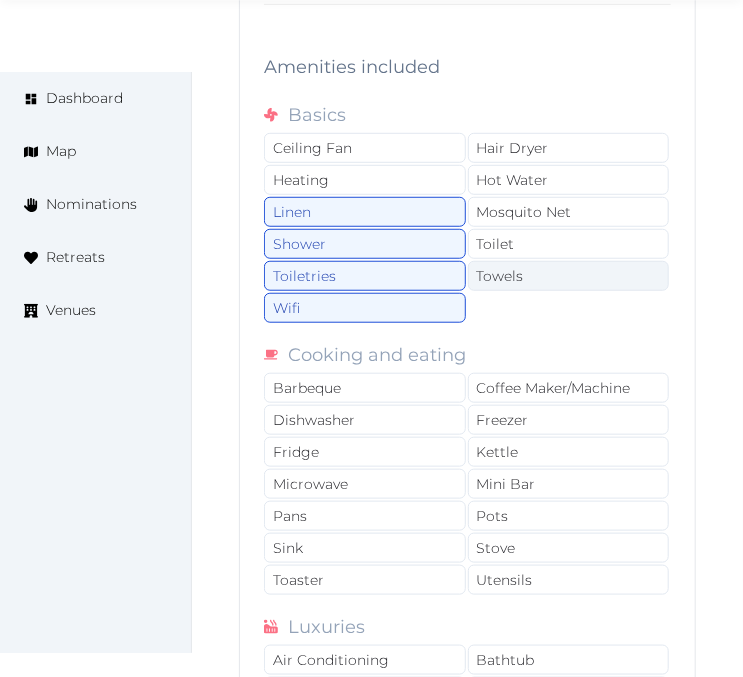 click on "Towels" at bounding box center (569, 276) 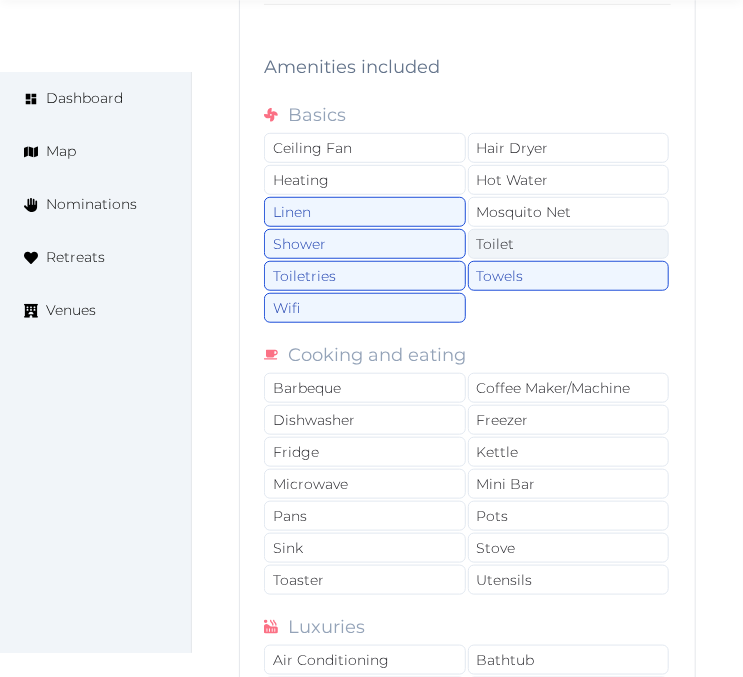 click on "Toilet" at bounding box center (569, 244) 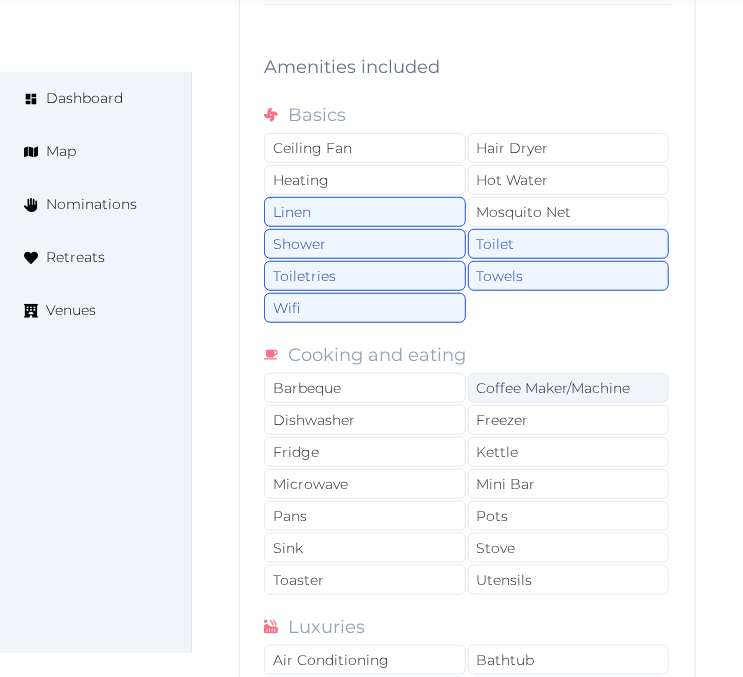click on "Coffee Maker/Machine" at bounding box center [569, 388] 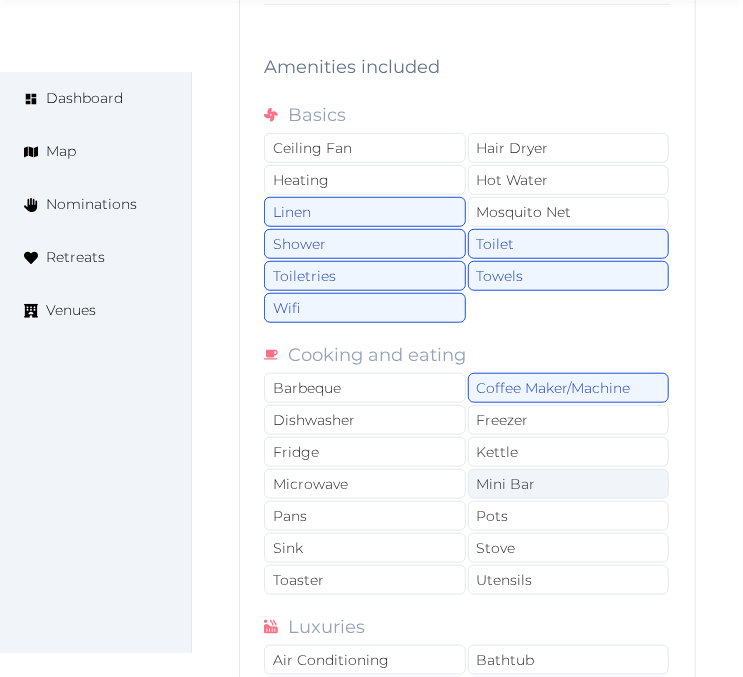click on "Mini Bar" at bounding box center [569, 484] 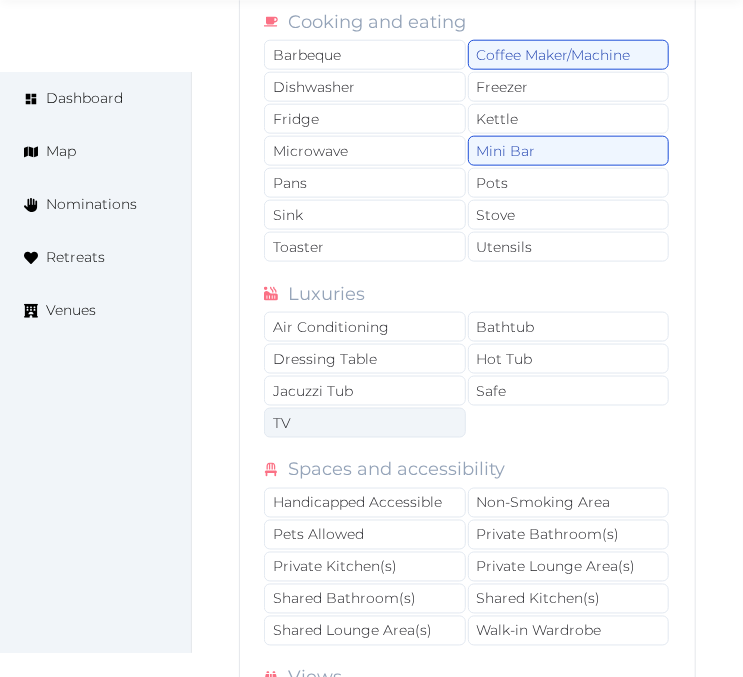 scroll, scrollTop: 34205, scrollLeft: 0, axis: vertical 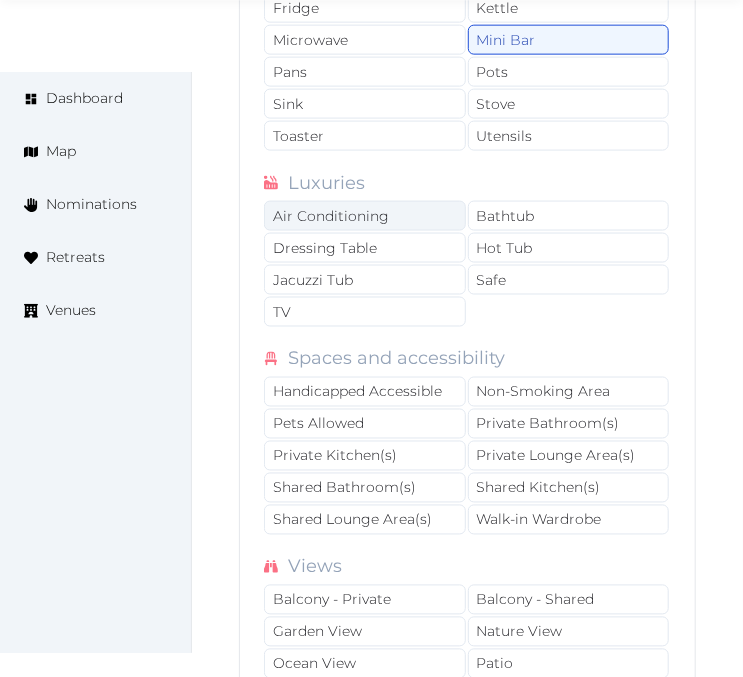 click on "Air Conditioning" at bounding box center [365, 216] 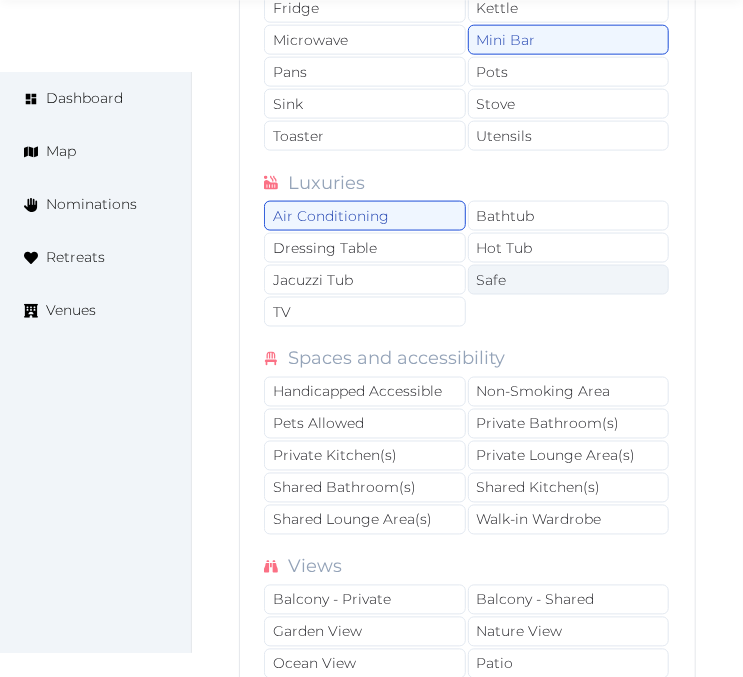 drag, startPoint x: 368, startPoint y: 343, endPoint x: 485, endPoint y: 302, distance: 123.97581 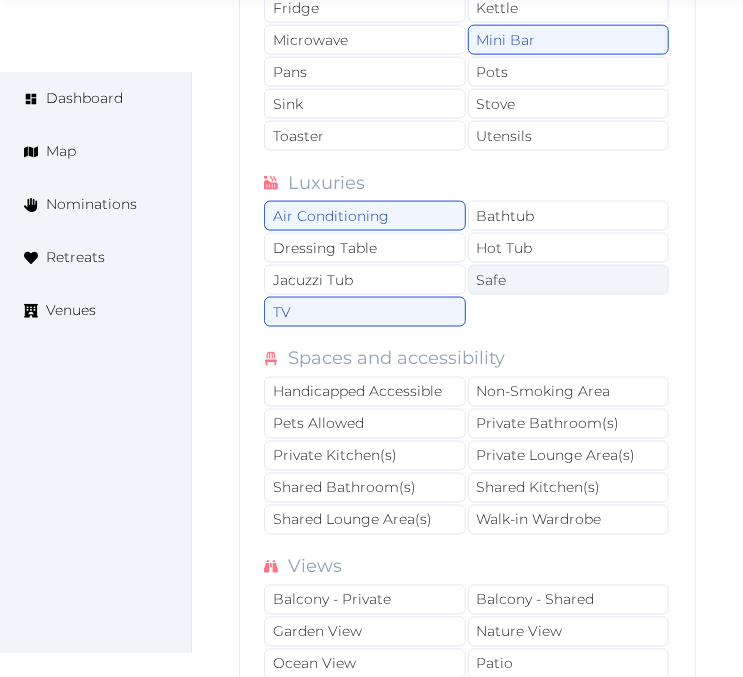 click on "Safe" at bounding box center (569, 280) 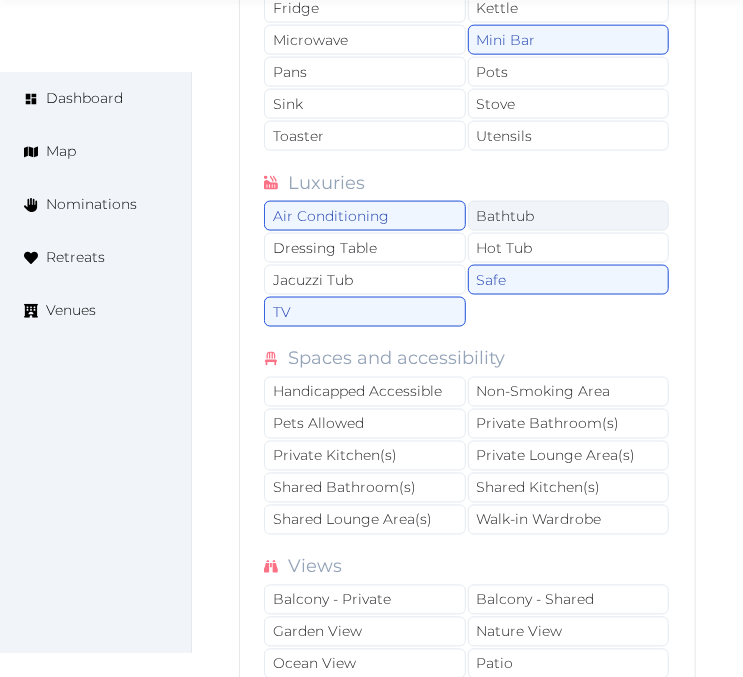 click on "Bathtub" at bounding box center (569, 216) 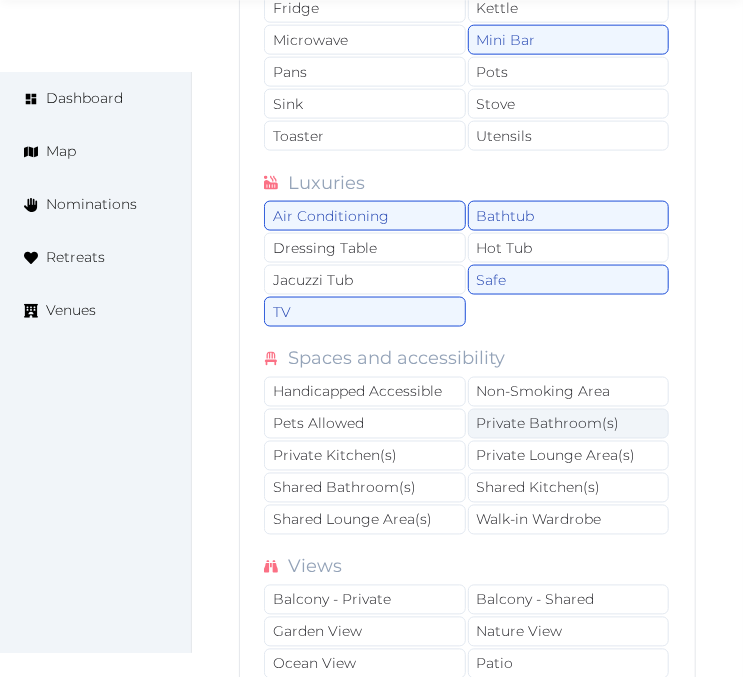 drag, startPoint x: 504, startPoint y: 434, endPoint x: 504, endPoint y: 454, distance: 20 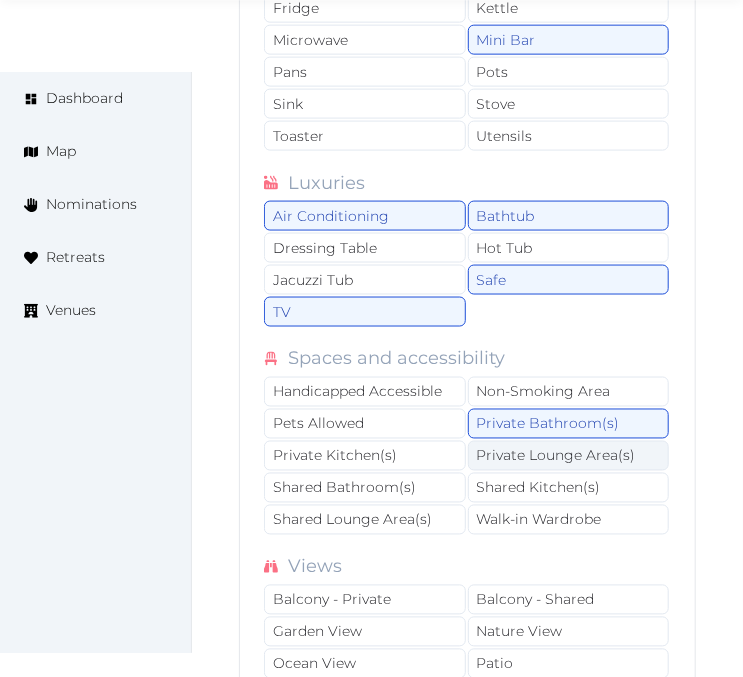 click on "Private Lounge Area(s)" at bounding box center [569, 456] 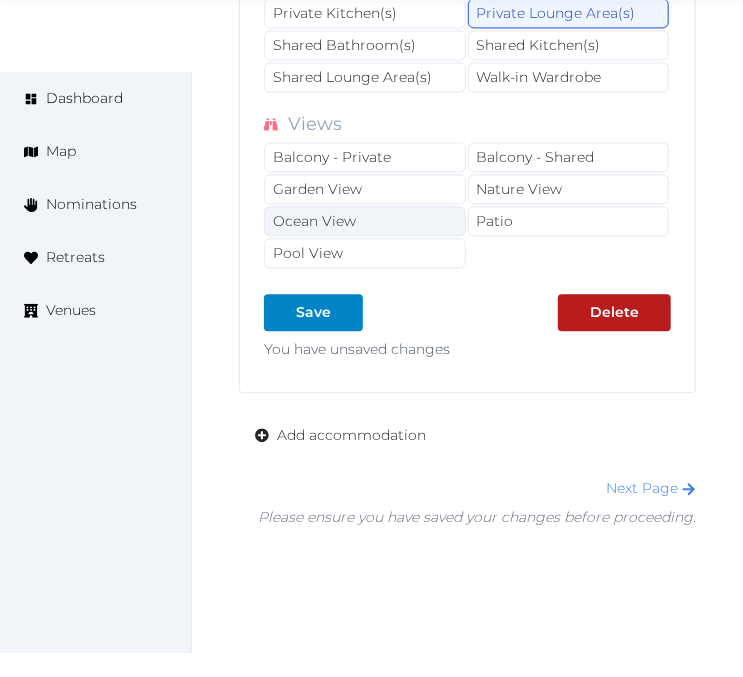 scroll, scrollTop: 34650, scrollLeft: 0, axis: vertical 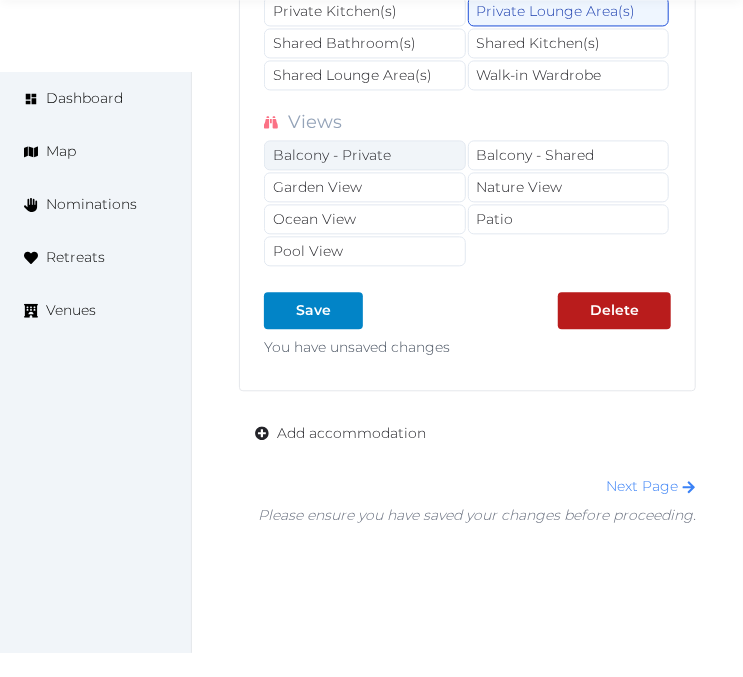 click on "Balcony - Private" at bounding box center (365, 155) 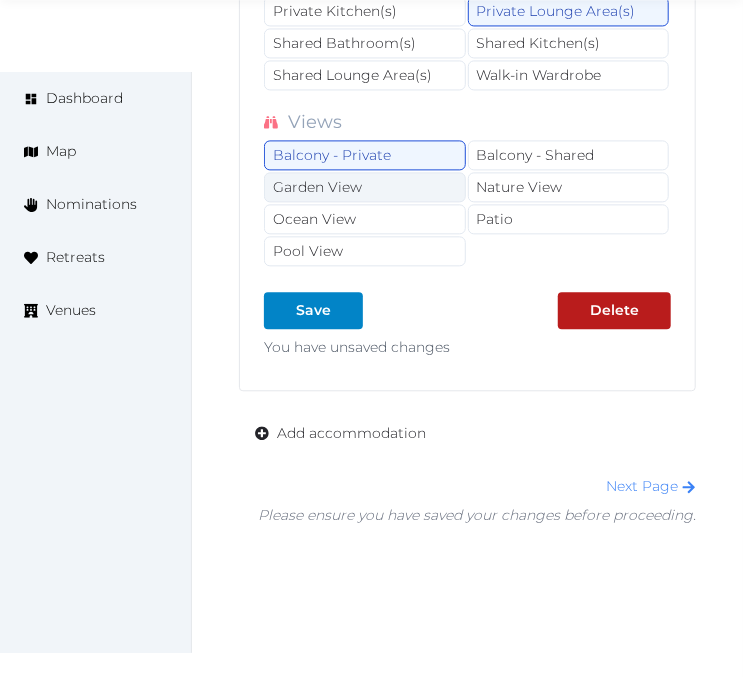 click on "Garden View" at bounding box center (365, 187) 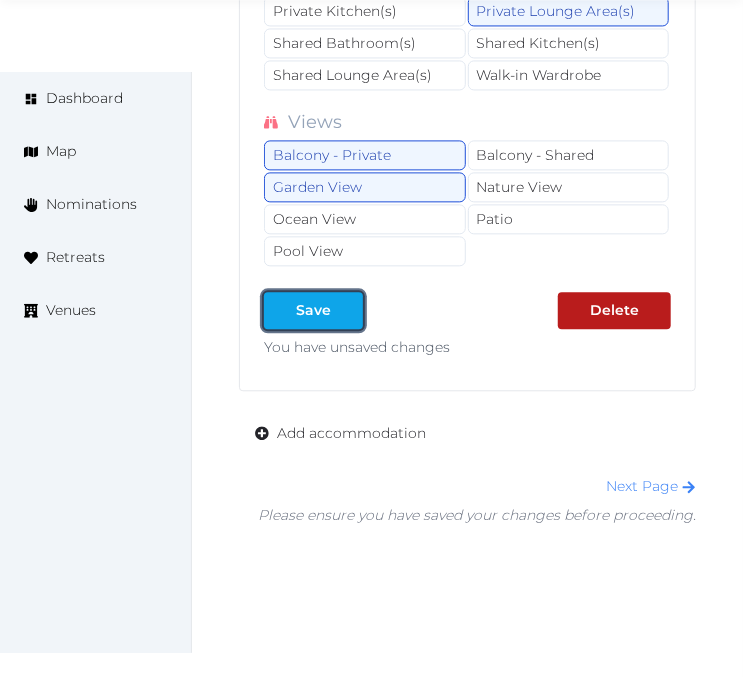 click on "Save" at bounding box center [313, 310] 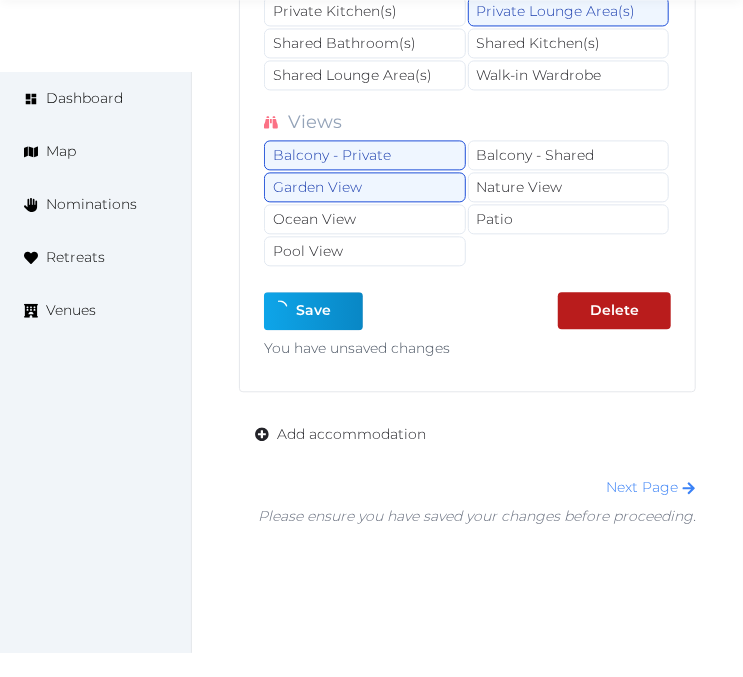 type on "*" 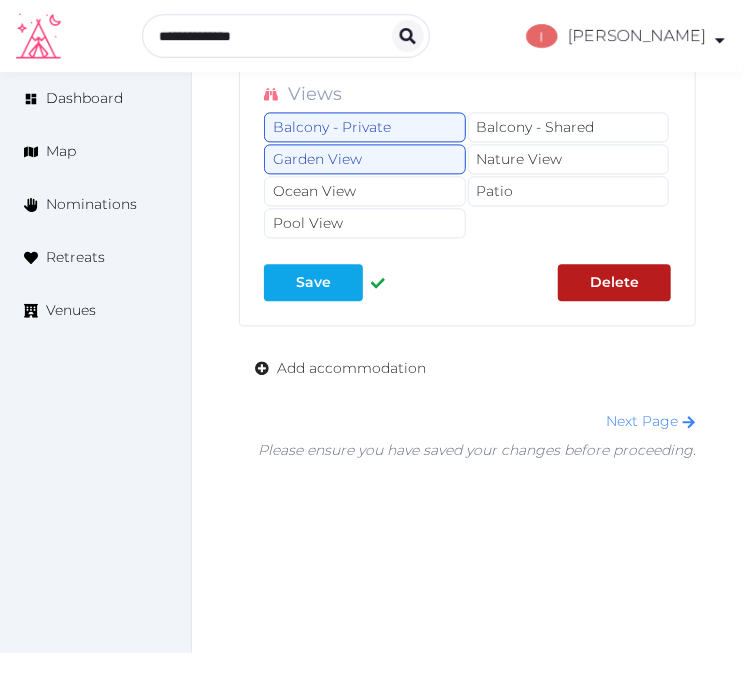 scroll, scrollTop: 34622, scrollLeft: 0, axis: vertical 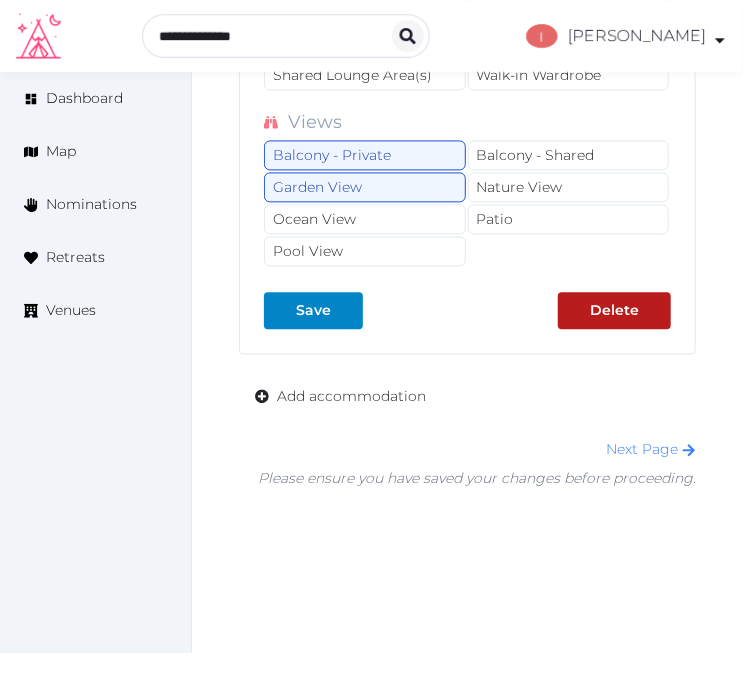 click on "Edit venue 70 %  complete Fill out all the fields in your listing to increase its completion percentage.   A higher completion percentage will make your listing more attractive and result in better matches. [GEOGRAPHIC_DATA], a [PERSON_NAME][GEOGRAPHIC_DATA]   View  listing   Open    Close CRM Lead Basic details Pricing and policies Retreat spaces Meeting spaces Accommodations Amenities Food and dining Activities and experiences Location Environment Types of retreats Brochures Notes Ownership Administration Activity This venue is live and visible to the public Mark draft Archive Venue owned by [PERSON_NAME] [EMAIL_ADDRESS][DOMAIN_NAME] Copy ownership transfer link Share this link with any user to transfer ownership of this venue. Users without accounts will be directed to register. Copy update link Share this link with venue owners to encourage them to update their venue details. Copy recommended link Share this link with venue owners to let them know they have been recommended. Copy shortlist link Max sleeping capacity *** :" at bounding box center (467, -16919) 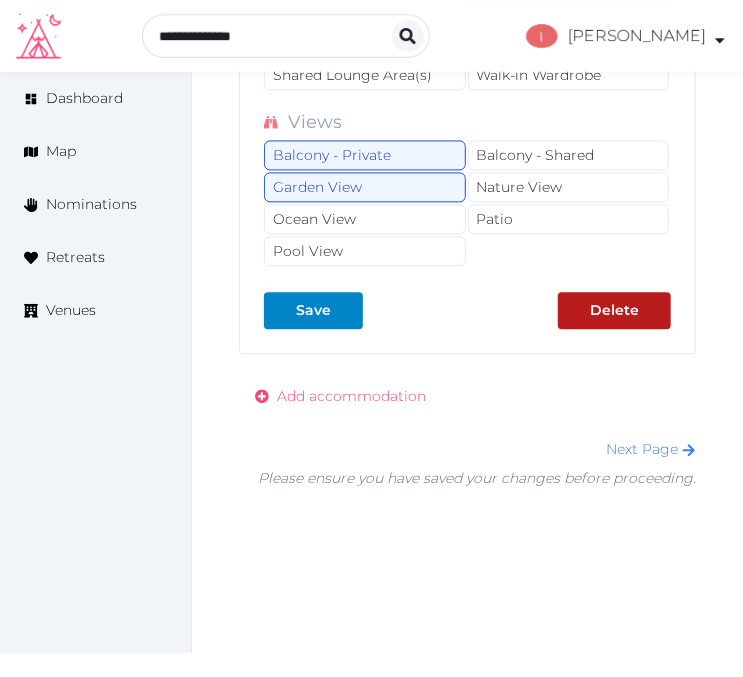 click on "Add accommodation" at bounding box center (351, 396) 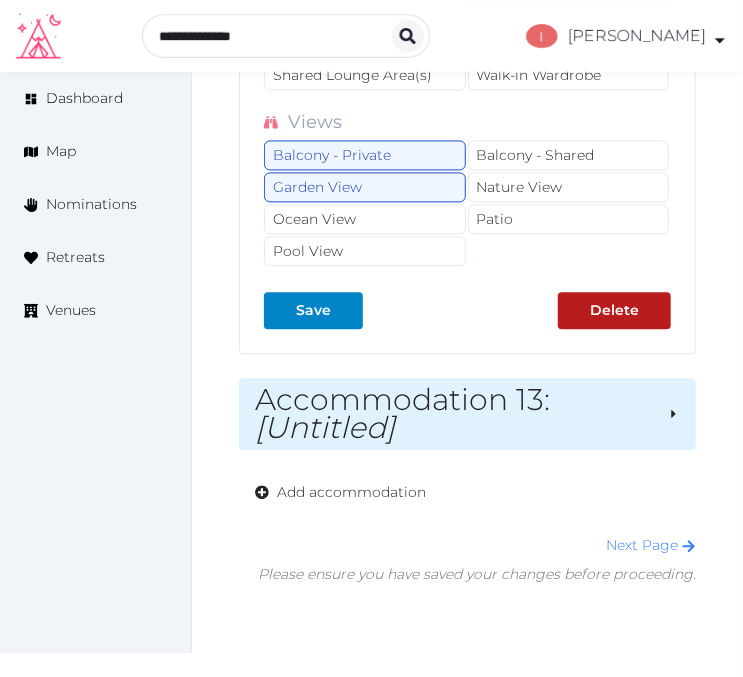 click on "Accommodation 13 :  [Untitled]" at bounding box center [453, 414] 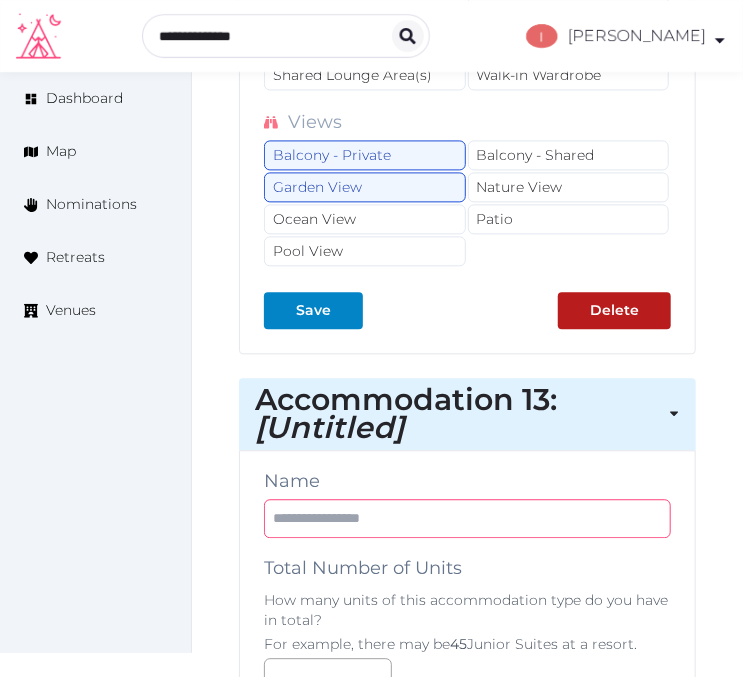 click at bounding box center (467, 518) 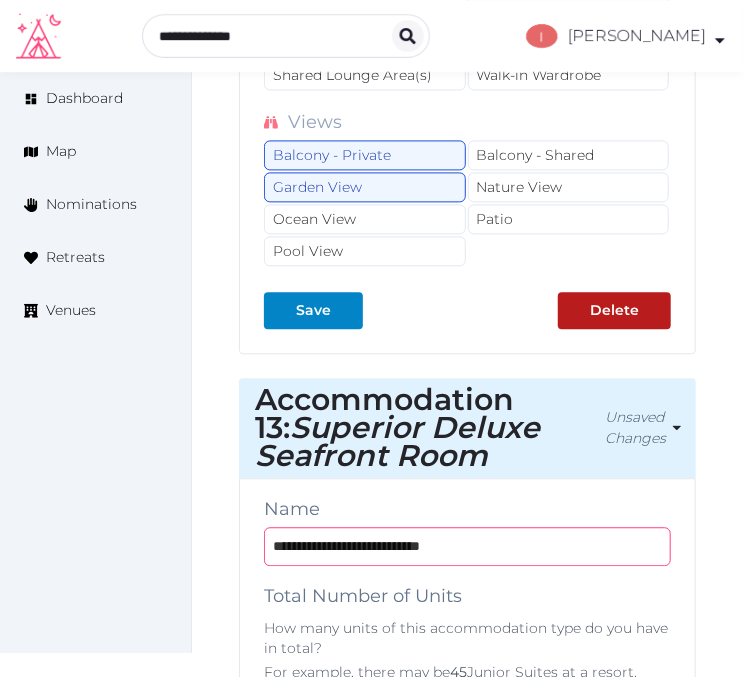 type on "**********" 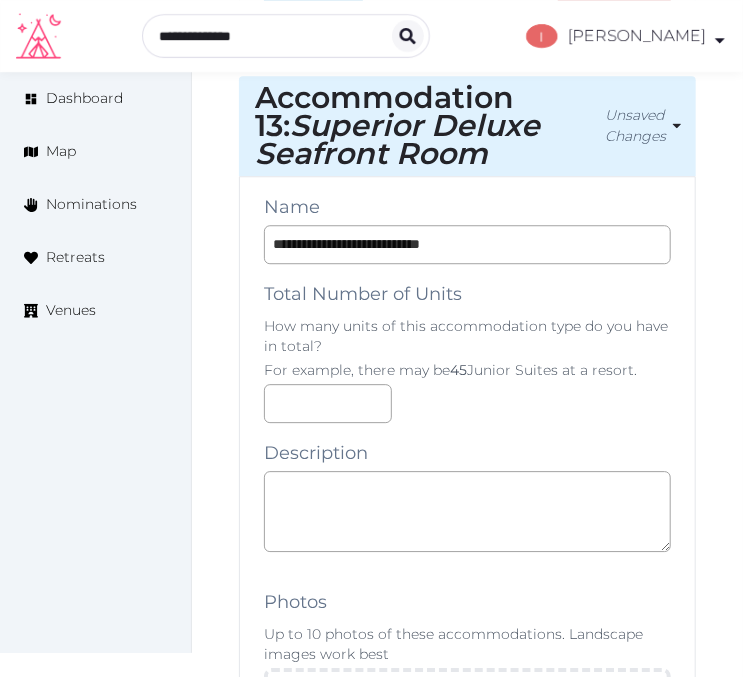 scroll, scrollTop: 34955, scrollLeft: 0, axis: vertical 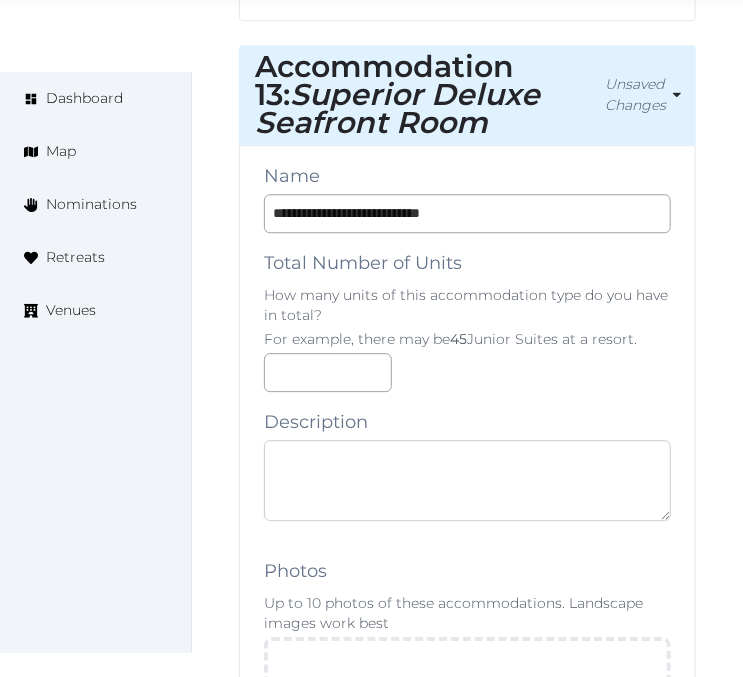 click at bounding box center (467, 480) 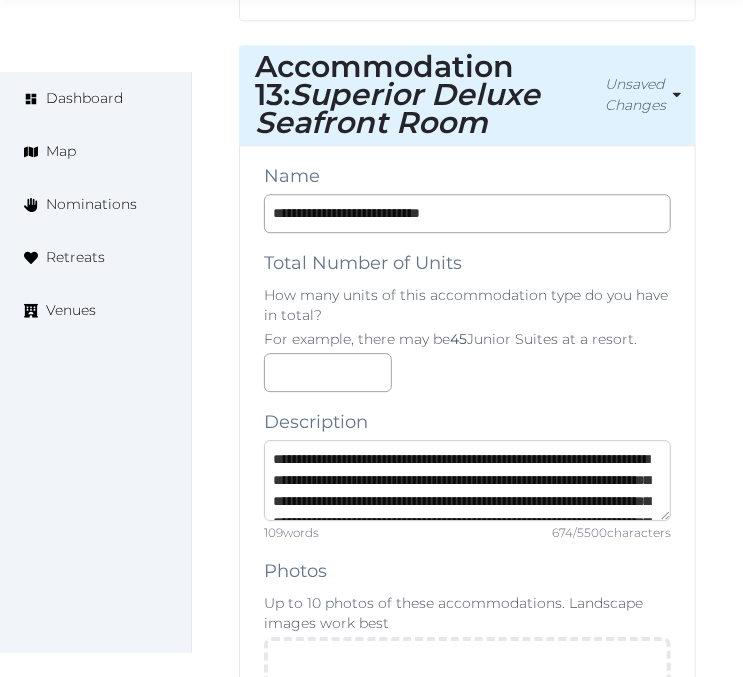 scroll, scrollTop: 220, scrollLeft: 0, axis: vertical 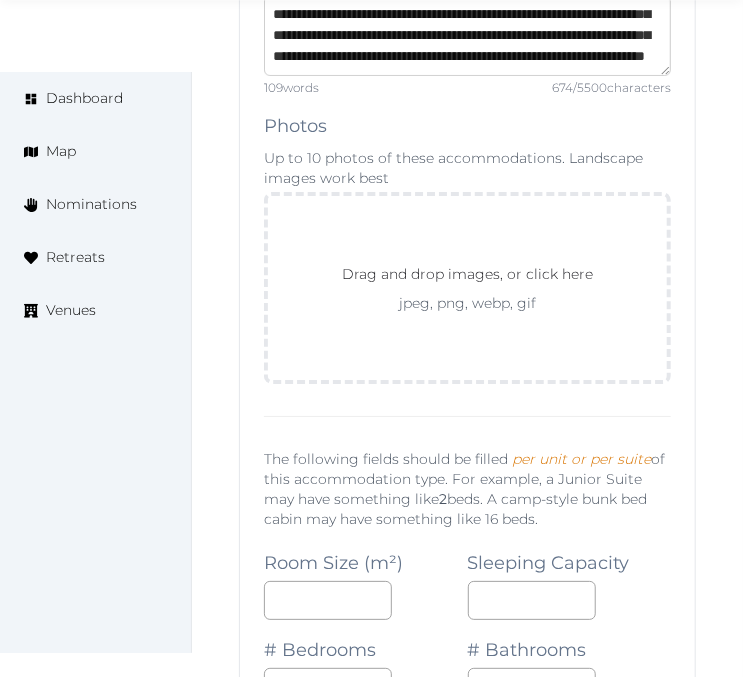 type on "**********" 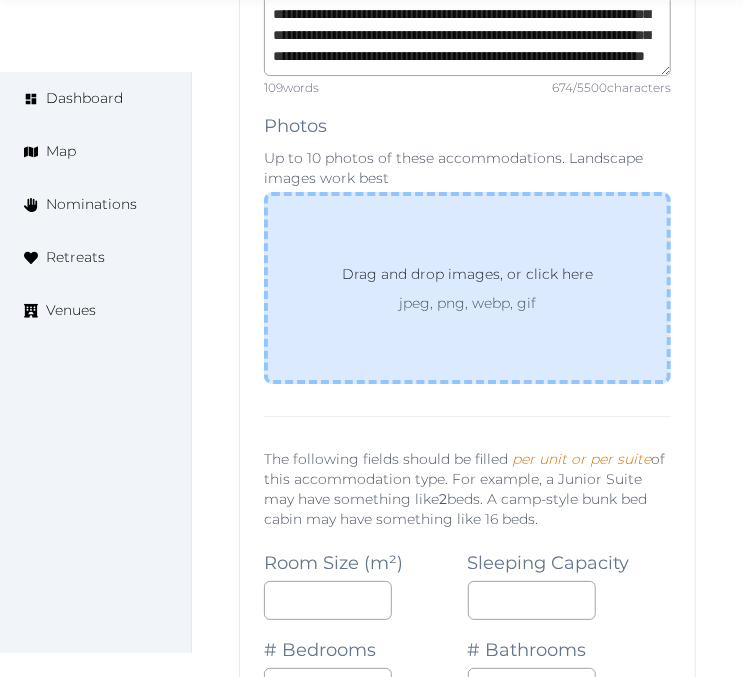click on "Drag and drop images, or click here" at bounding box center [467, 278] 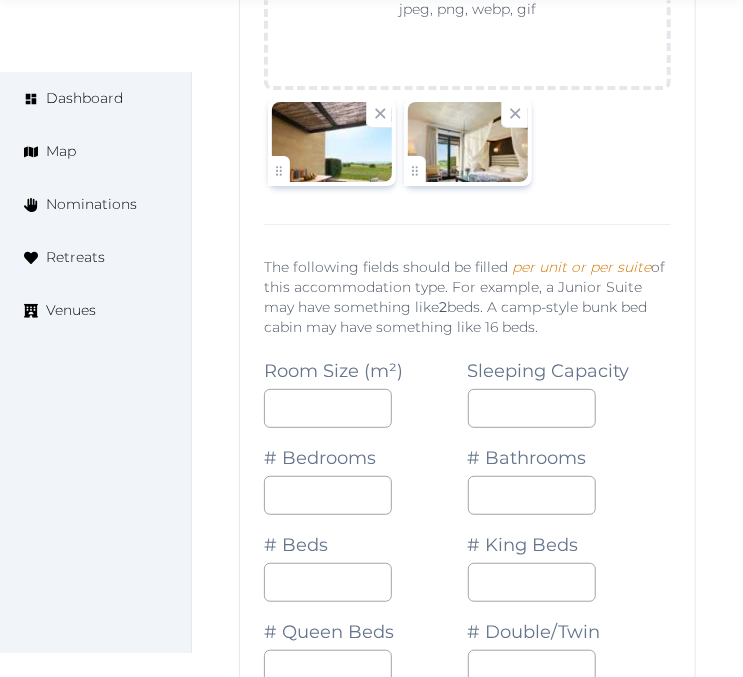scroll, scrollTop: 35733, scrollLeft: 0, axis: vertical 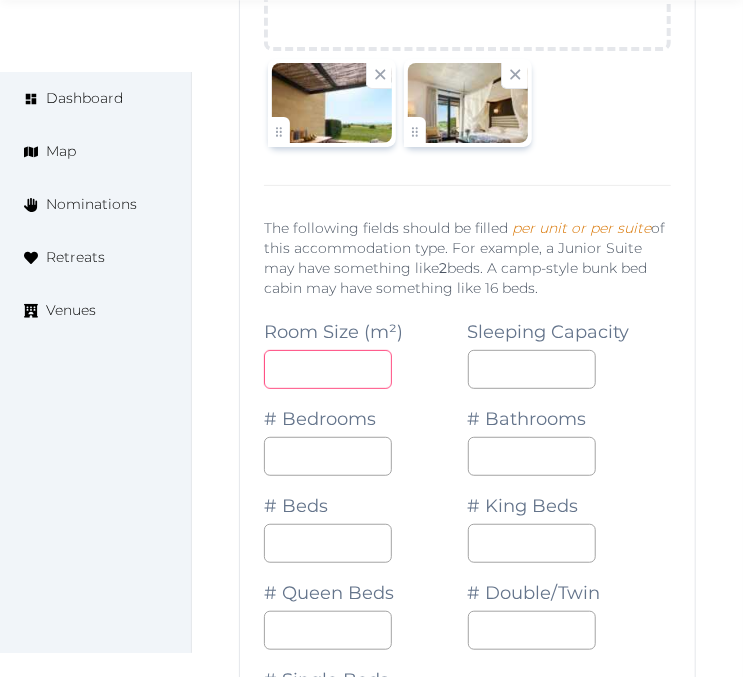 click at bounding box center [328, 369] 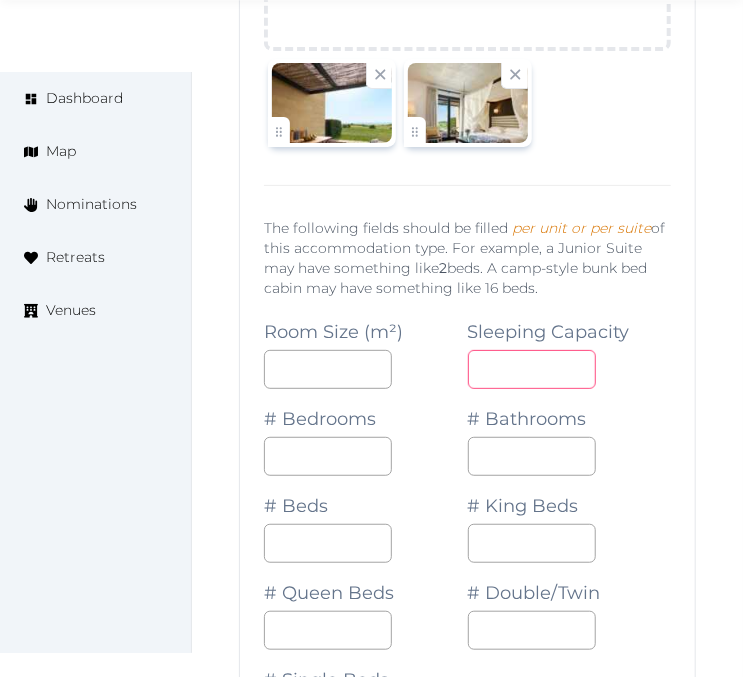 click at bounding box center (532, 369) 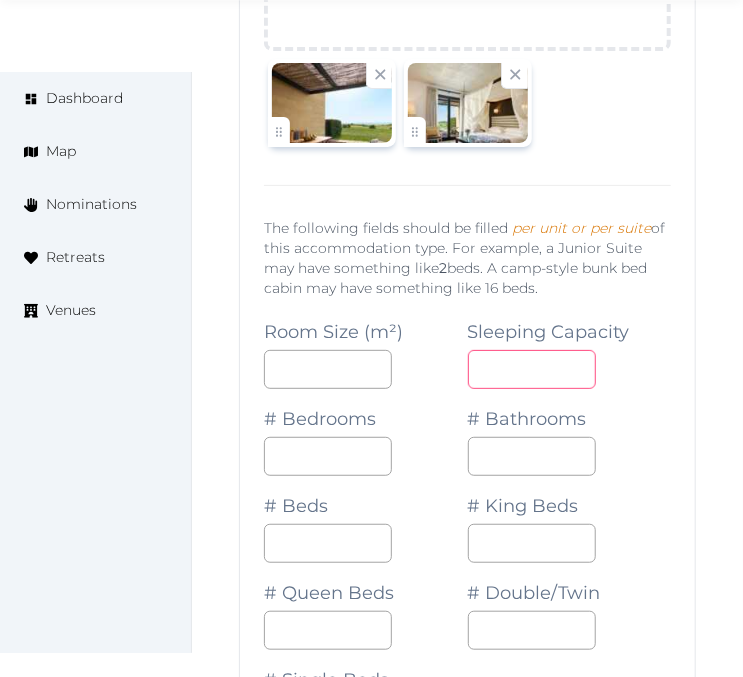 type on "*" 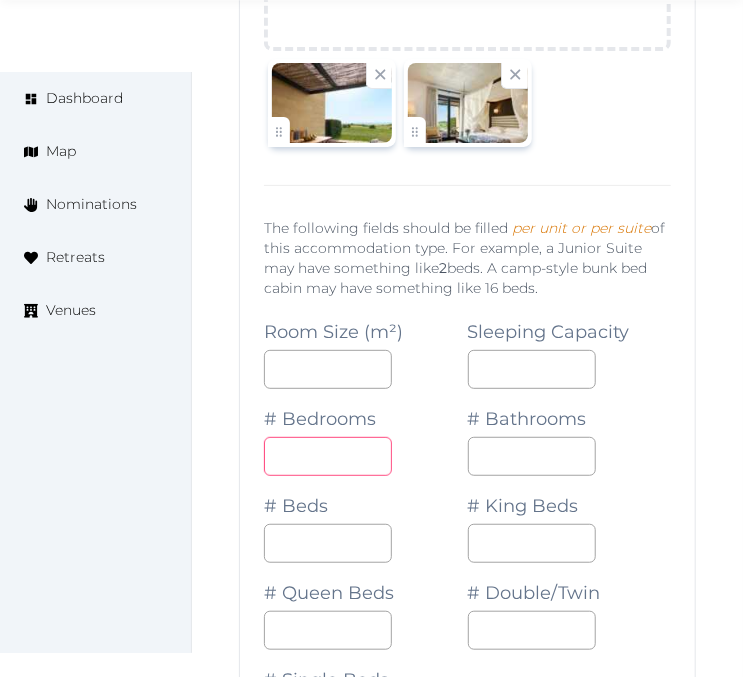 click at bounding box center [328, 456] 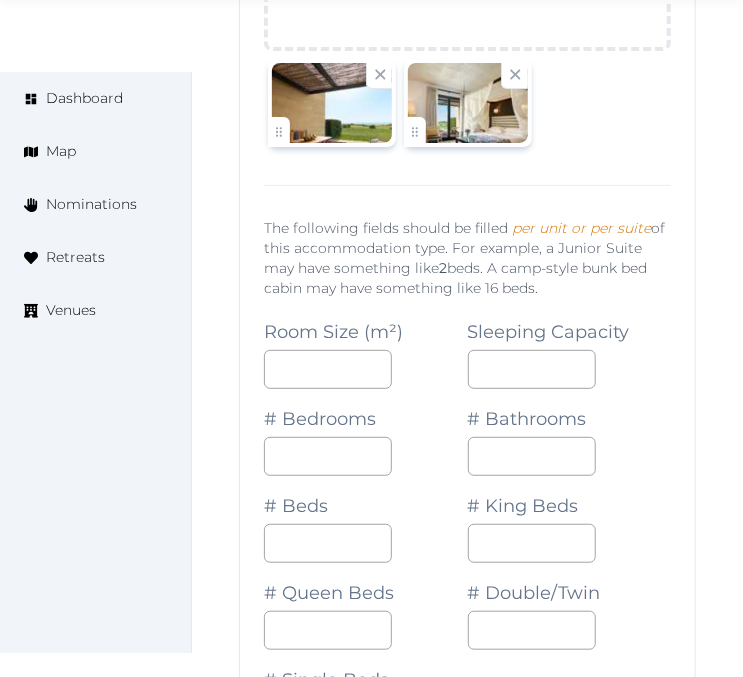 click on "# King Beds" at bounding box center [570, 519] 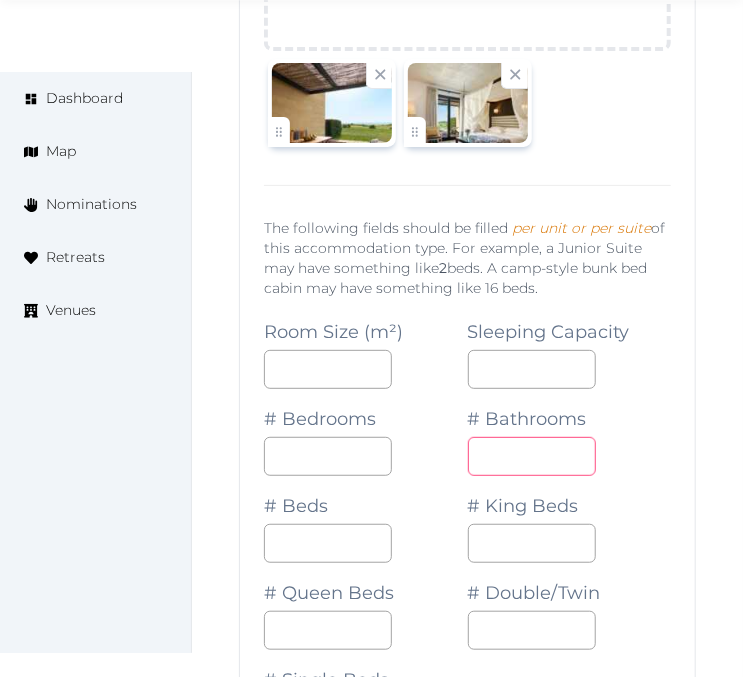 click on "*" at bounding box center (532, 456) 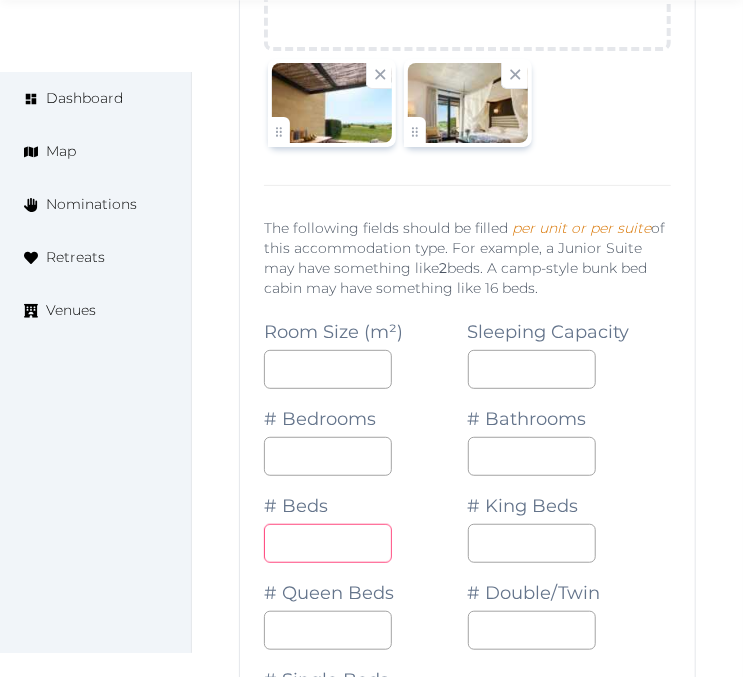 click at bounding box center [328, 543] 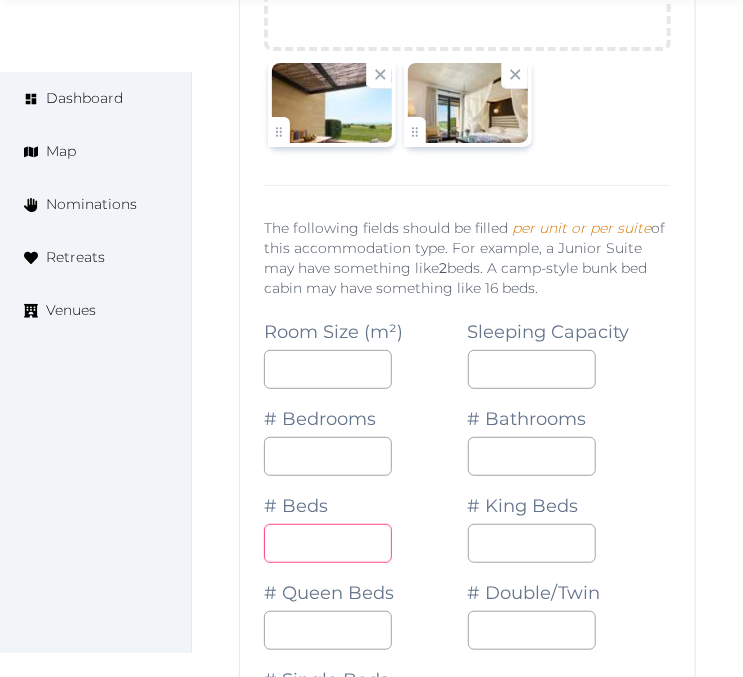 type on "*" 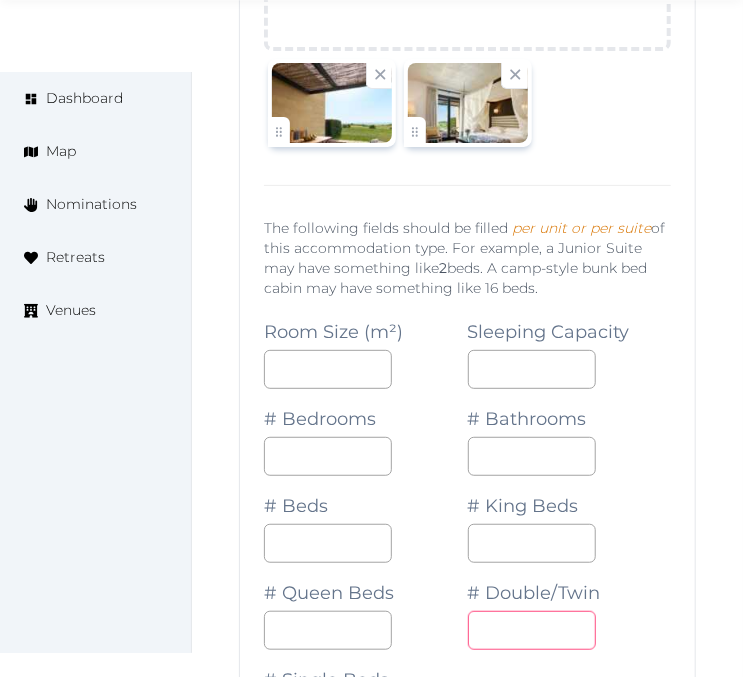 click at bounding box center (532, 630) 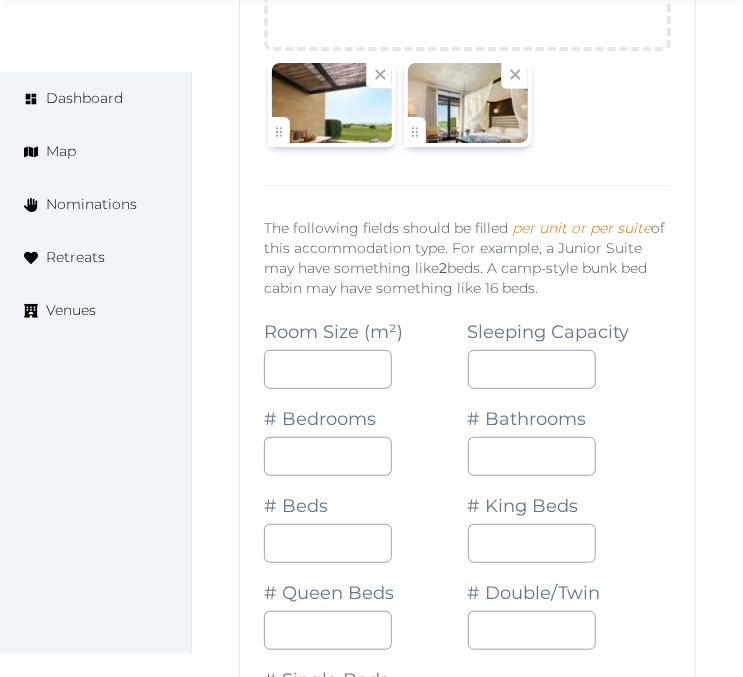 drag, startPoint x: 655, startPoint y: 598, endPoint x: 663, endPoint y: 576, distance: 23.409399 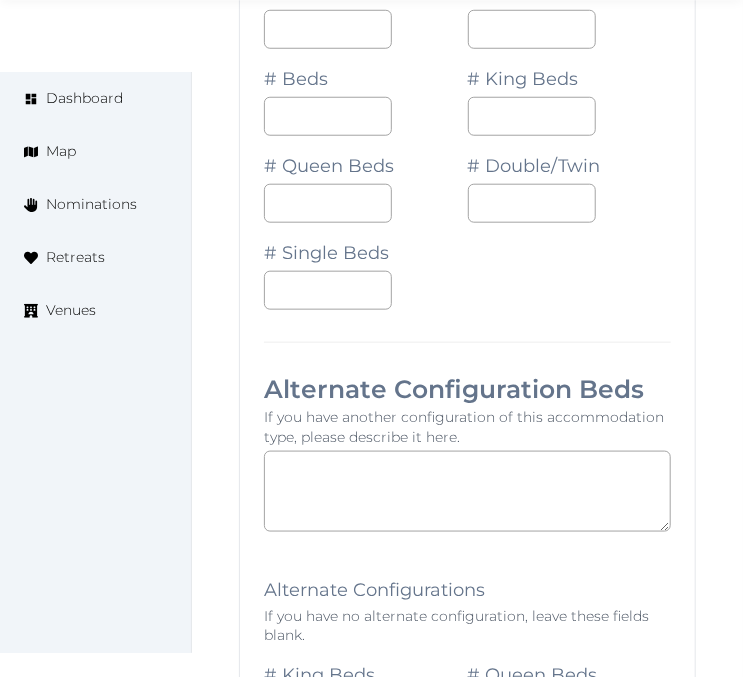 scroll, scrollTop: 36177, scrollLeft: 0, axis: vertical 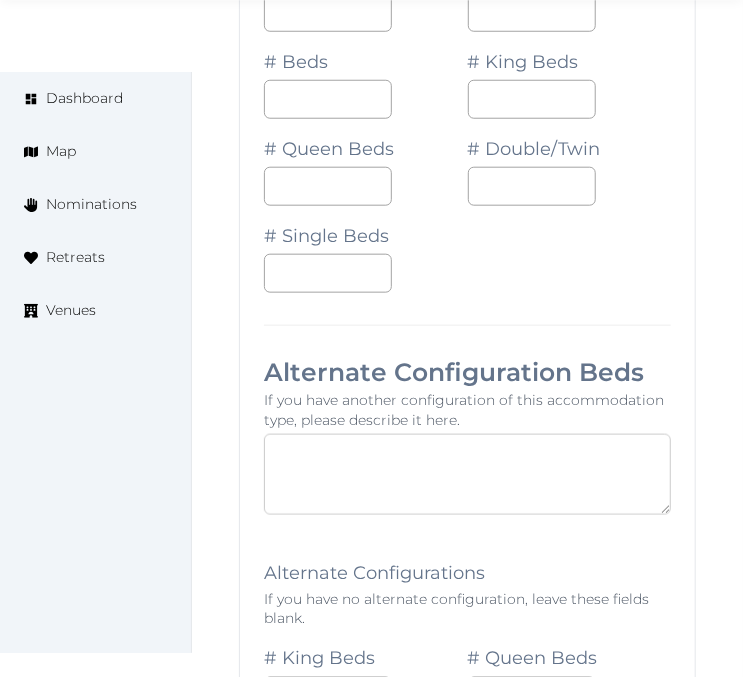 click at bounding box center (467, 474) 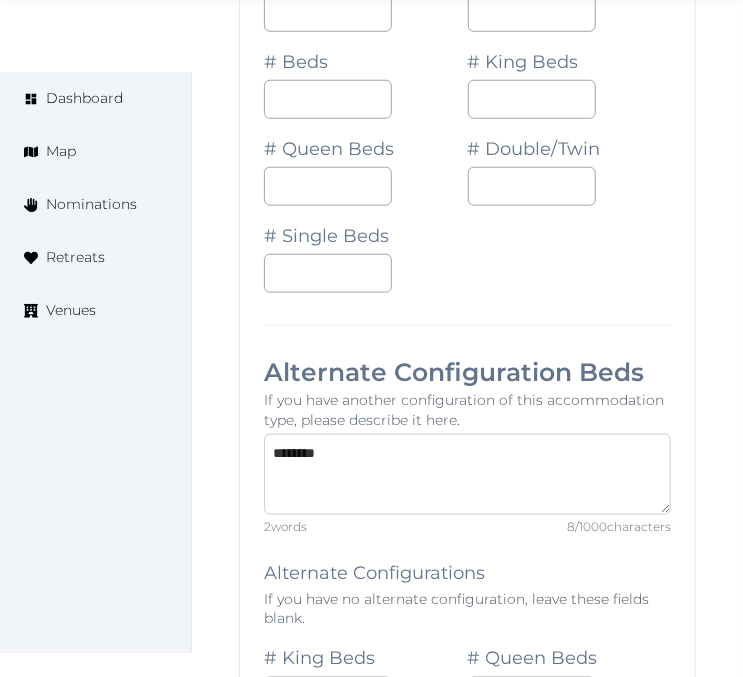 type on "********" 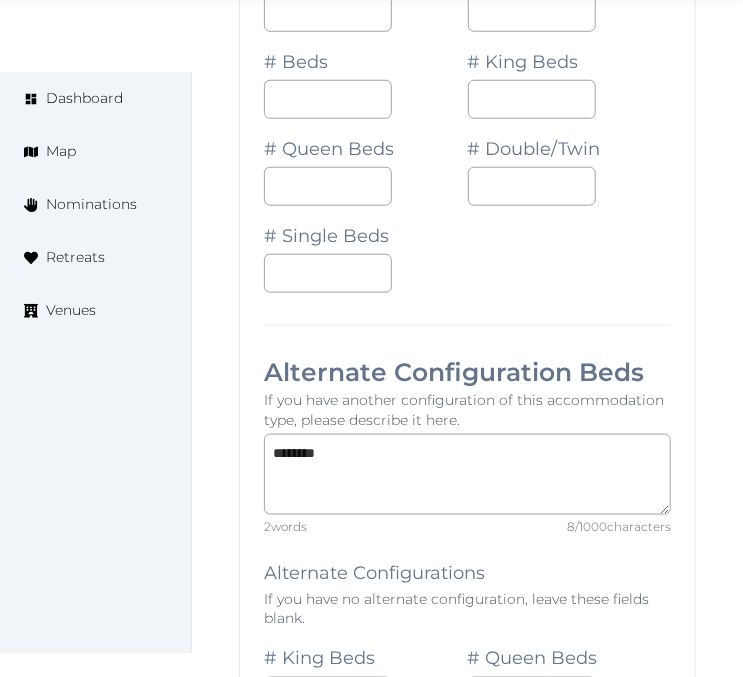 click on "Alternate Configurations" at bounding box center (374, 573) 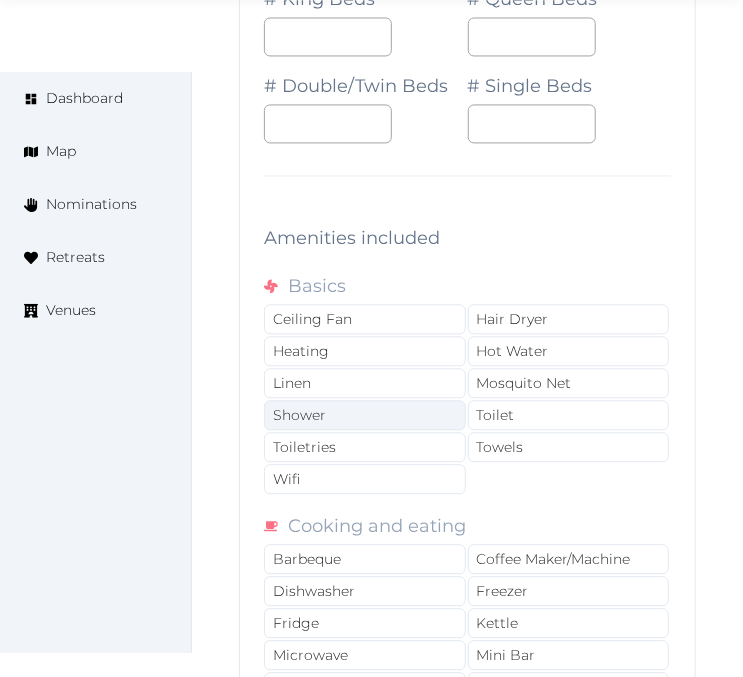 scroll, scrollTop: 36844, scrollLeft: 0, axis: vertical 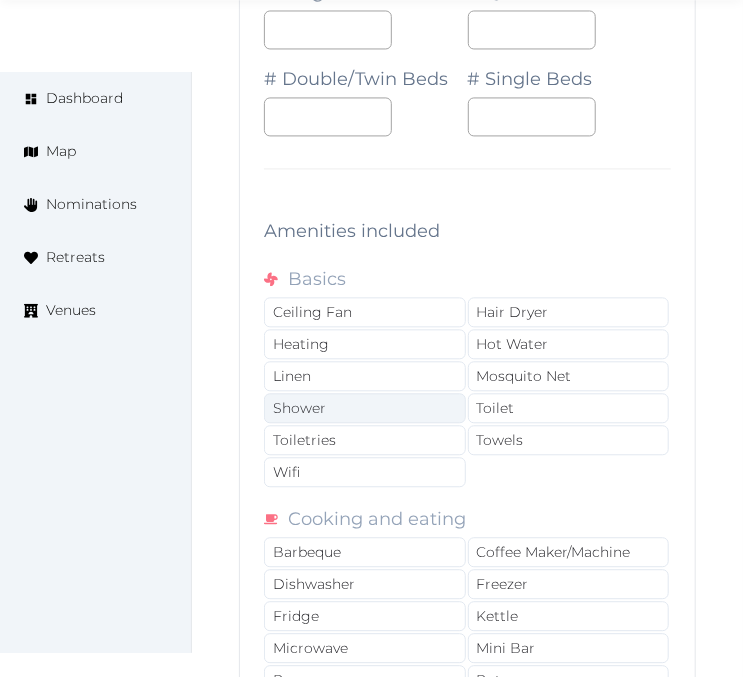 drag, startPoint x: 337, startPoint y: 408, endPoint x: 340, endPoint y: 433, distance: 25.179358 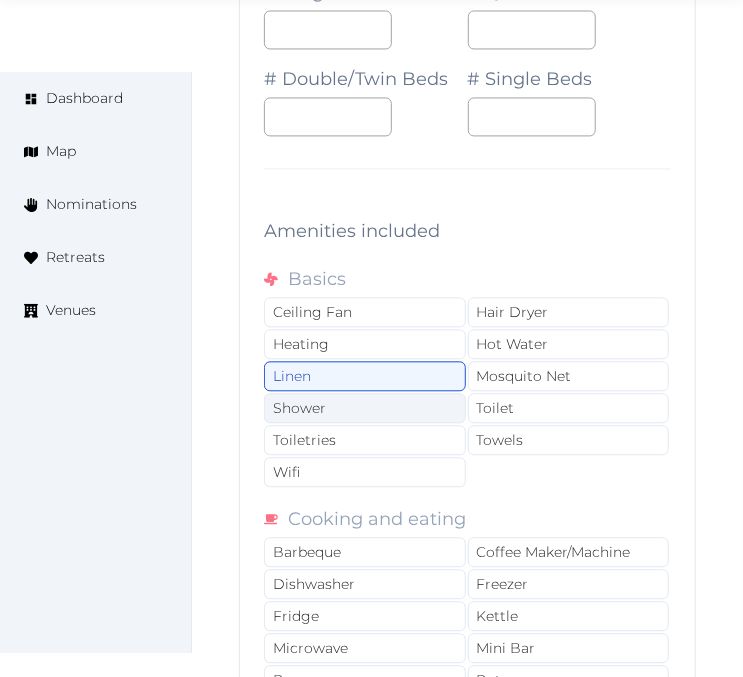 click on "Shower" at bounding box center [365, 408] 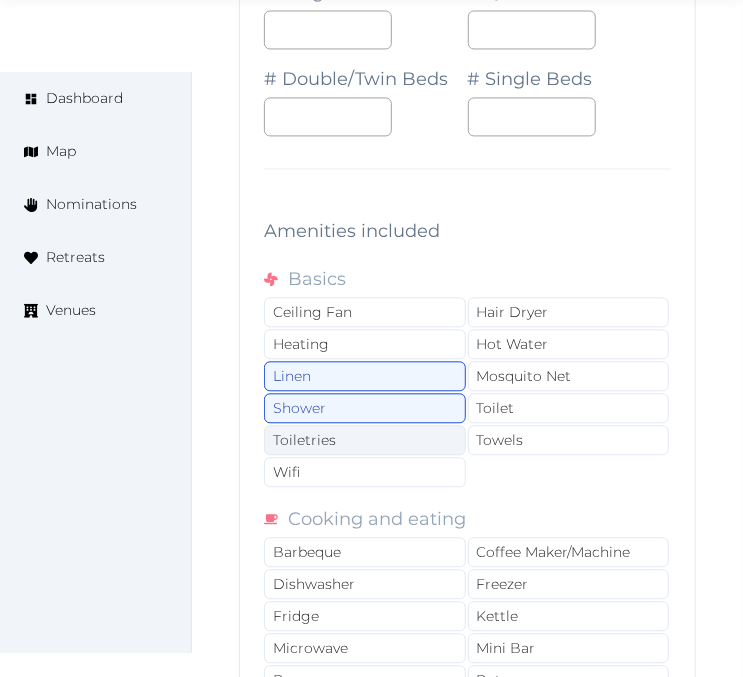 click on "Toiletries" at bounding box center [365, 440] 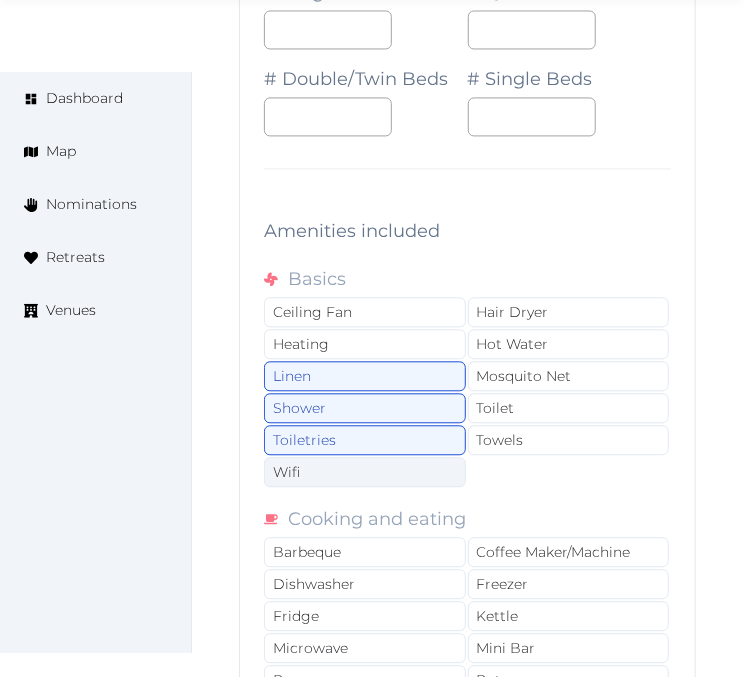 click on "Wifi" at bounding box center [365, 472] 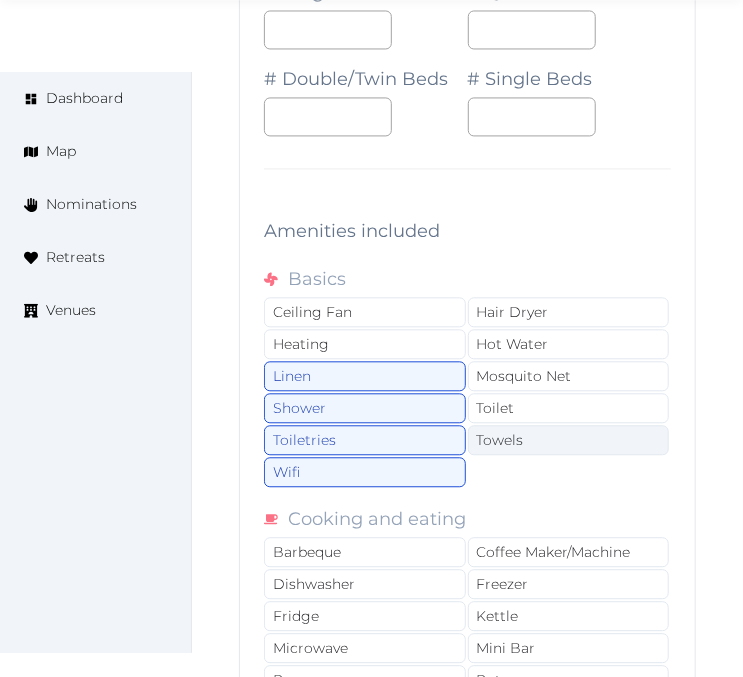 click on "Towels" at bounding box center (569, 440) 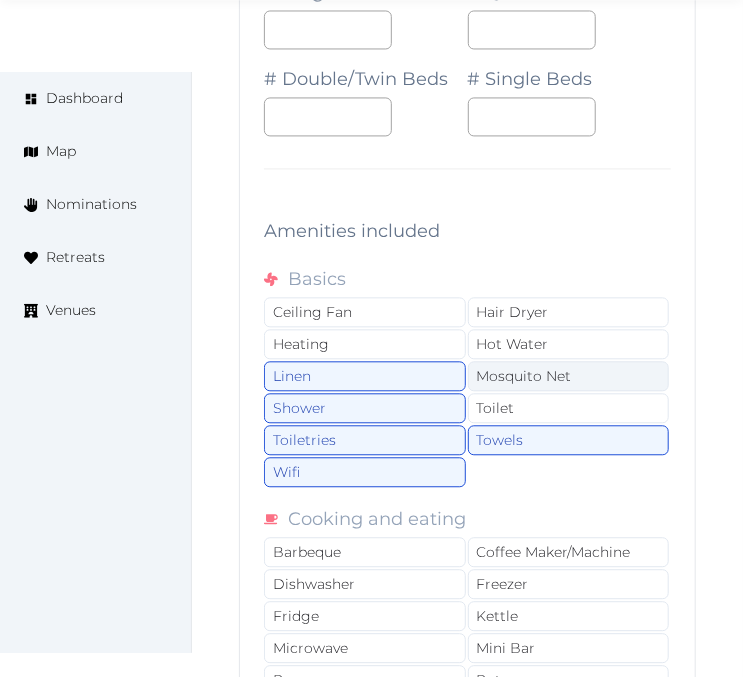 click on "Mosquito Net" at bounding box center (569, 376) 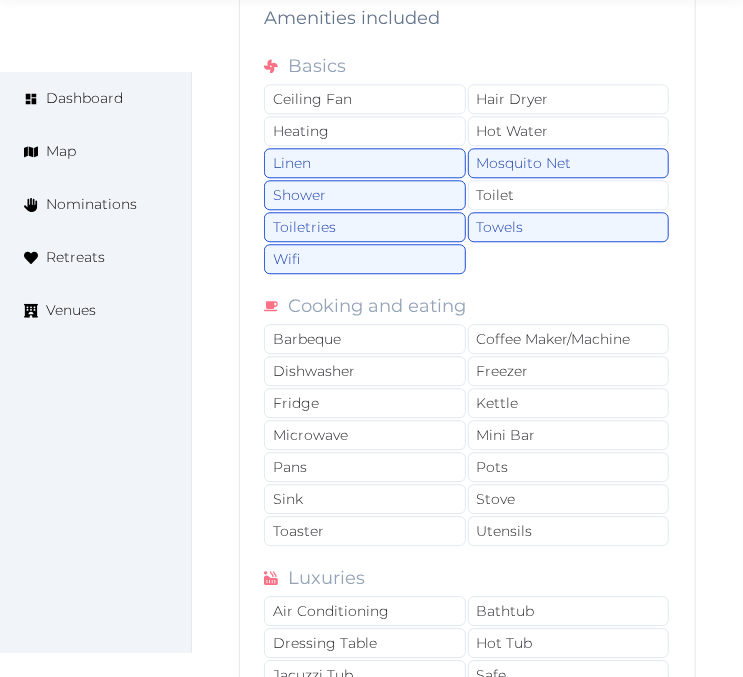 scroll, scrollTop: 37066, scrollLeft: 0, axis: vertical 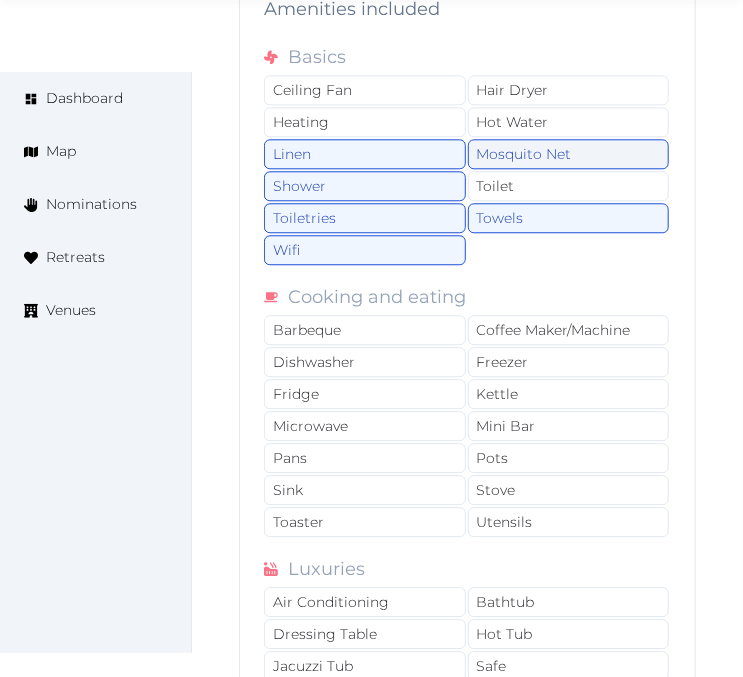 click on "Mosquito Net" at bounding box center (569, 154) 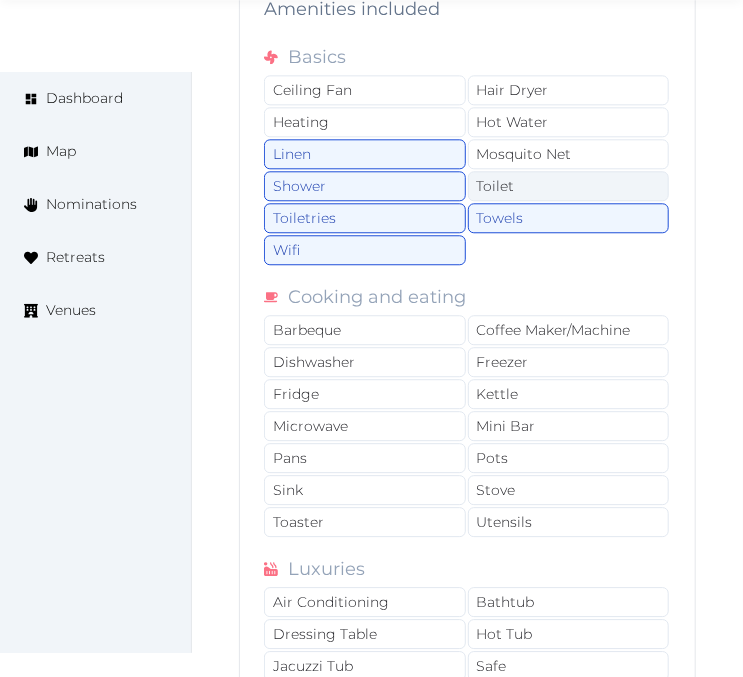 click on "Toilet" at bounding box center (569, 186) 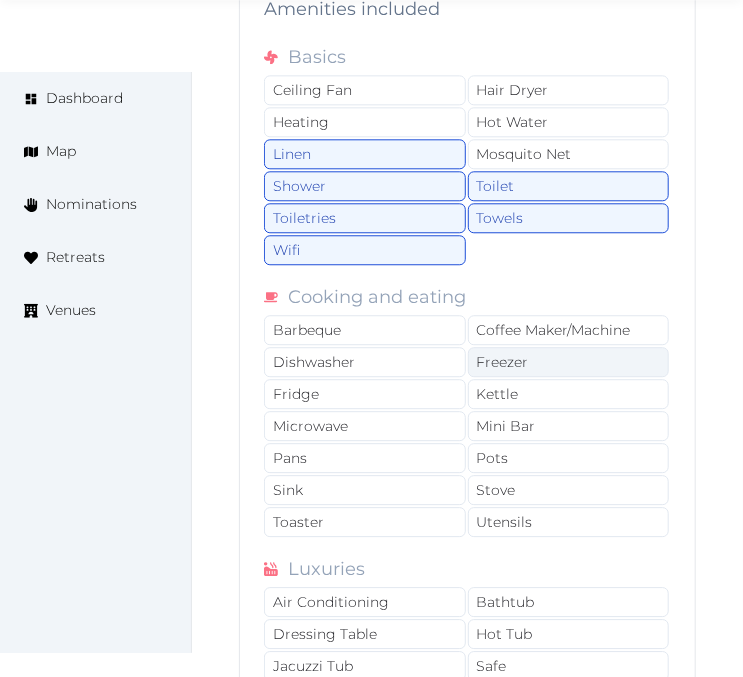 click on "Freezer" at bounding box center (569, 362) 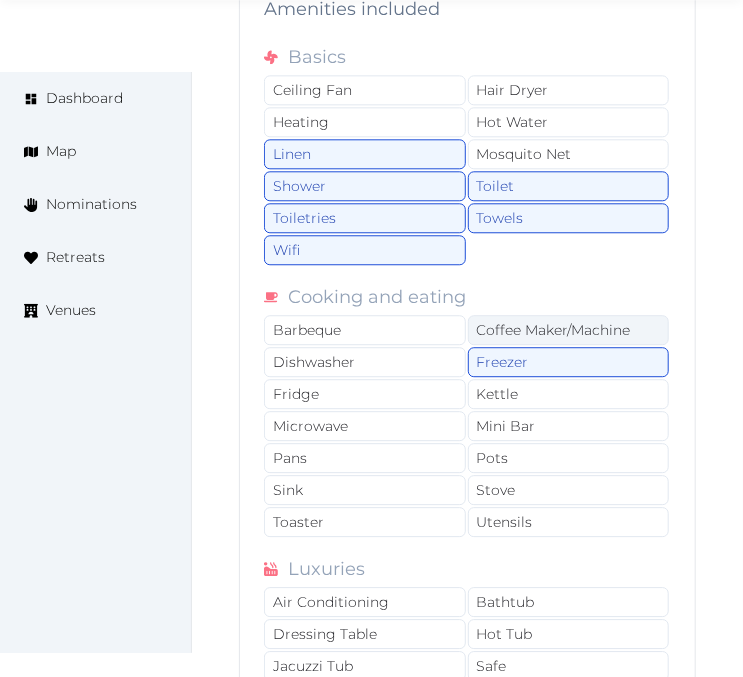 click on "Coffee Maker/Machine" at bounding box center [569, 330] 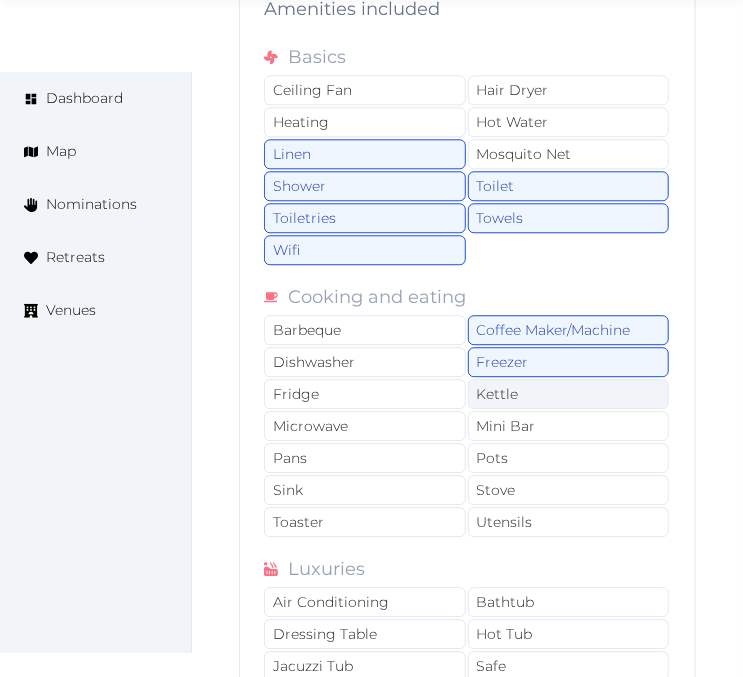 drag, startPoint x: 554, startPoint y: 388, endPoint x: 547, endPoint y: 425, distance: 37.65634 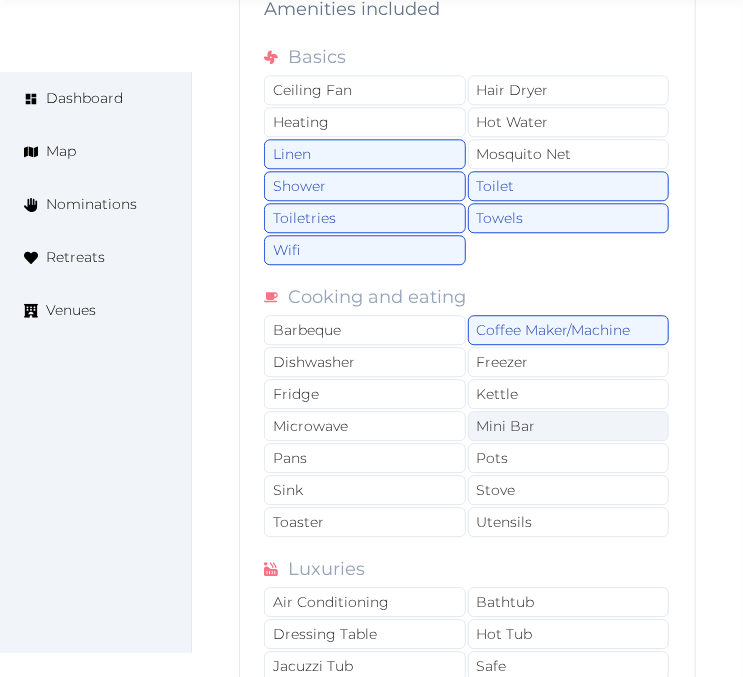 click on "Mini Bar" at bounding box center [569, 426] 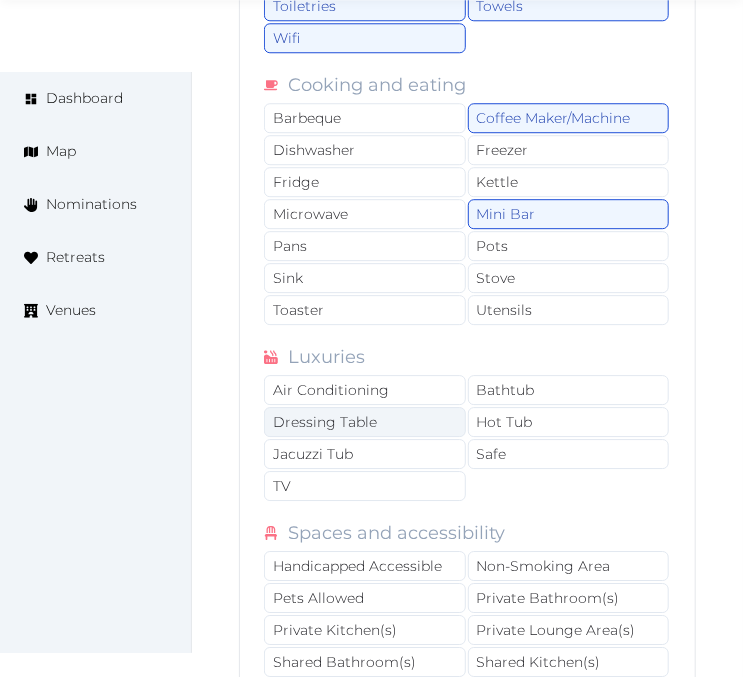 scroll, scrollTop: 37288, scrollLeft: 0, axis: vertical 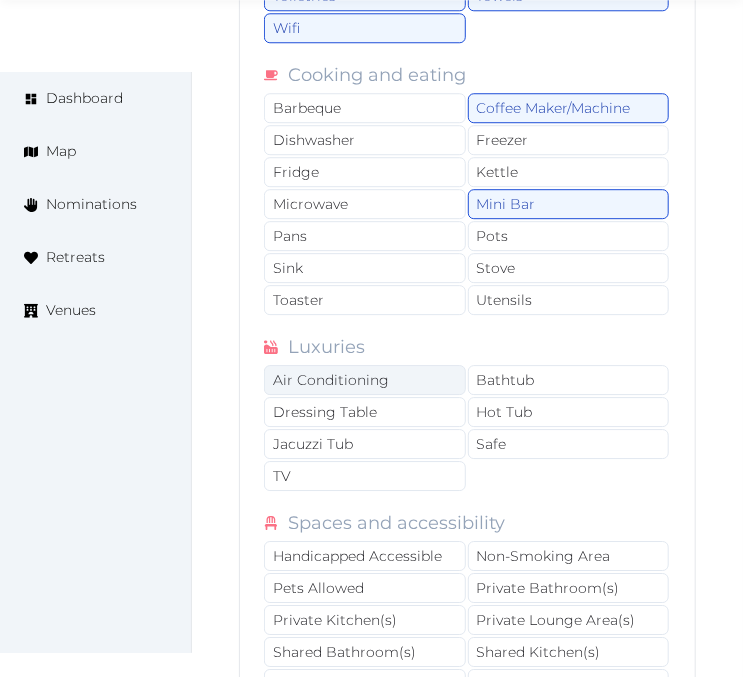 click on "Air Conditioning" at bounding box center [365, 380] 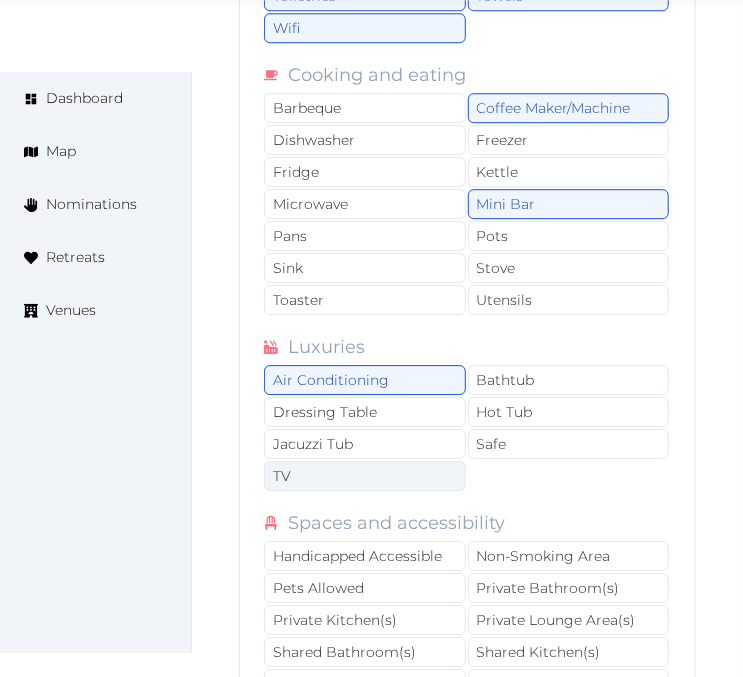 click on "TV" at bounding box center (365, 476) 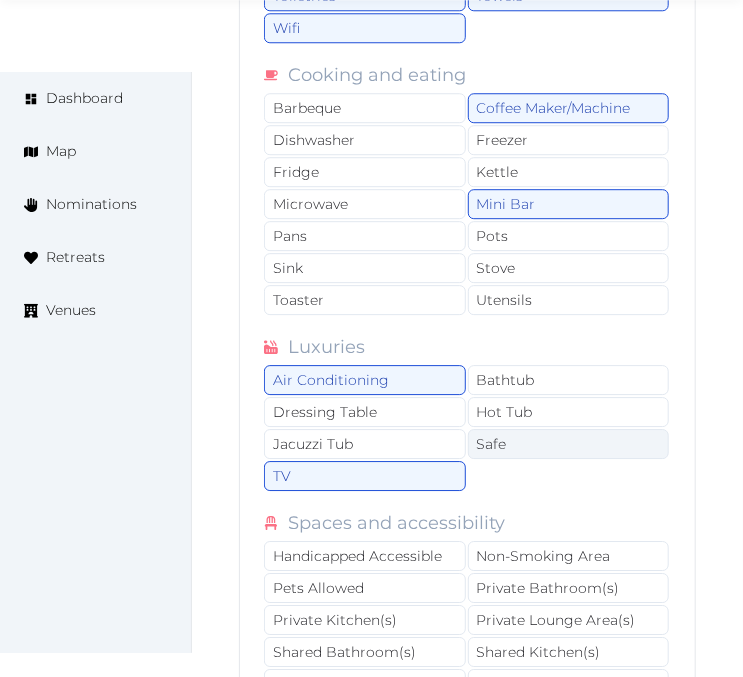 click on "Safe" at bounding box center (569, 444) 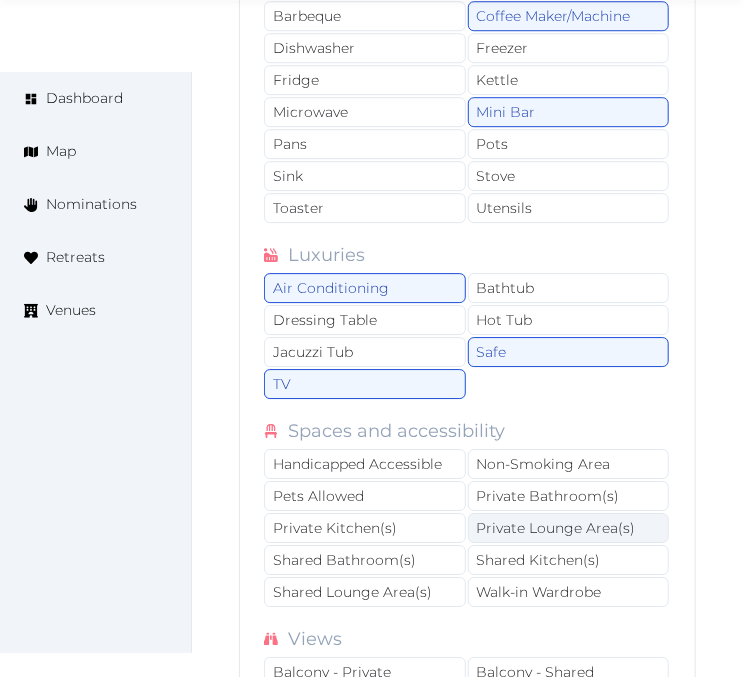 scroll, scrollTop: 37511, scrollLeft: 0, axis: vertical 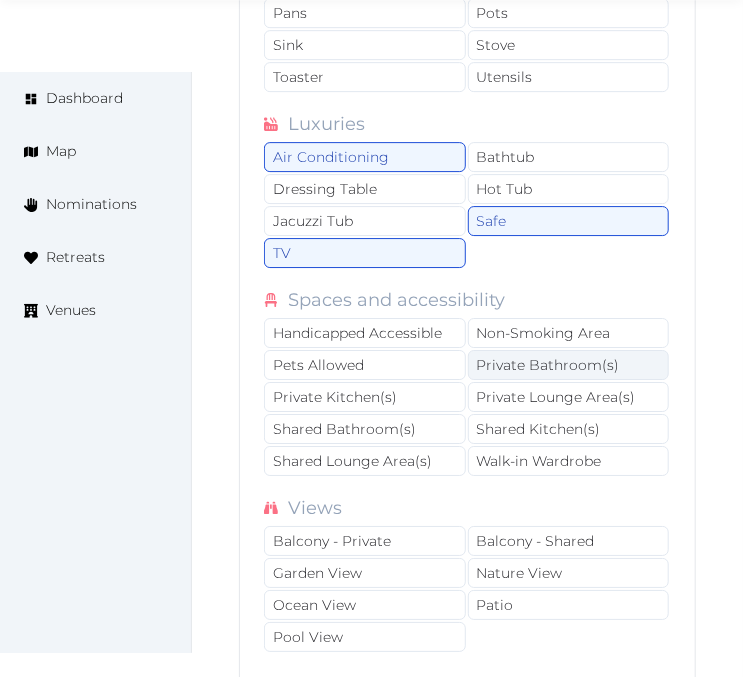 click on "Private Bathroom(s)" at bounding box center (569, 365) 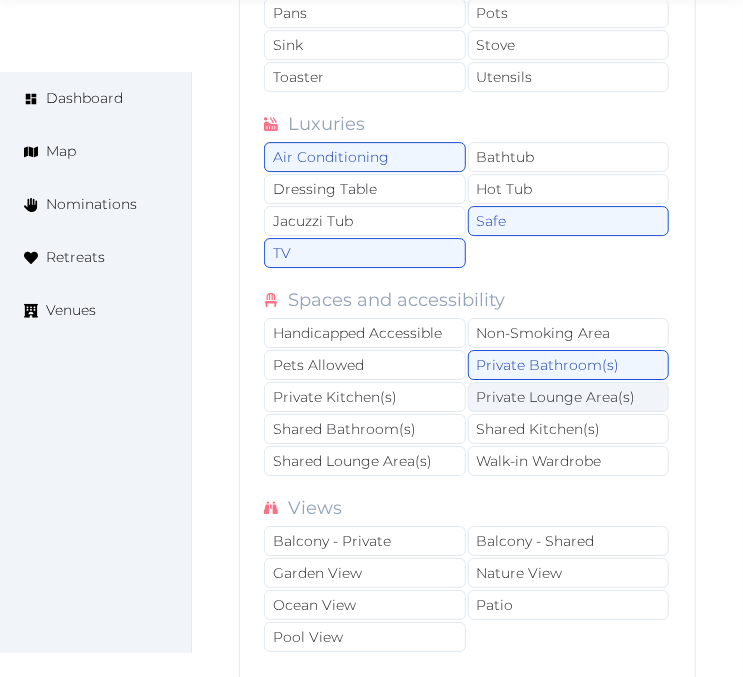 drag, startPoint x: 523, startPoint y: 428, endPoint x: 510, endPoint y: 433, distance: 13.928389 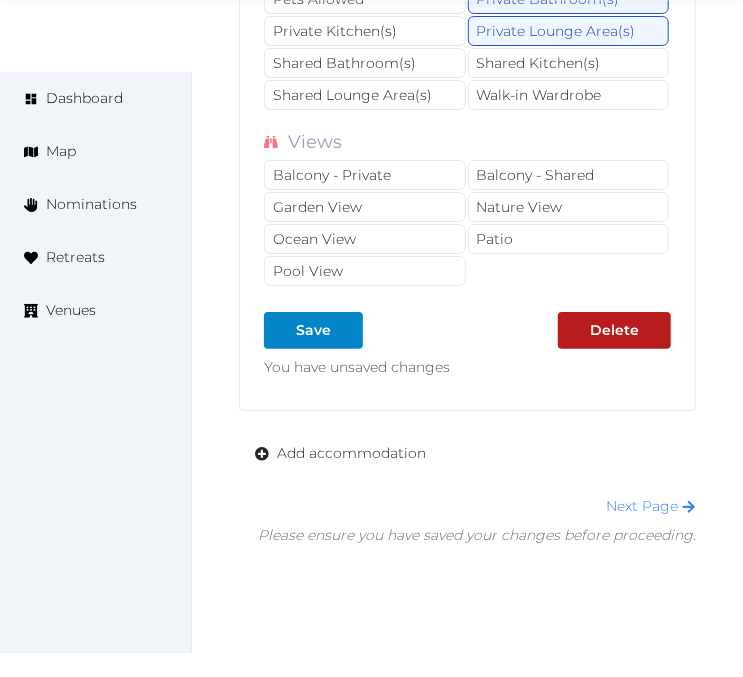 scroll, scrollTop: 37955, scrollLeft: 0, axis: vertical 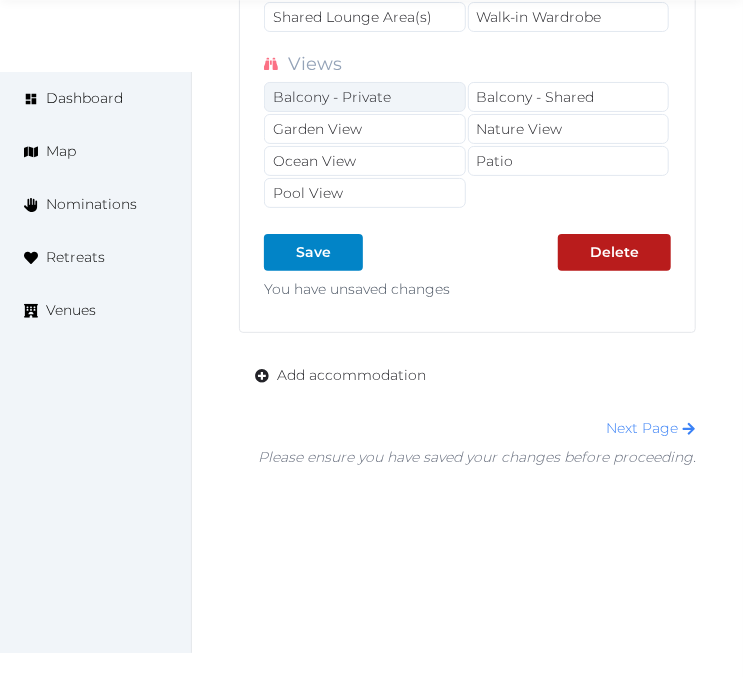click on "Balcony - Private" at bounding box center [365, 97] 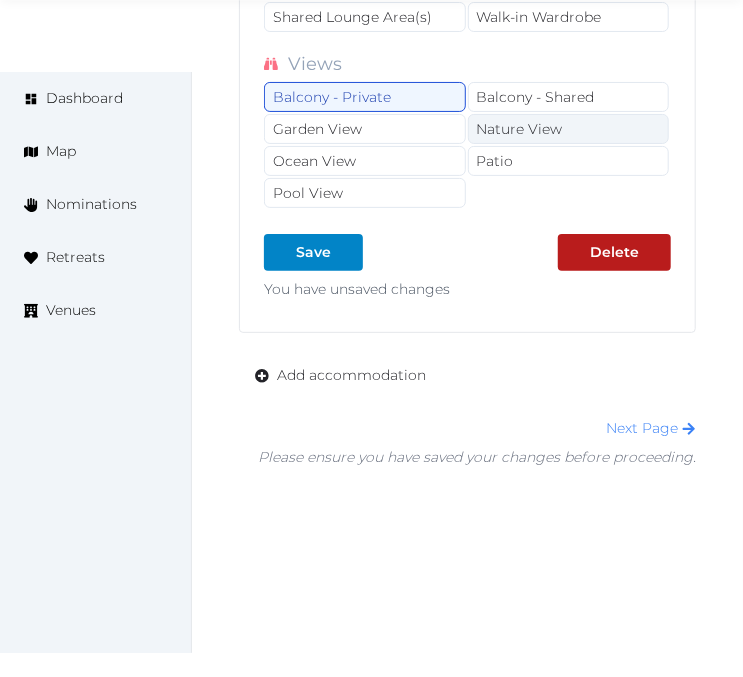 click on "Nature View" at bounding box center [569, 129] 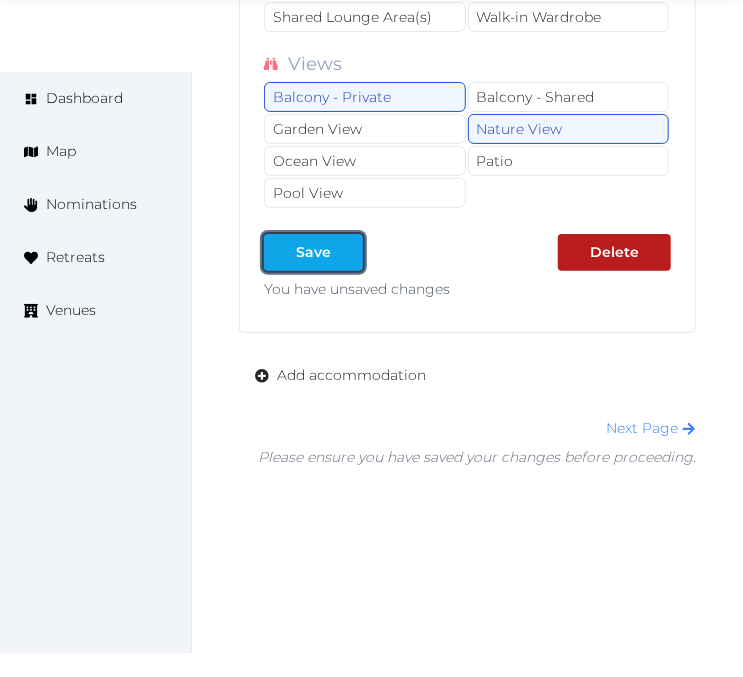 click at bounding box center [347, 252] 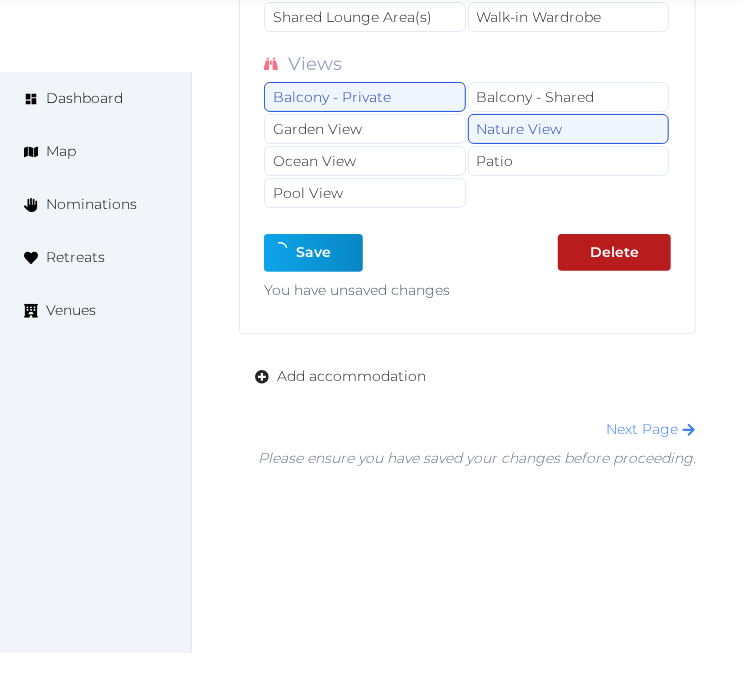 type on "*" 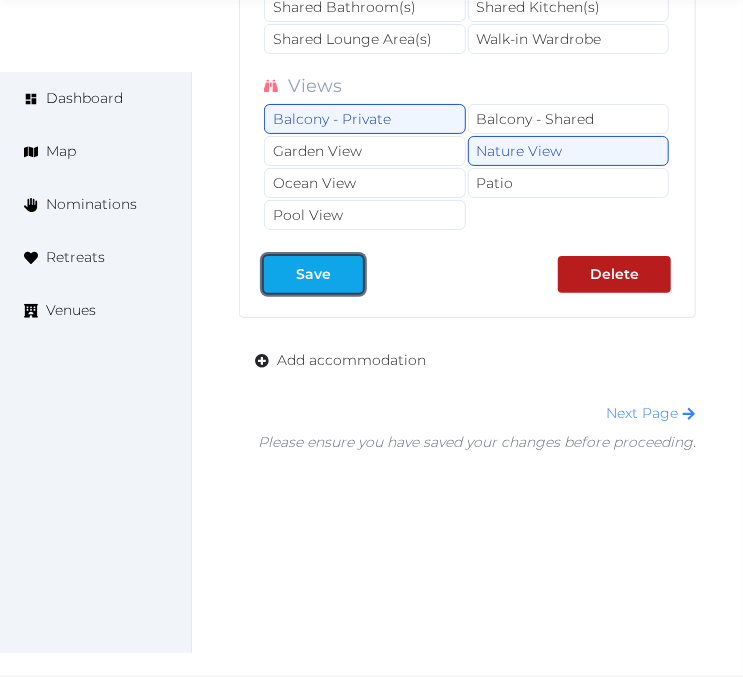 click on "Save" at bounding box center (313, 274) 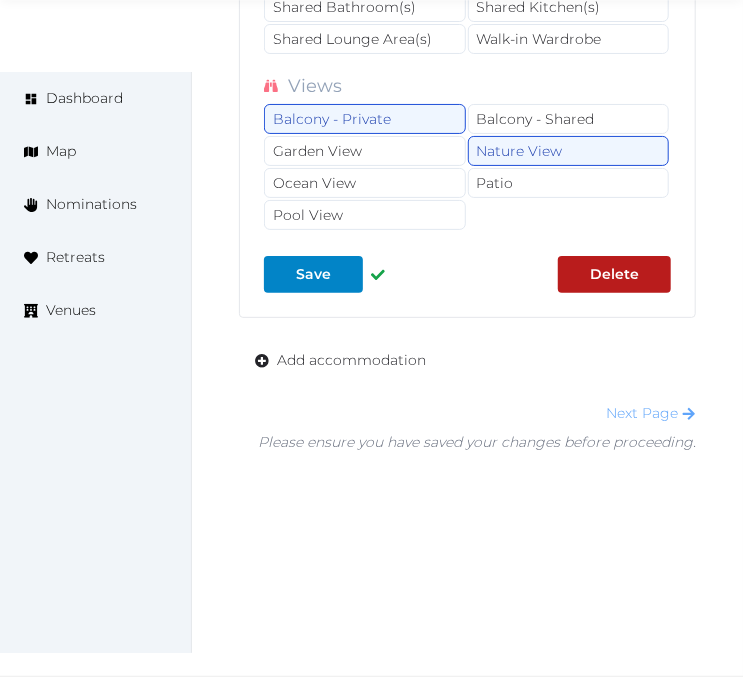 click on "Next Page" at bounding box center [651, 413] 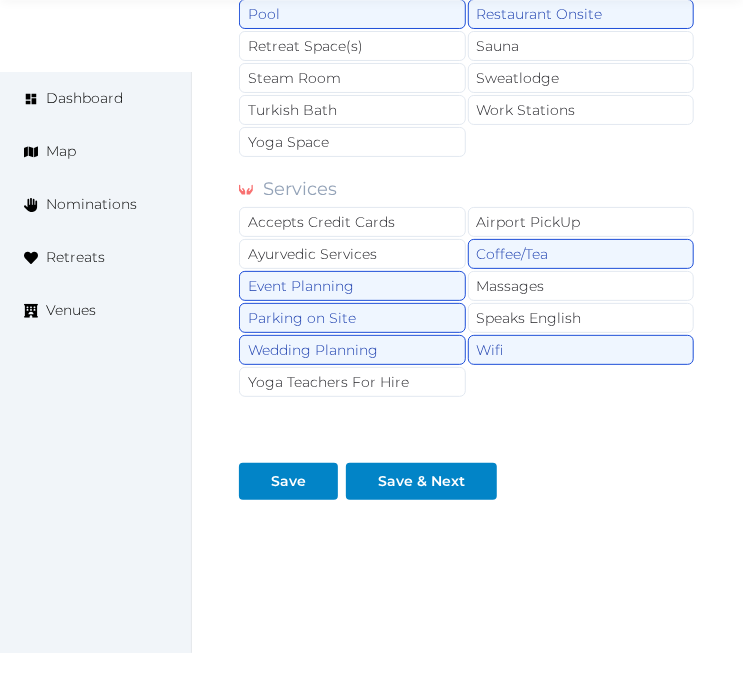 scroll, scrollTop: 2267, scrollLeft: 0, axis: vertical 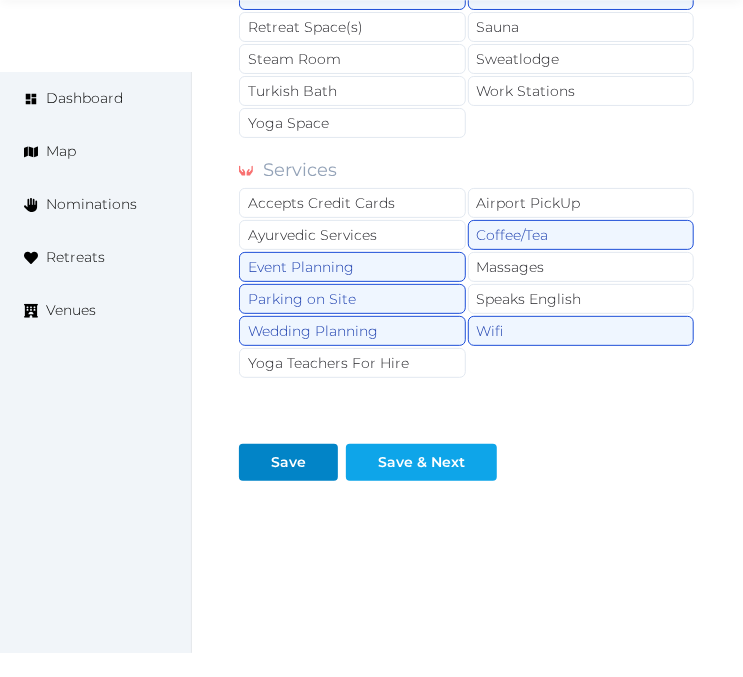 drag, startPoint x: 460, startPoint y: 456, endPoint x: 476, endPoint y: 427, distance: 33.12099 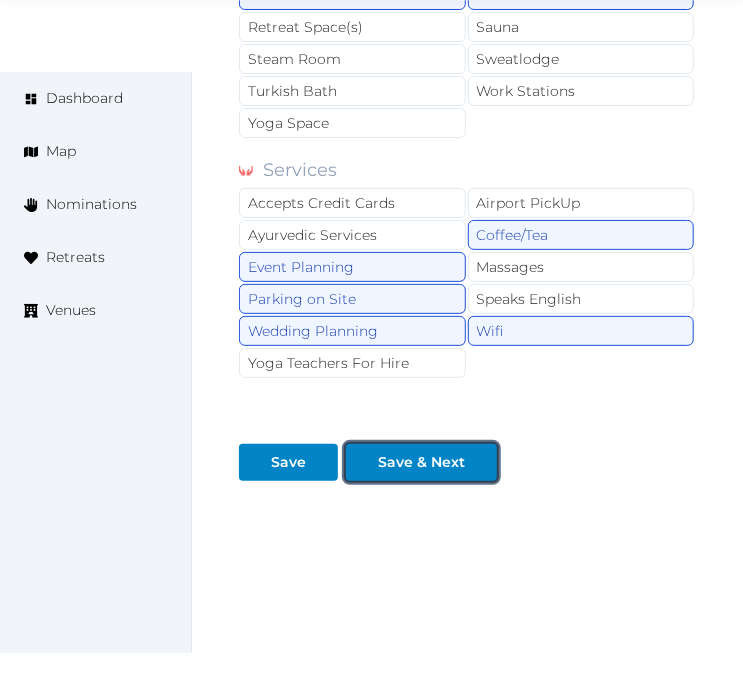drag, startPoint x: 443, startPoint y: 426, endPoint x: 471, endPoint y: 411, distance: 31.764761 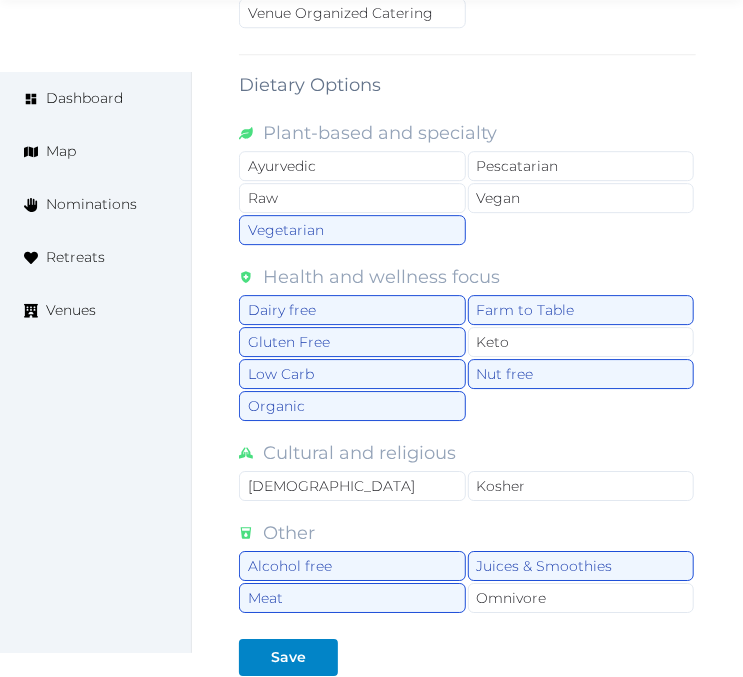 scroll, scrollTop: 2093, scrollLeft: 0, axis: vertical 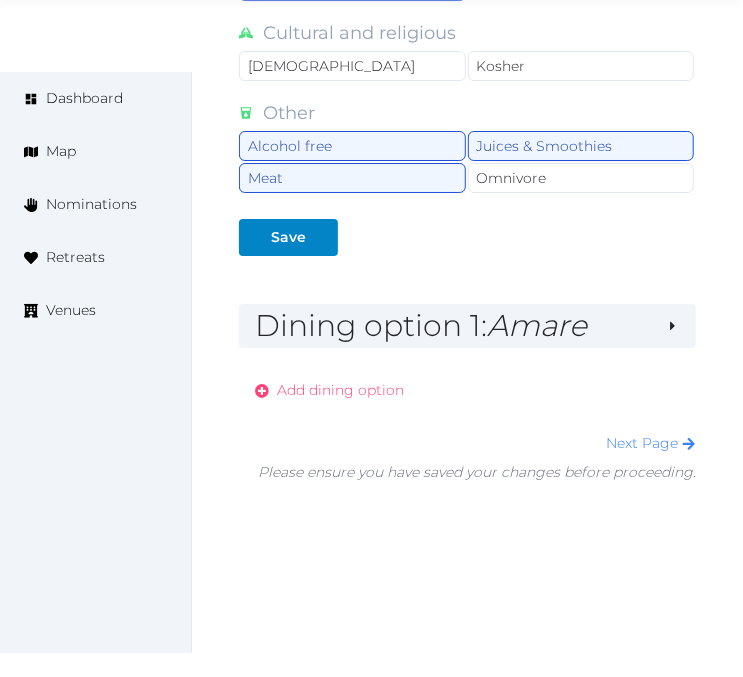 click on "Add dining option" at bounding box center [340, 390] 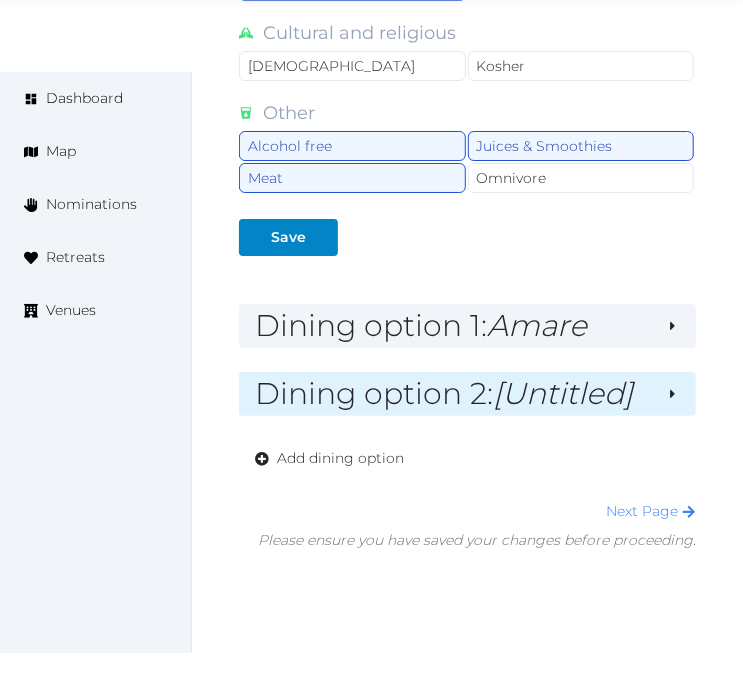 click on "Dining option 2 :  [Untitled]" at bounding box center [452, 394] 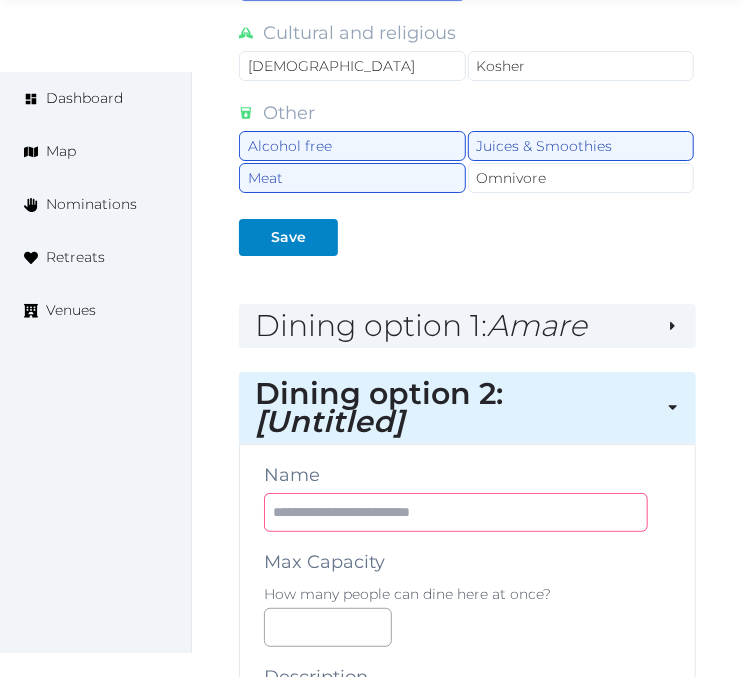 click at bounding box center [456, 512] 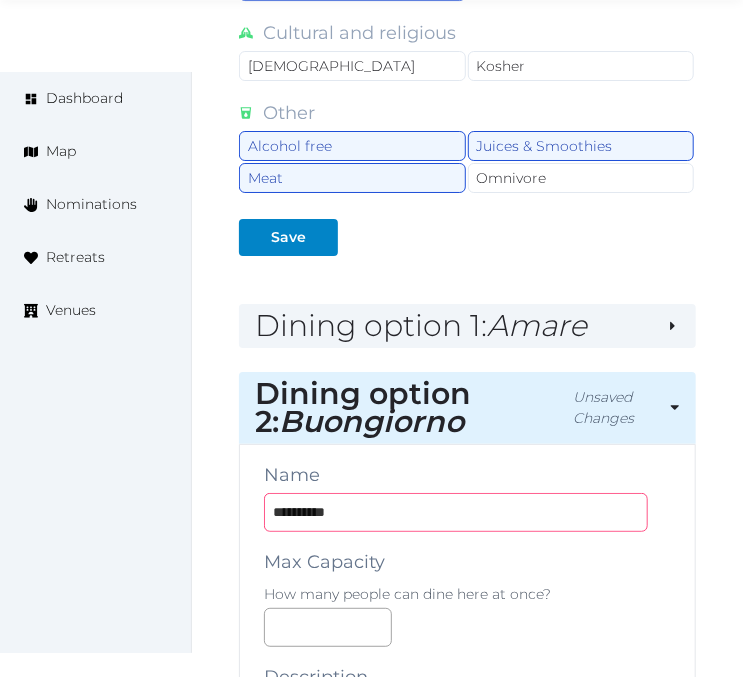 type on "**********" 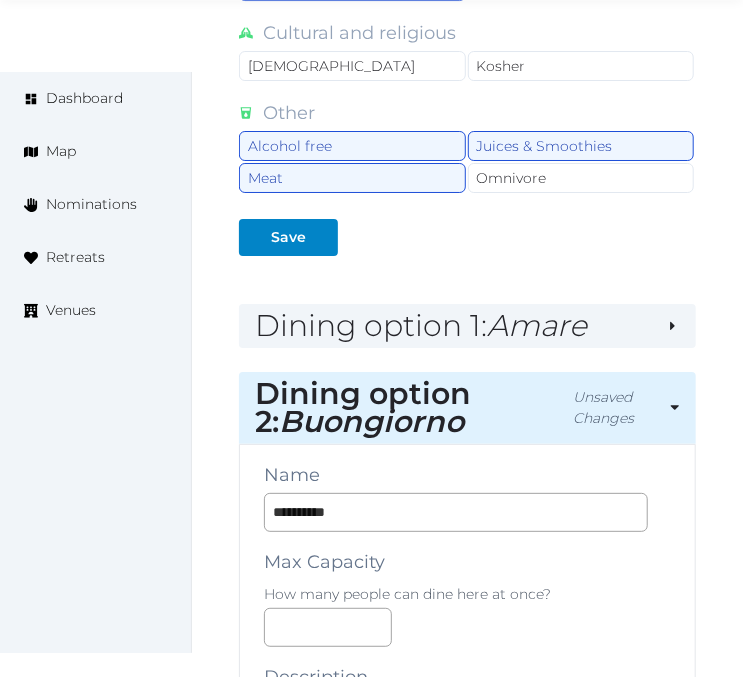 drag, startPoint x: 826, startPoint y: 441, endPoint x: 858, endPoint y: 437, distance: 32.24903 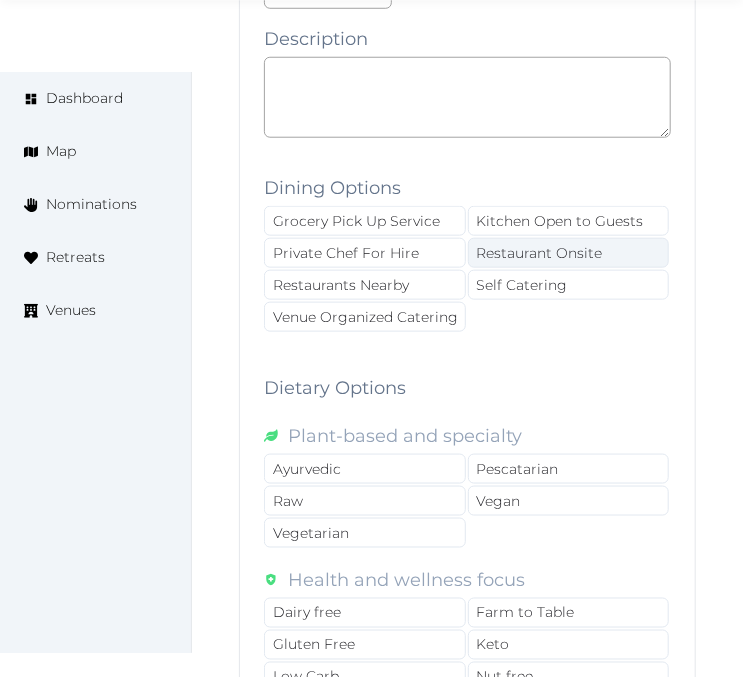 scroll, scrollTop: 2760, scrollLeft: 0, axis: vertical 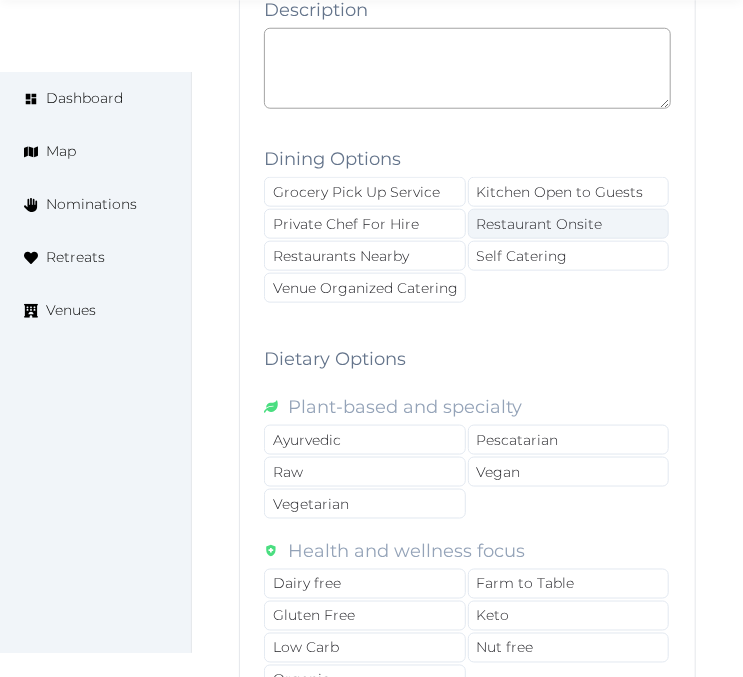 click on "Restaurant Onsite" at bounding box center (569, 224) 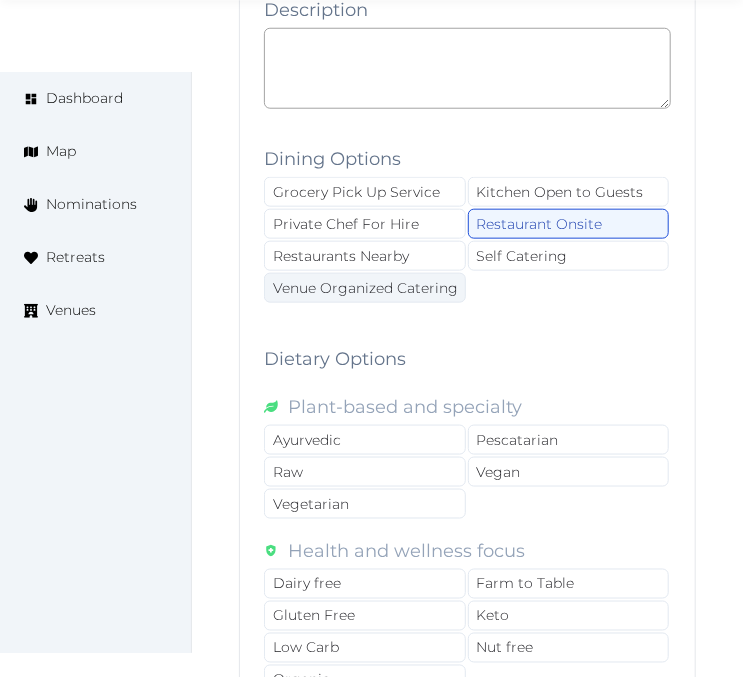 click on "Venue Organized Catering" at bounding box center [365, 288] 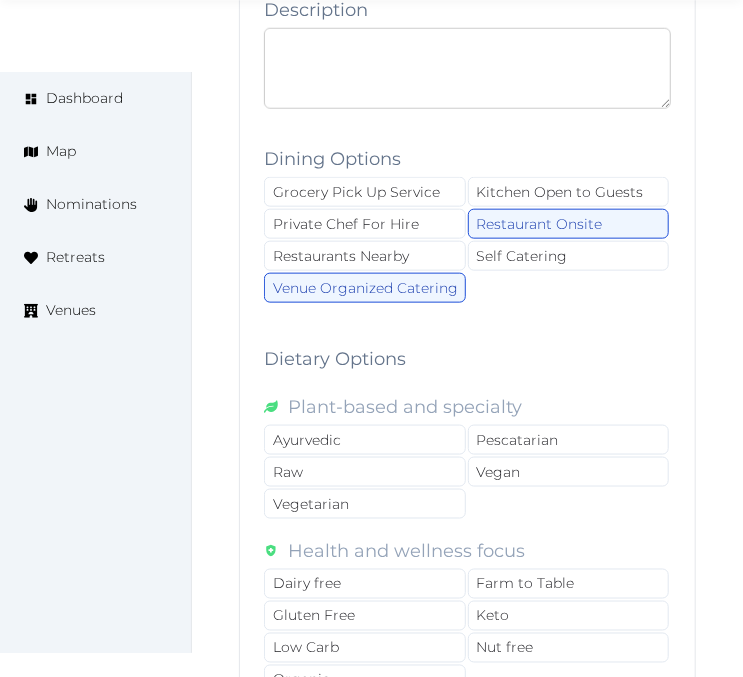 click at bounding box center (467, 68) 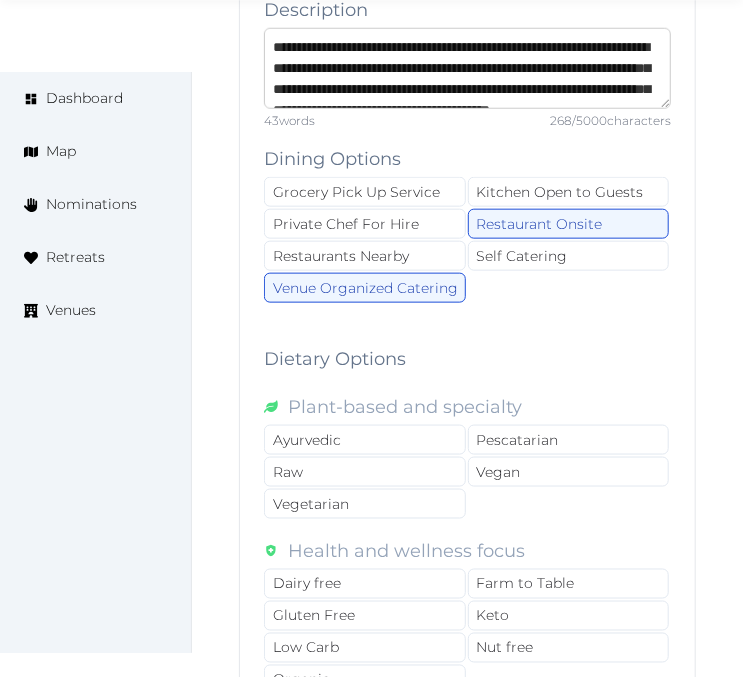 scroll, scrollTop: 52, scrollLeft: 0, axis: vertical 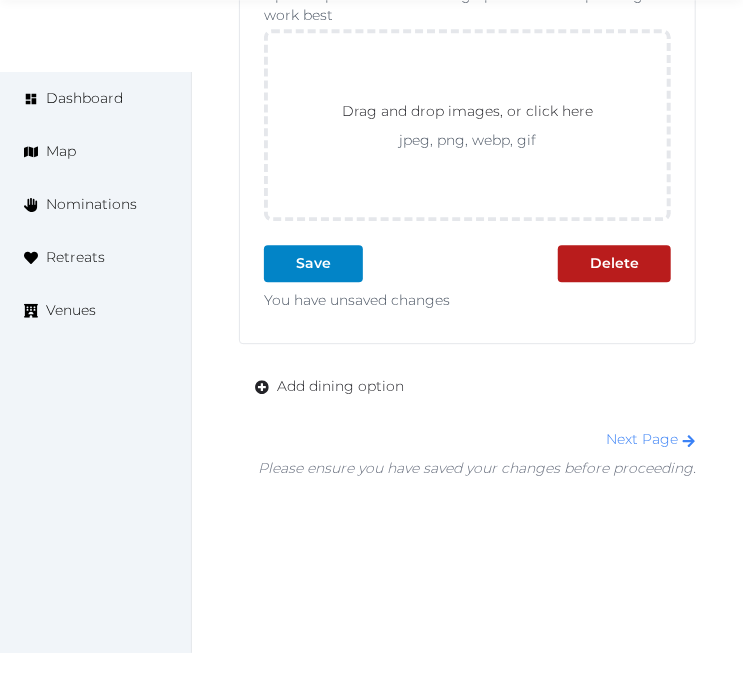type on "**********" 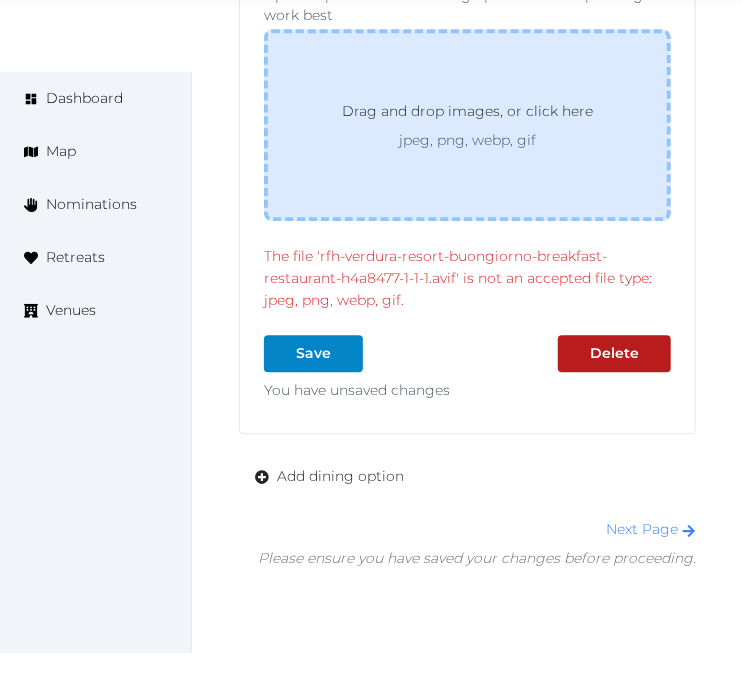 click on "Drag and drop images, or click here" at bounding box center [467, 115] 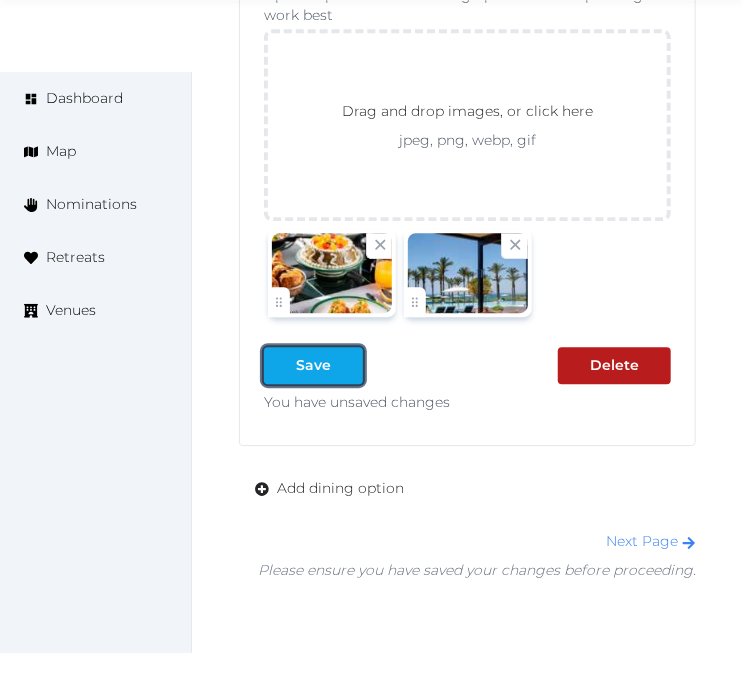 click on "Save" at bounding box center [313, 365] 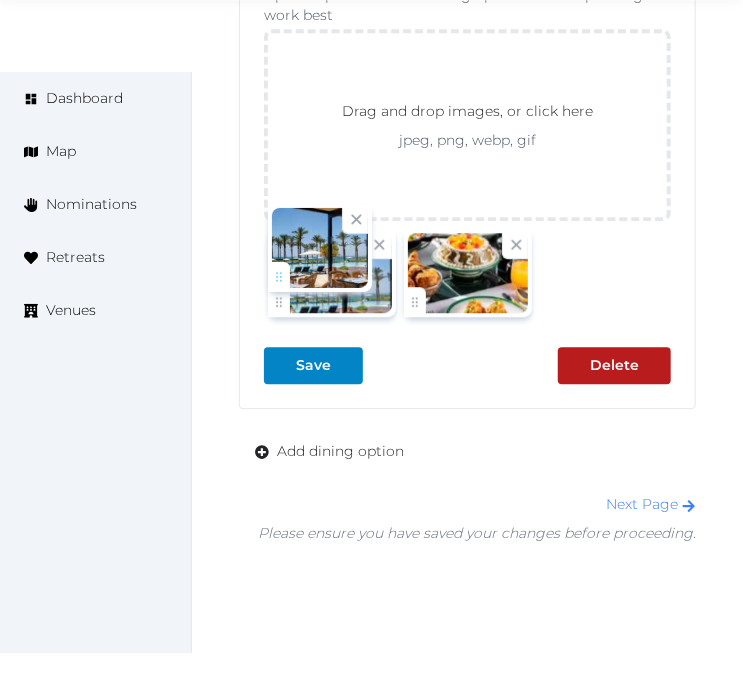 drag, startPoint x: 422, startPoint y: 282, endPoint x: 295, endPoint y: 275, distance: 127.192764 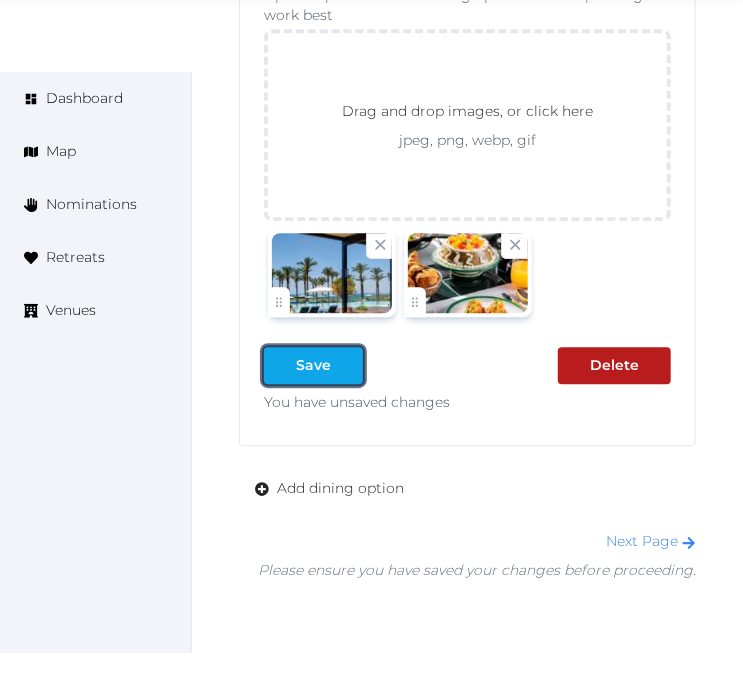 click at bounding box center (347, 365) 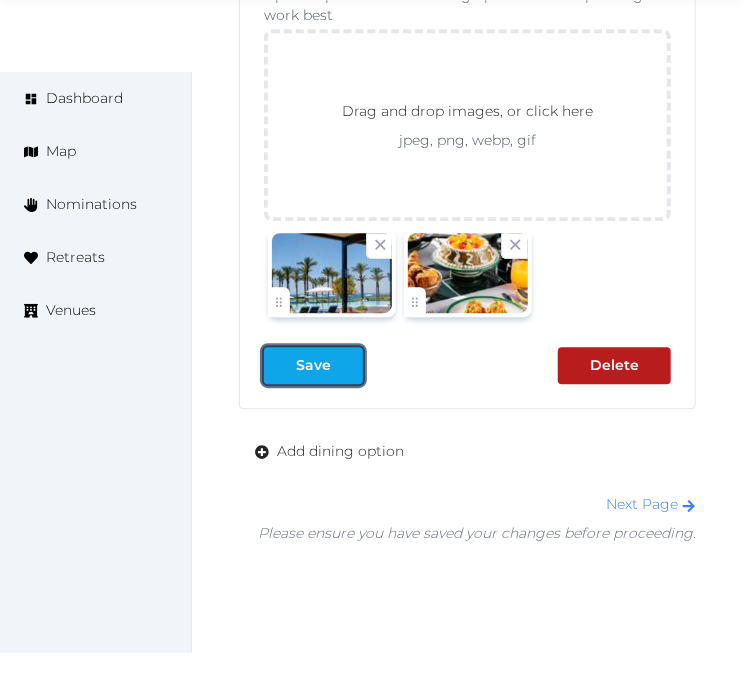click at bounding box center [347, 365] 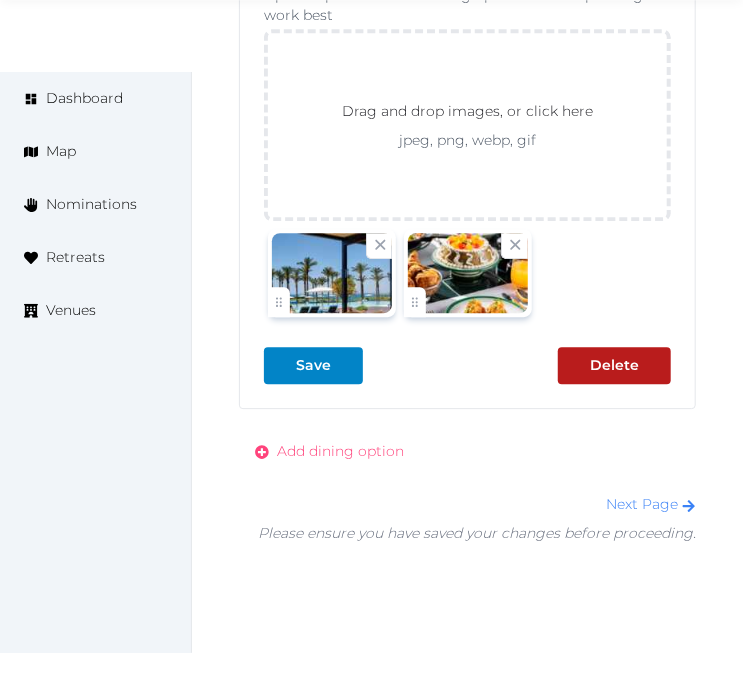 click on "Add dining option" at bounding box center (340, 451) 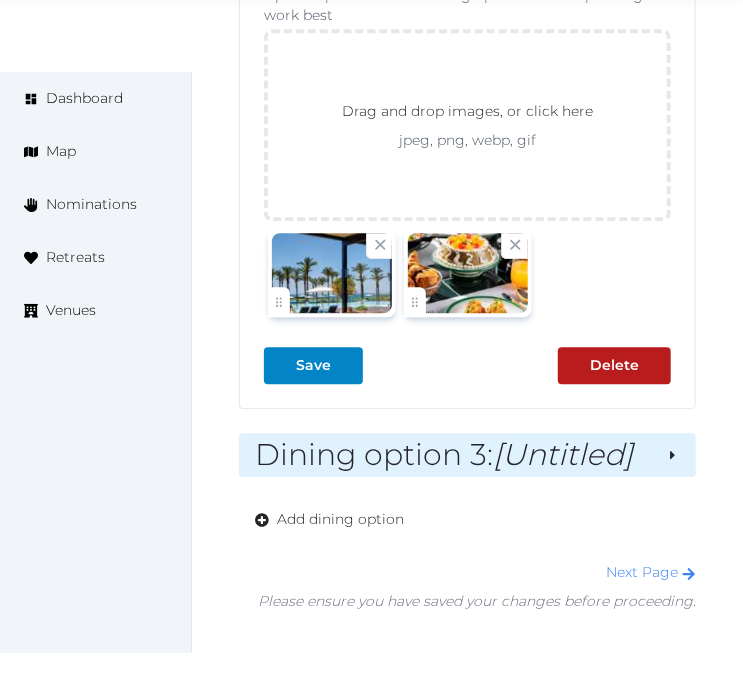 click on "[Untitled]" at bounding box center (563, 454) 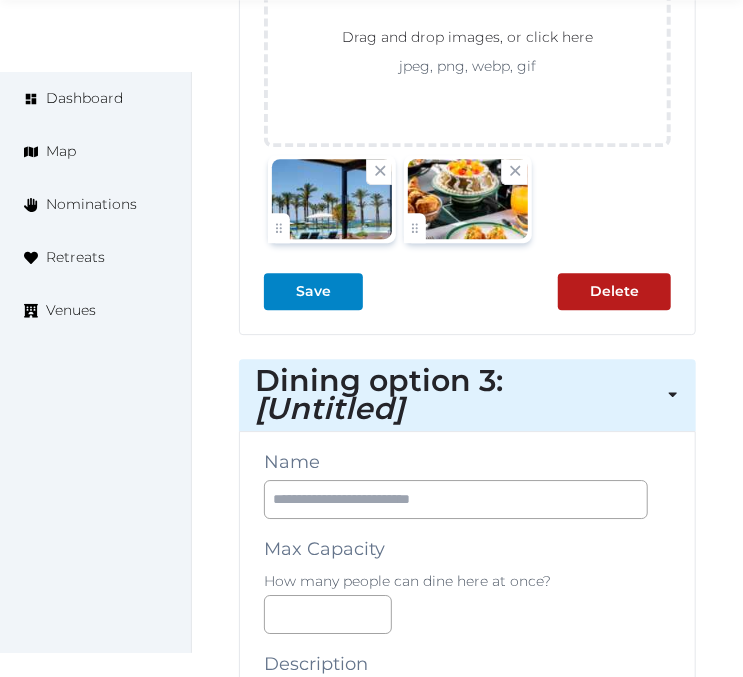 scroll, scrollTop: 3851, scrollLeft: 0, axis: vertical 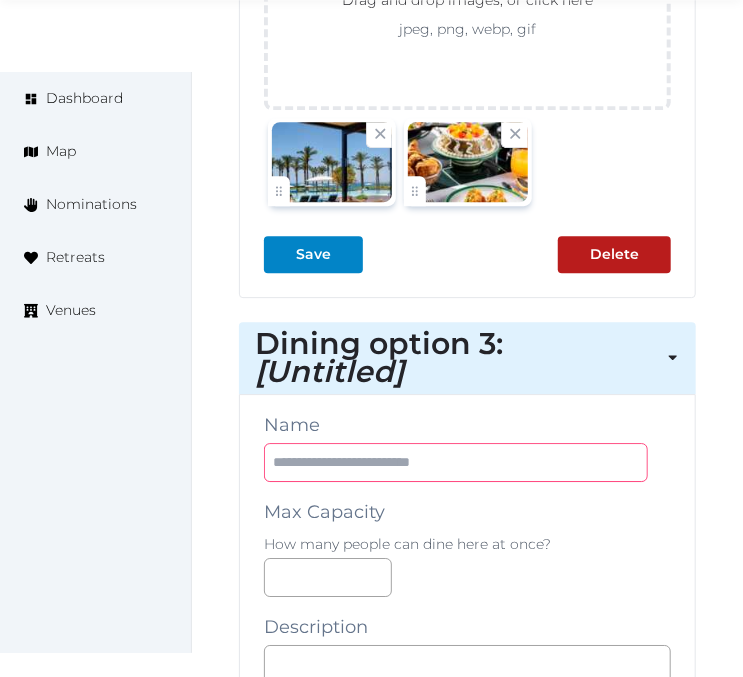 drag, startPoint x: 480, startPoint y: 423, endPoint x: 513, endPoint y: 430, distance: 33.734257 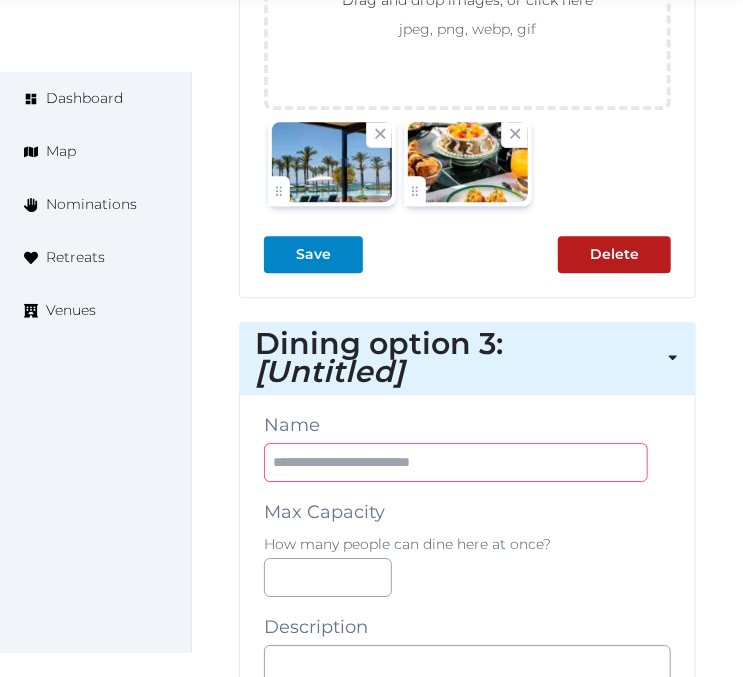 paste on "*****" 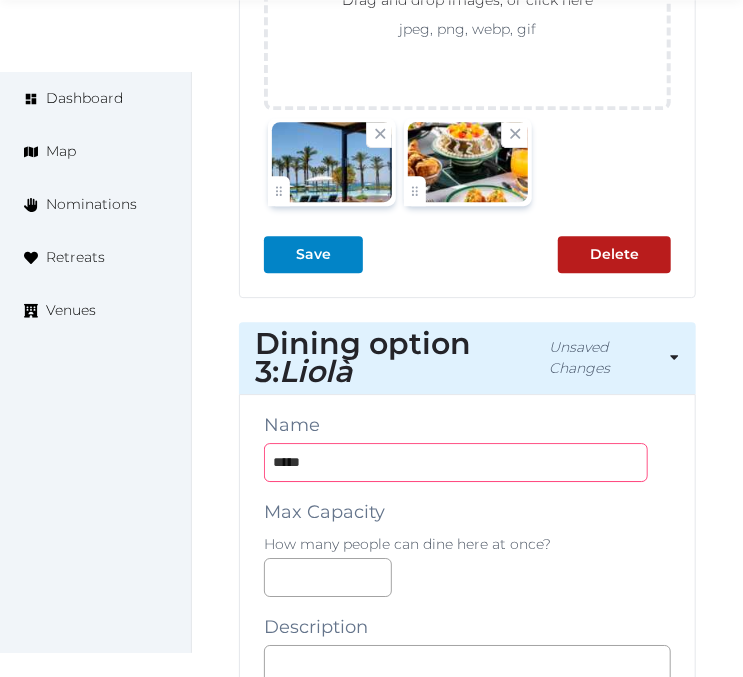 type on "*****" 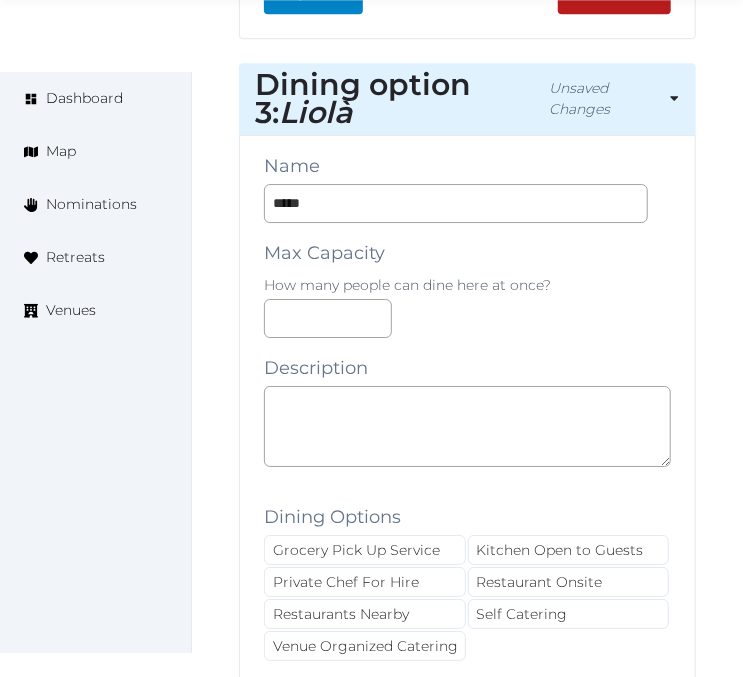 scroll, scrollTop: 4184, scrollLeft: 0, axis: vertical 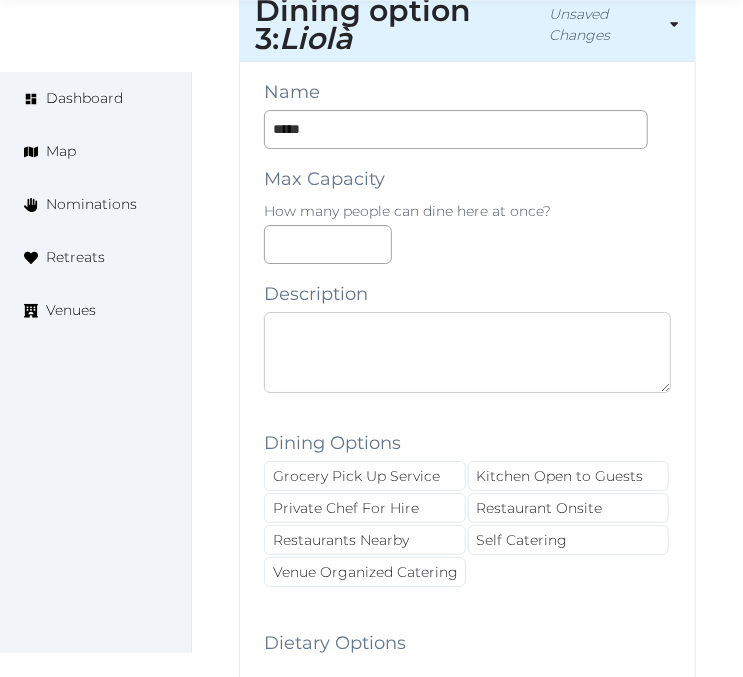 paste on "**********" 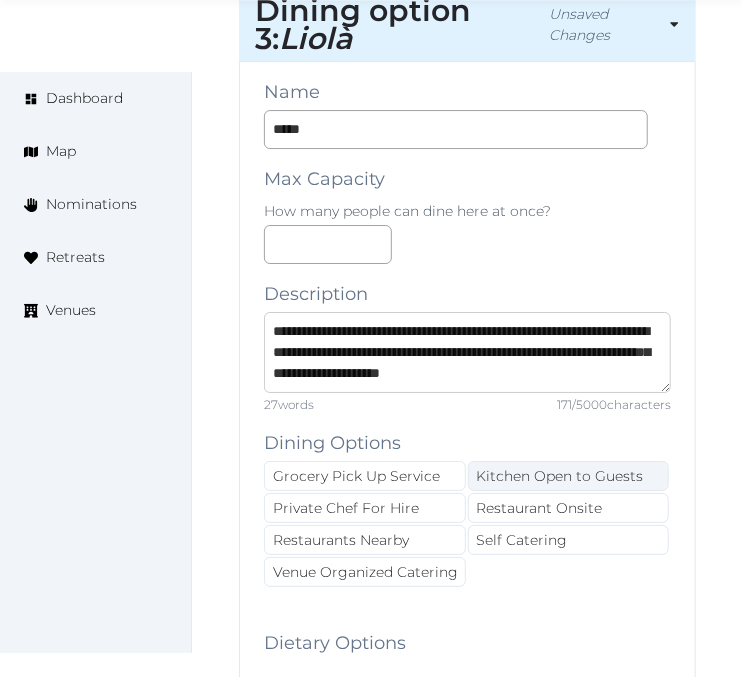 scroll, scrollTop: 31, scrollLeft: 0, axis: vertical 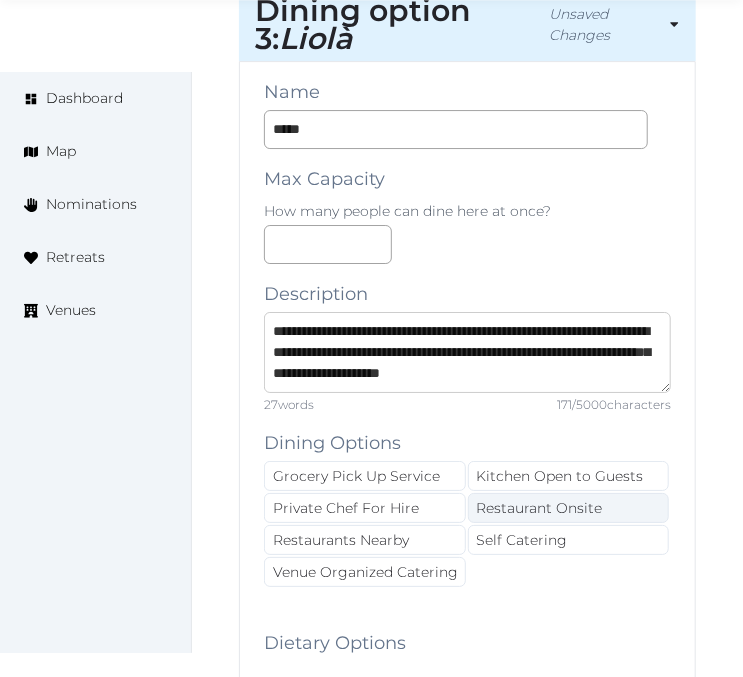 type on "**********" 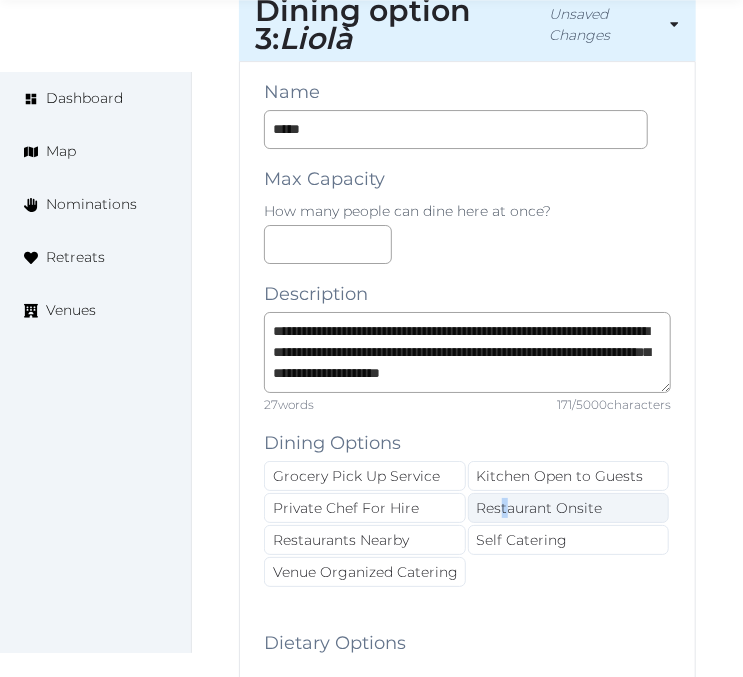 click on "Restaurant Onsite" at bounding box center (569, 508) 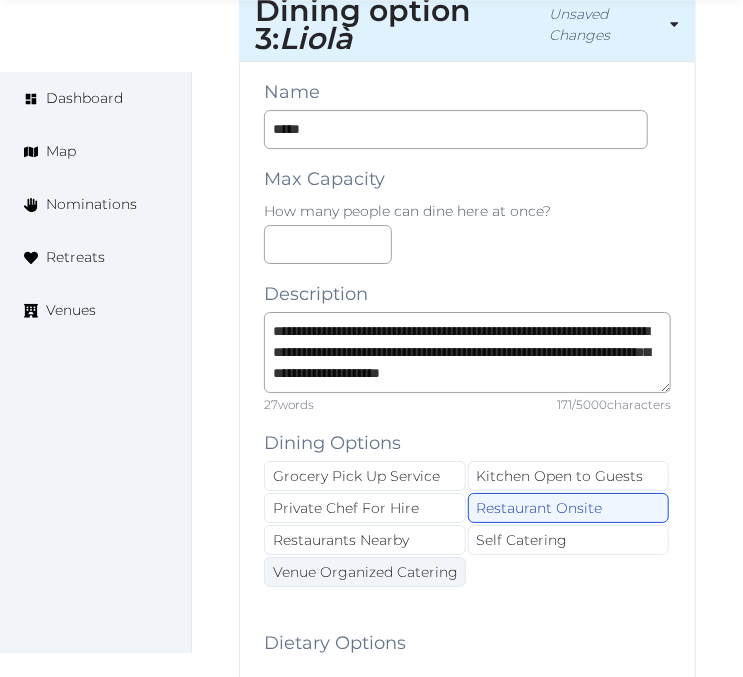 click on "Venue Organized Catering" at bounding box center [365, 572] 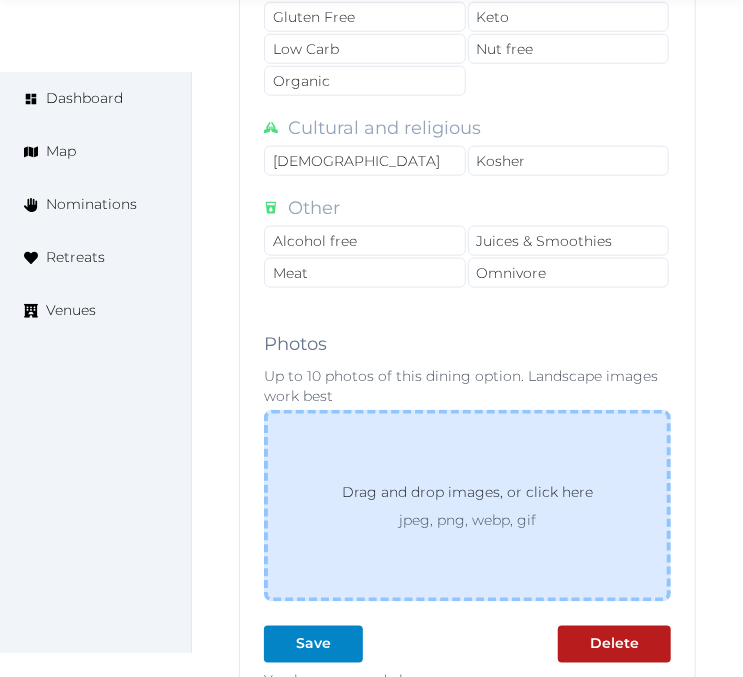 scroll, scrollTop: 5184, scrollLeft: 0, axis: vertical 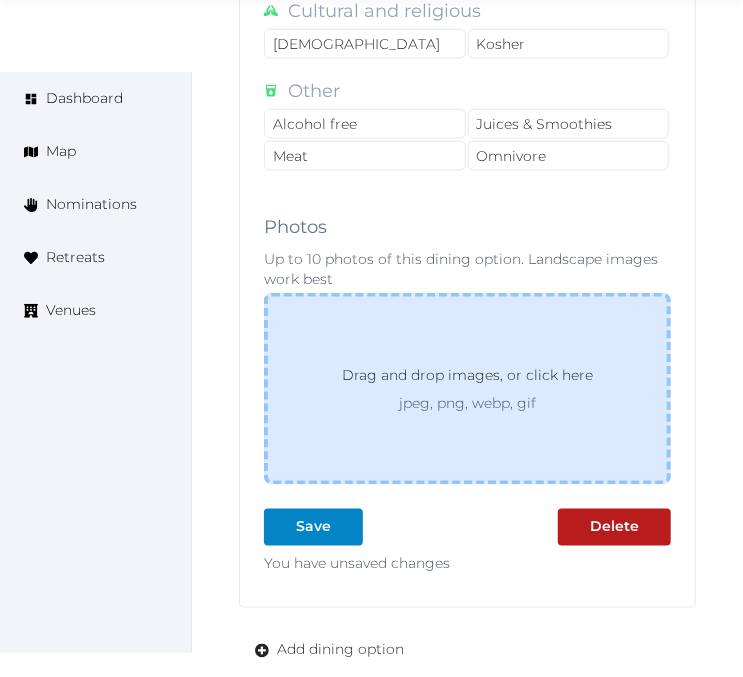 click on "Drag and drop images, or click here" at bounding box center [467, 379] 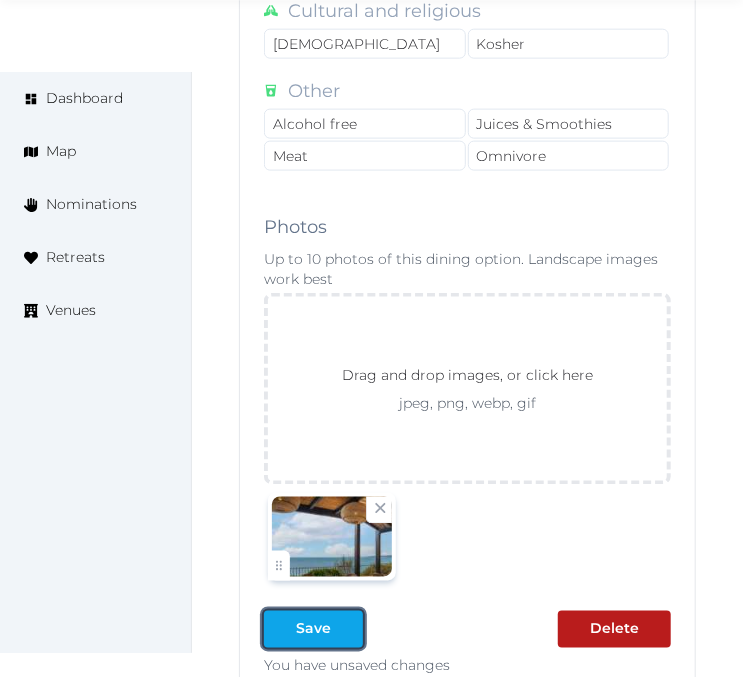 click on "Save" at bounding box center (313, 629) 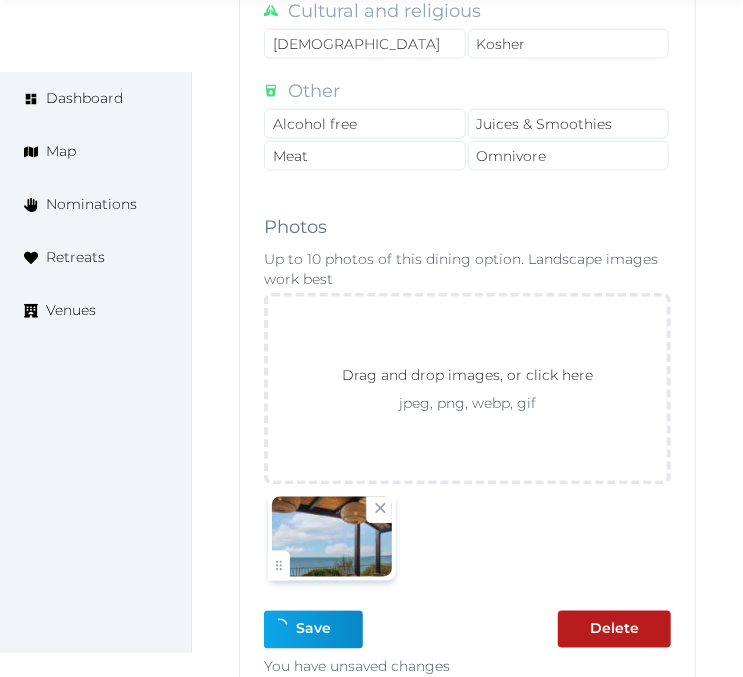 scroll, scrollTop: 5156, scrollLeft: 0, axis: vertical 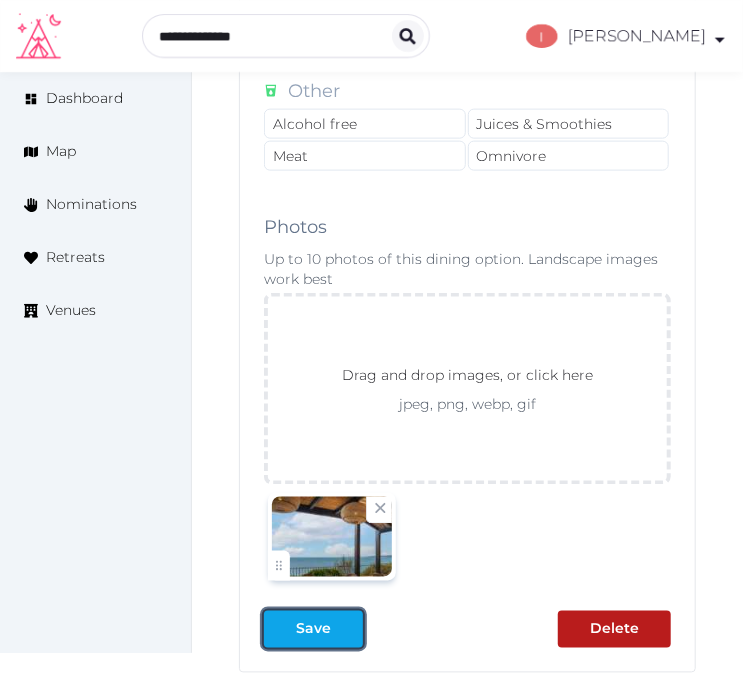 click at bounding box center (280, 629) 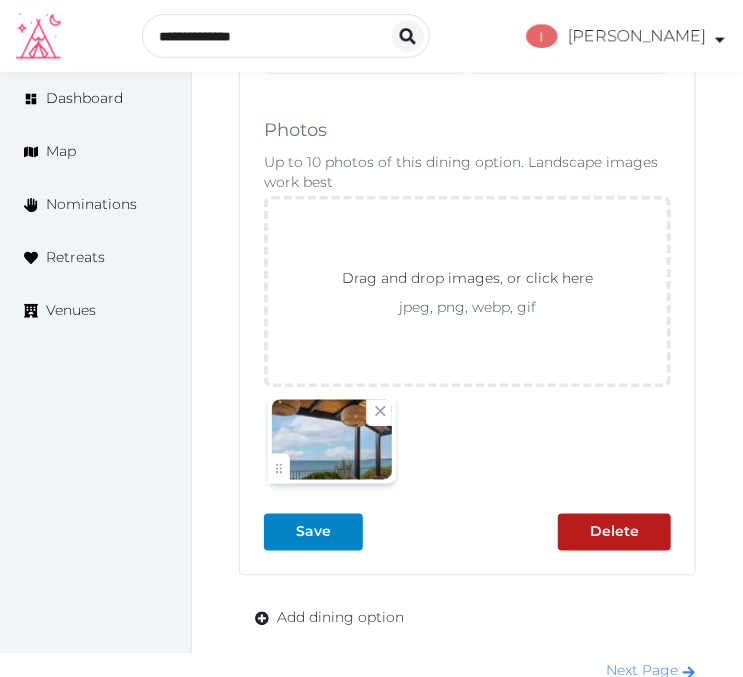 scroll, scrollTop: 5488, scrollLeft: 0, axis: vertical 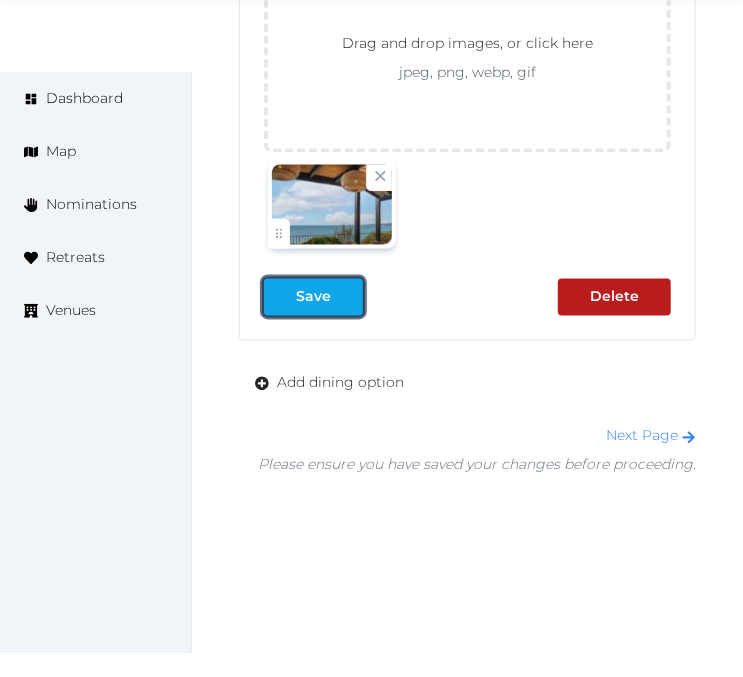 click on "Save" at bounding box center [313, 297] 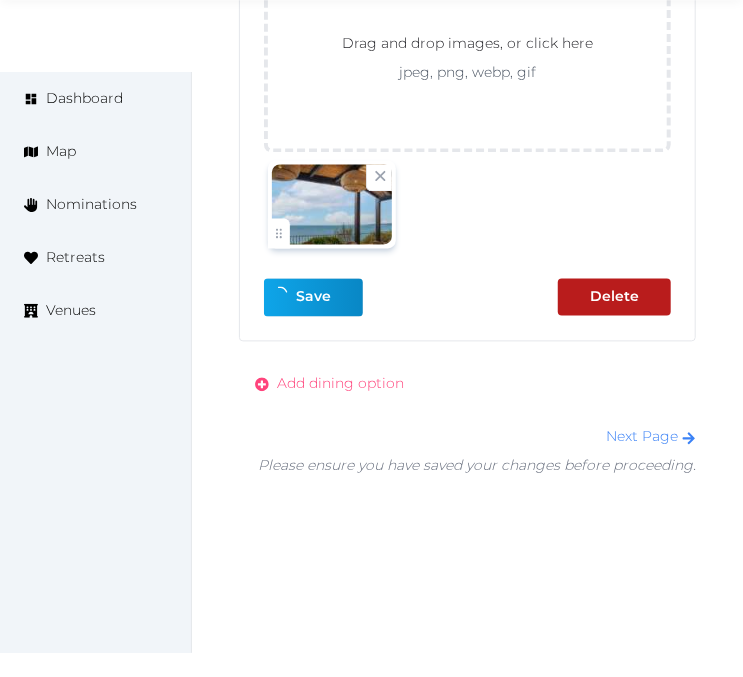 click on "Add dining option" at bounding box center [340, 384] 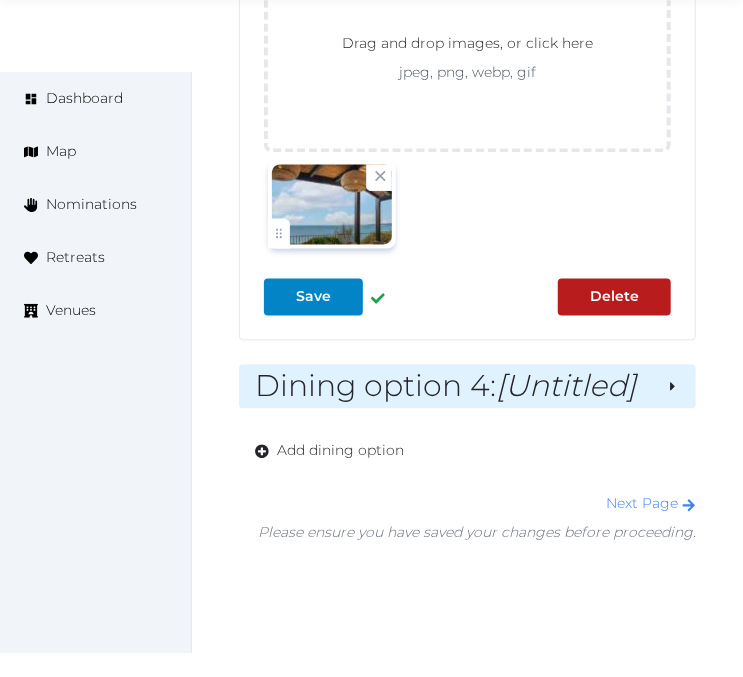 click on "[Untitled]" at bounding box center (566, 386) 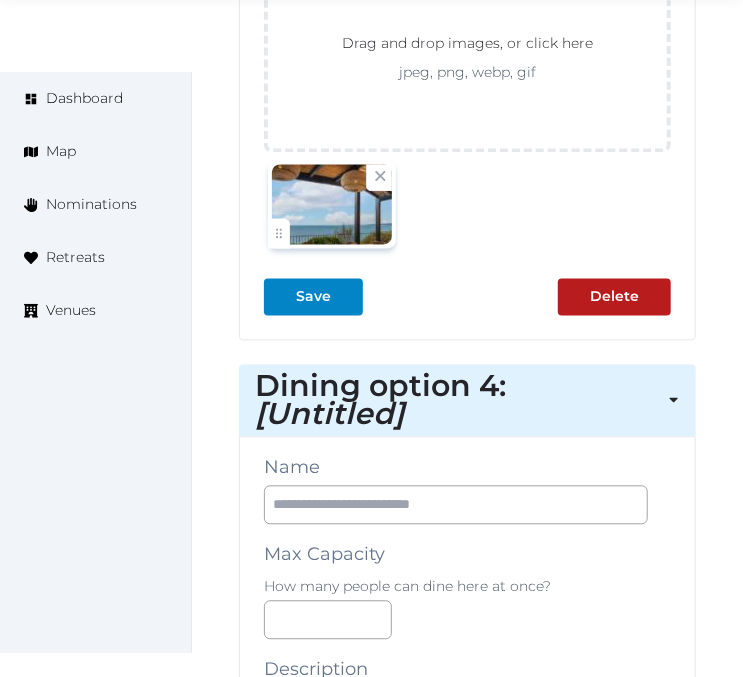 click on "Name Max Capacity How many people can dine here at once? Description Dining Options Grocery Pick Up Service Kitchen Open to Guests Private Chef For Hire Restaurant Onsite Restaurants Nearby Self Catering Venue Organized Catering Dietary Options Plant-based and specialty Ayurvedic Pescatarian Raw Vegan Vegetarian Health and wellness focus Dairy free Farm to Table Gluten Free Keto Low Carb Nut free Organic Cultural and religious Halal Kosher Other Alcohol free Juices & Smoothies Meat Omnivore Photos Up to 10 photos of this dining option. Landscape images work best Drag and drop images, or click here jpeg, png, webp, gif
To pick up a draggable item, press the space bar.
While dragging, use the arrow keys to move the item.
Press space again to drop the item in its new position, or press escape to cancel.
Save Delete" at bounding box center [467, 1192] 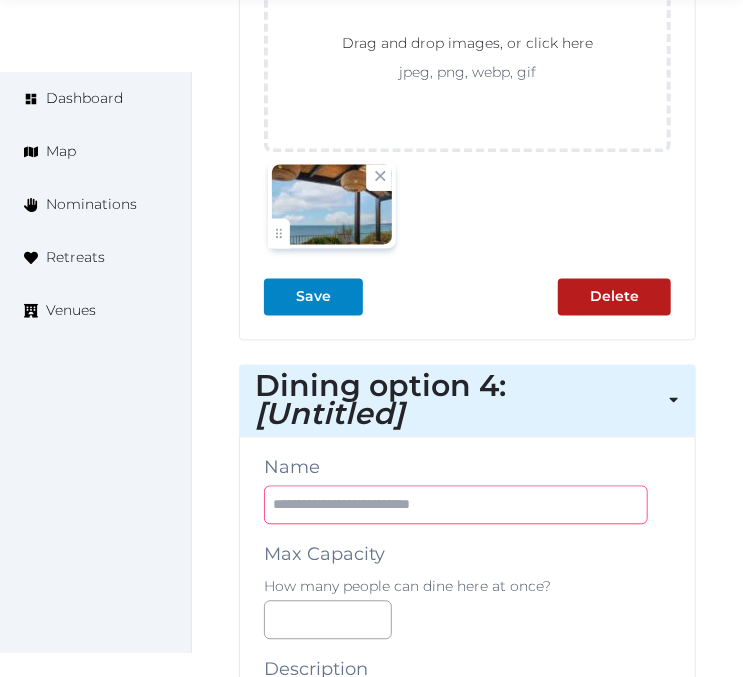 click at bounding box center [456, 505] 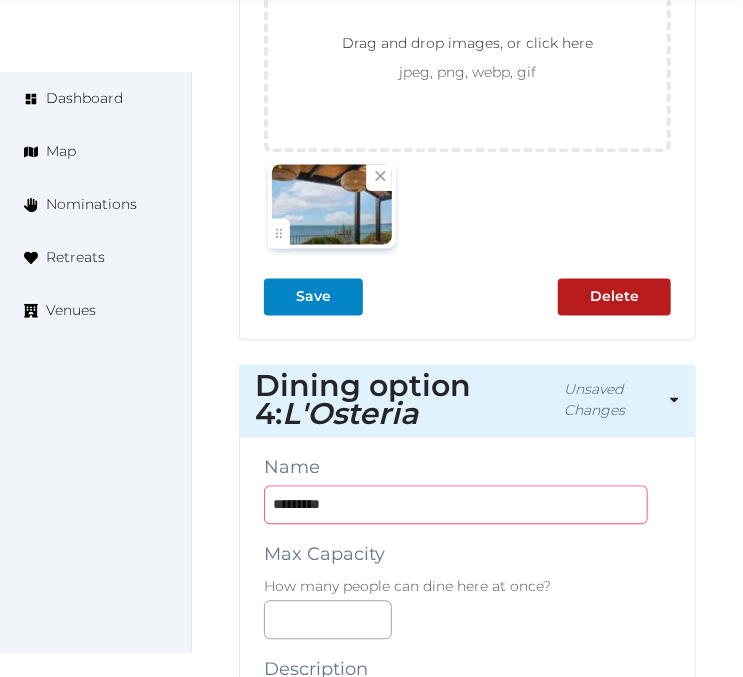 type on "*********" 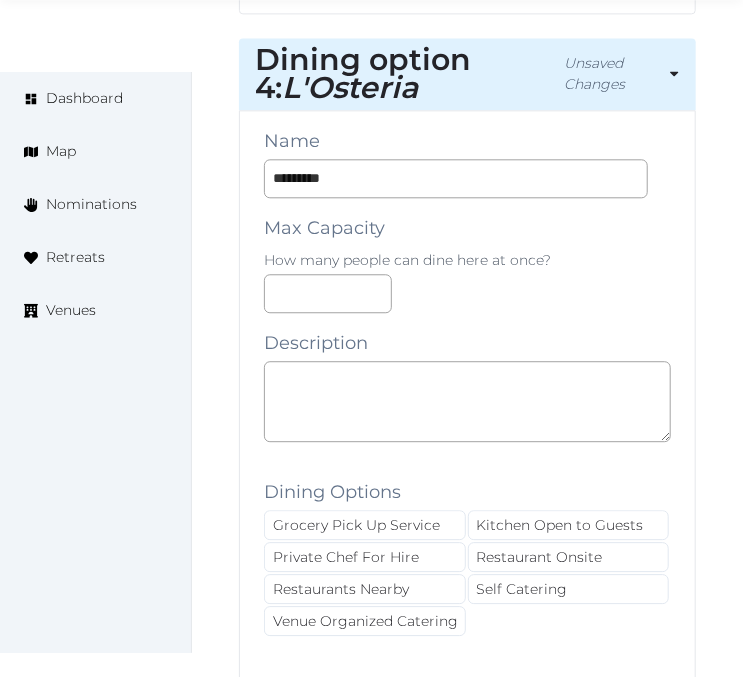 scroll, scrollTop: 5822, scrollLeft: 0, axis: vertical 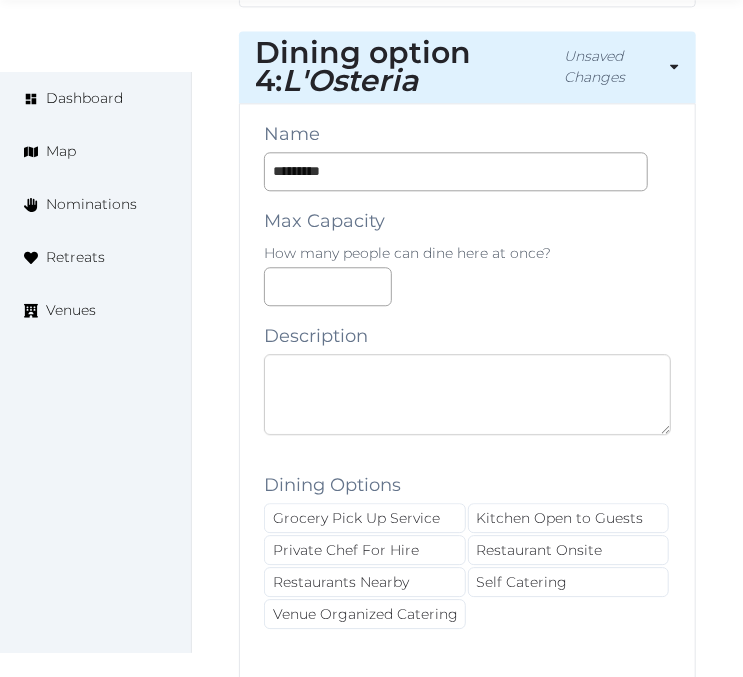 click at bounding box center (467, 394) 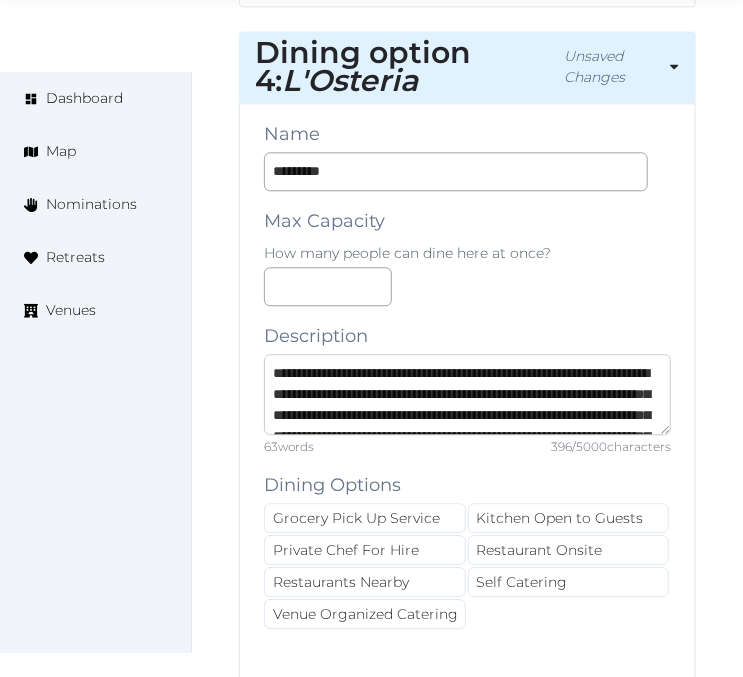 scroll, scrollTop: 94, scrollLeft: 0, axis: vertical 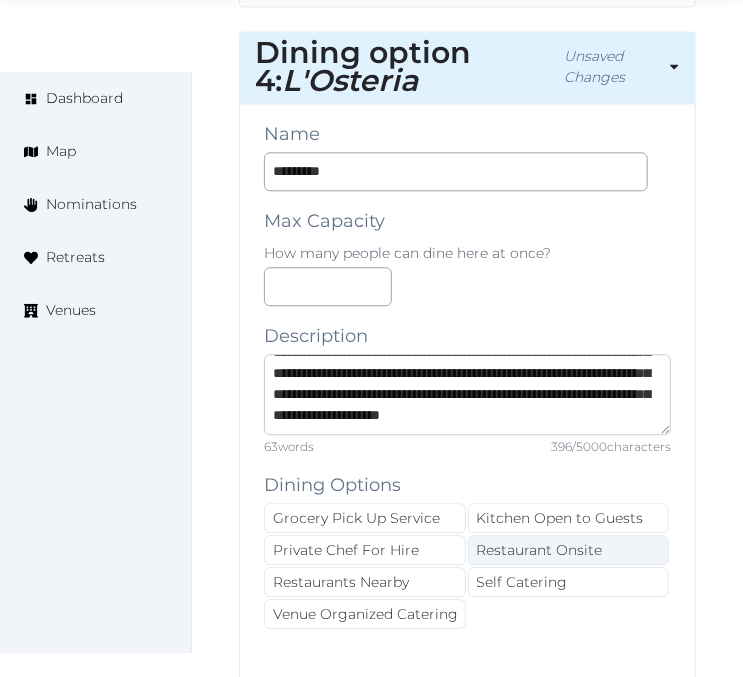 type on "**********" 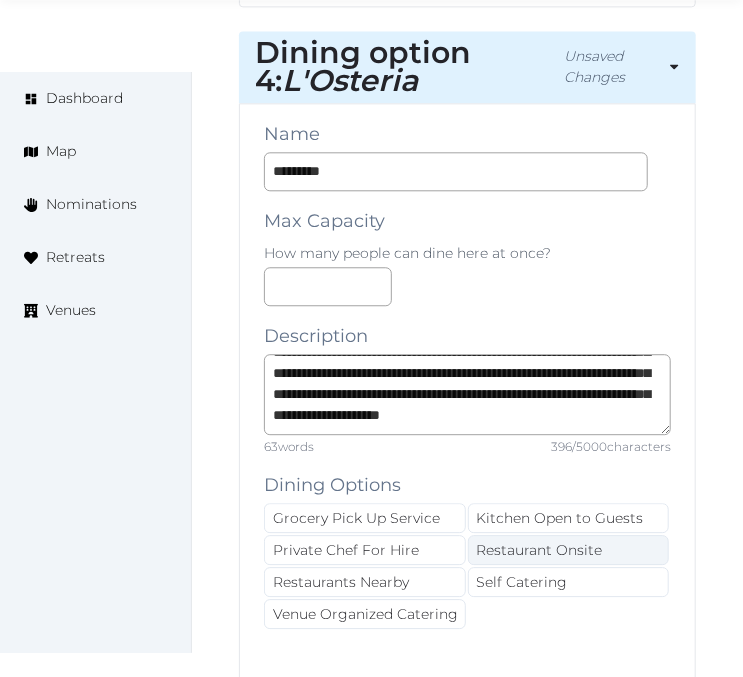 click on "Restaurant Onsite" at bounding box center (569, 550) 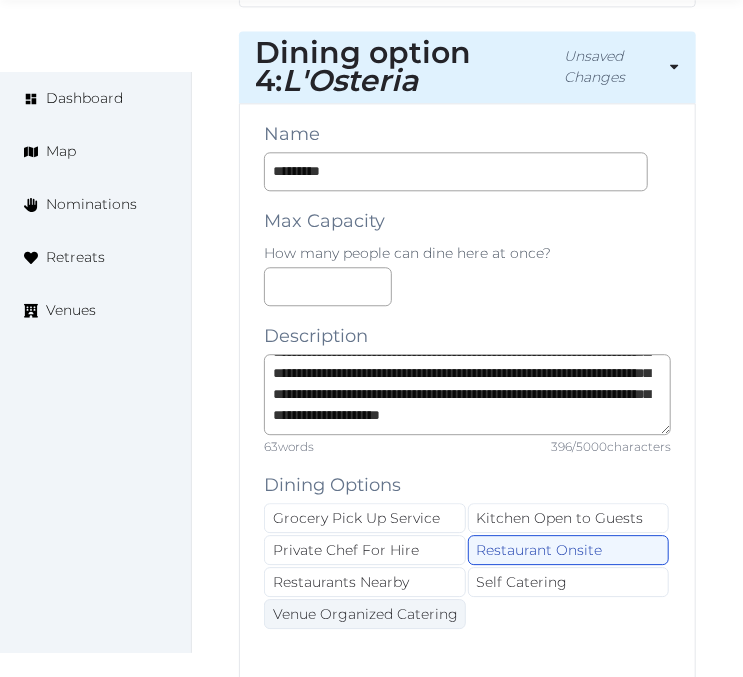 click on "Venue Organized Catering" at bounding box center (365, 614) 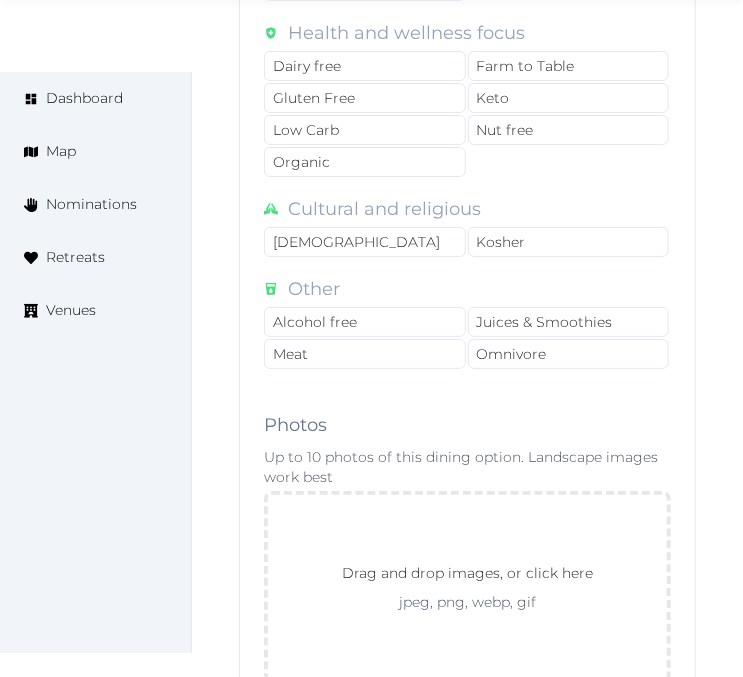 scroll, scrollTop: 6822, scrollLeft: 0, axis: vertical 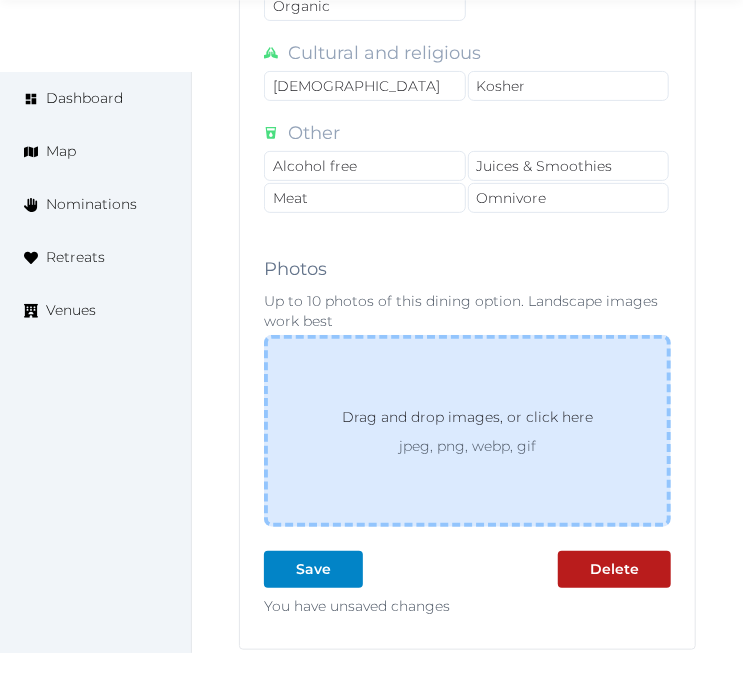 click on "Drag and drop images, or click here jpeg, png, webp, gif" at bounding box center (467, 431) 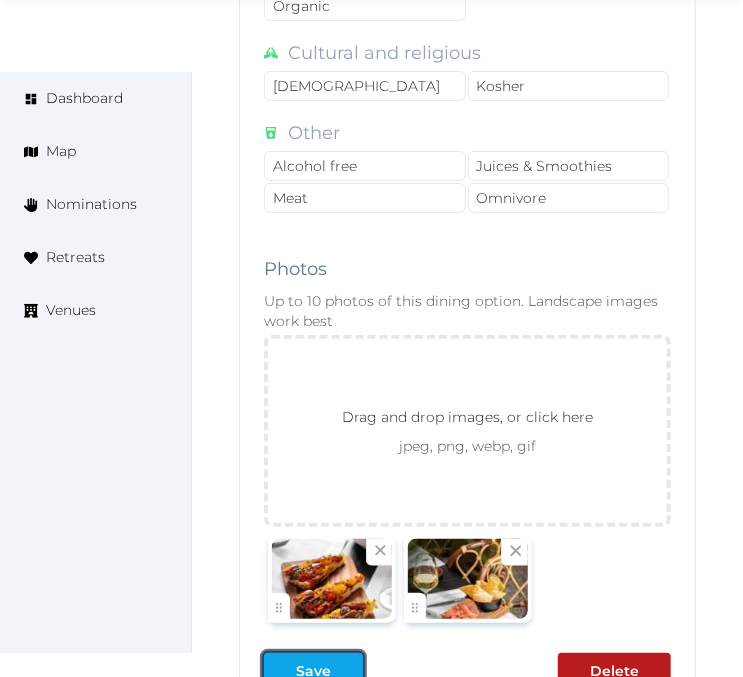 click on "Save" at bounding box center [313, 671] 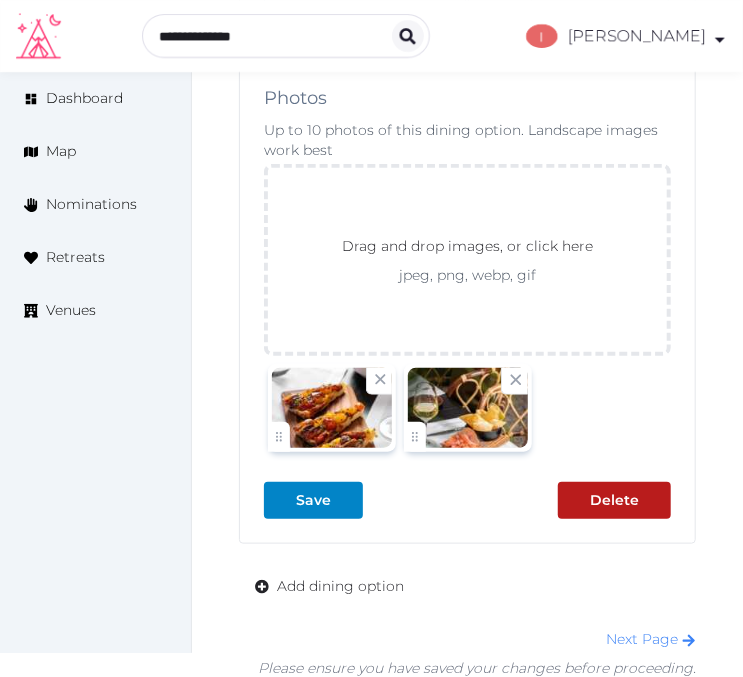 scroll, scrollTop: 7126, scrollLeft: 0, axis: vertical 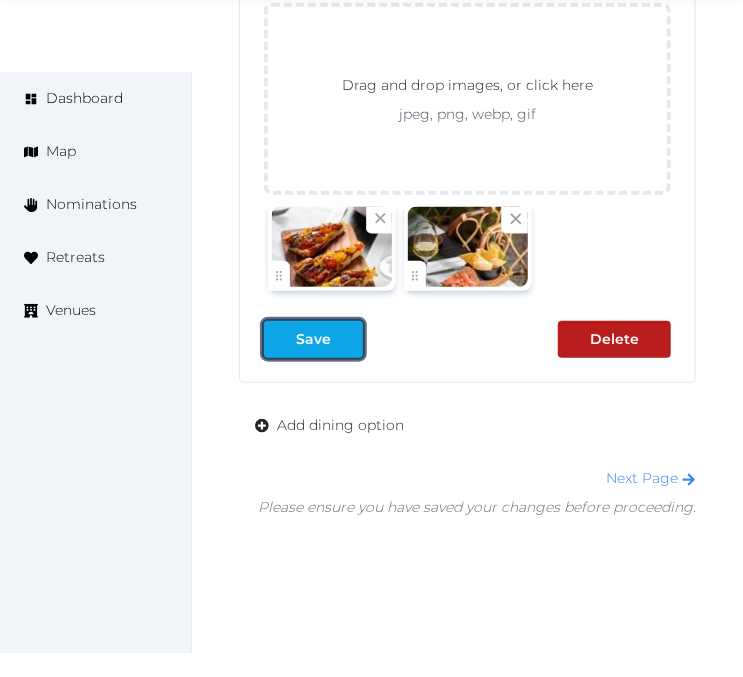 click on "Save" at bounding box center (313, 339) 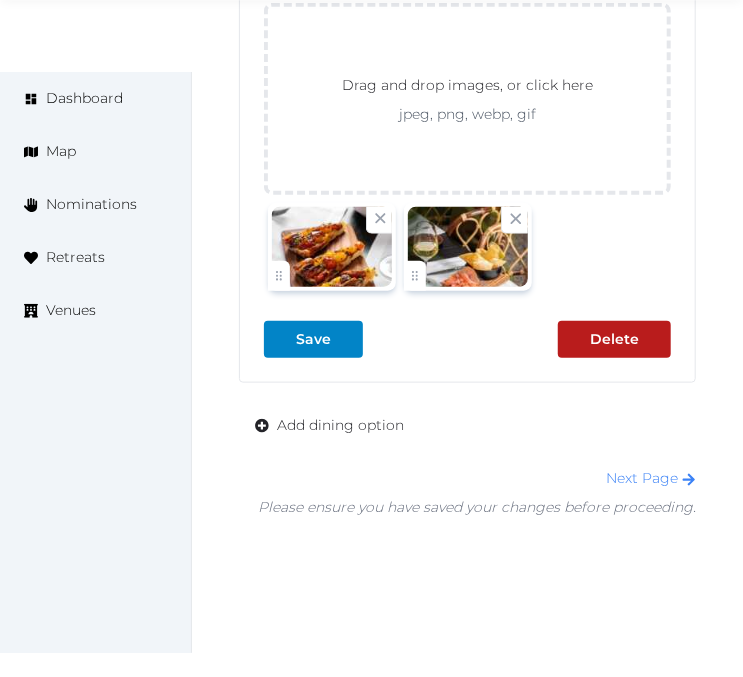 scroll, scrollTop: 7173, scrollLeft: 0, axis: vertical 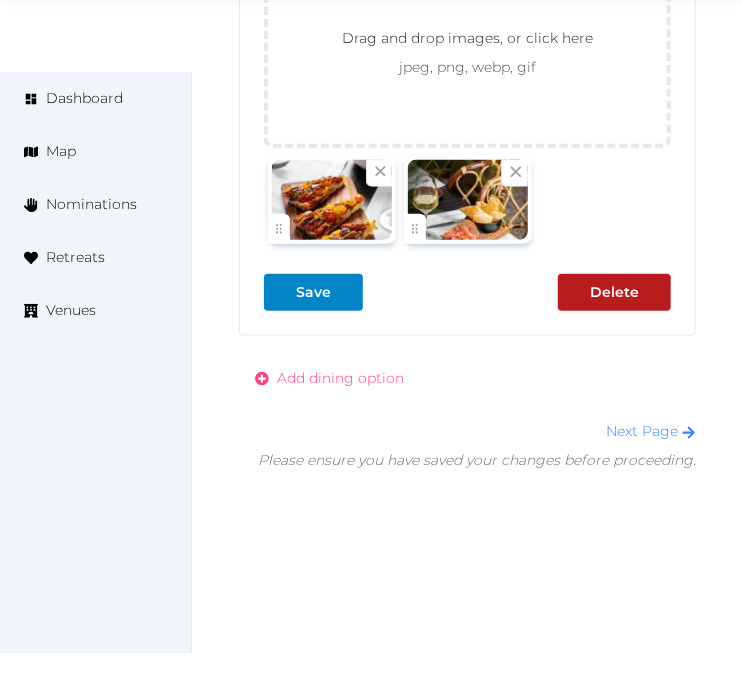 click on "Add dining option" at bounding box center (340, 378) 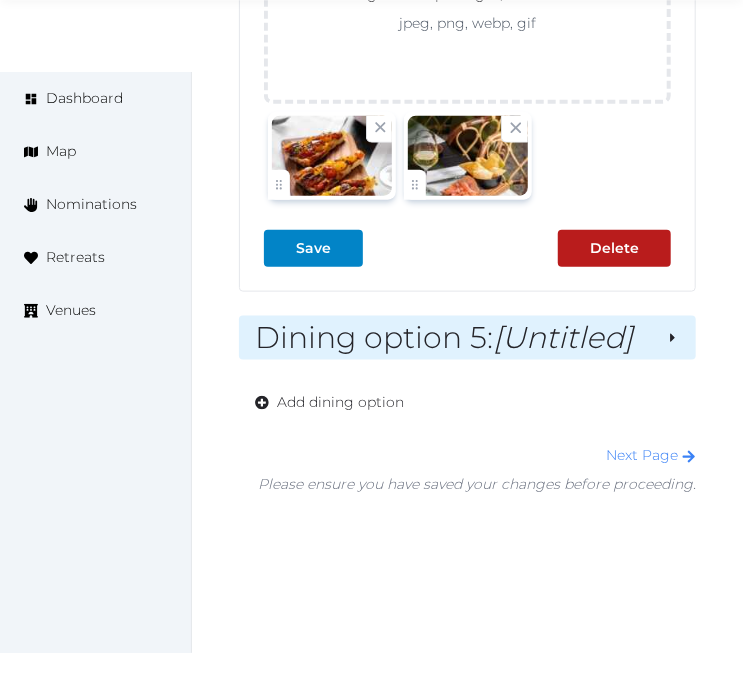 scroll, scrollTop: 7241, scrollLeft: 0, axis: vertical 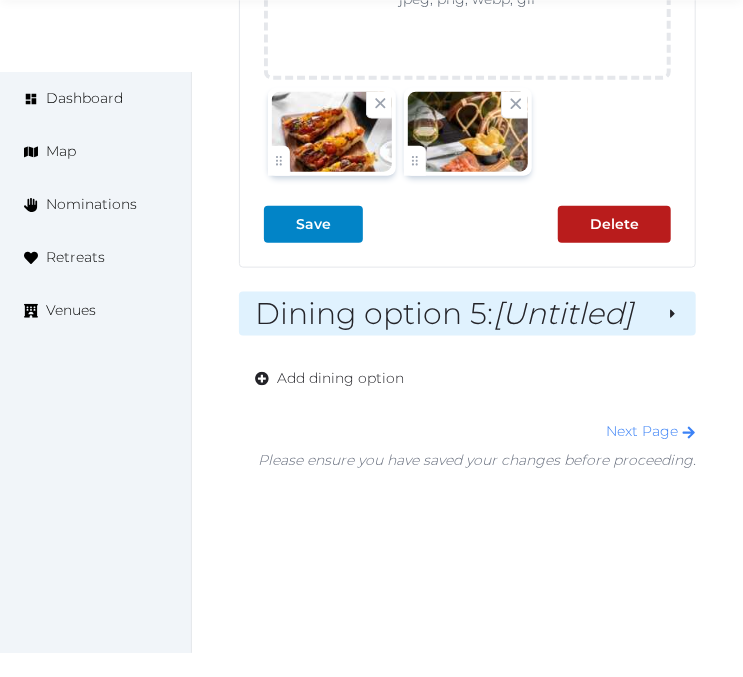 click on "[Untitled]" at bounding box center (563, 313) 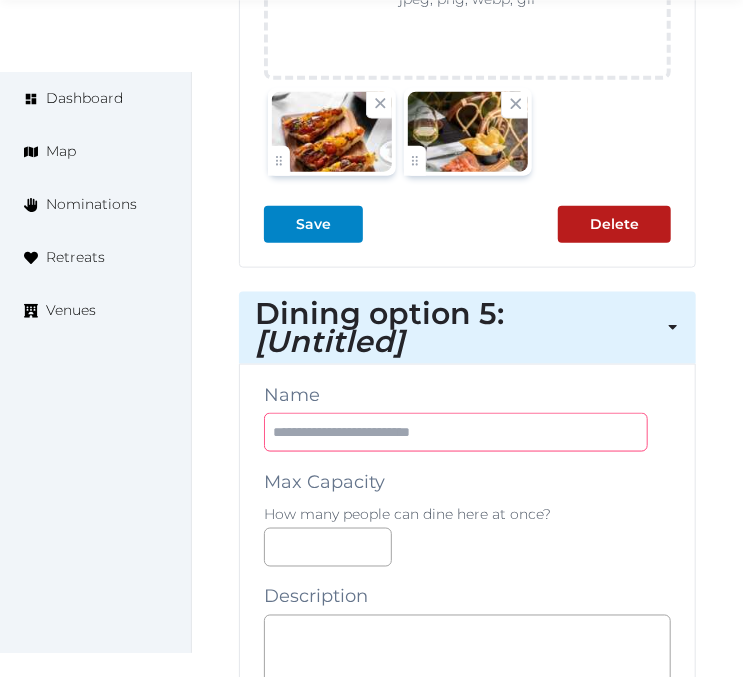 click at bounding box center [456, 432] 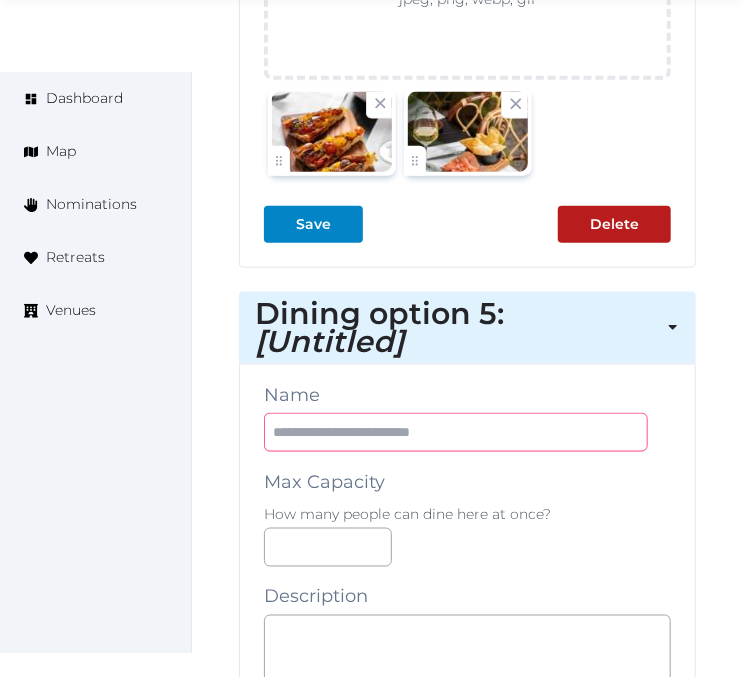 paste on "******" 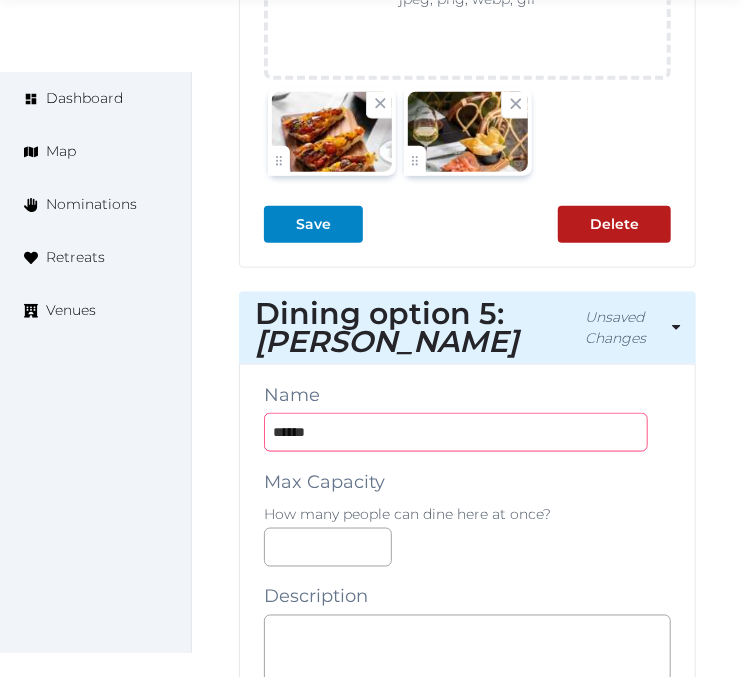 type on "******" 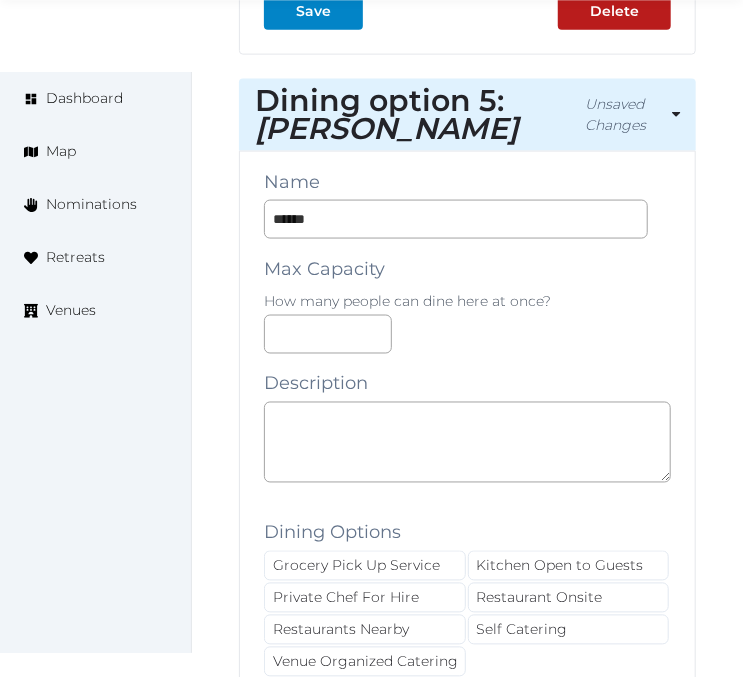 scroll, scrollTop: 7463, scrollLeft: 0, axis: vertical 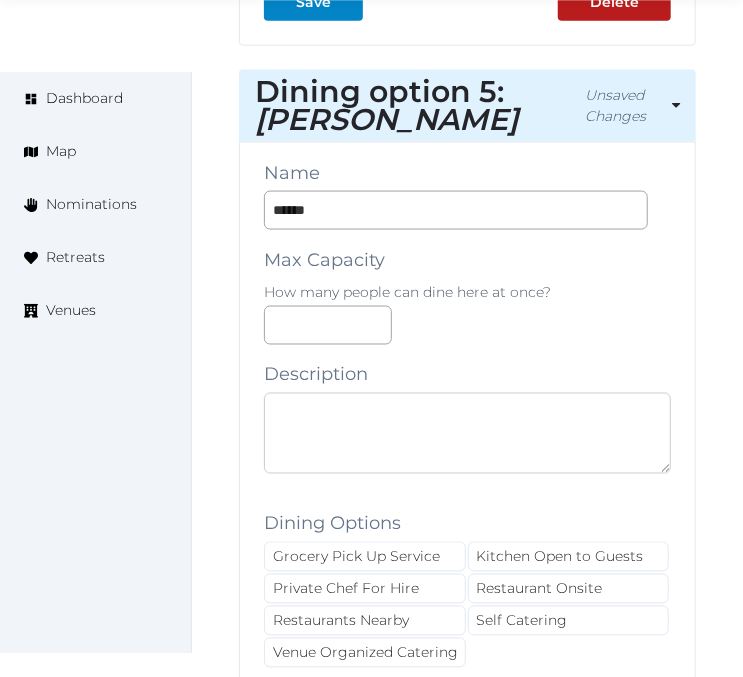 click at bounding box center [467, 433] 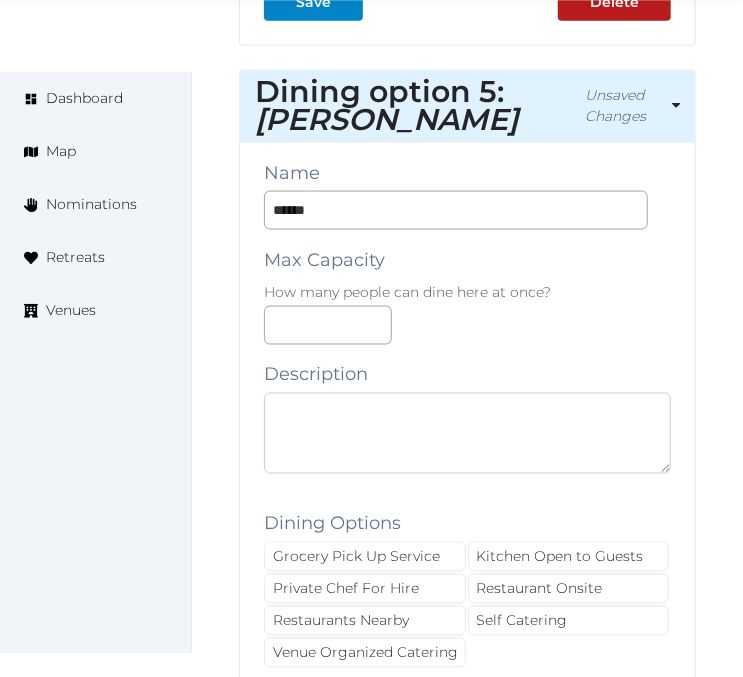 paste on "**********" 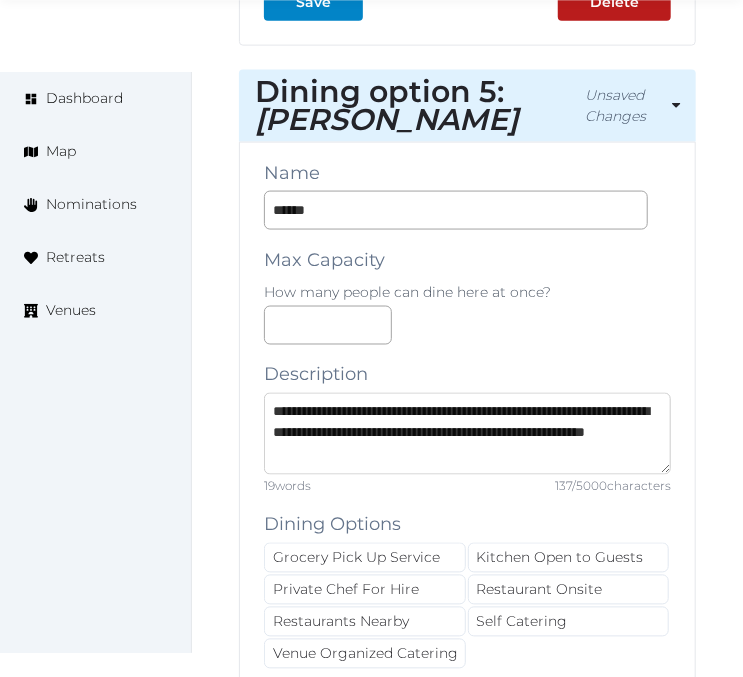 scroll, scrollTop: 41, scrollLeft: 0, axis: vertical 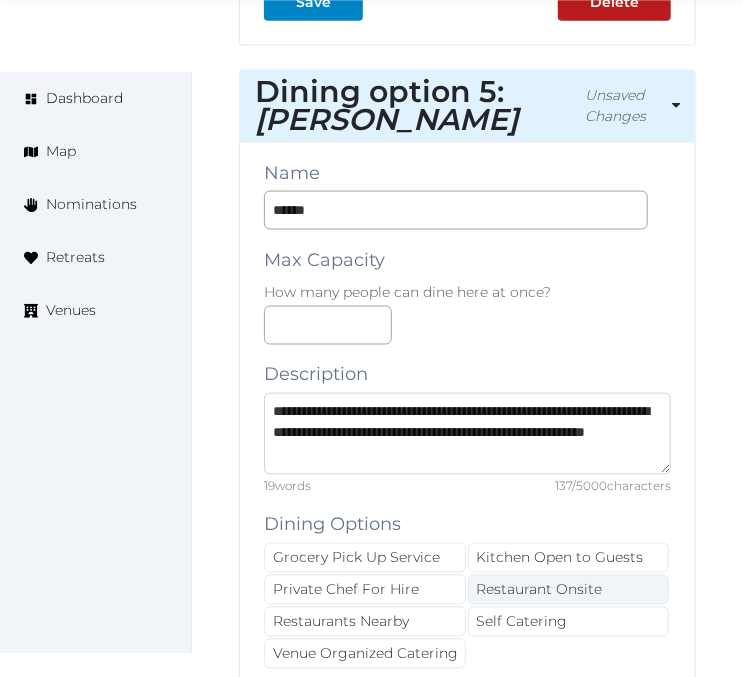 type on "**********" 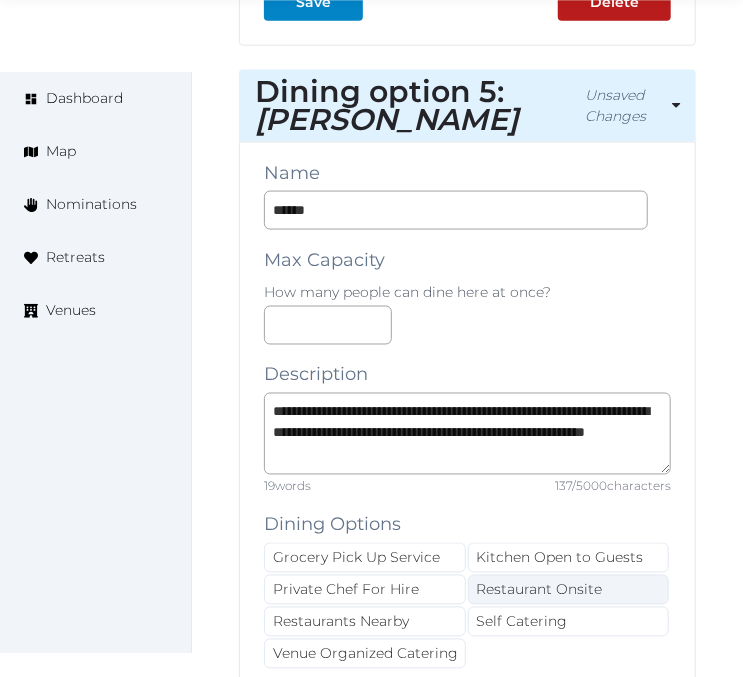 click on "Restaurant Onsite" at bounding box center [569, 590] 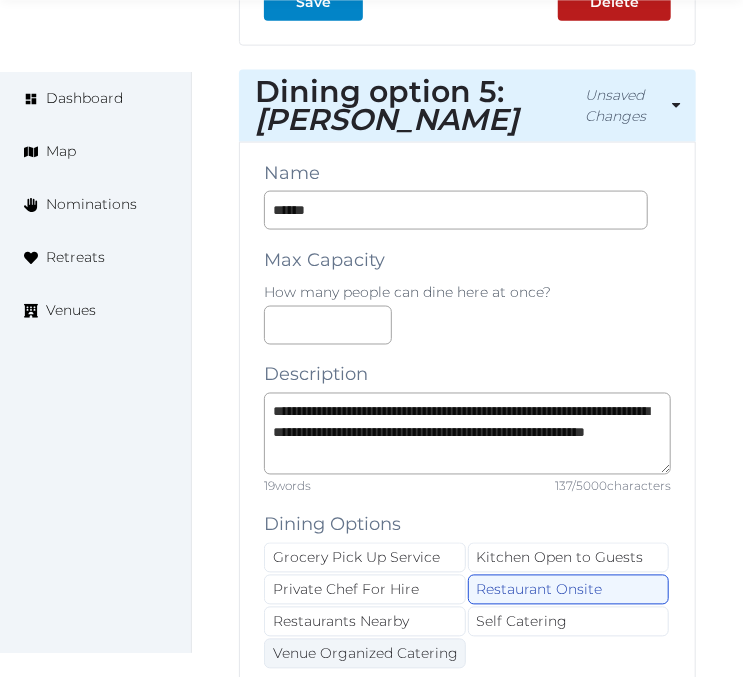 click on "Venue Organized Catering" at bounding box center [365, 654] 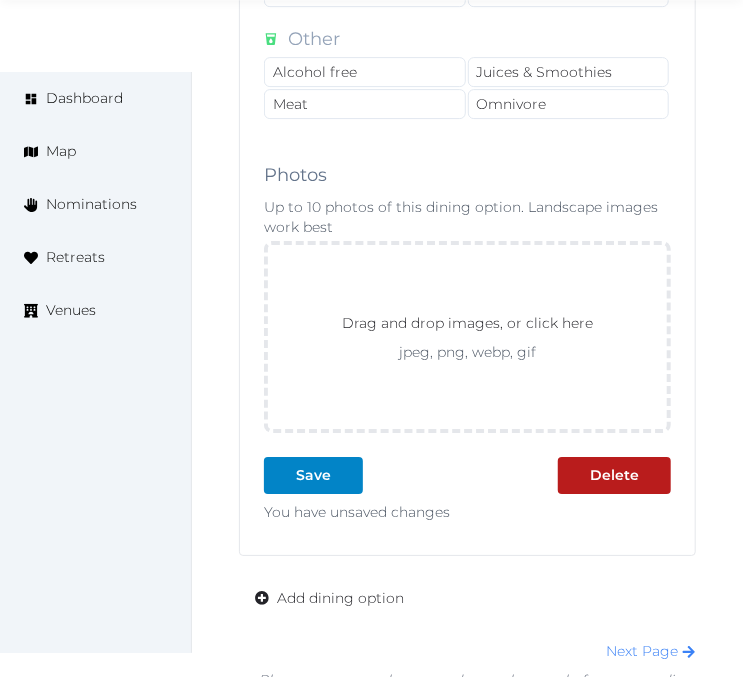 scroll, scrollTop: 8796, scrollLeft: 0, axis: vertical 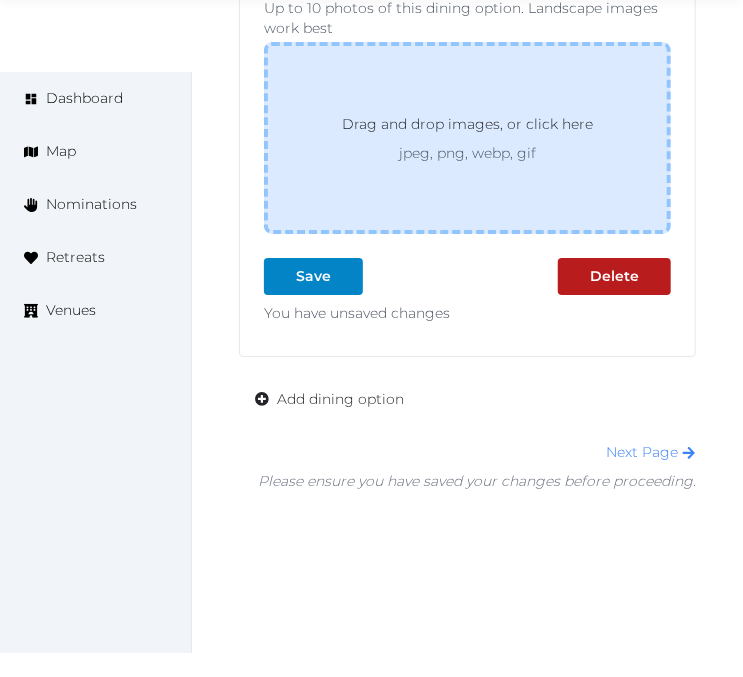 click on "Drag and drop images, or click here jpeg, png, webp, gif" at bounding box center (467, 138) 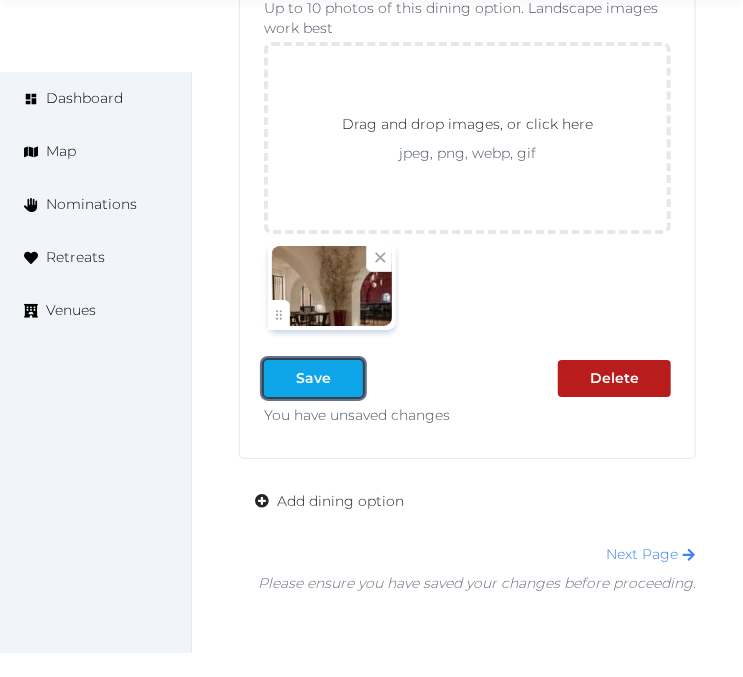 click on "Save" at bounding box center [313, 378] 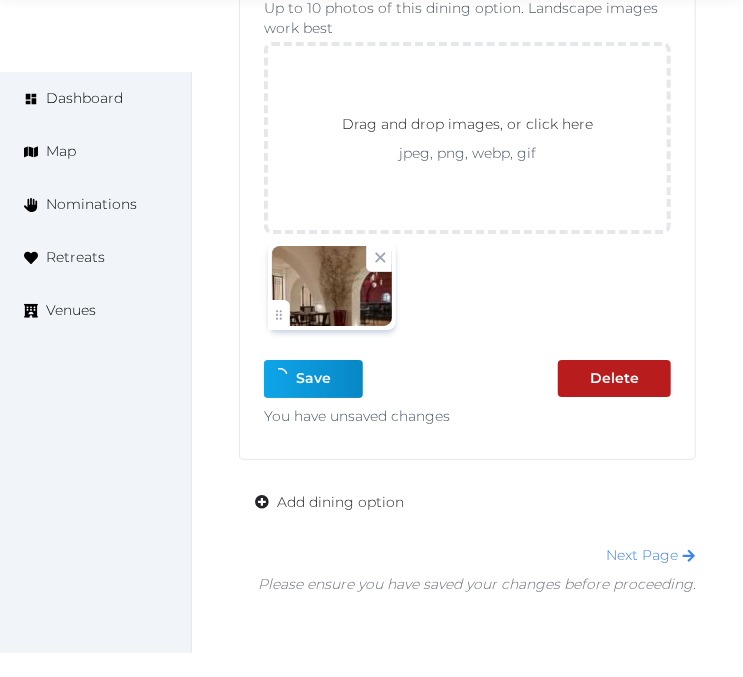 scroll, scrollTop: 8768, scrollLeft: 0, axis: vertical 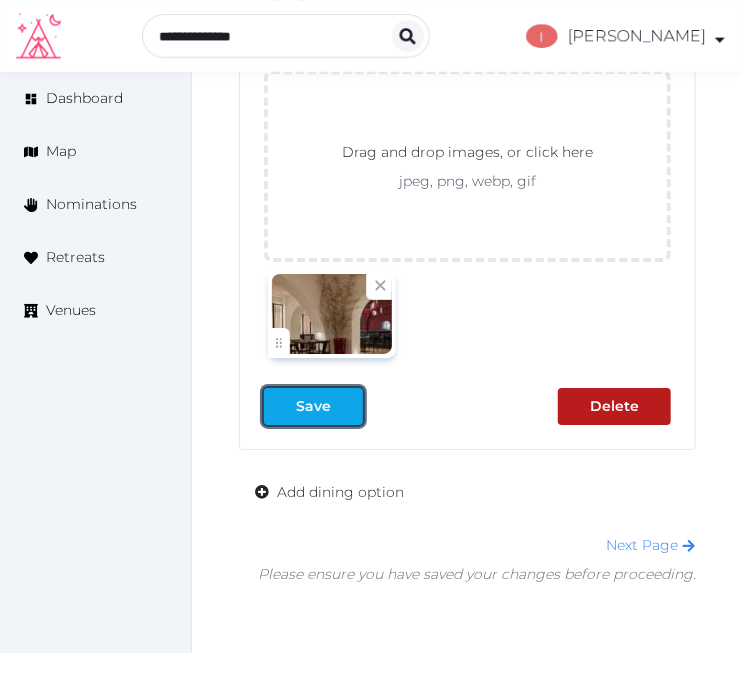 click at bounding box center [280, 406] 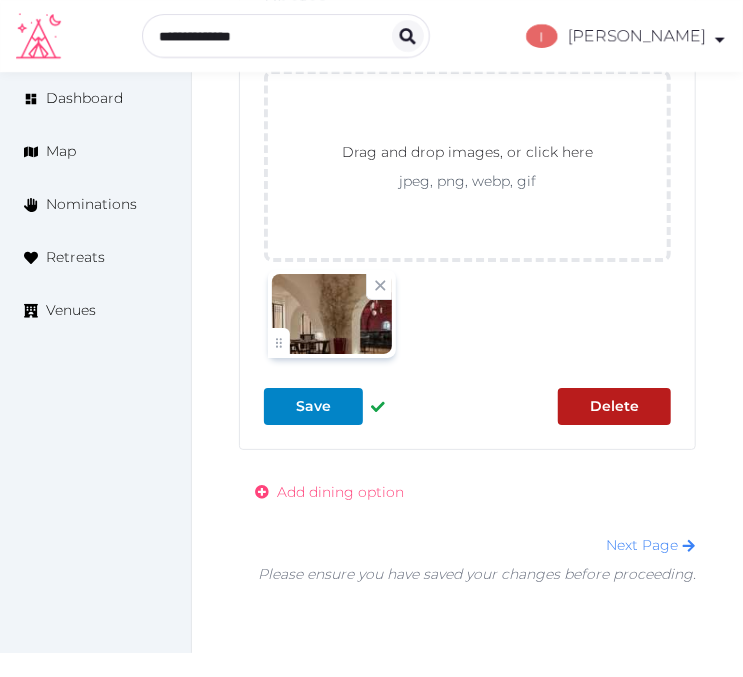 click on "Add dining option" at bounding box center [340, 492] 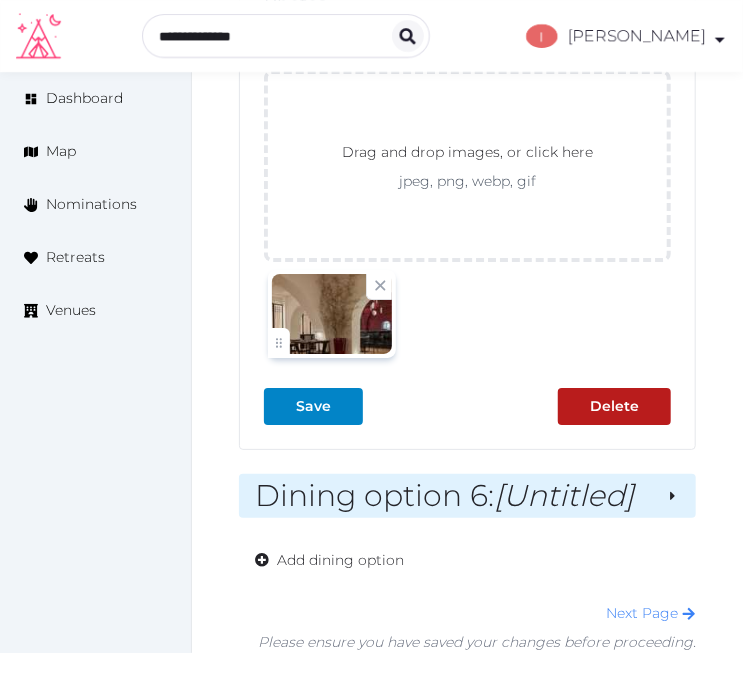 click on "[Untitled]" at bounding box center [564, 495] 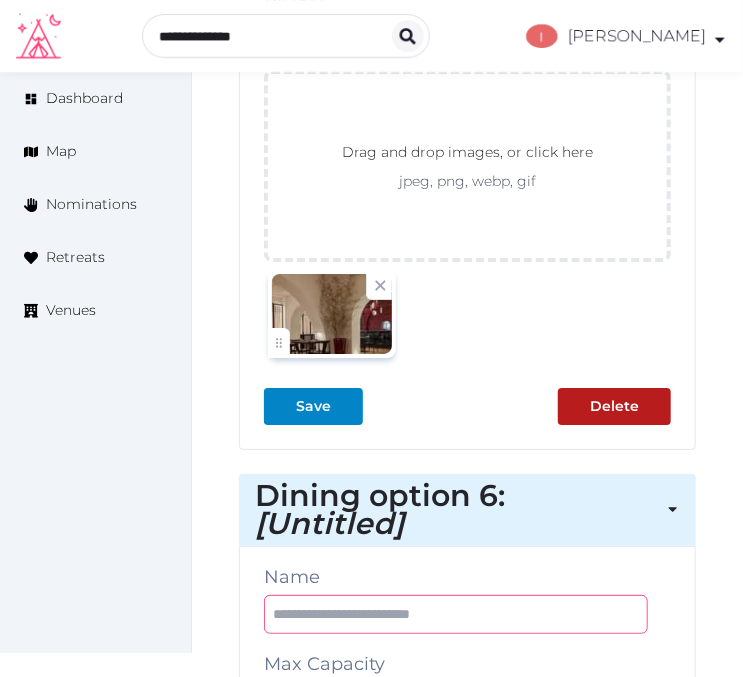 paste on "******" 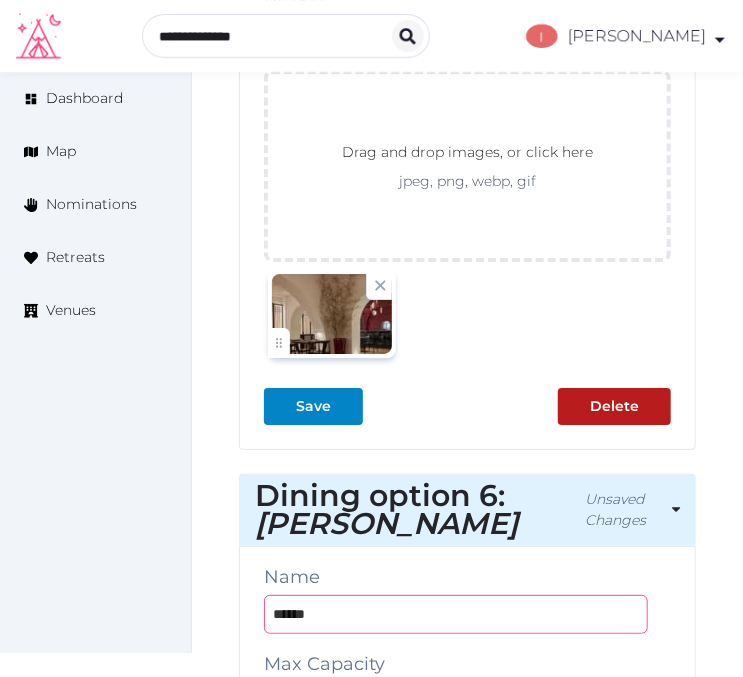 type on "******" 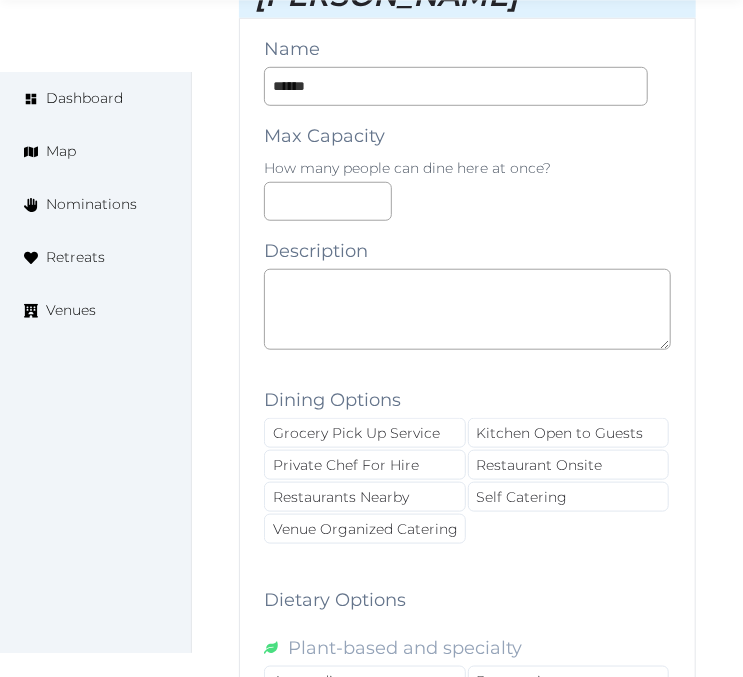 scroll, scrollTop: 9324, scrollLeft: 0, axis: vertical 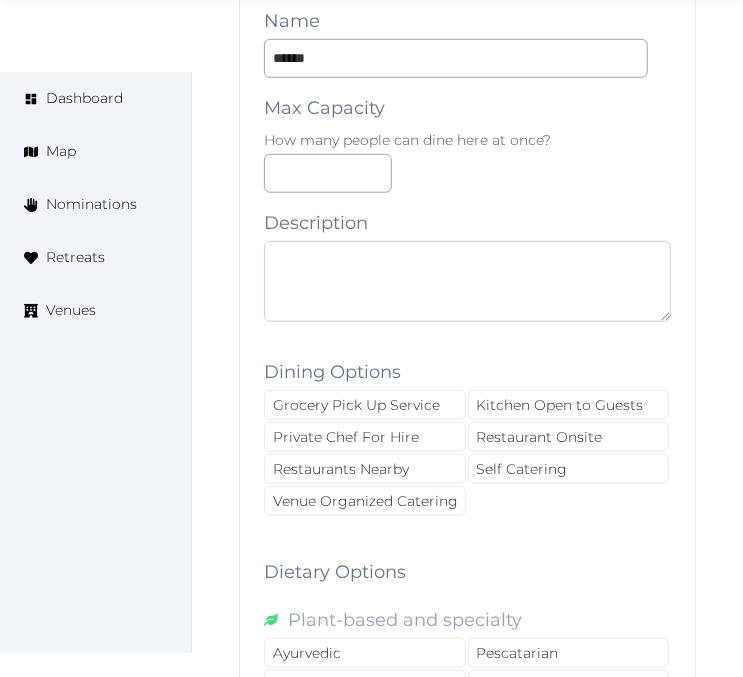 click at bounding box center [467, 281] 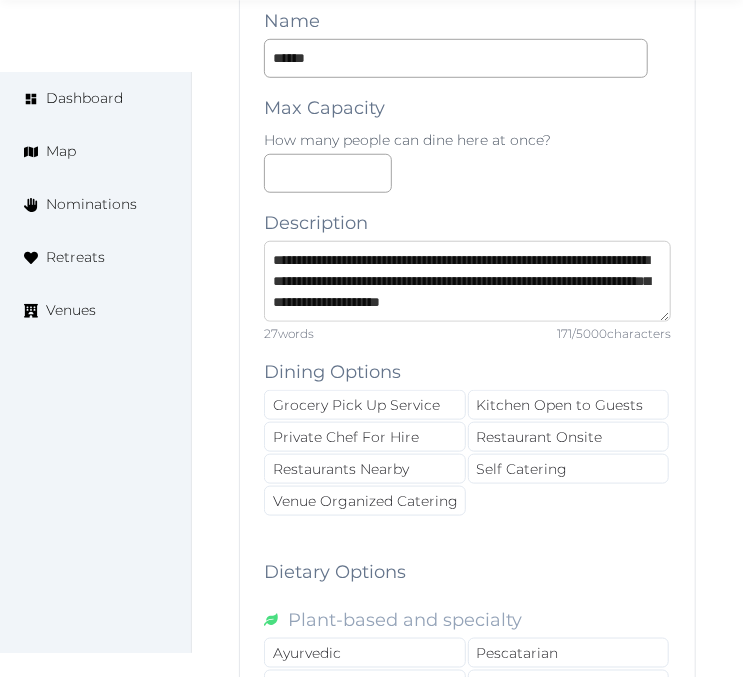 scroll, scrollTop: 52, scrollLeft: 0, axis: vertical 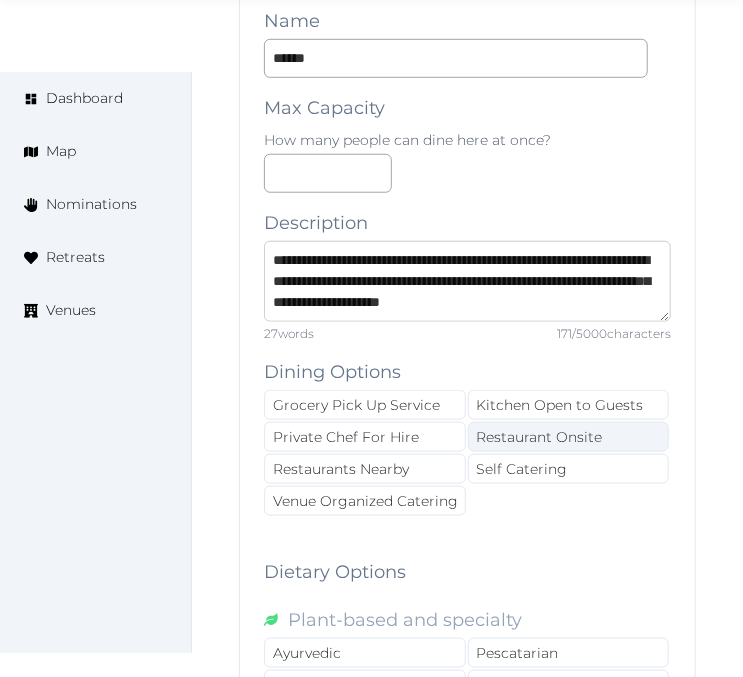 type on "**********" 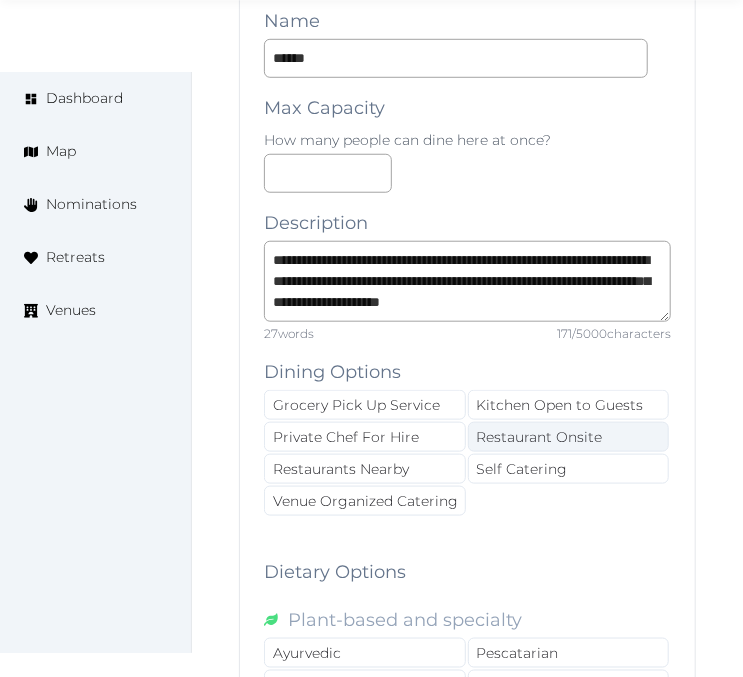 click on "Restaurant Onsite" at bounding box center (569, 437) 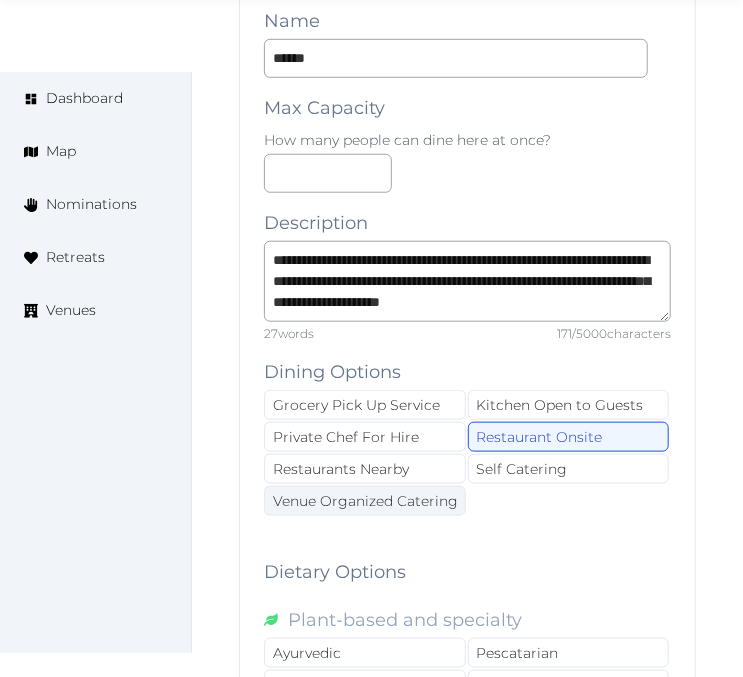 click on "Venue Organized Catering" at bounding box center (365, 501) 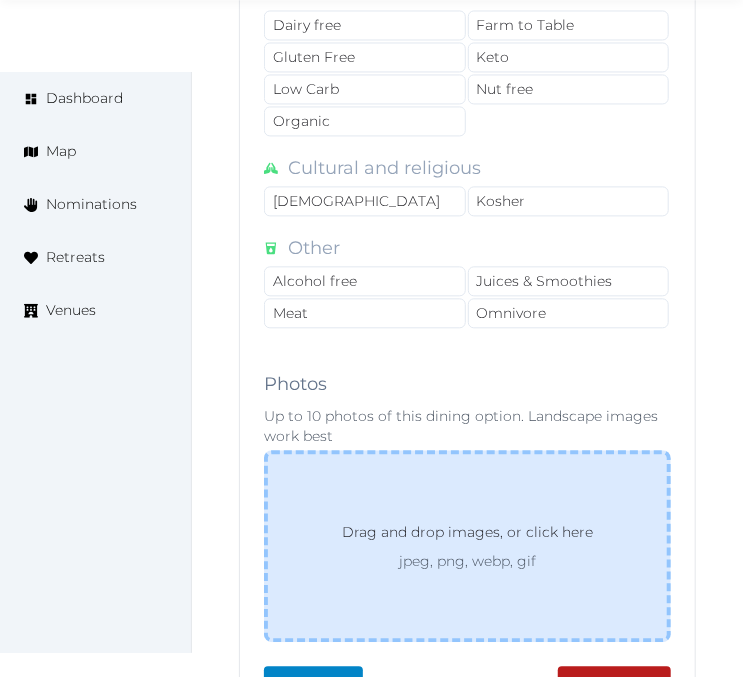 scroll, scrollTop: 10102, scrollLeft: 0, axis: vertical 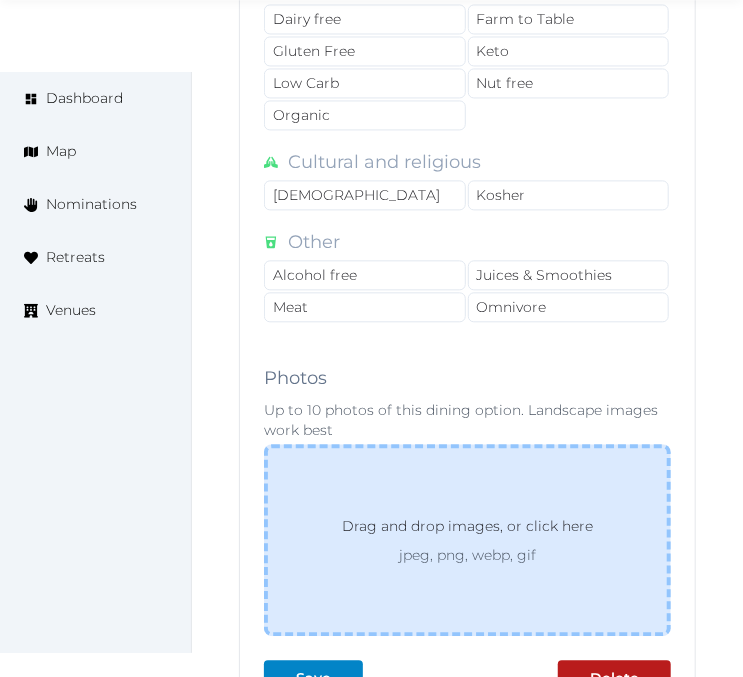 click on "Drag and drop images, or click here" at bounding box center (467, 530) 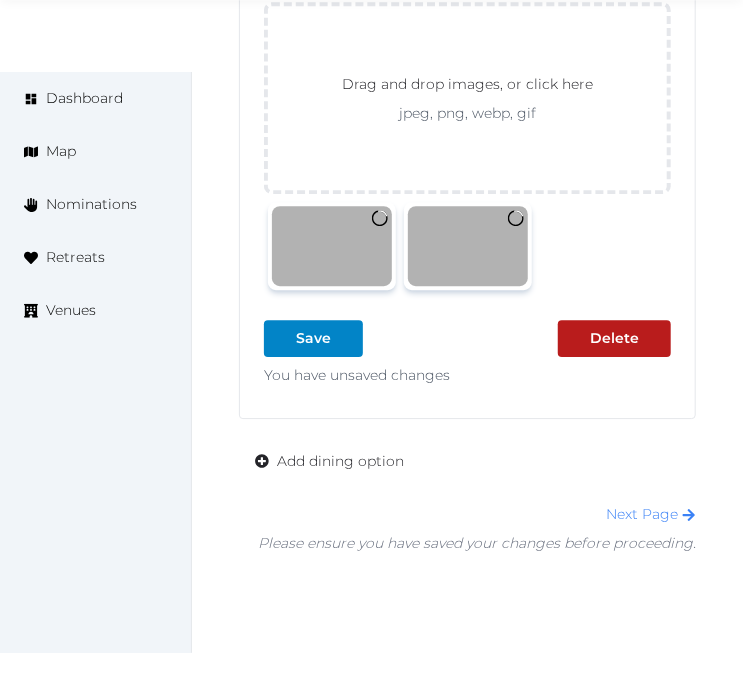 scroll, scrollTop: 10546, scrollLeft: 0, axis: vertical 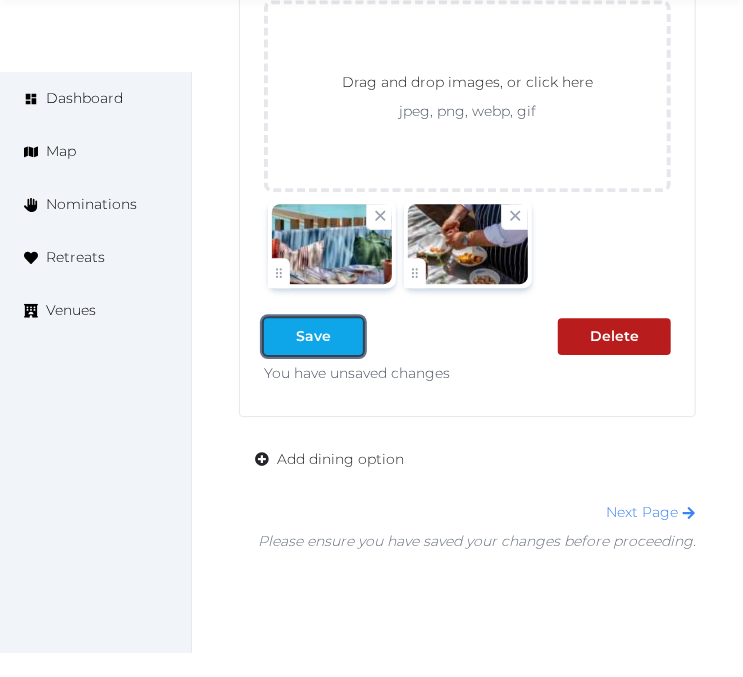 click on "Save" at bounding box center (313, 336) 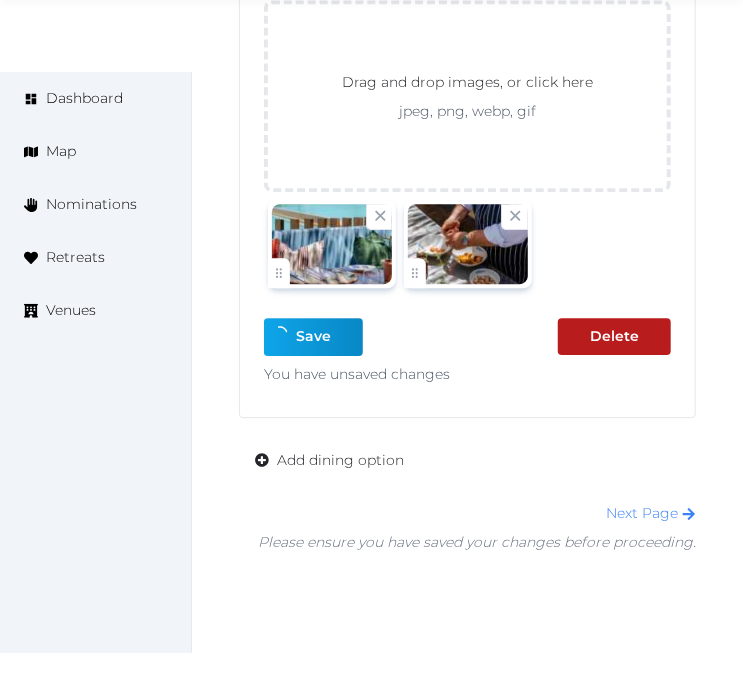 scroll, scrollTop: 10518, scrollLeft: 0, axis: vertical 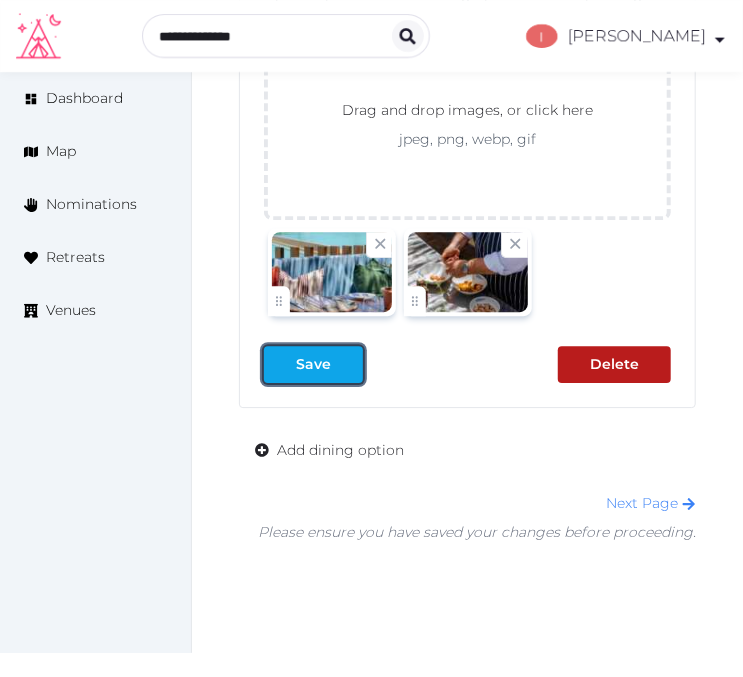 click at bounding box center [280, 364] 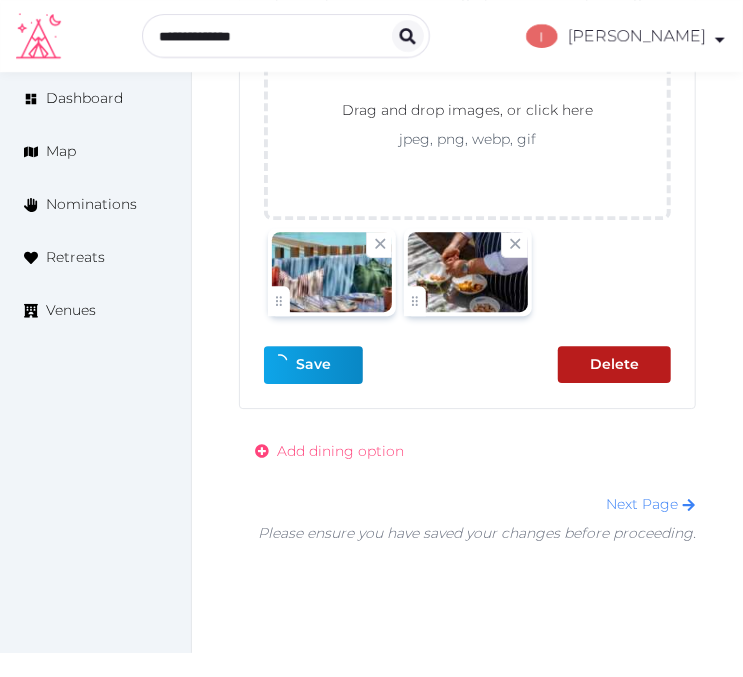 click on "Add dining option" at bounding box center [340, 451] 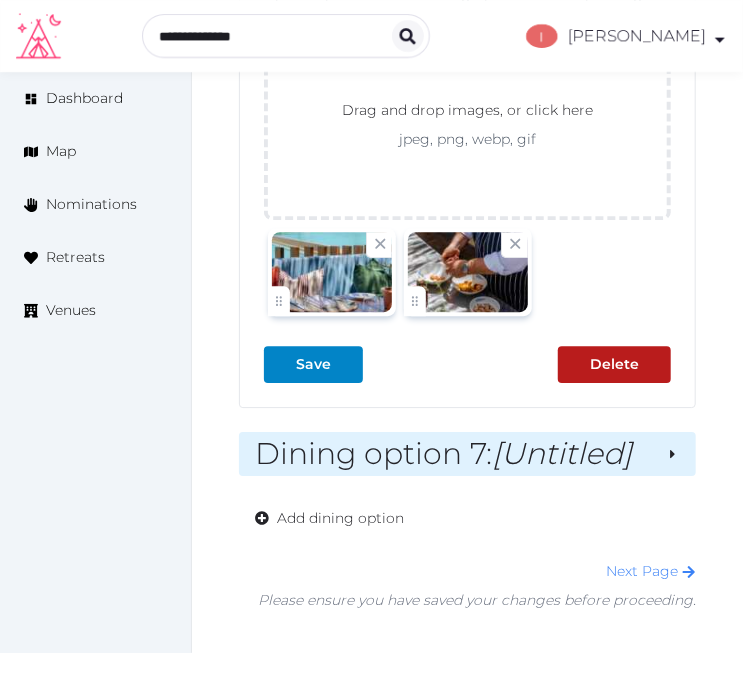 click on "Dining option 7 :  [Untitled]" at bounding box center (452, 454) 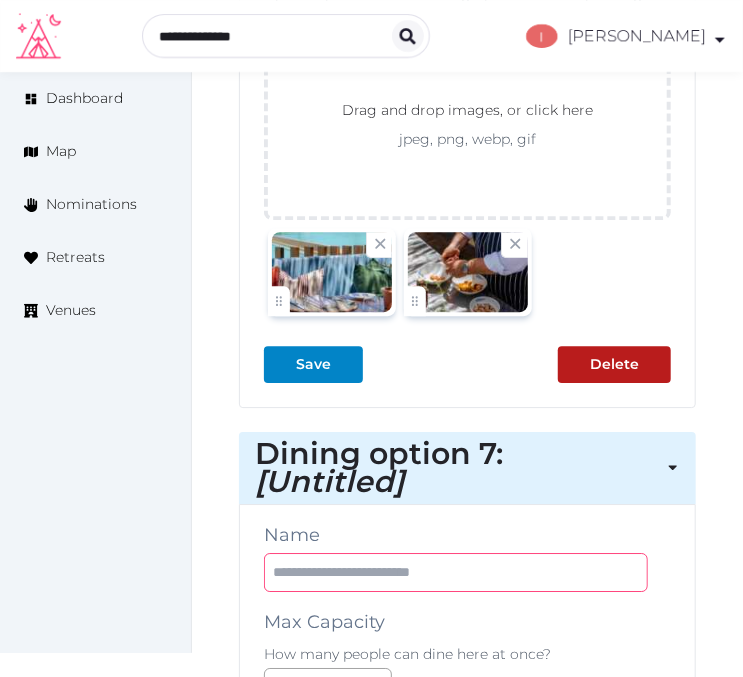click at bounding box center (456, 572) 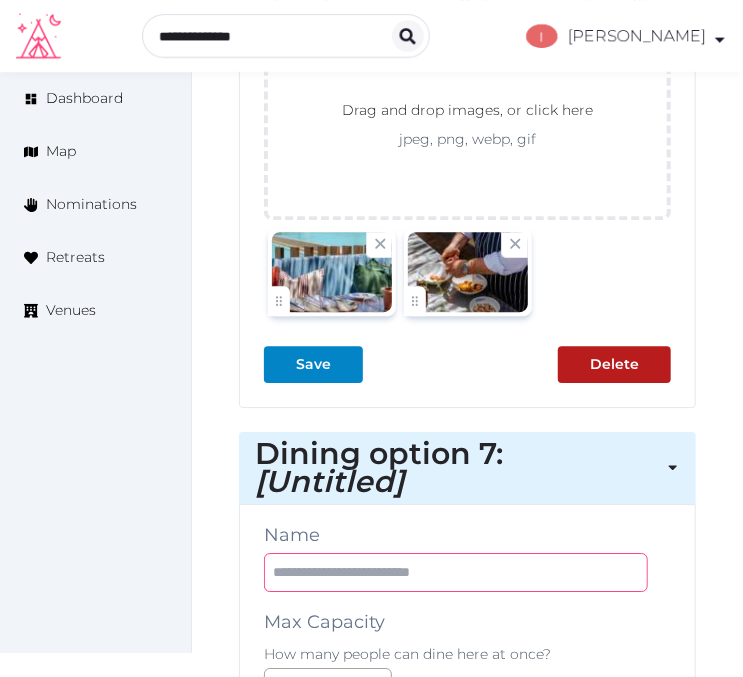 paste on "******" 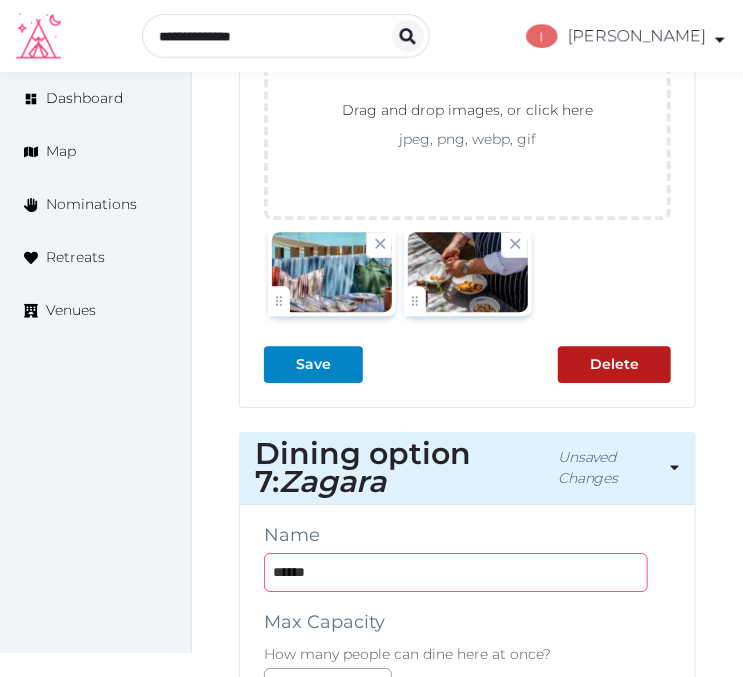 type on "******" 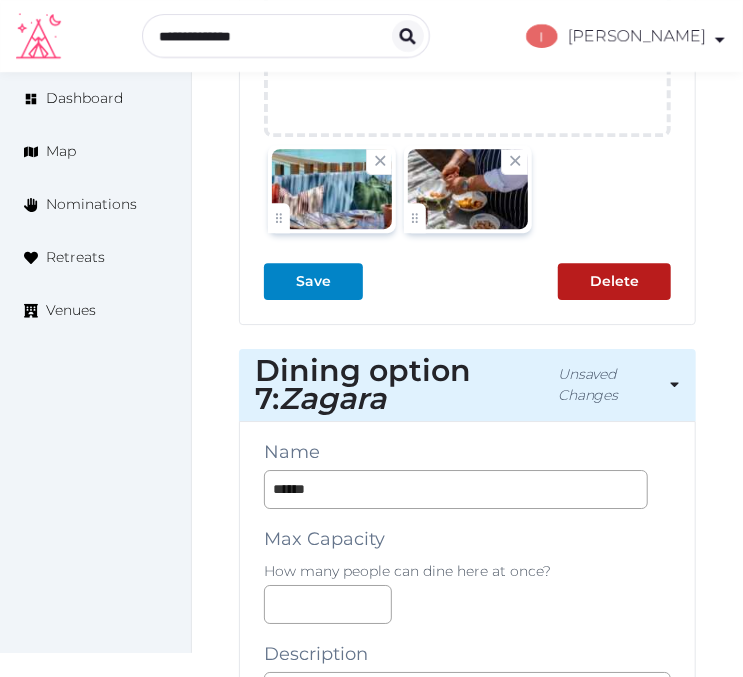 scroll, scrollTop: 10963, scrollLeft: 0, axis: vertical 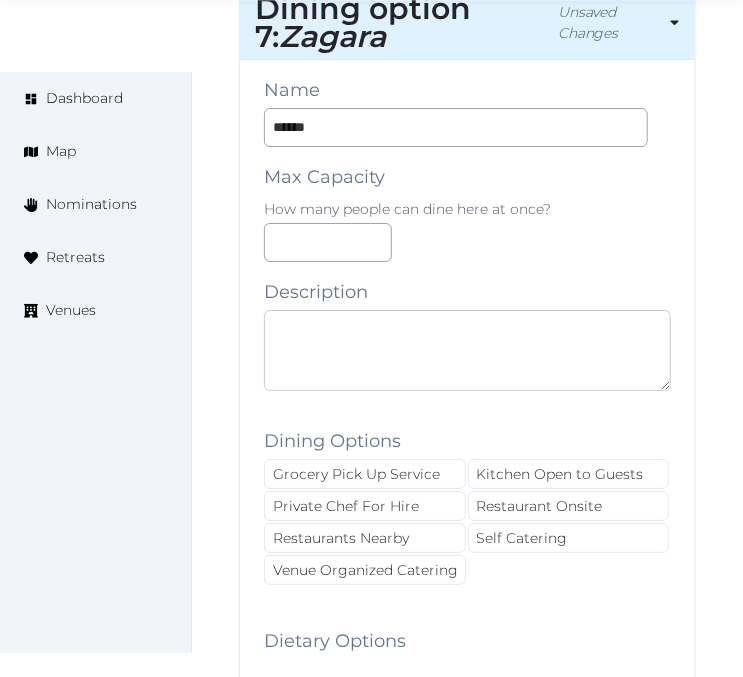 click at bounding box center [467, 350] 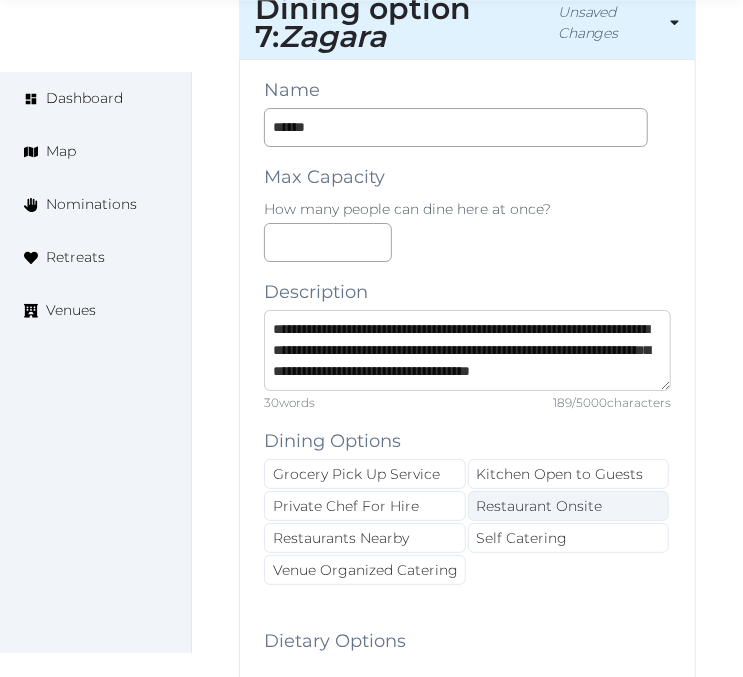 scroll, scrollTop: 53, scrollLeft: 0, axis: vertical 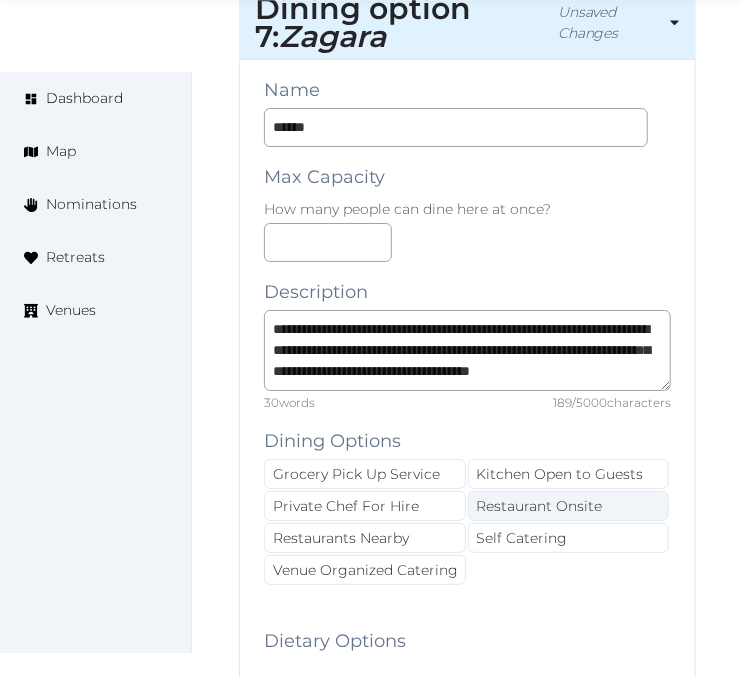 drag, startPoint x: 586, startPoint y: 441, endPoint x: 605, endPoint y: 442, distance: 19.026299 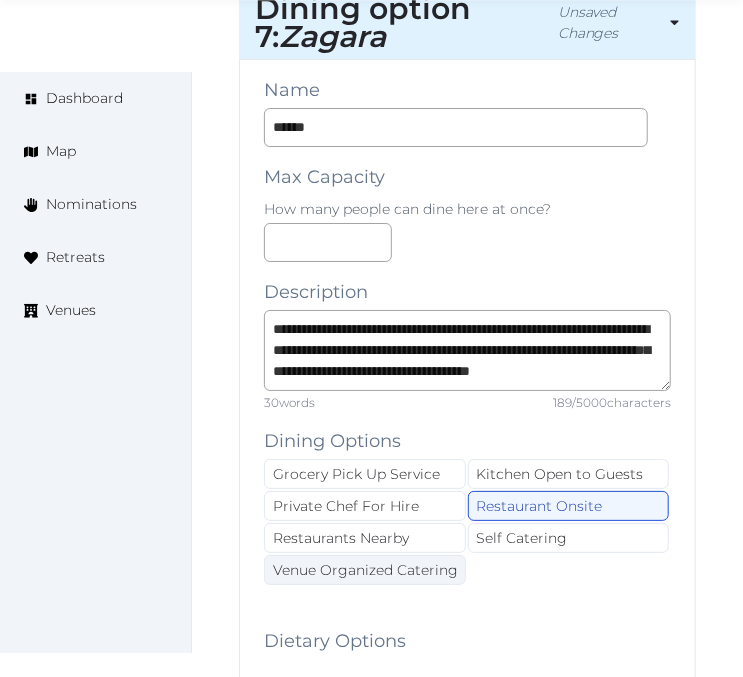 click on "Venue Organized Catering" at bounding box center [365, 570] 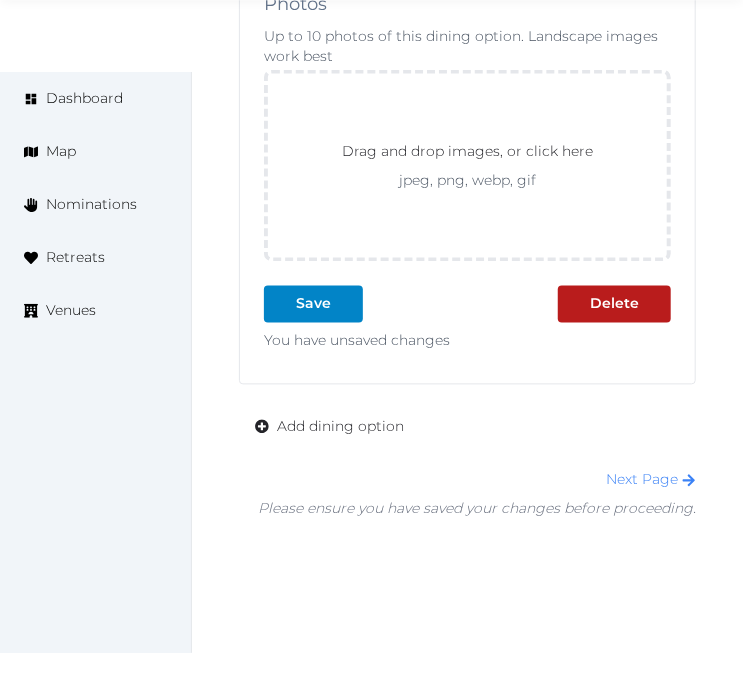 scroll, scrollTop: 12186, scrollLeft: 0, axis: vertical 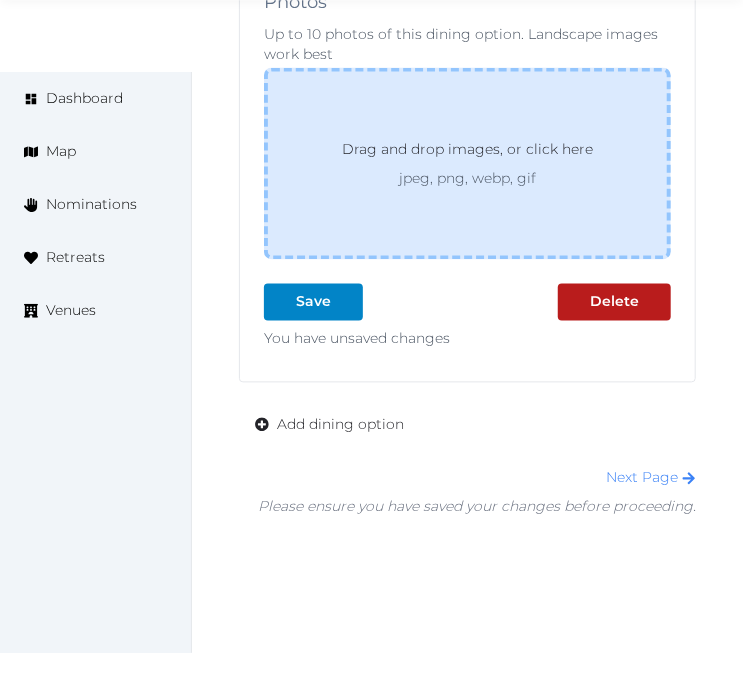 click on "Drag and drop images, or click here" at bounding box center [467, 154] 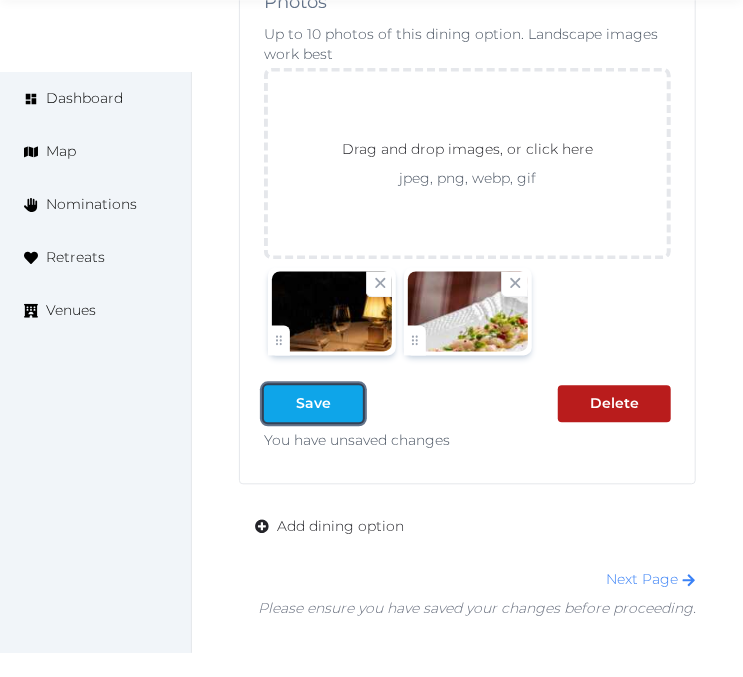 click on "Save" at bounding box center [313, 404] 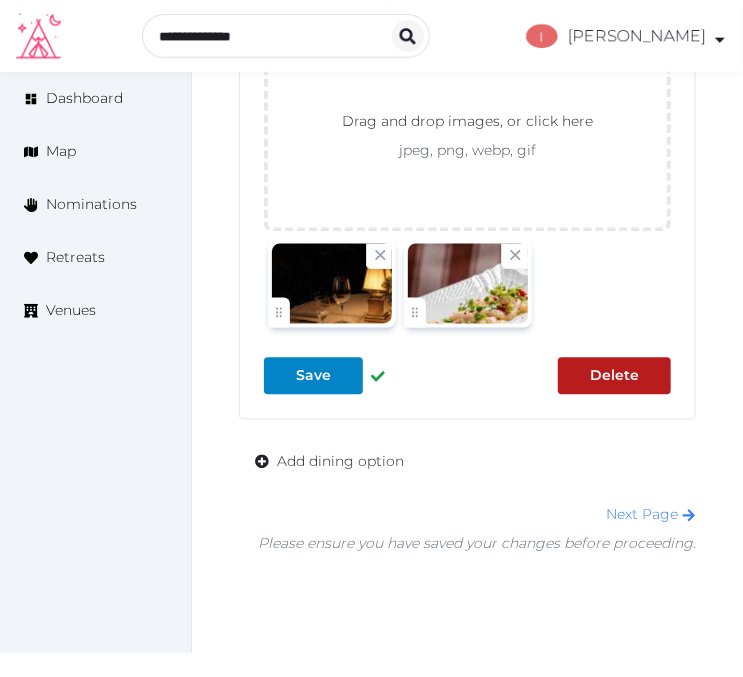 scroll, scrollTop: 12158, scrollLeft: 0, axis: vertical 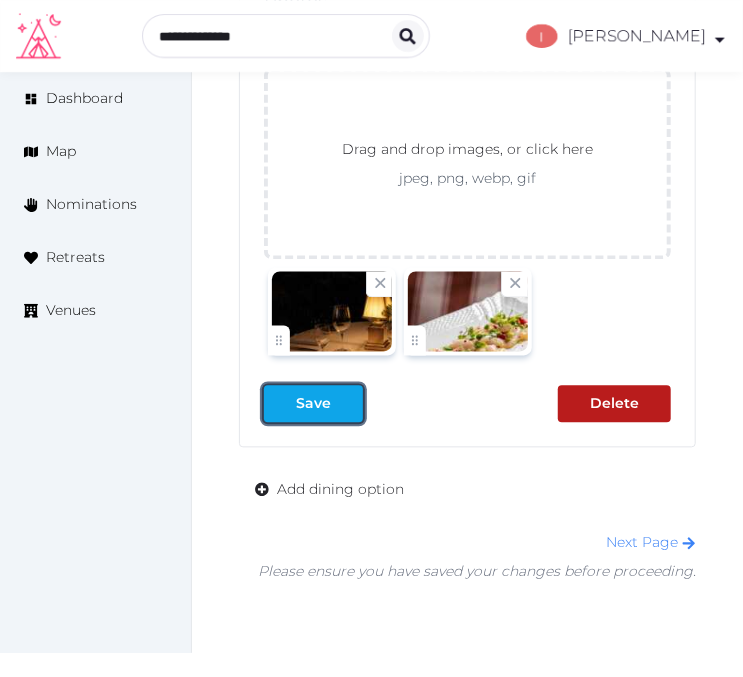 click on "Save" at bounding box center (313, 404) 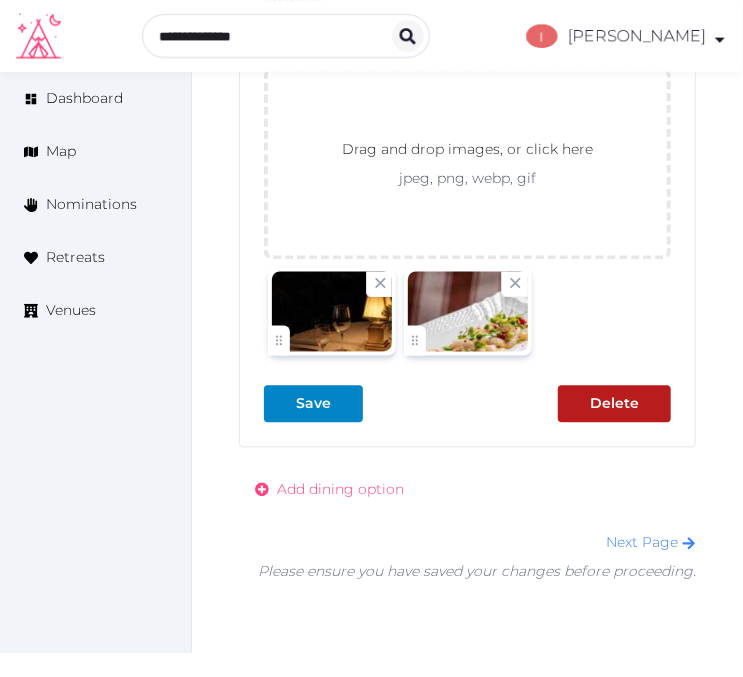 click on "Add dining option" at bounding box center (329, 490) 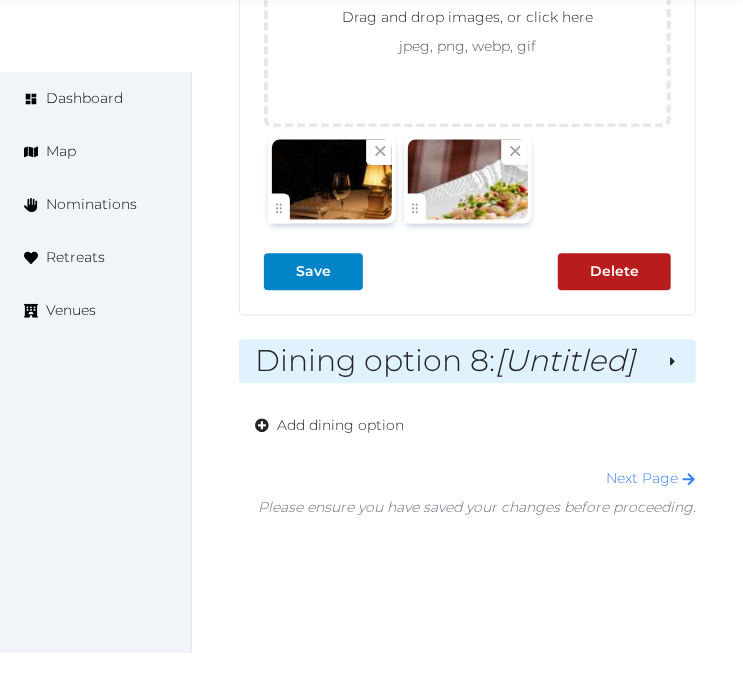 scroll, scrollTop: 12292, scrollLeft: 0, axis: vertical 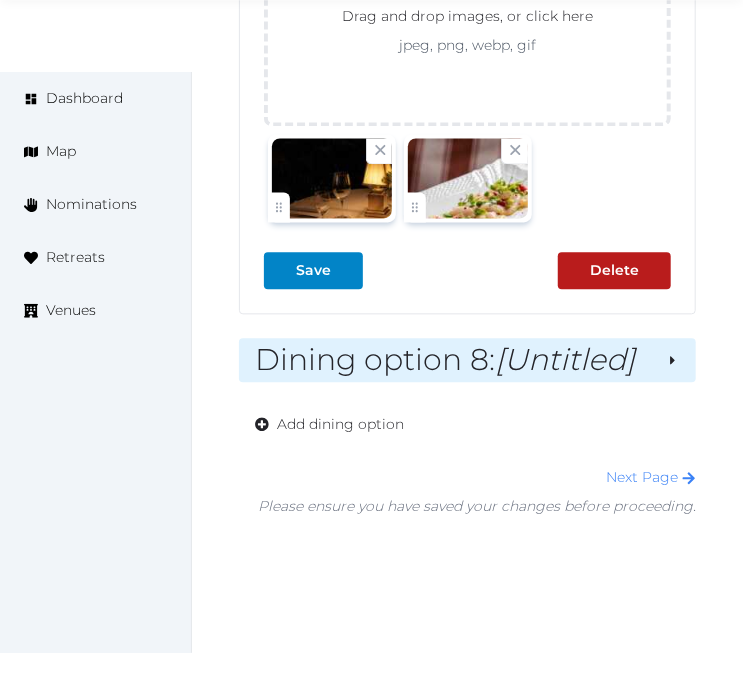 drag, startPoint x: 454, startPoint y: 302, endPoint x: 464, endPoint y: 316, distance: 17.20465 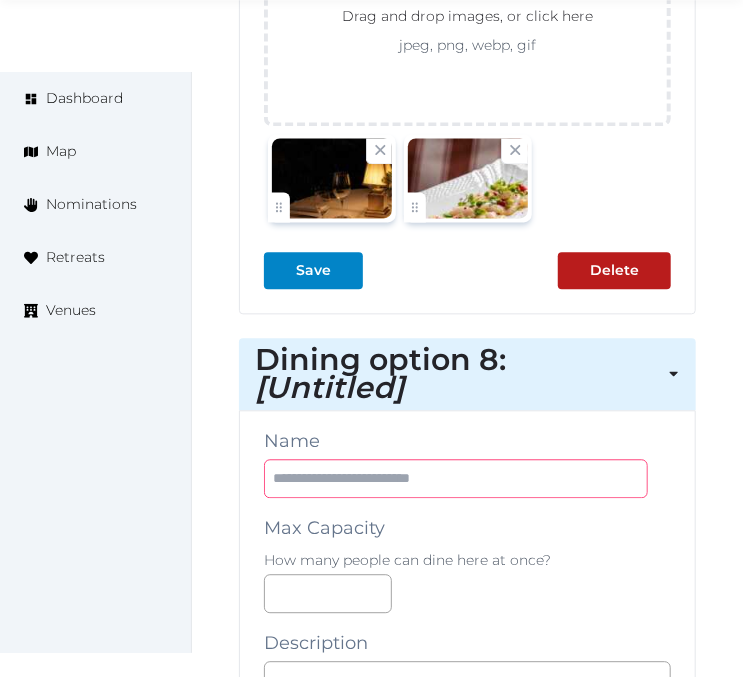 click at bounding box center (456, 478) 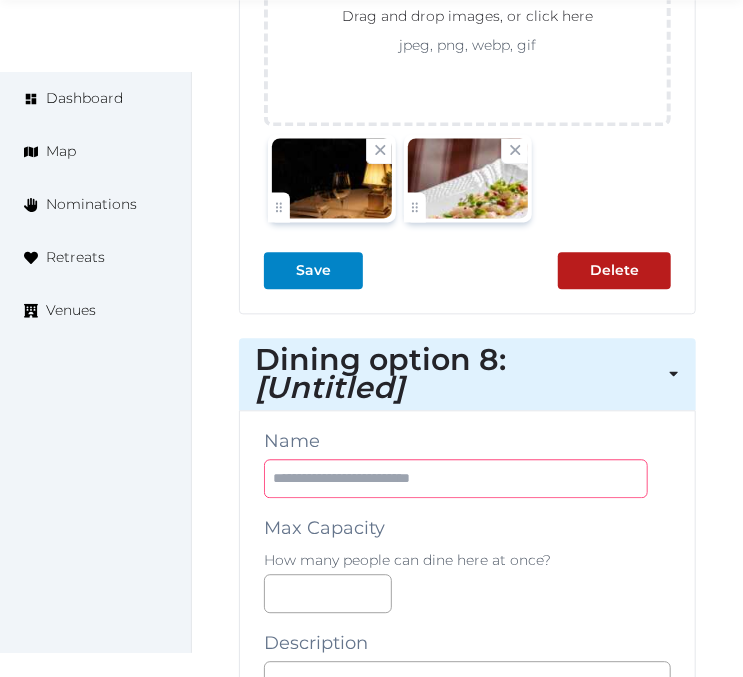 paste on "*********" 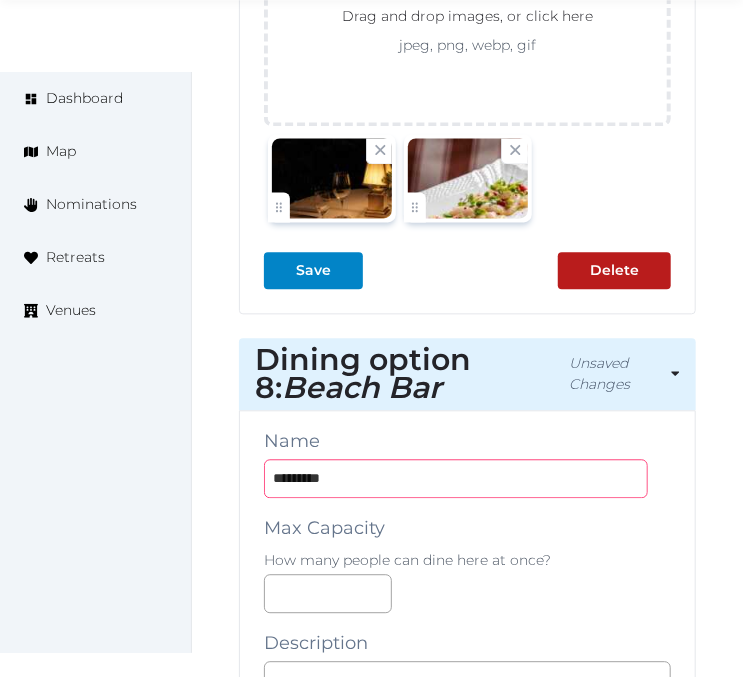 type on "*********" 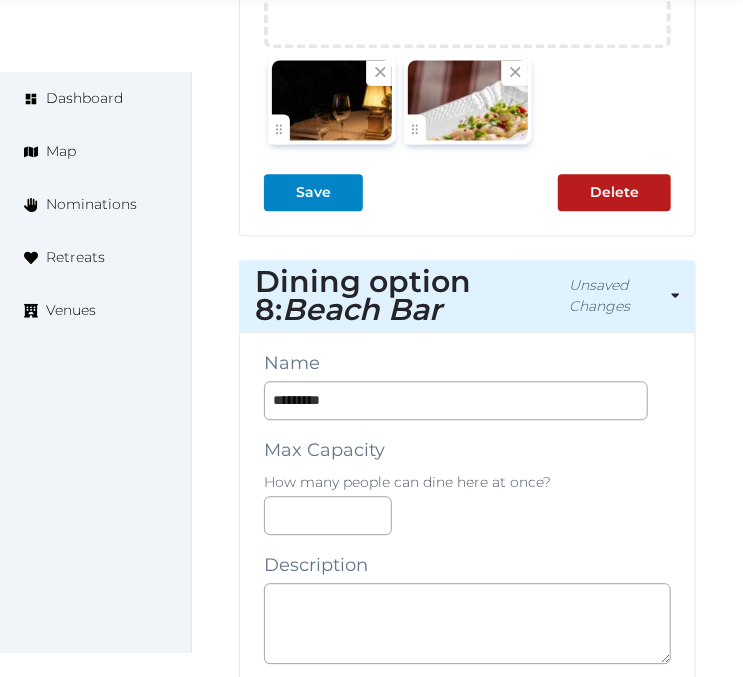 scroll, scrollTop: 12403, scrollLeft: 0, axis: vertical 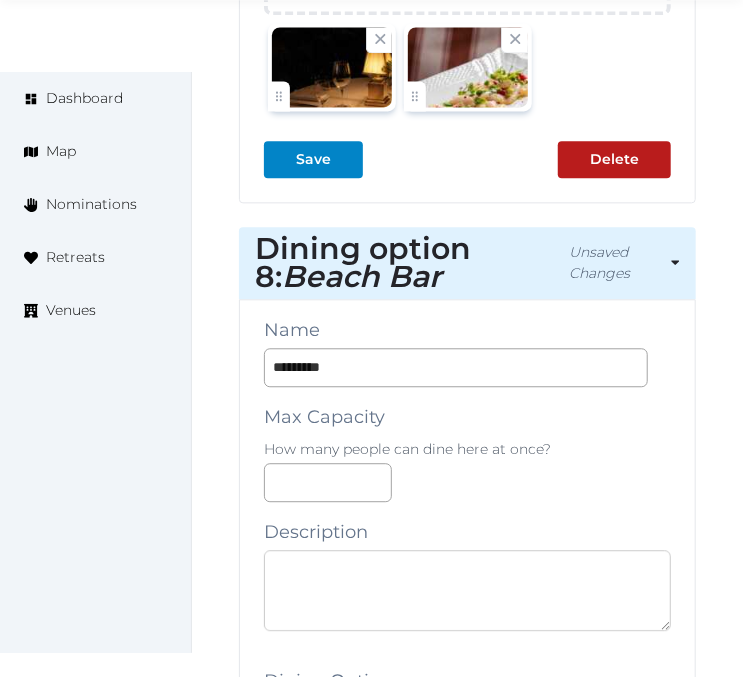 click at bounding box center (467, 590) 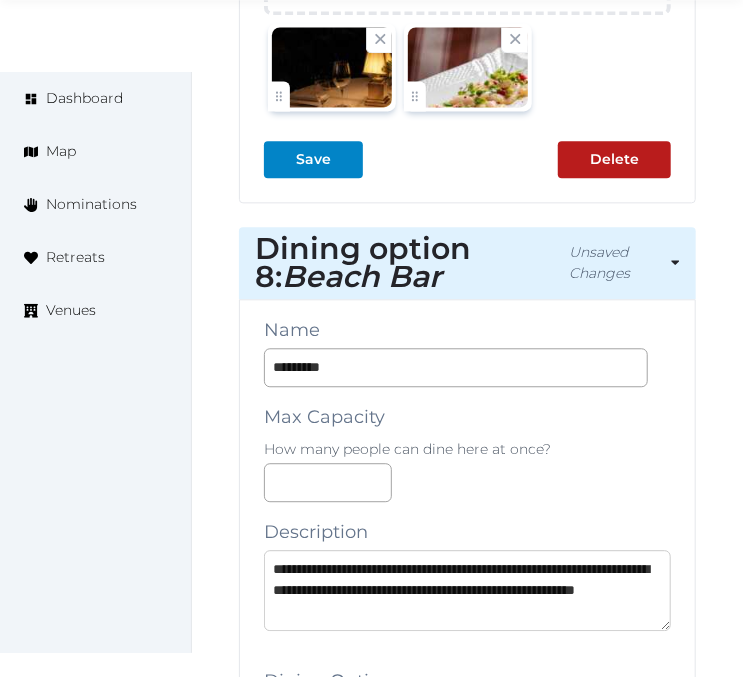 scroll, scrollTop: 31, scrollLeft: 0, axis: vertical 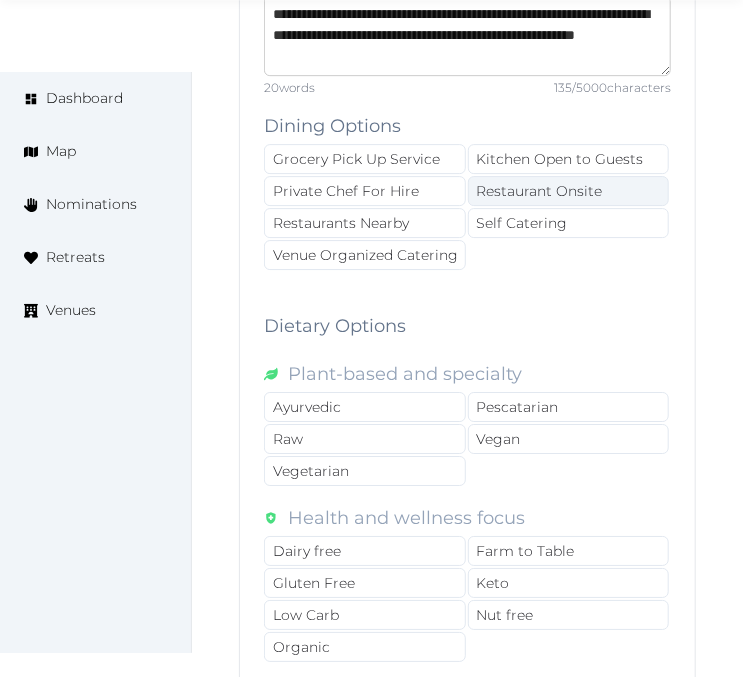 type on "**********" 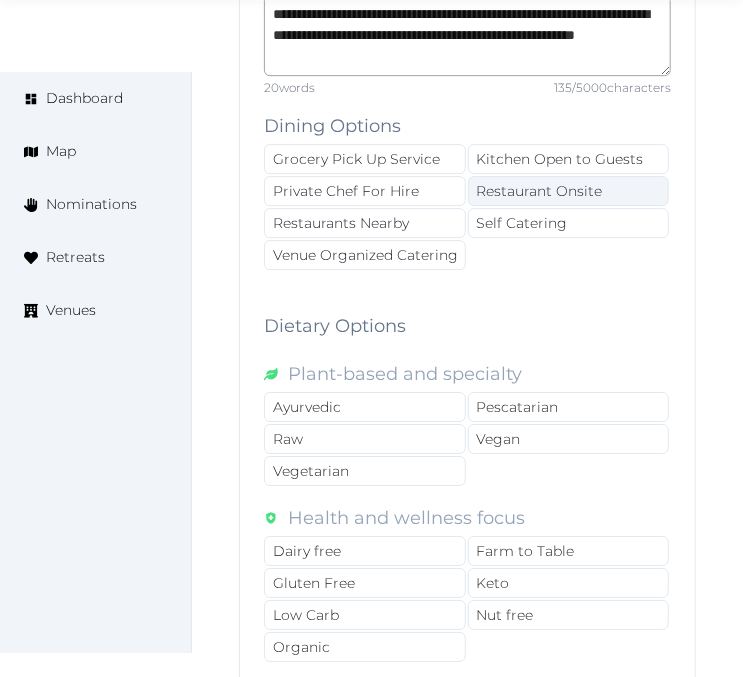 click on "Restaurant Onsite" at bounding box center (569, 191) 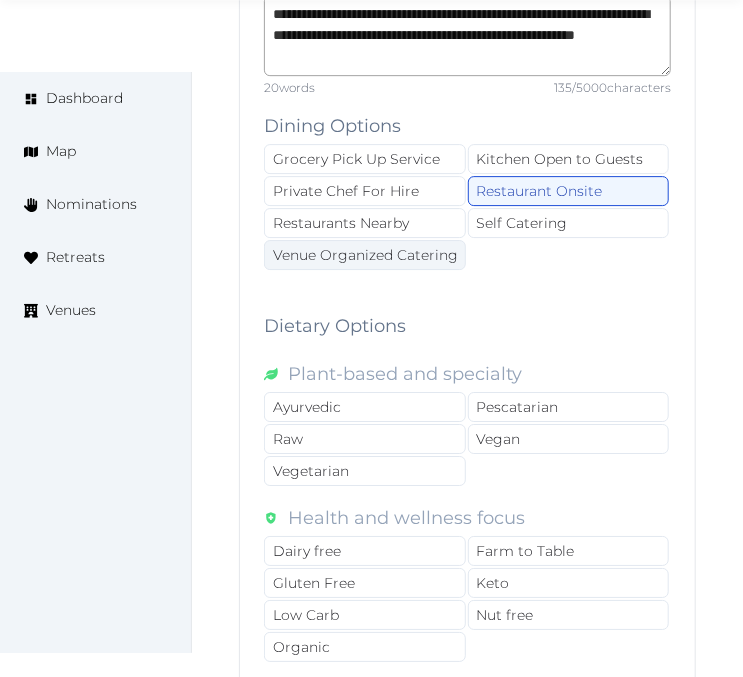 click on "Venue Organized Catering" at bounding box center [365, 255] 